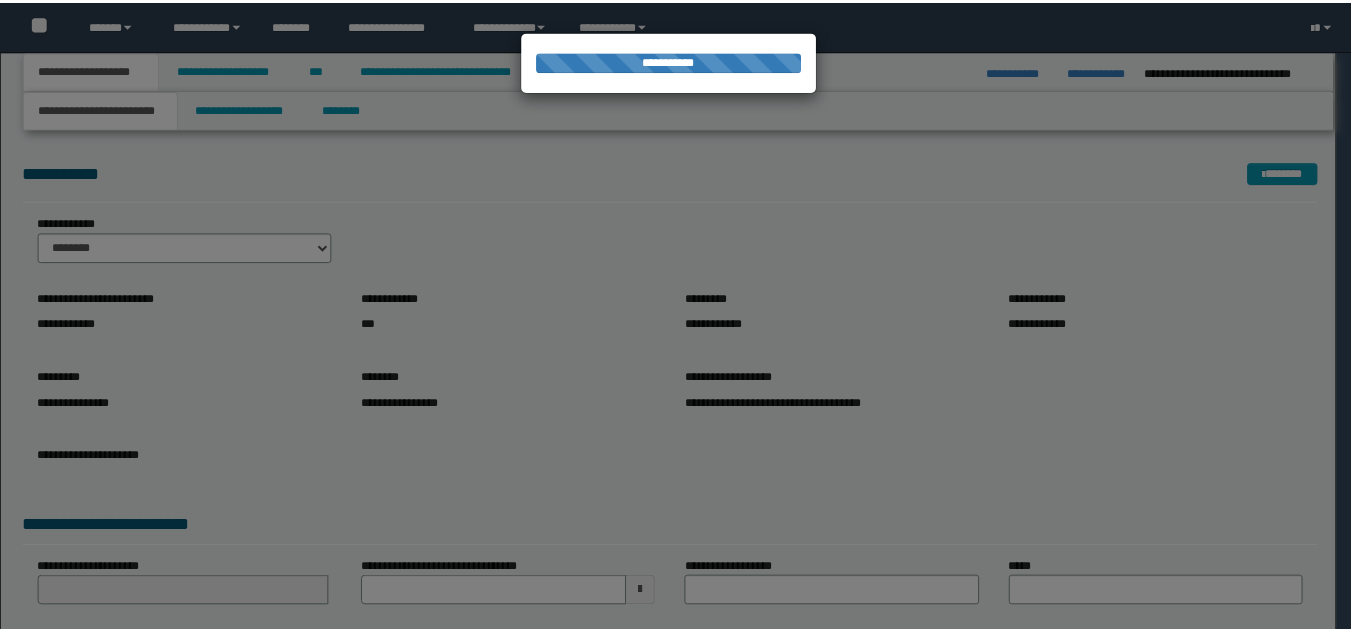 scroll, scrollTop: 0, scrollLeft: 0, axis: both 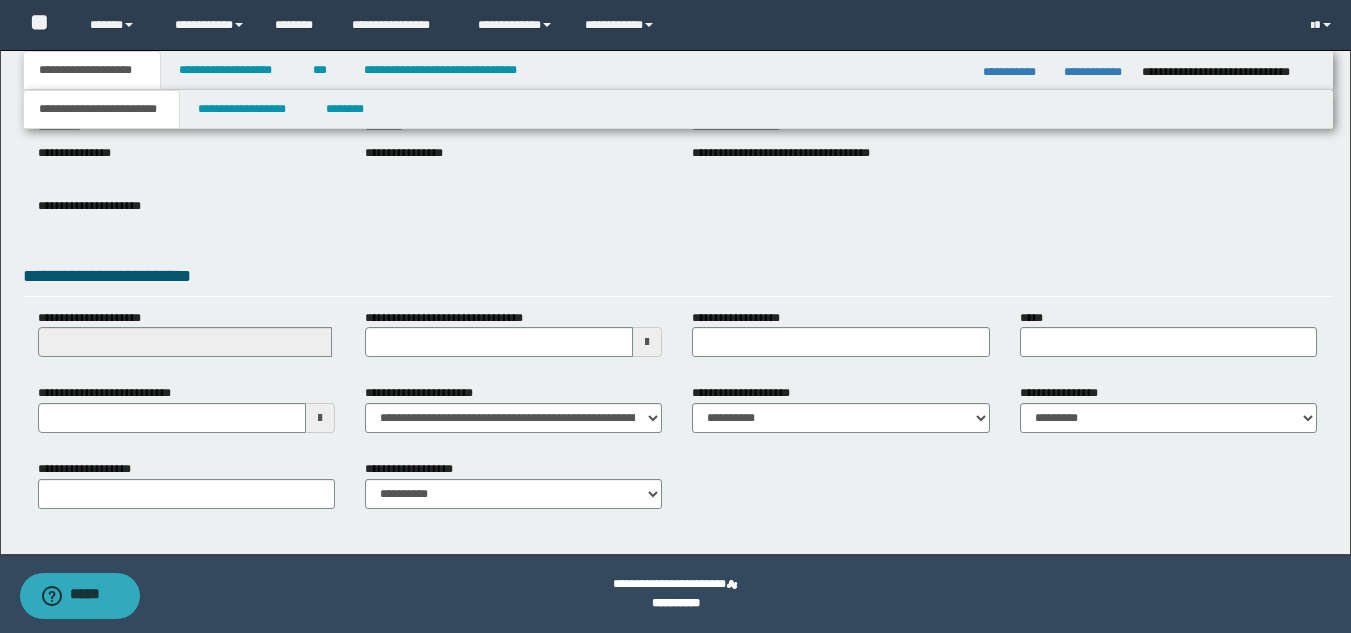 click at bounding box center (320, 418) 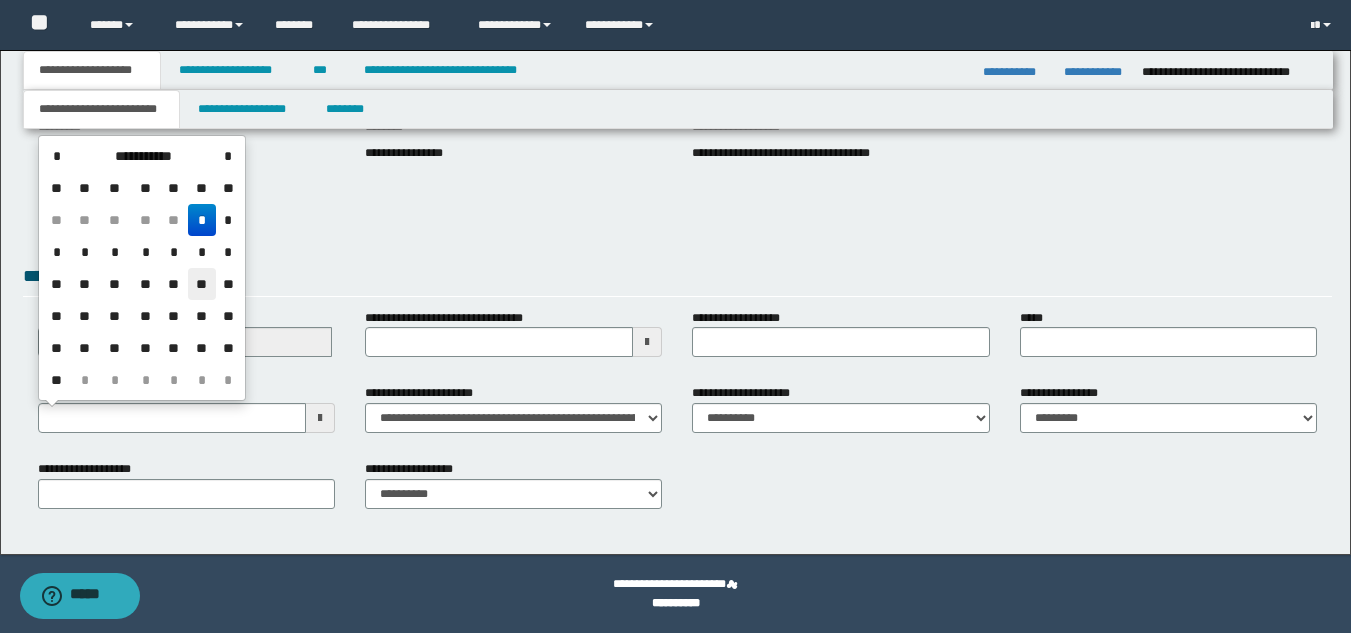 click on "**" at bounding box center [202, 284] 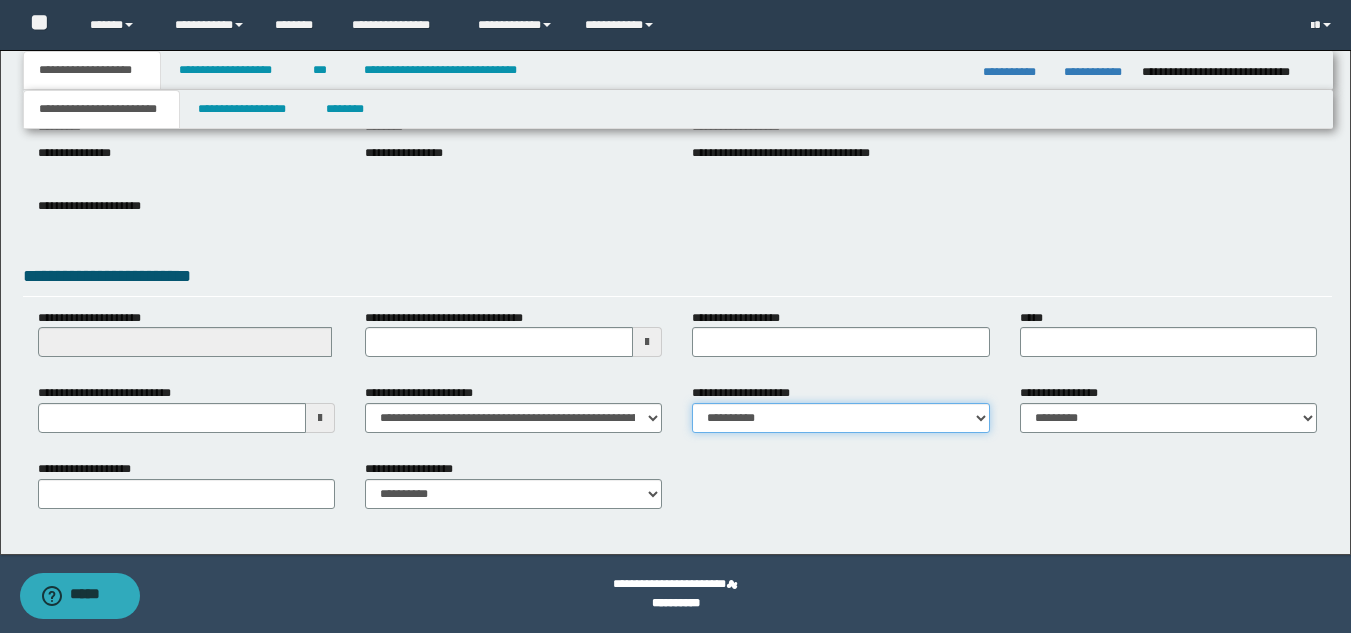 click on "**********" at bounding box center [840, 418] 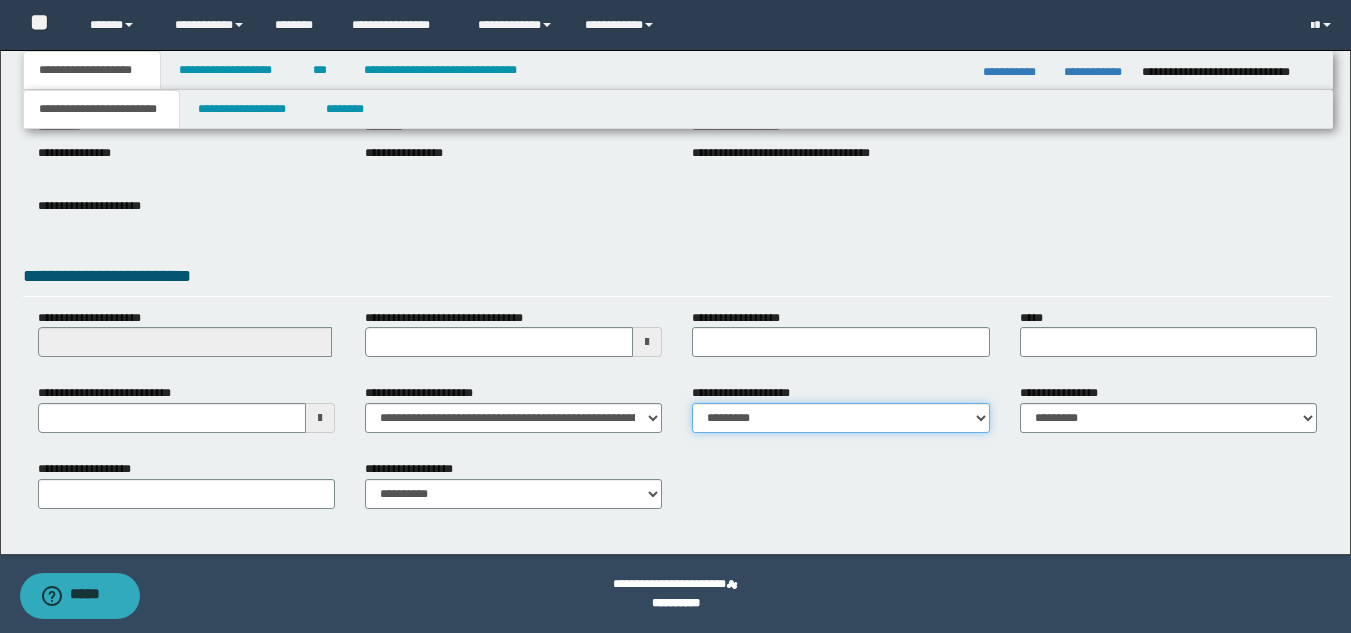 click on "**********" at bounding box center (840, 418) 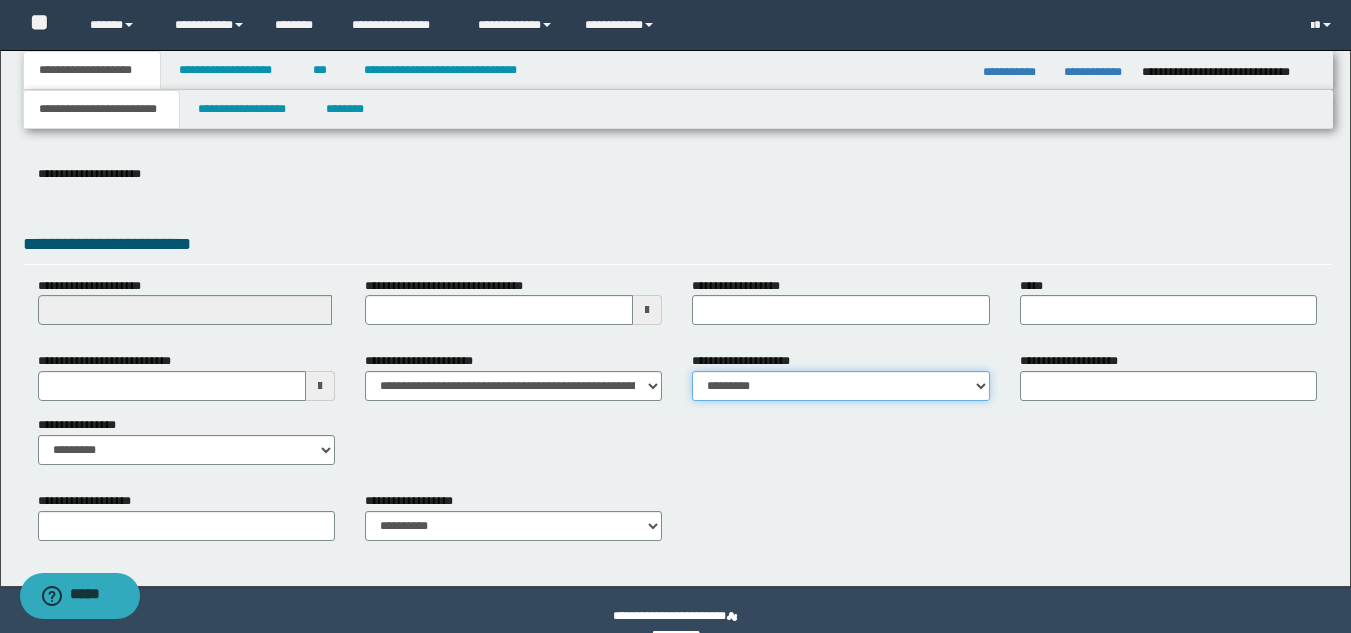 scroll, scrollTop: 315, scrollLeft: 0, axis: vertical 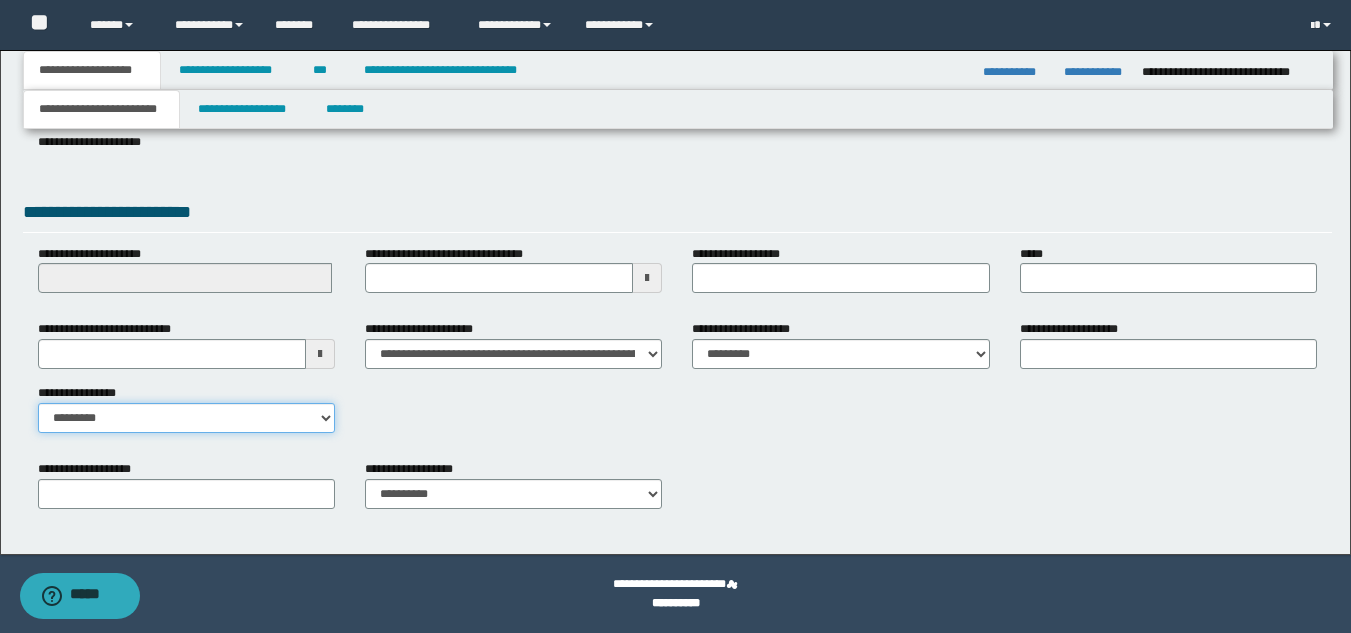 click on "**********" at bounding box center (186, 418) 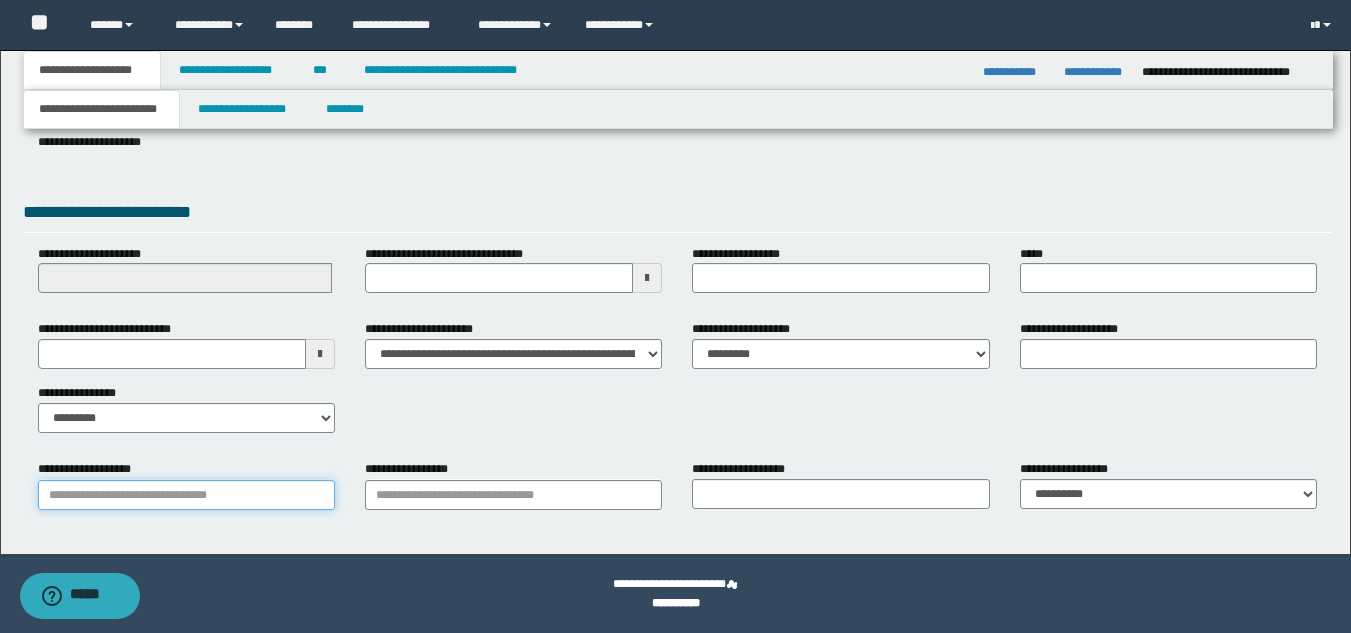 click on "**********" at bounding box center [186, 495] 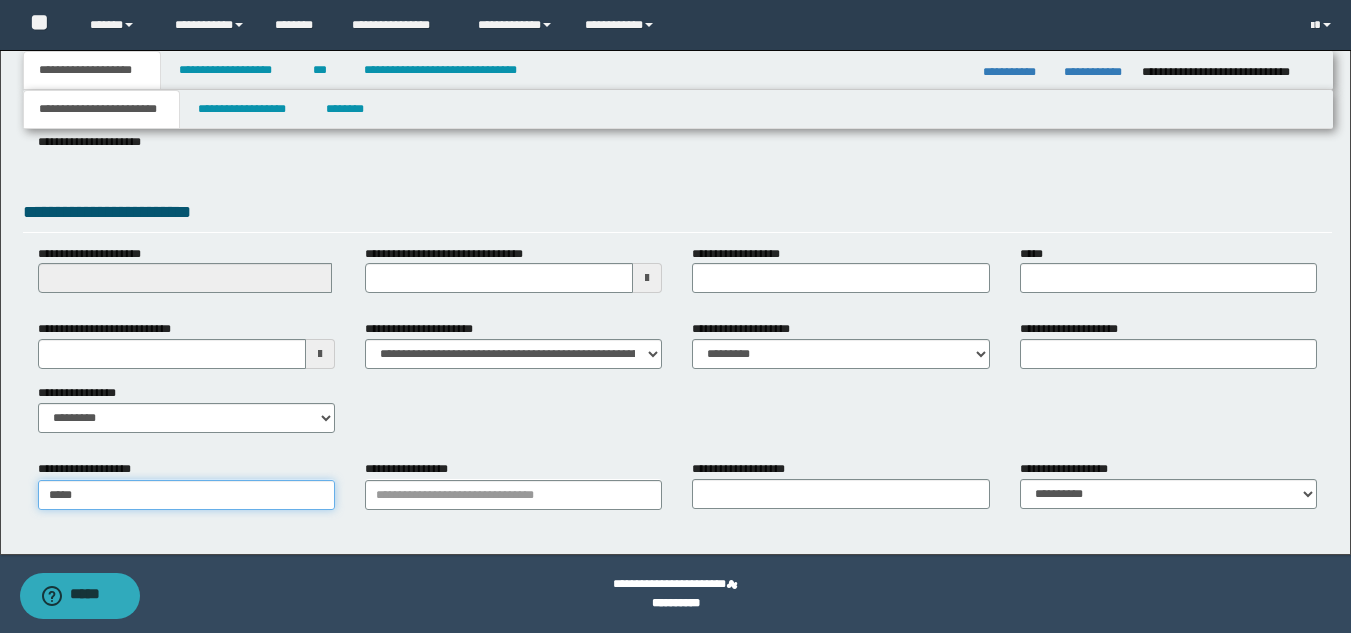 type on "******" 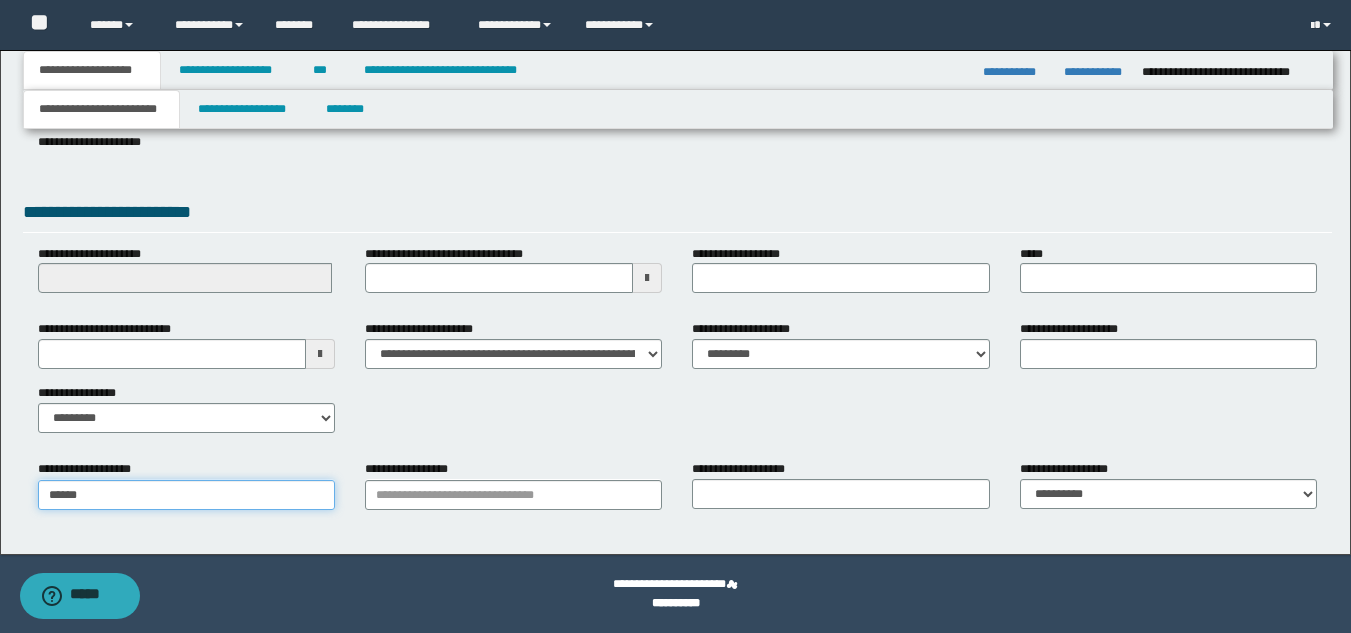 type on "**********" 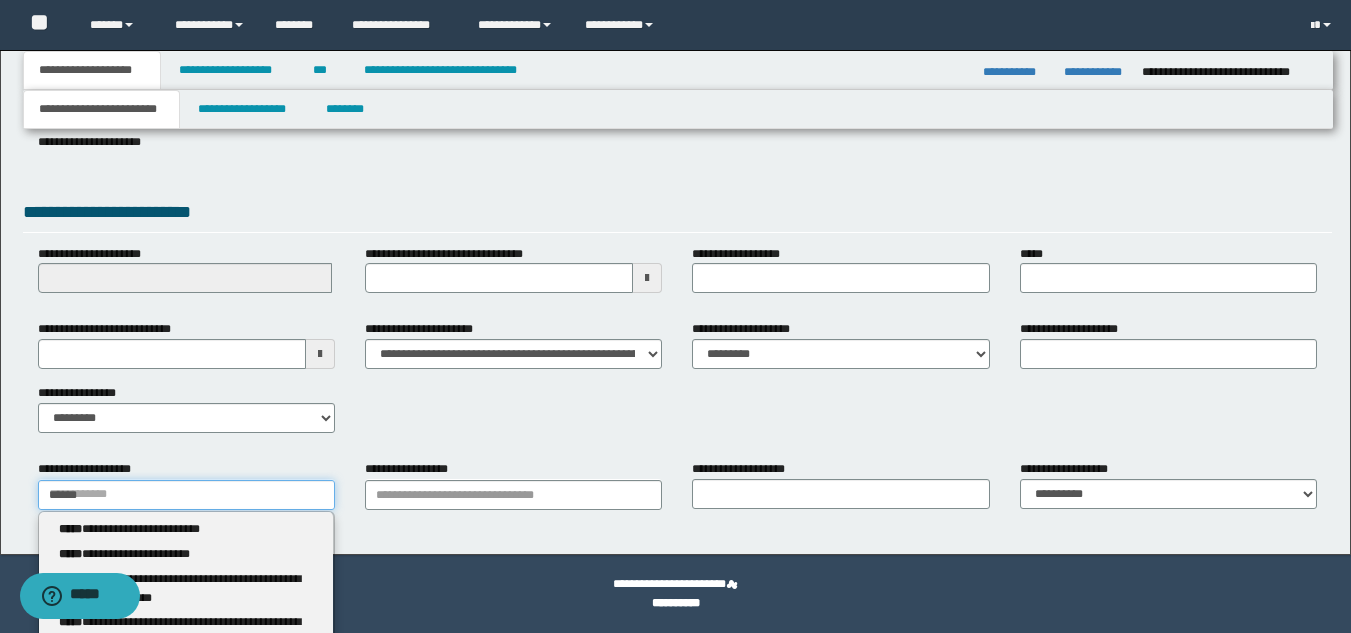 type on "******" 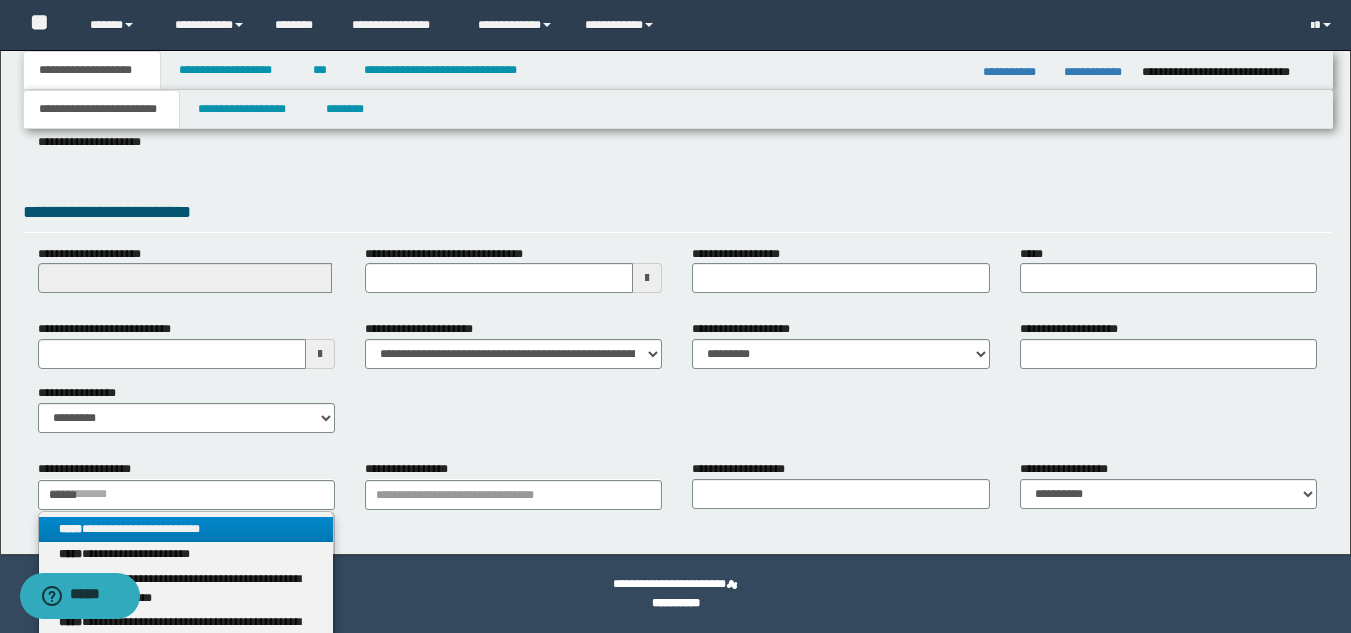 click on "**********" at bounding box center (186, 529) 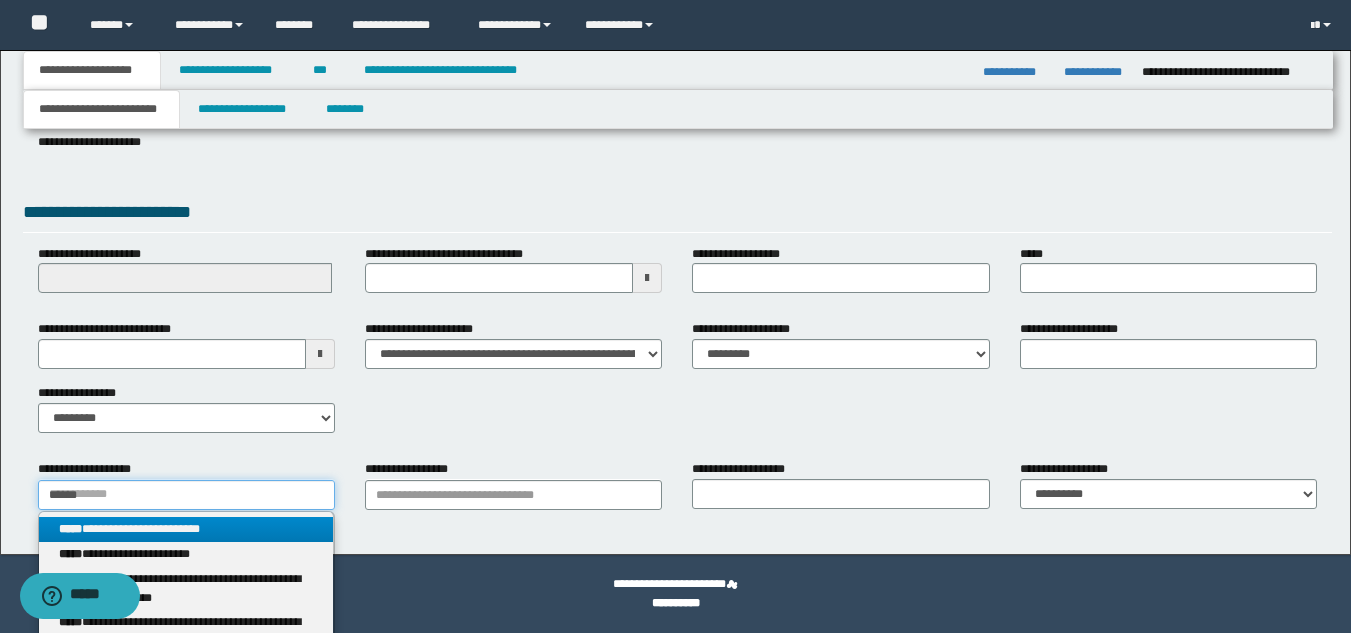 type 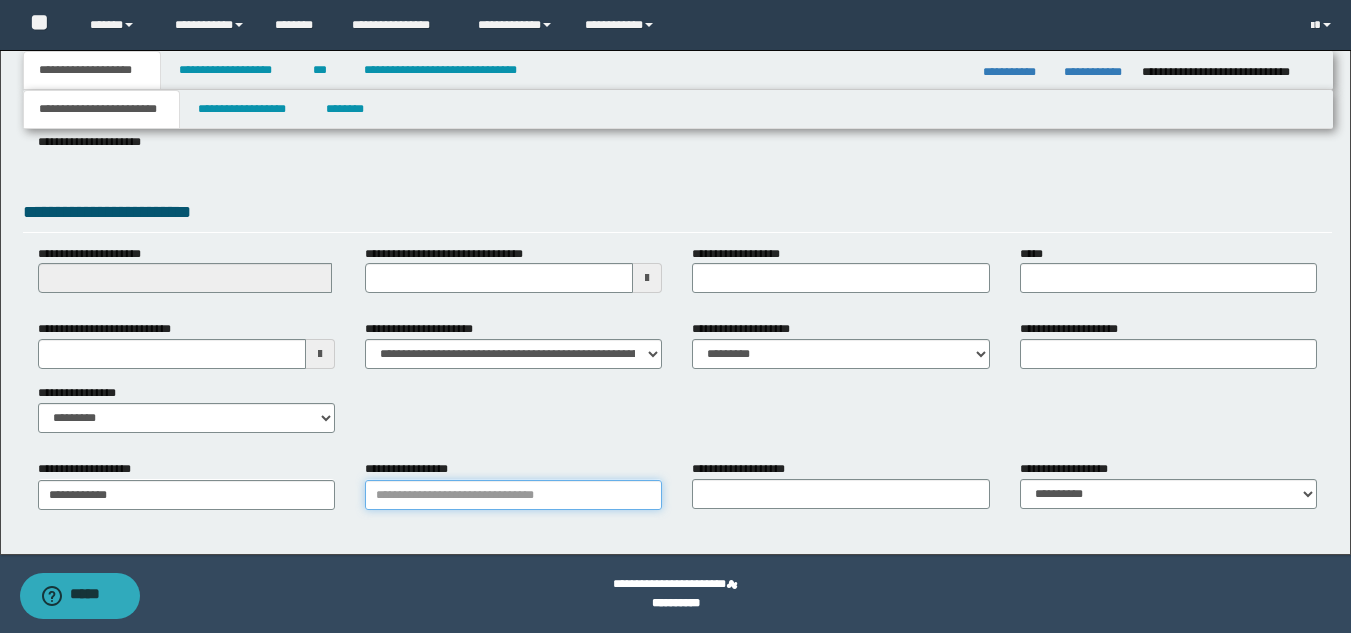 click on "**********" at bounding box center [513, 495] 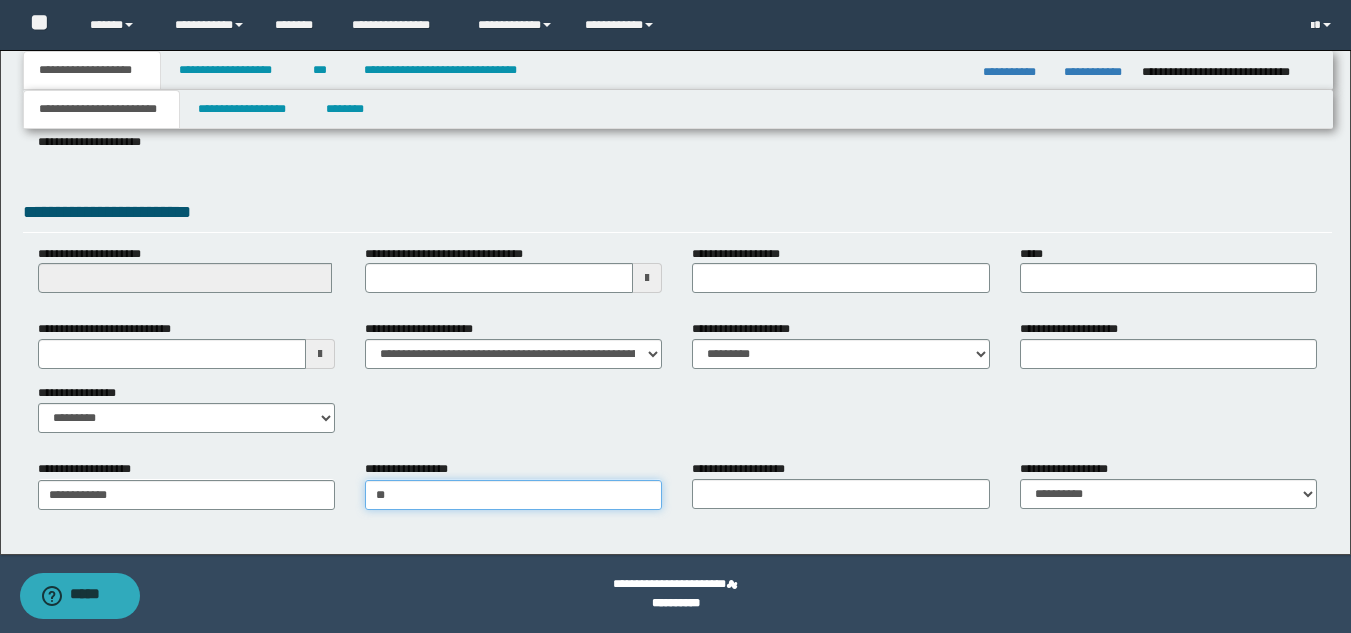 type on "***" 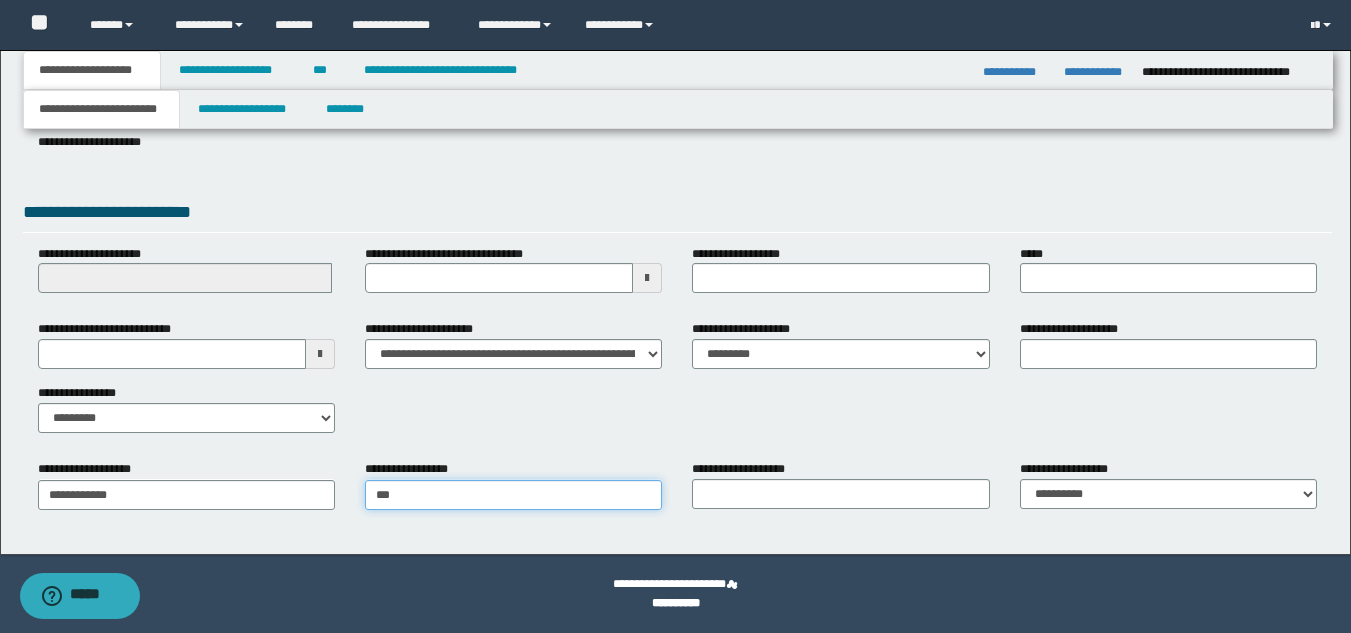 type on "***" 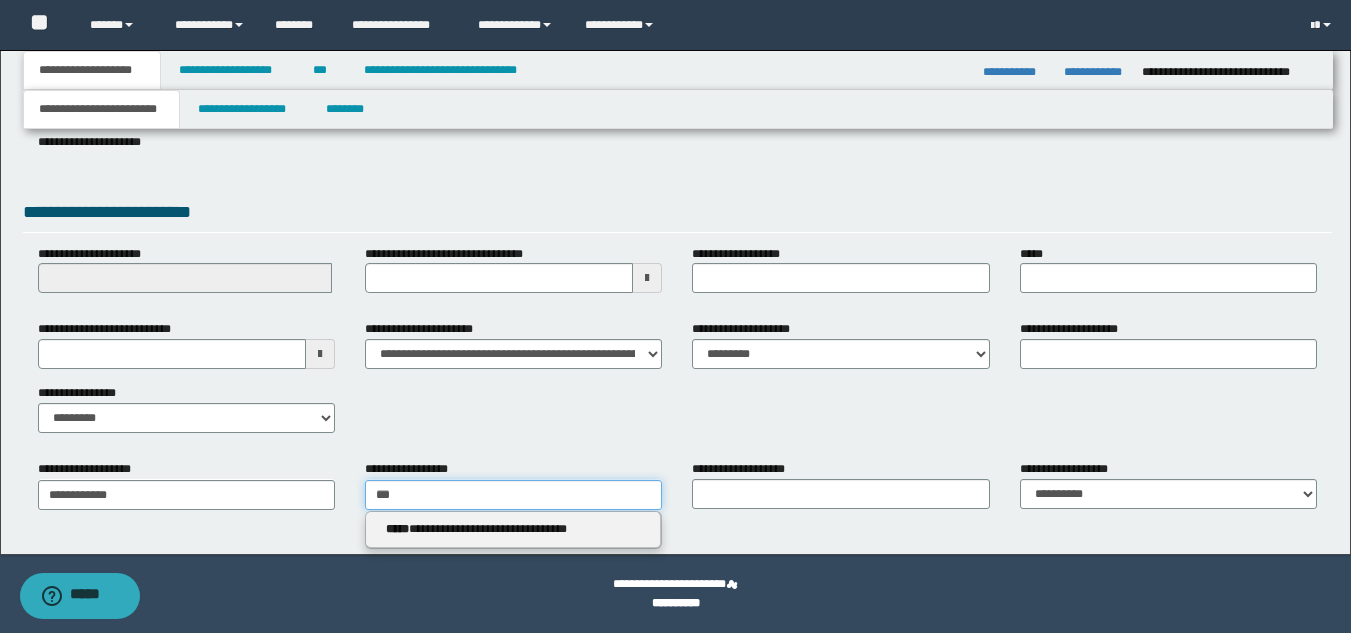 type 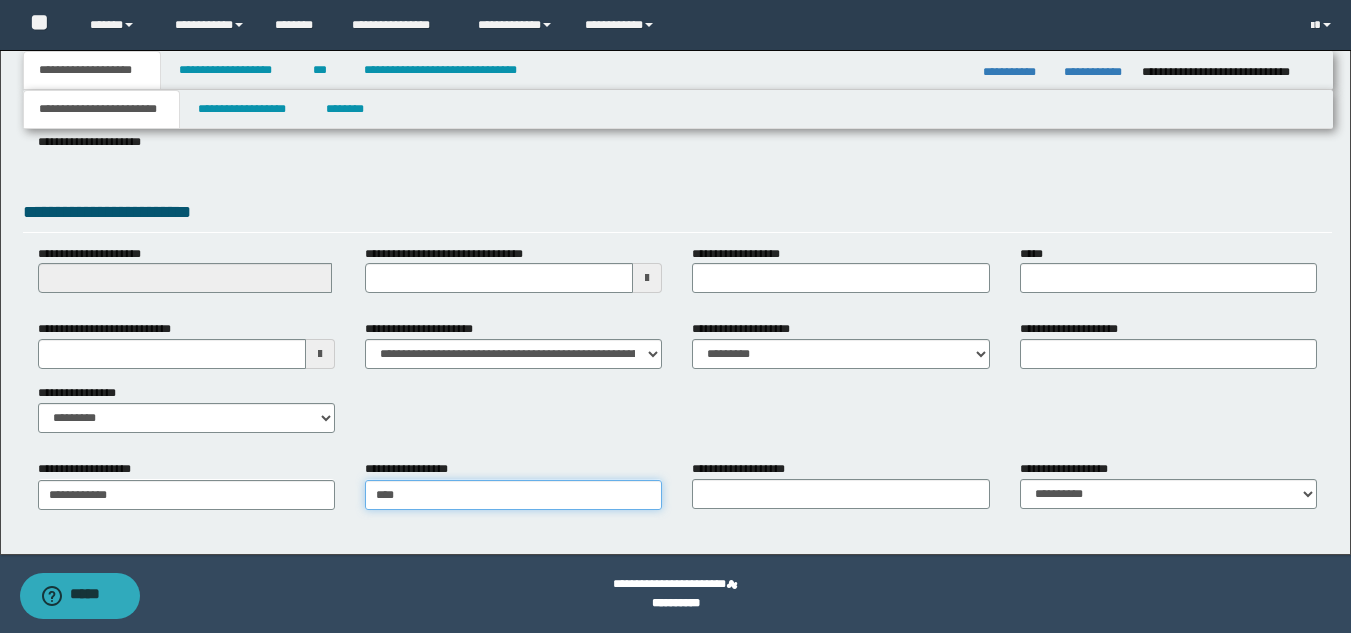 type on "***" 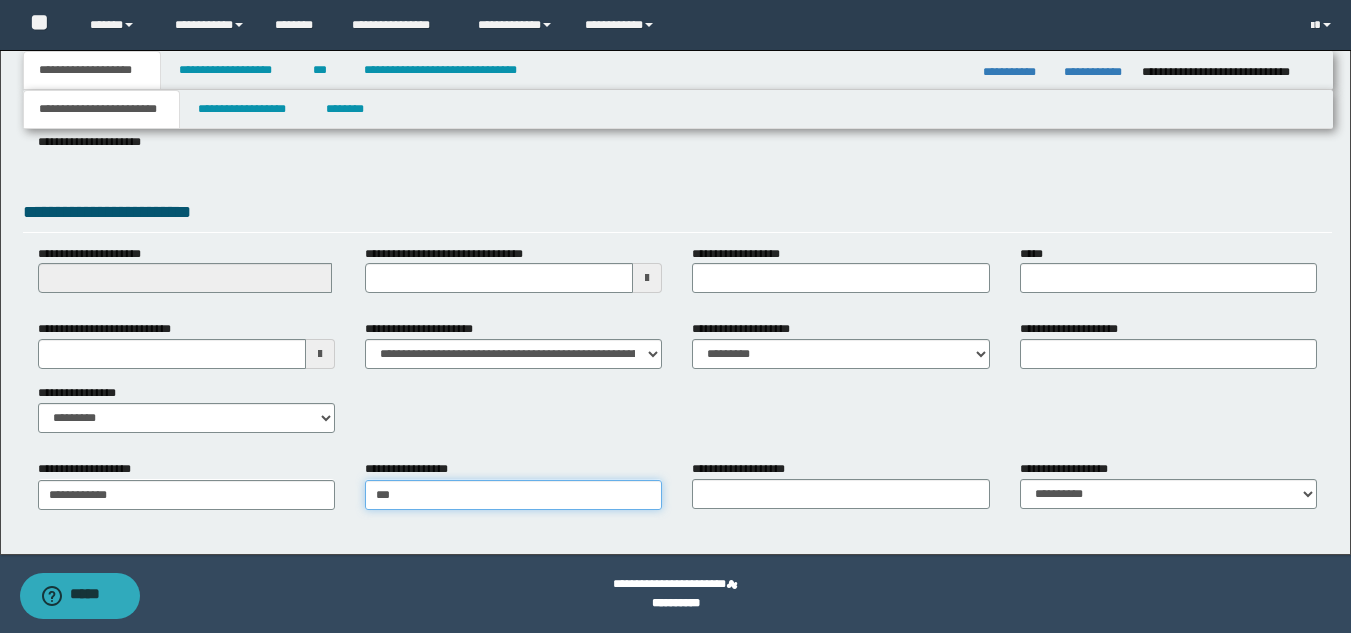 type on "***" 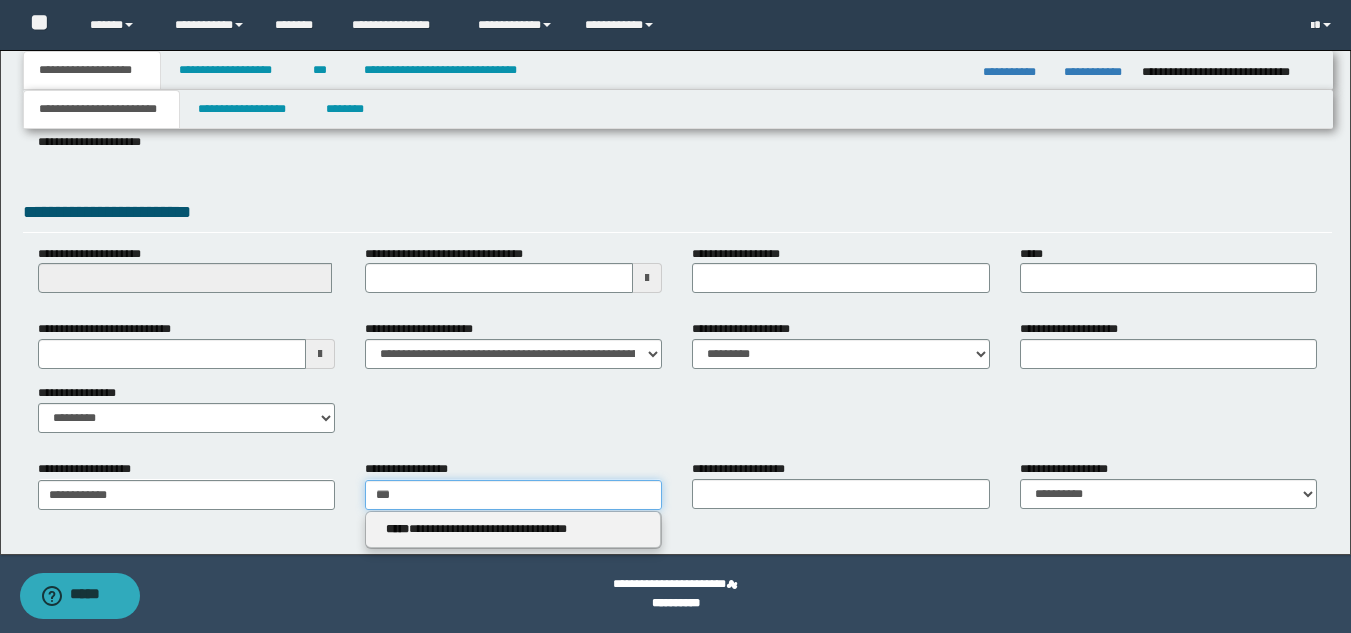 type 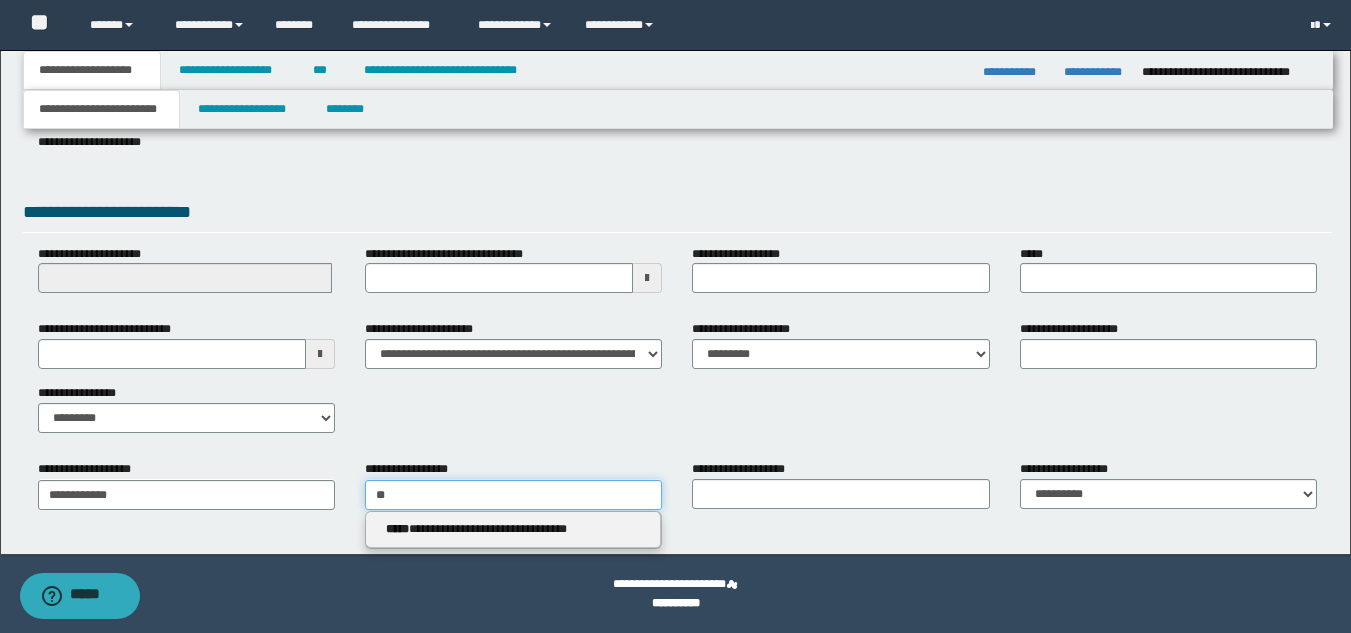 type on "***" 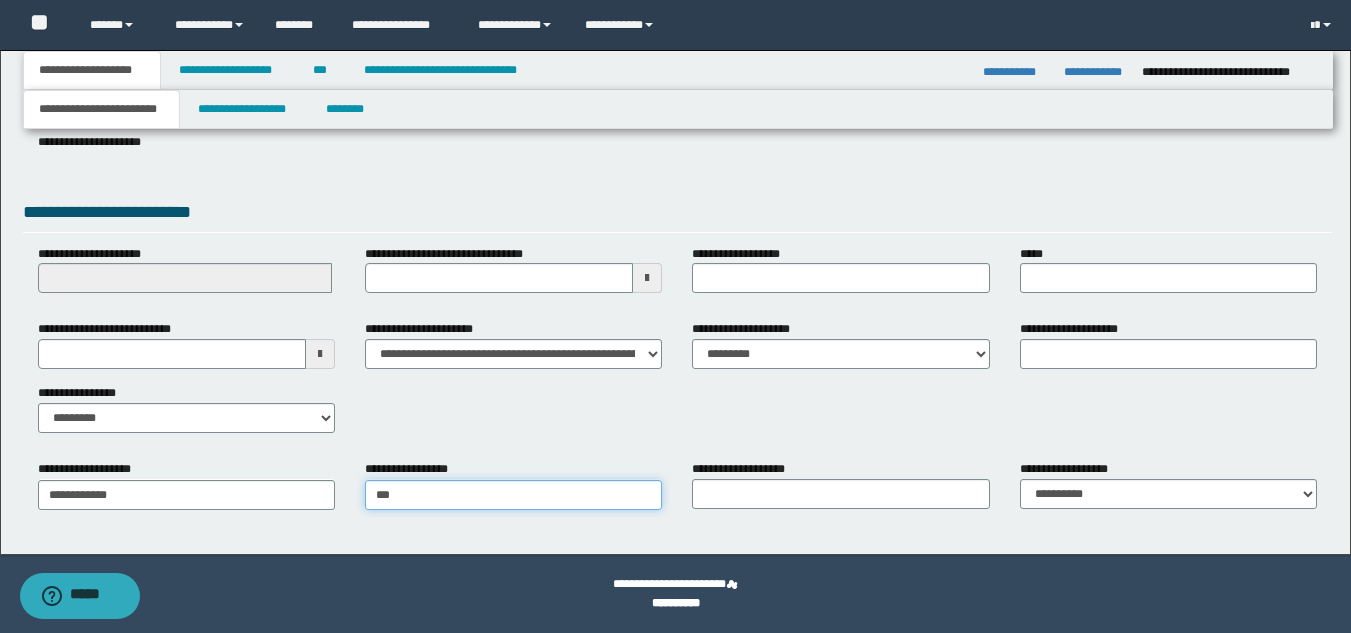 type on "**********" 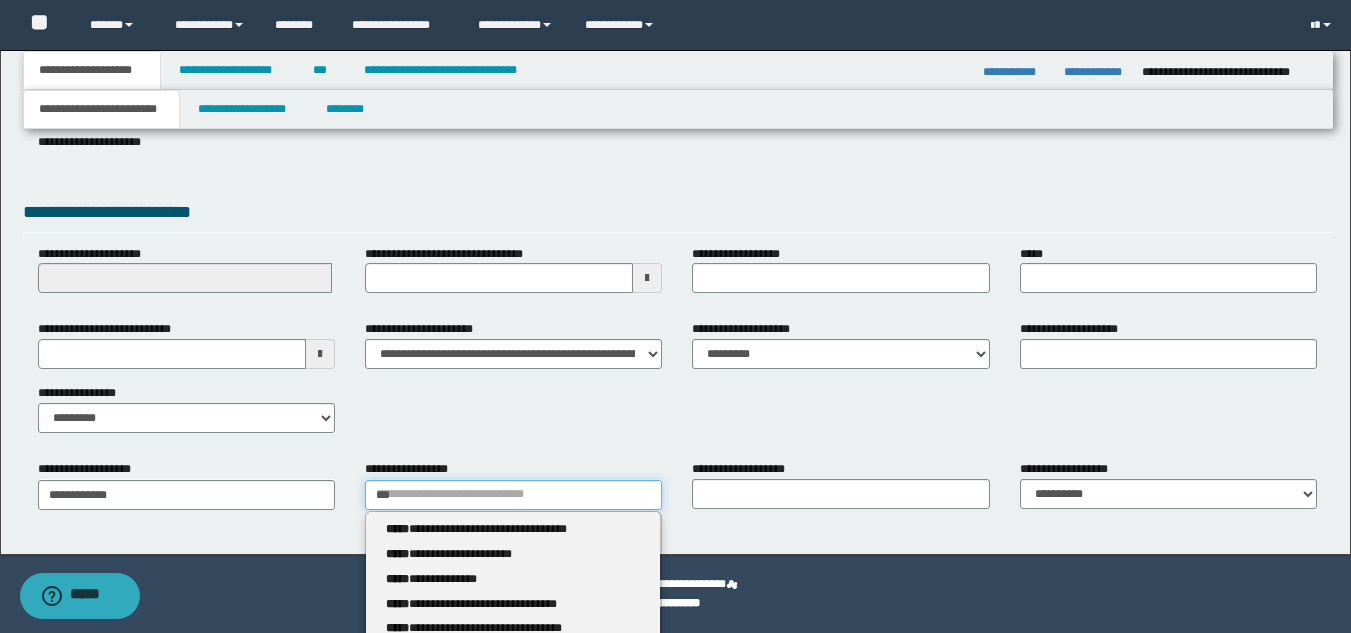type 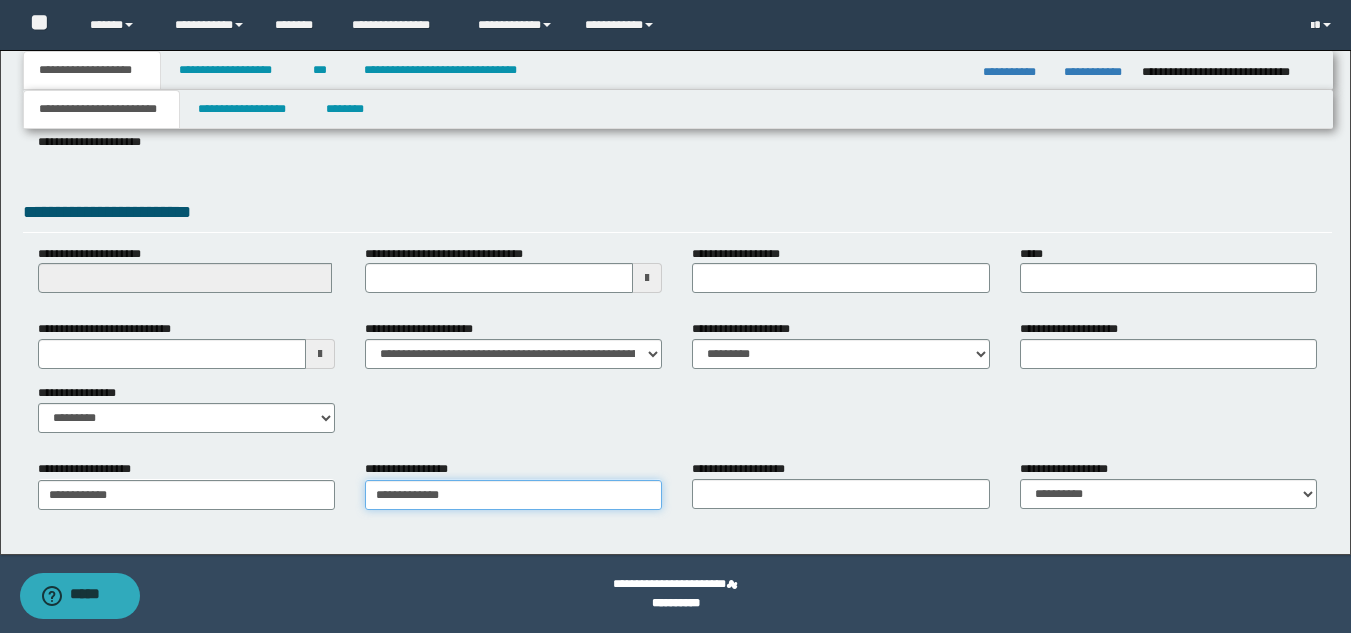 type on "**********" 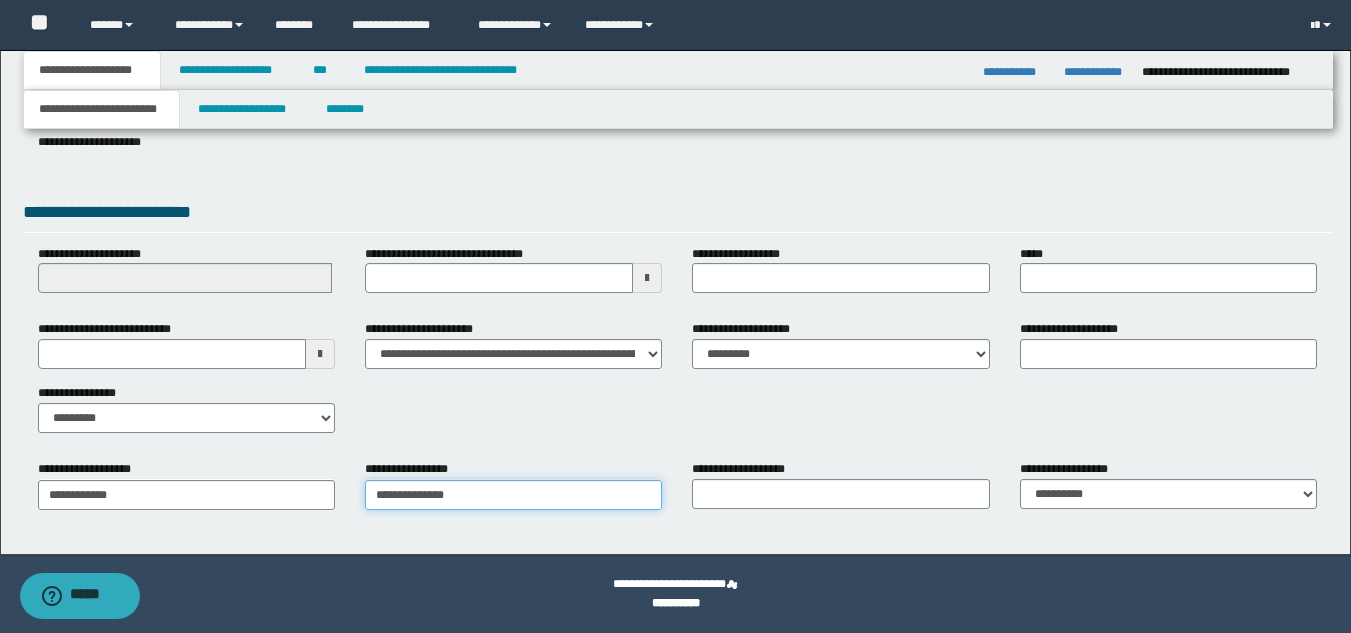 type on "**********" 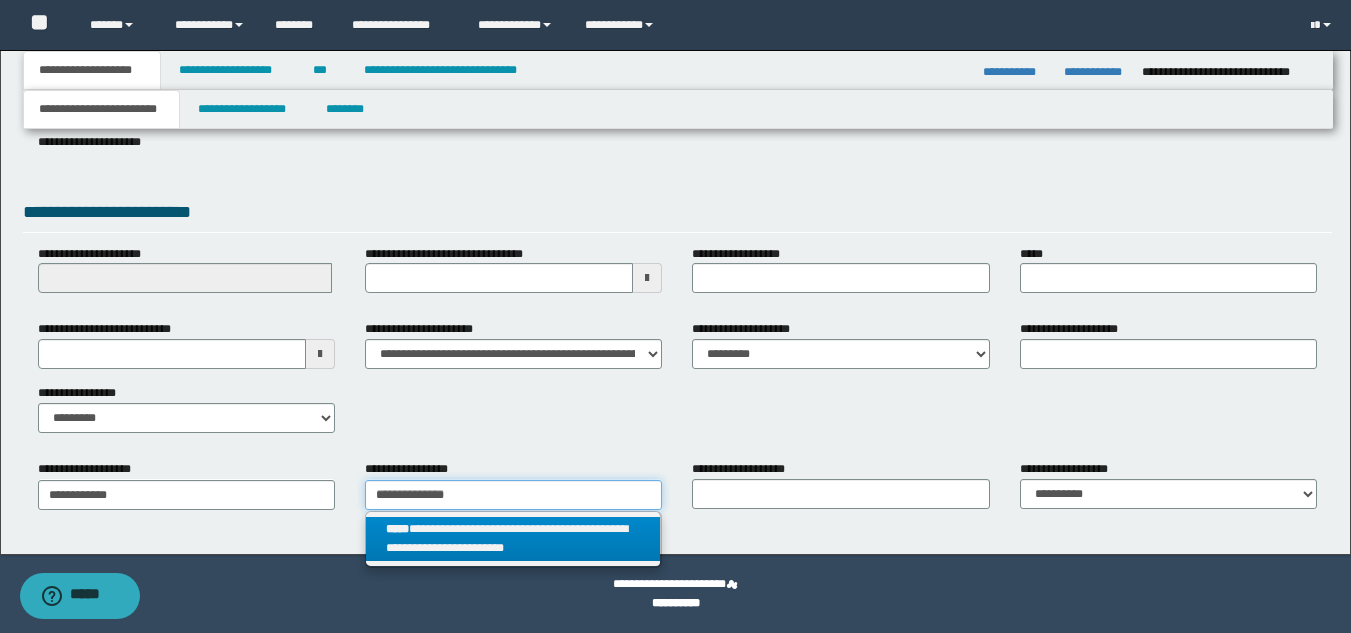type on "**********" 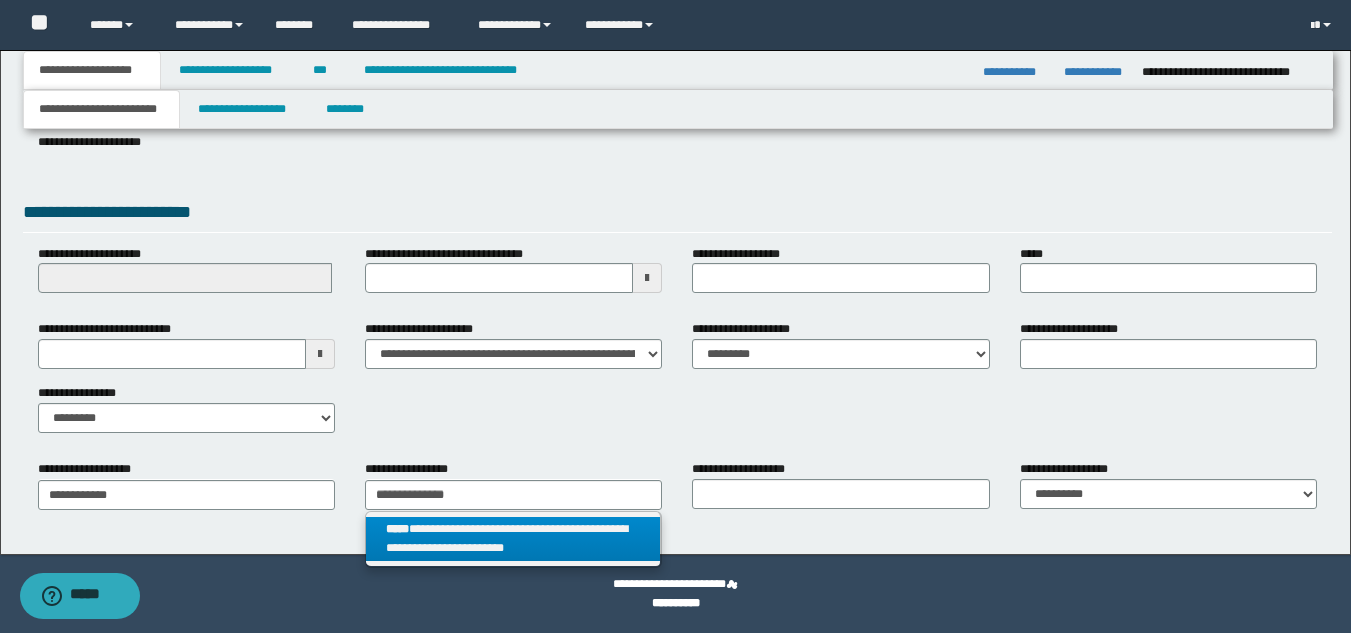 click on "**********" at bounding box center (513, 539) 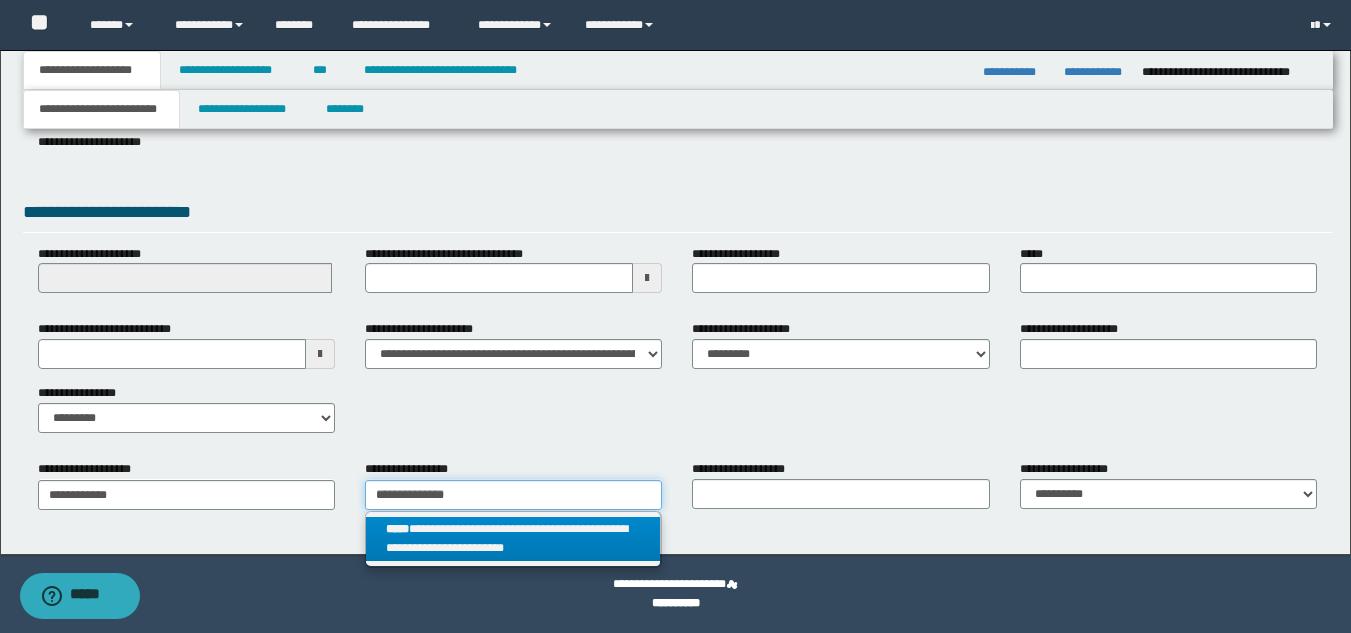 type 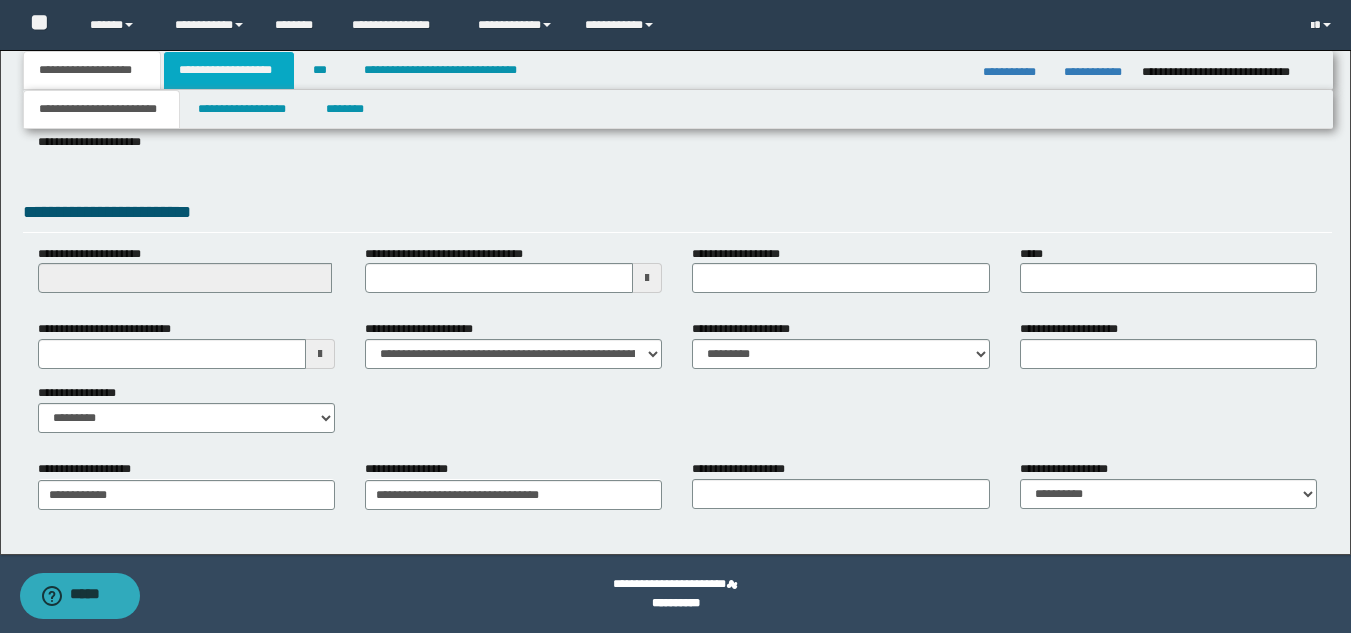 click on "**********" at bounding box center (229, 70) 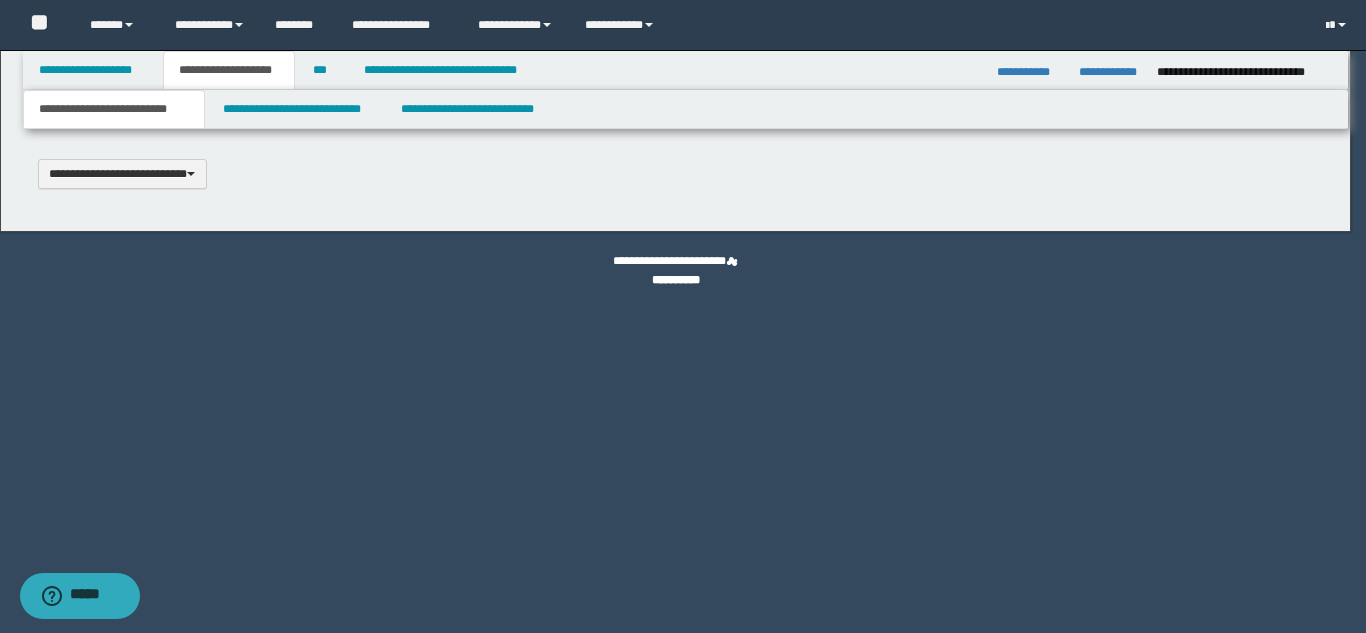 scroll, scrollTop: 0, scrollLeft: 0, axis: both 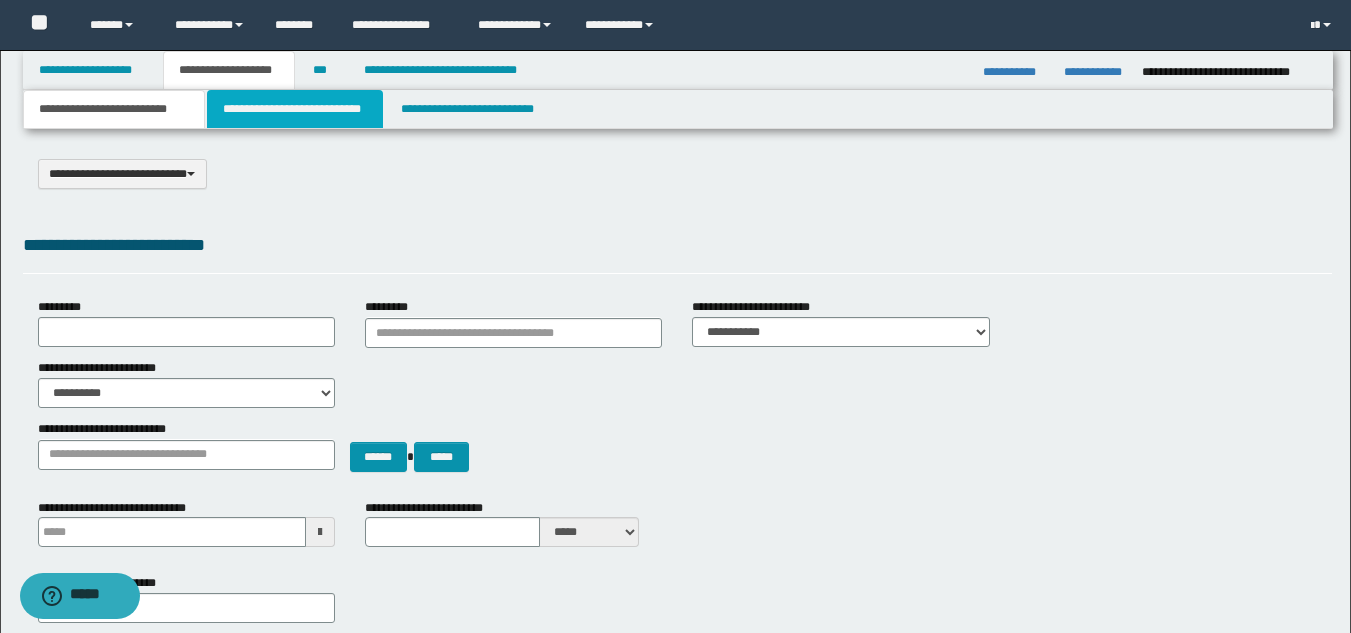 click on "**********" at bounding box center [295, 109] 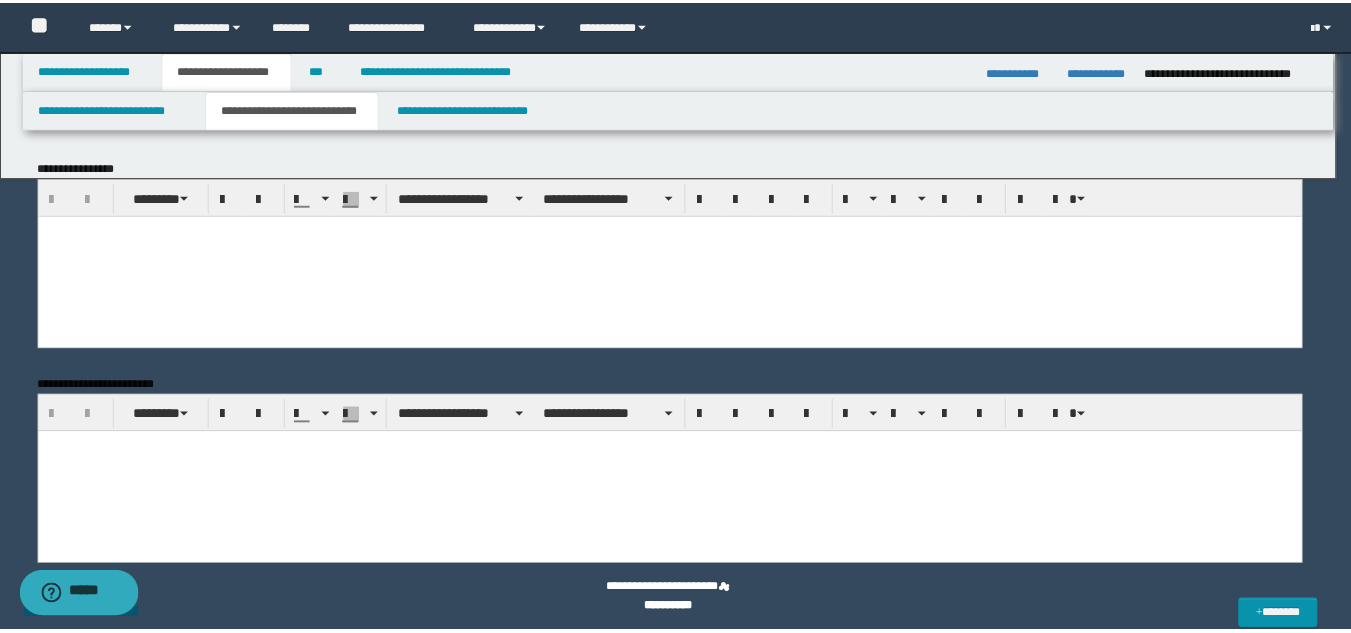 scroll, scrollTop: 0, scrollLeft: 0, axis: both 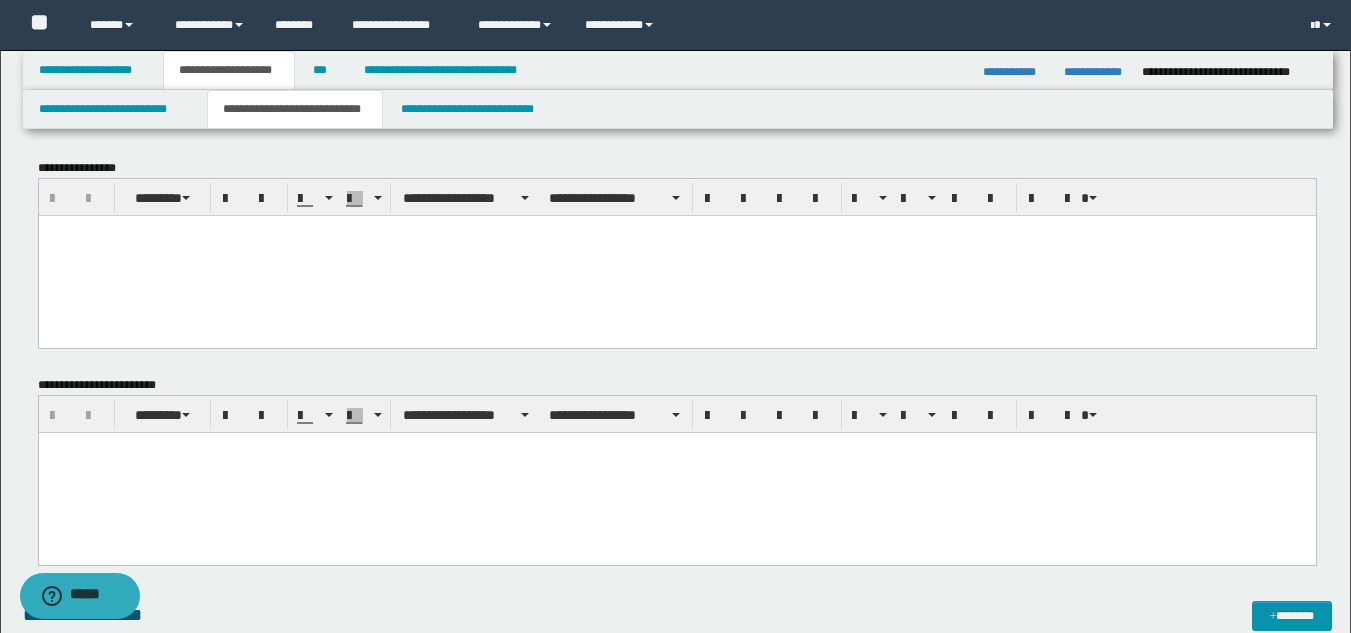 click at bounding box center (676, 255) 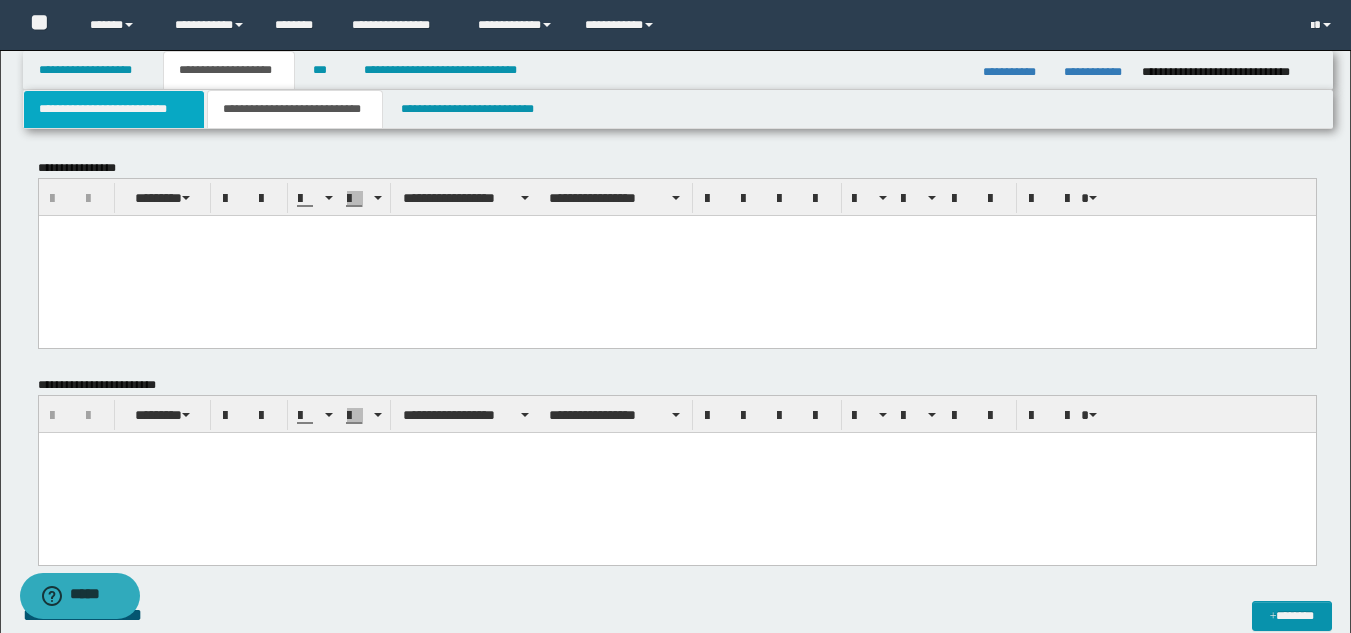 click on "**********" at bounding box center [114, 109] 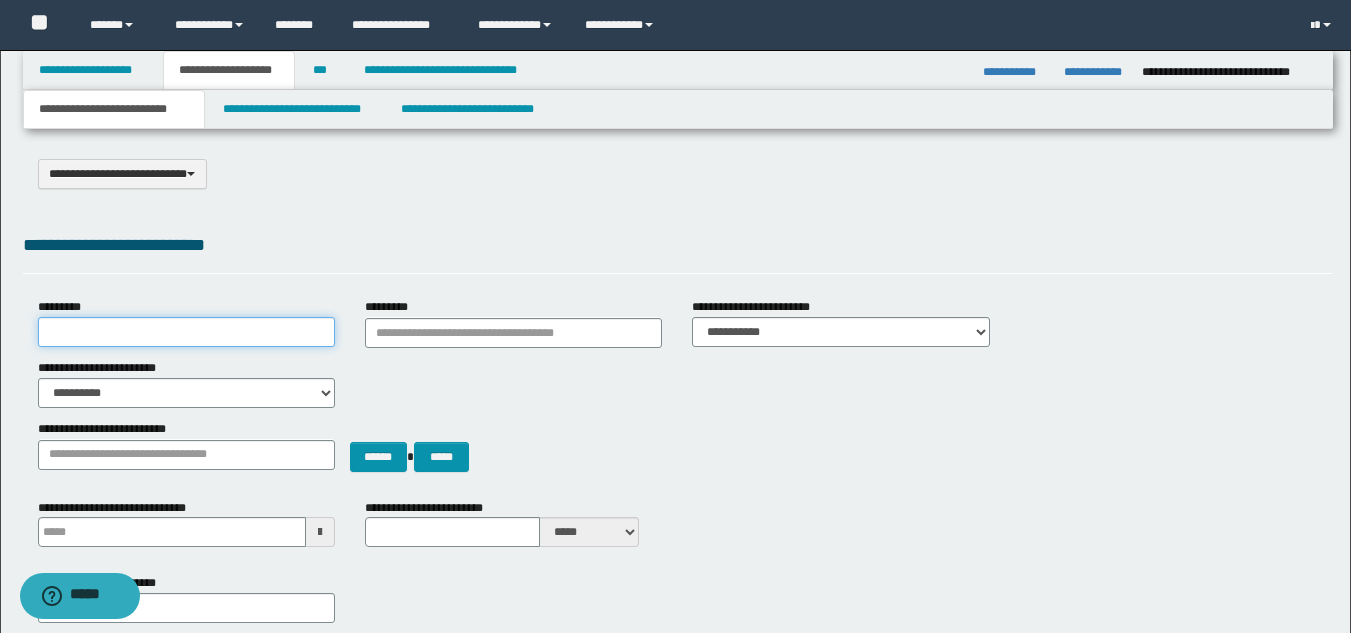 click on "*********" at bounding box center (186, 332) 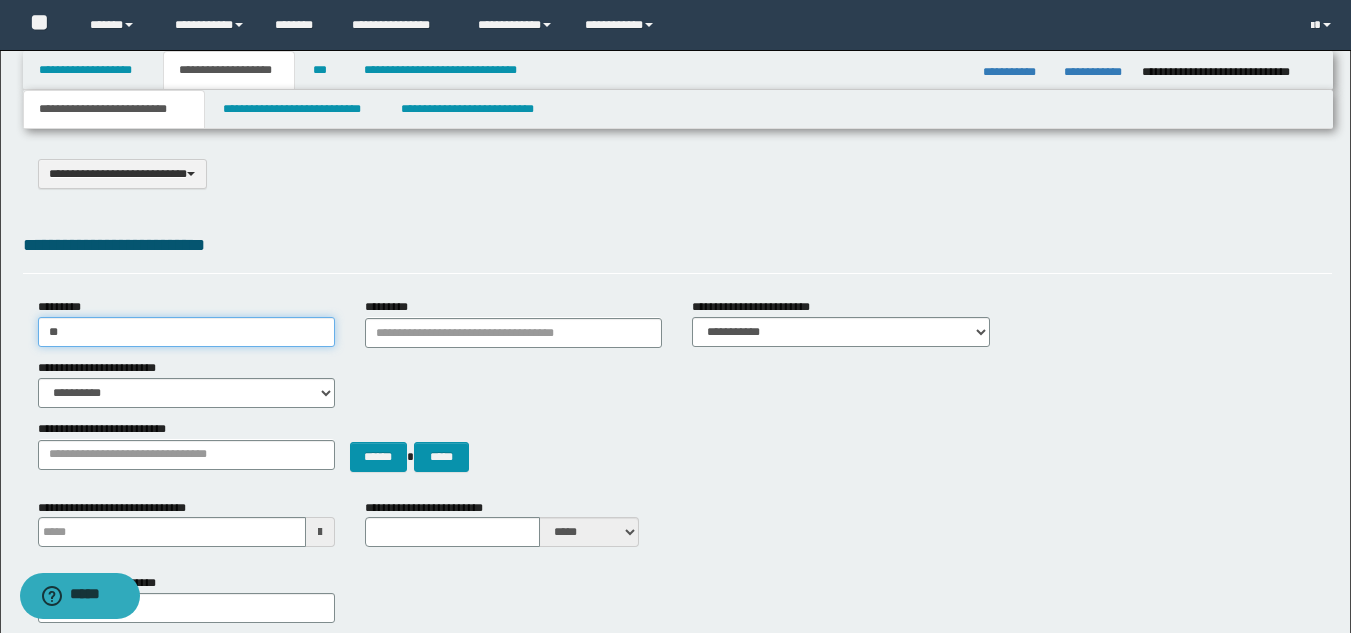 type on "*" 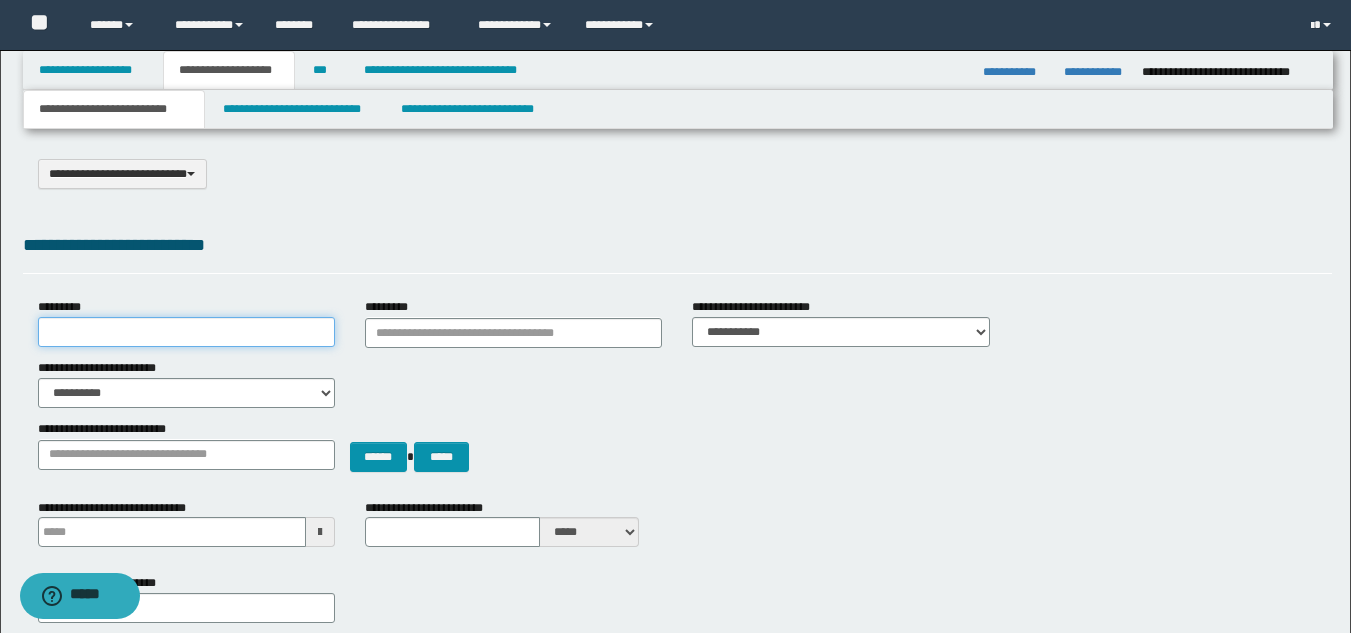 paste on "**********" 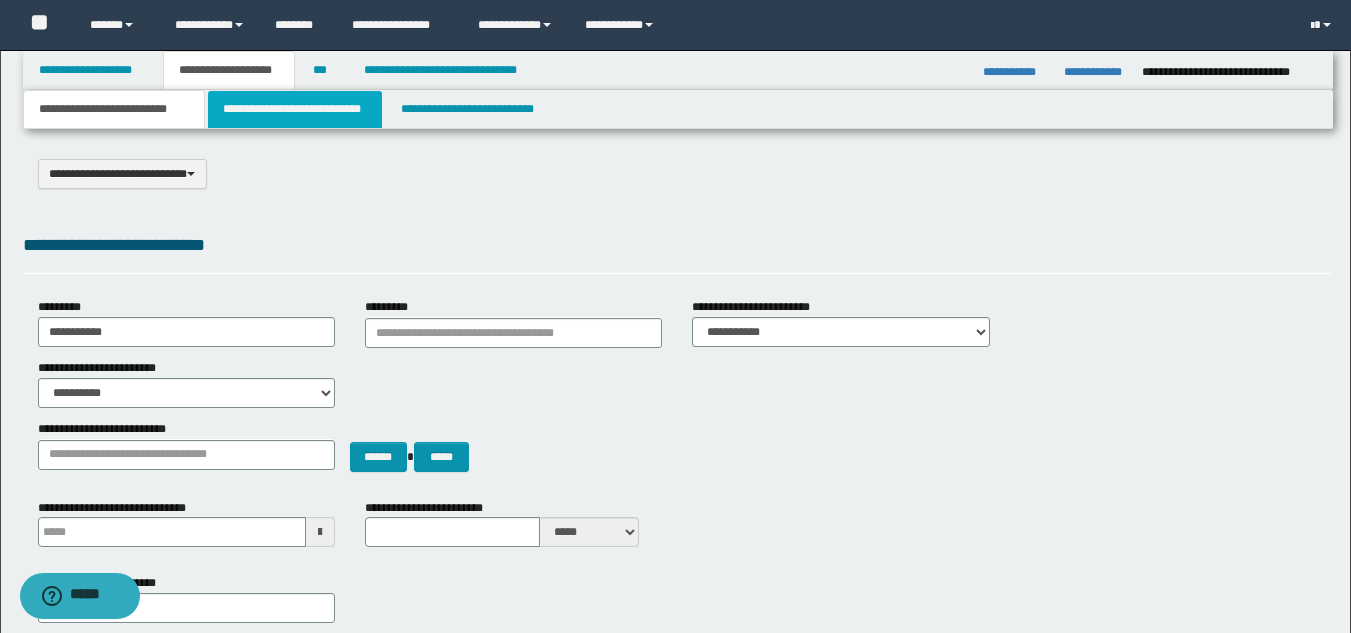 click on "**********" at bounding box center (295, 109) 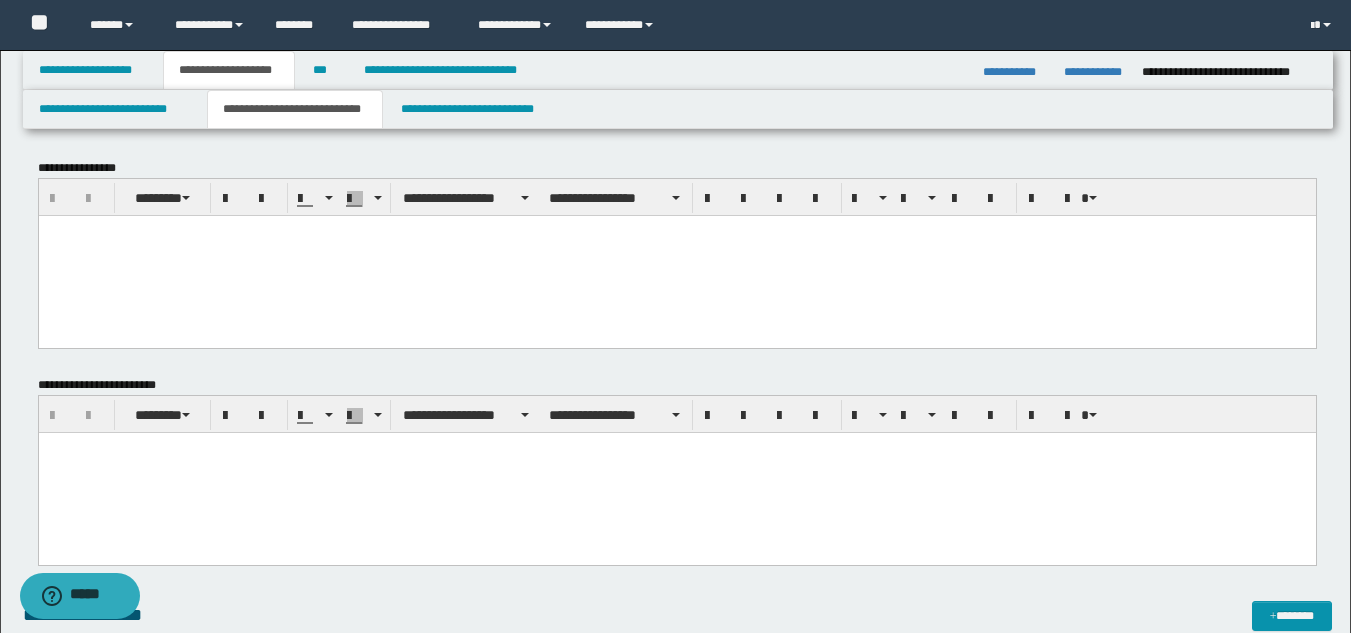 click at bounding box center (676, 255) 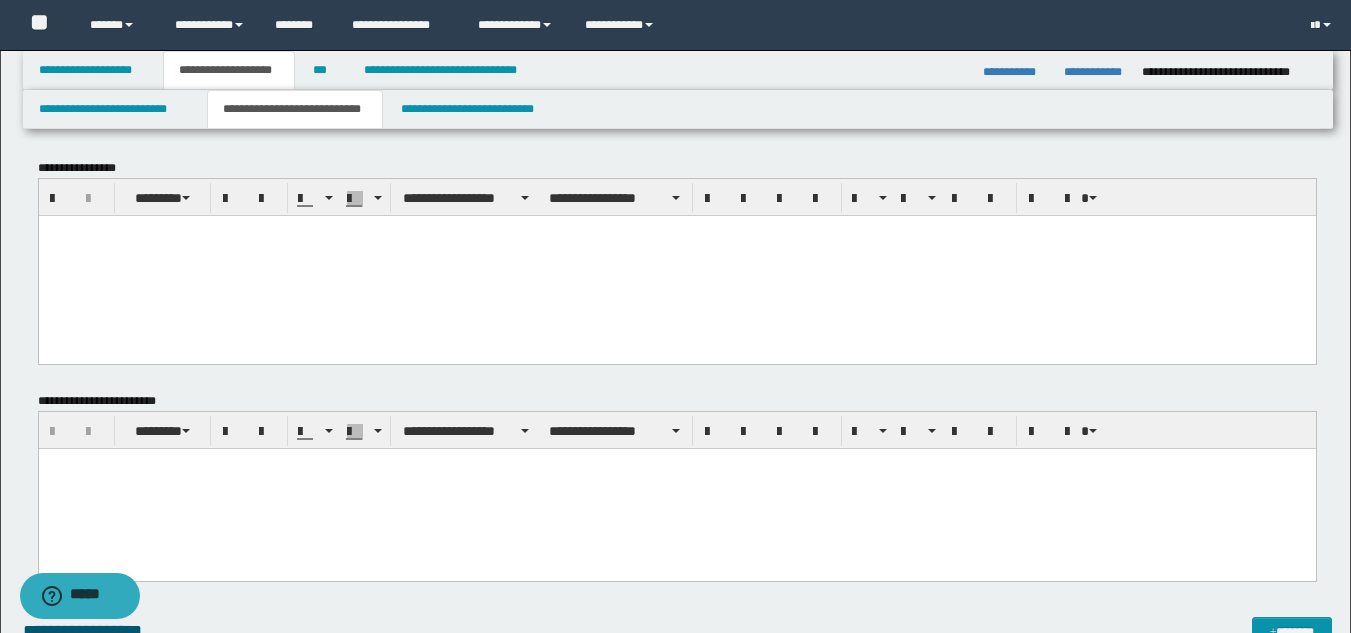 paste 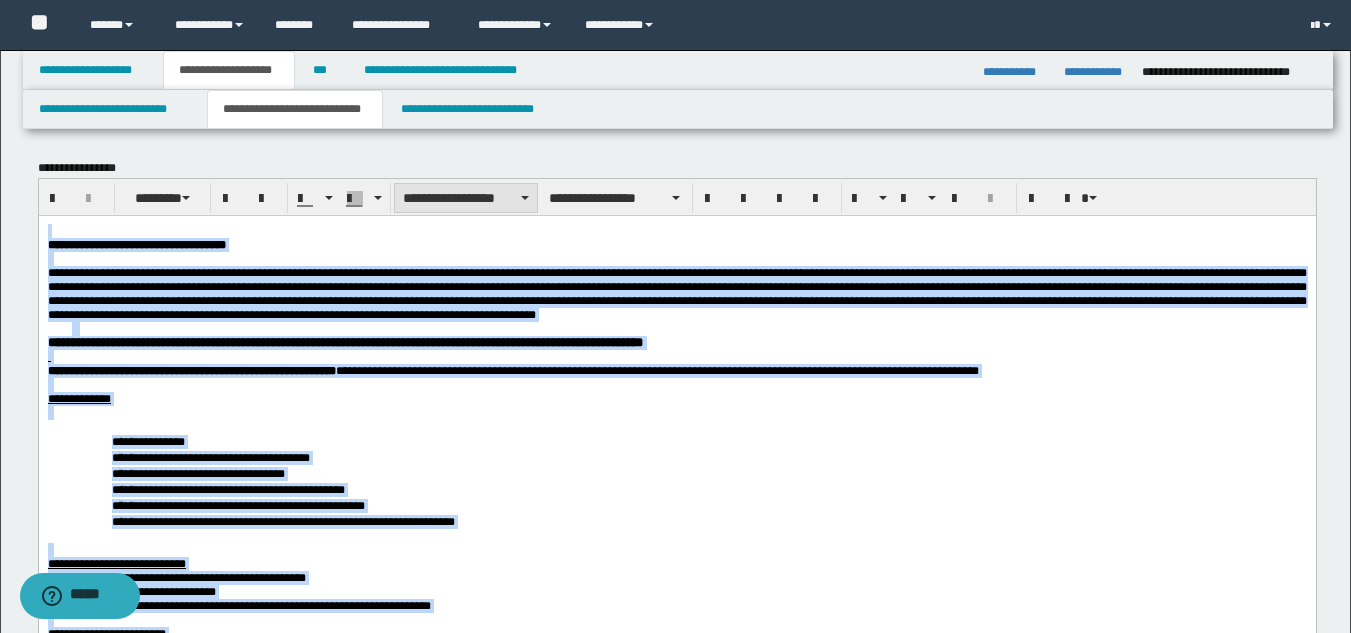 click on "**********" at bounding box center [466, 198] 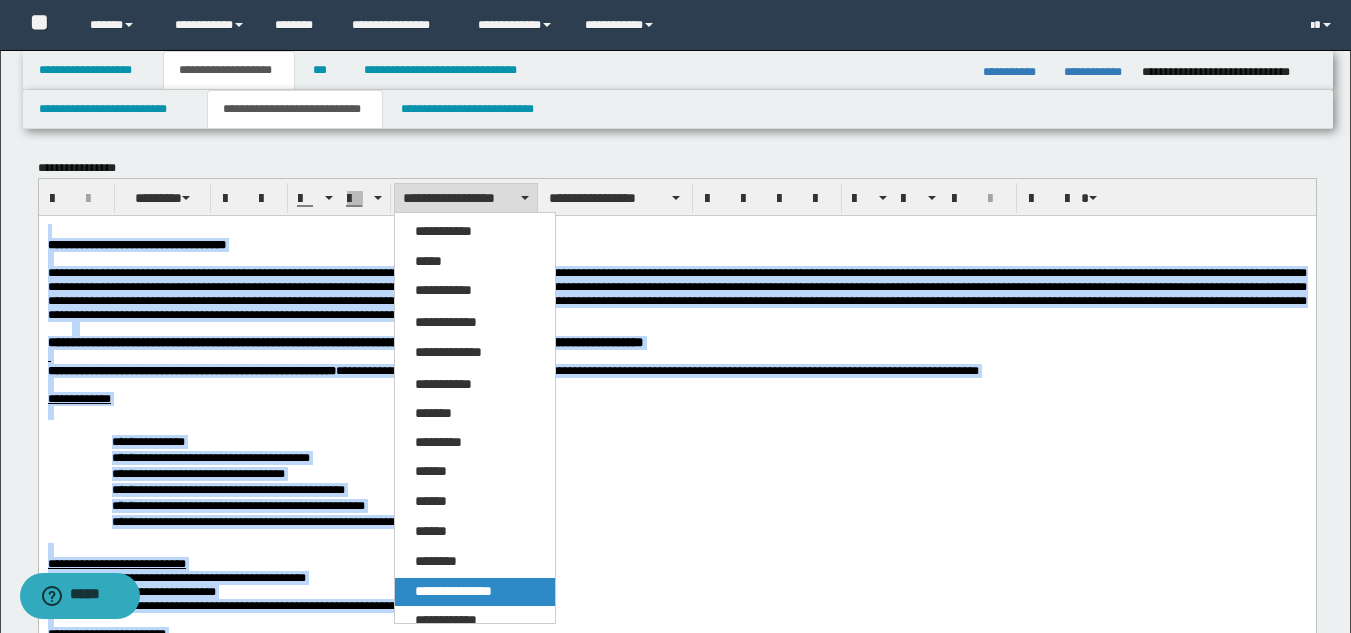 click on "**********" at bounding box center [453, 591] 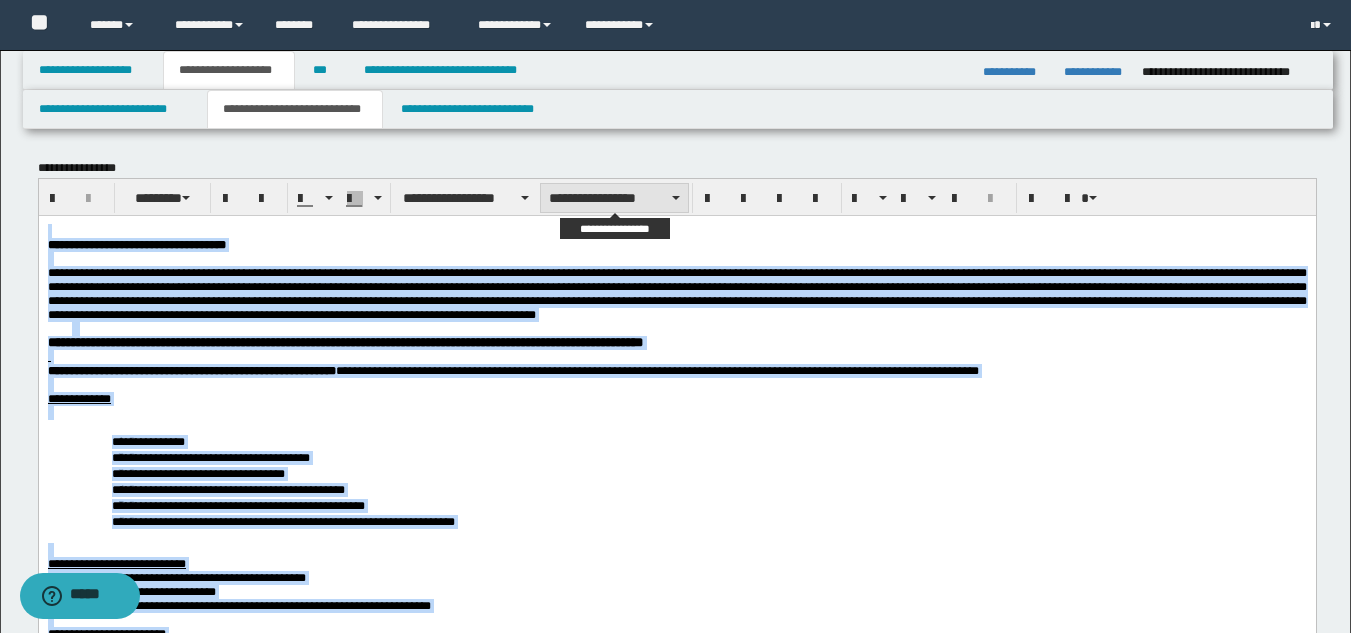 click on "**********" at bounding box center (614, 198) 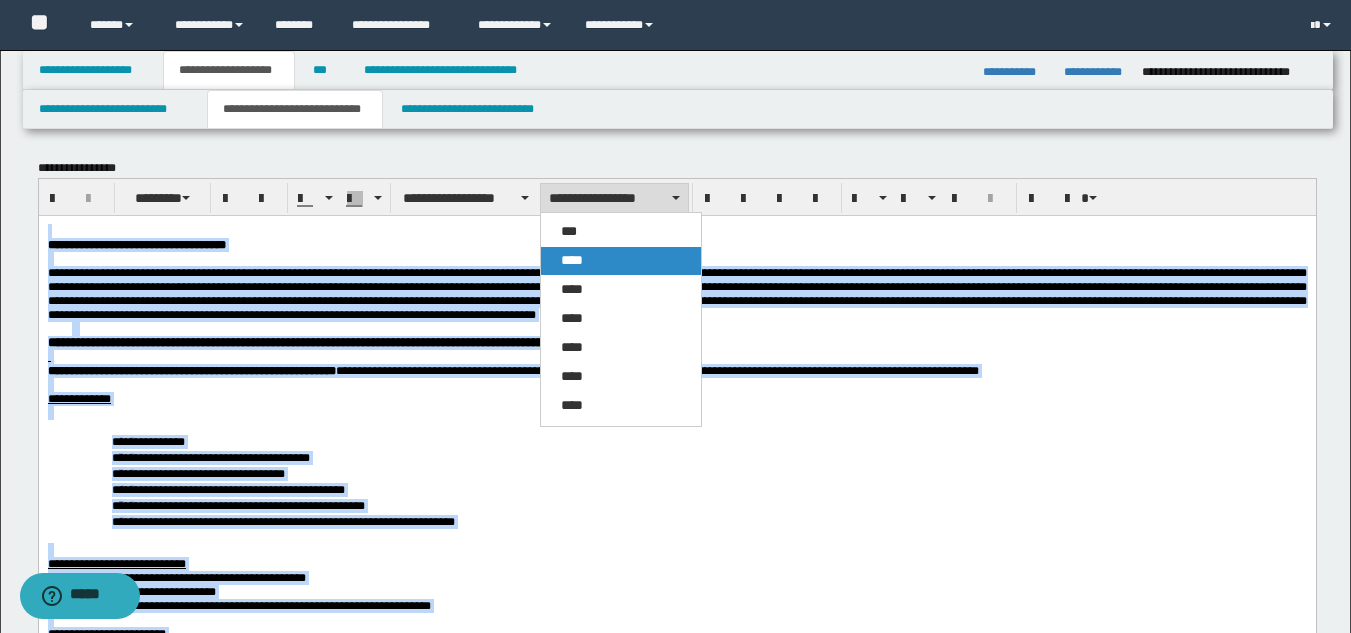 click on "****" at bounding box center [621, 261] 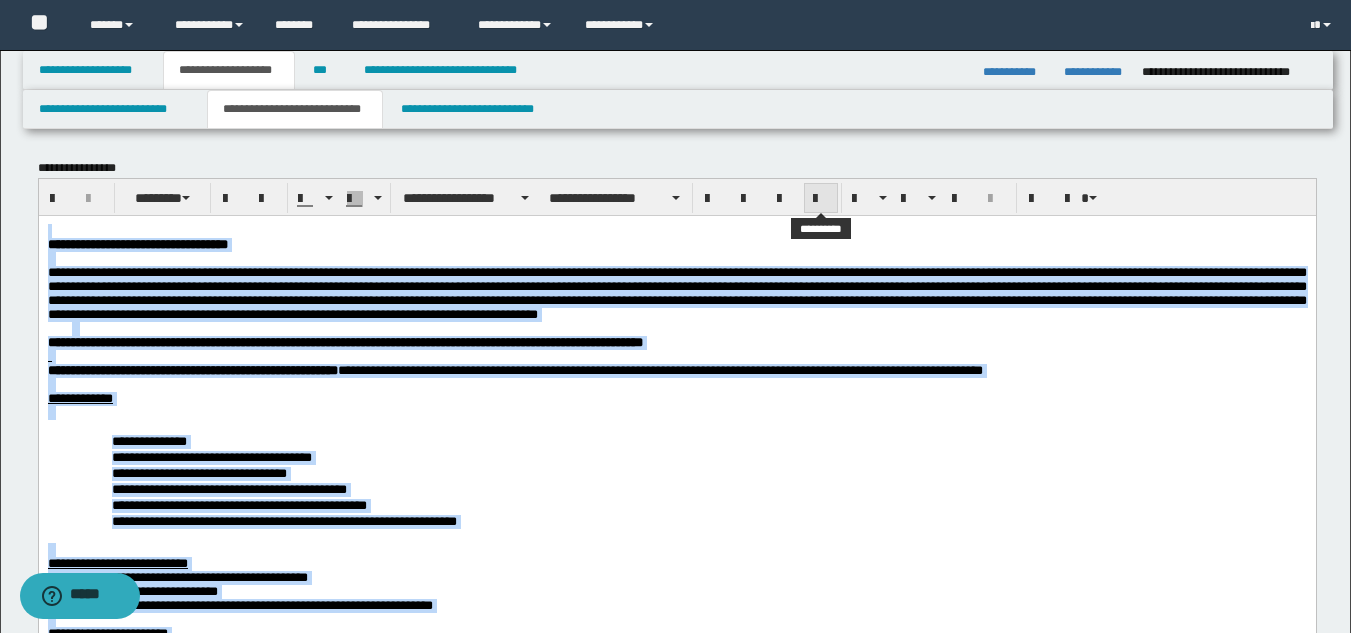 click at bounding box center [821, 199] 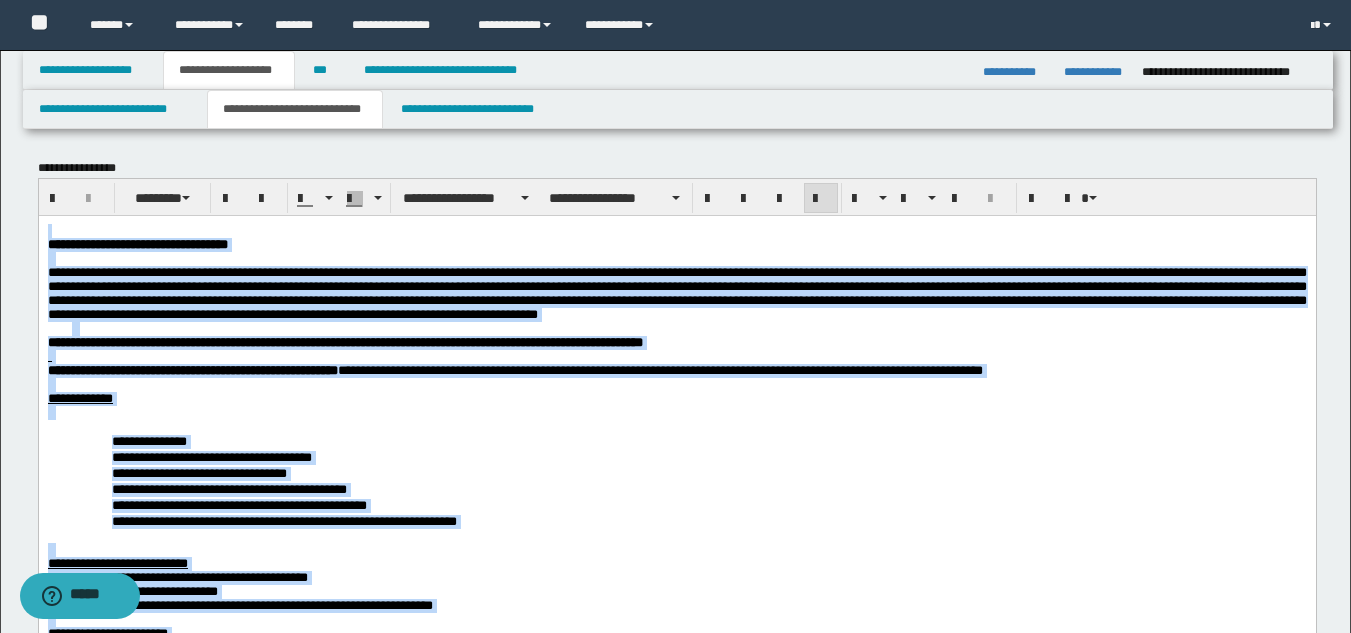 click at bounding box center (676, 412) 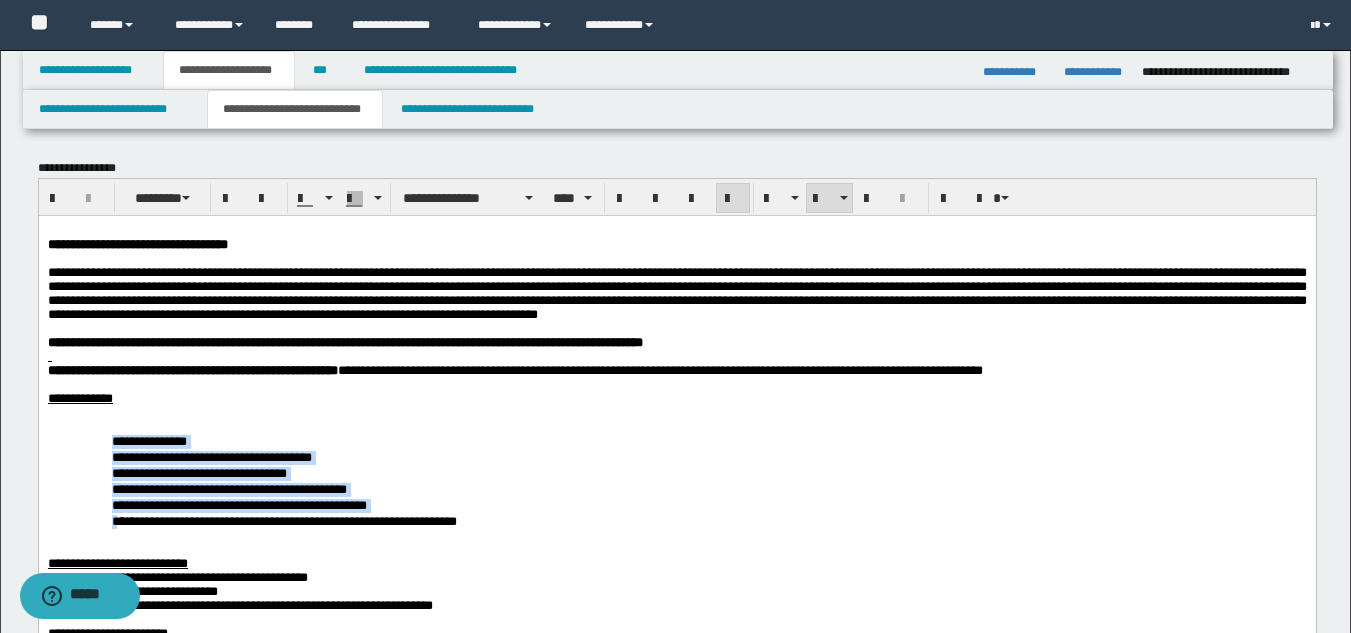 drag, startPoint x: 110, startPoint y: 469, endPoint x: 477, endPoint y: 317, distance: 397.23166 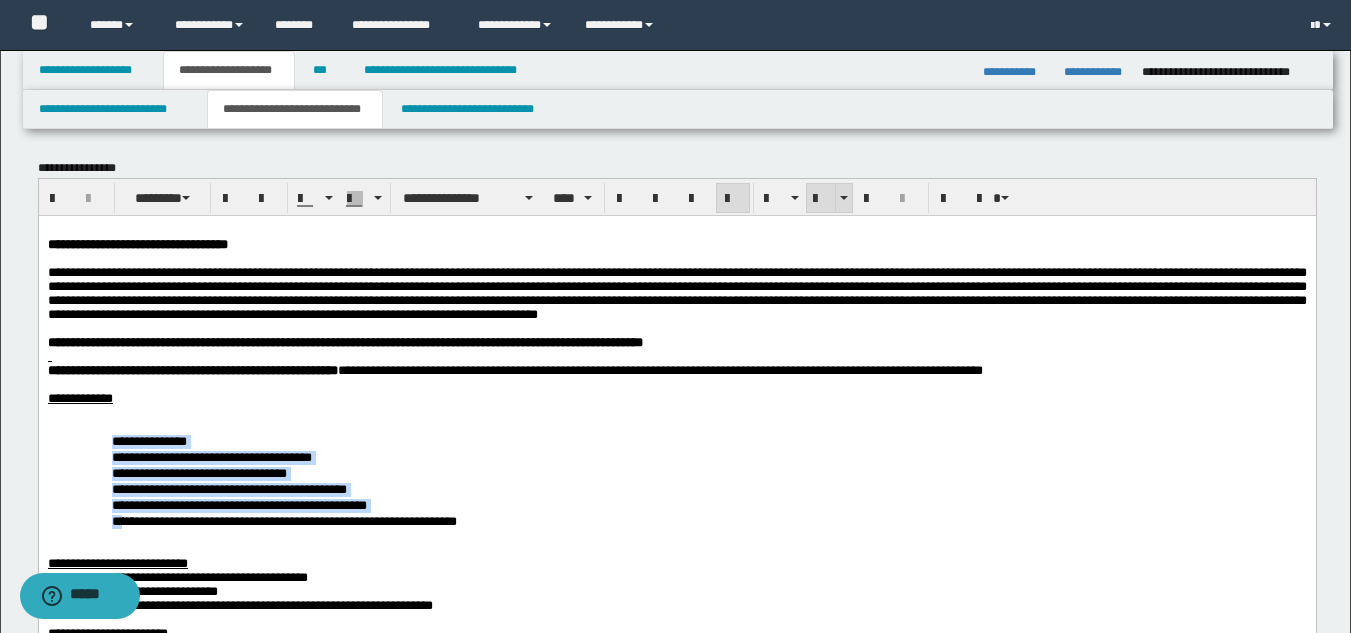 click at bounding box center (821, 198) 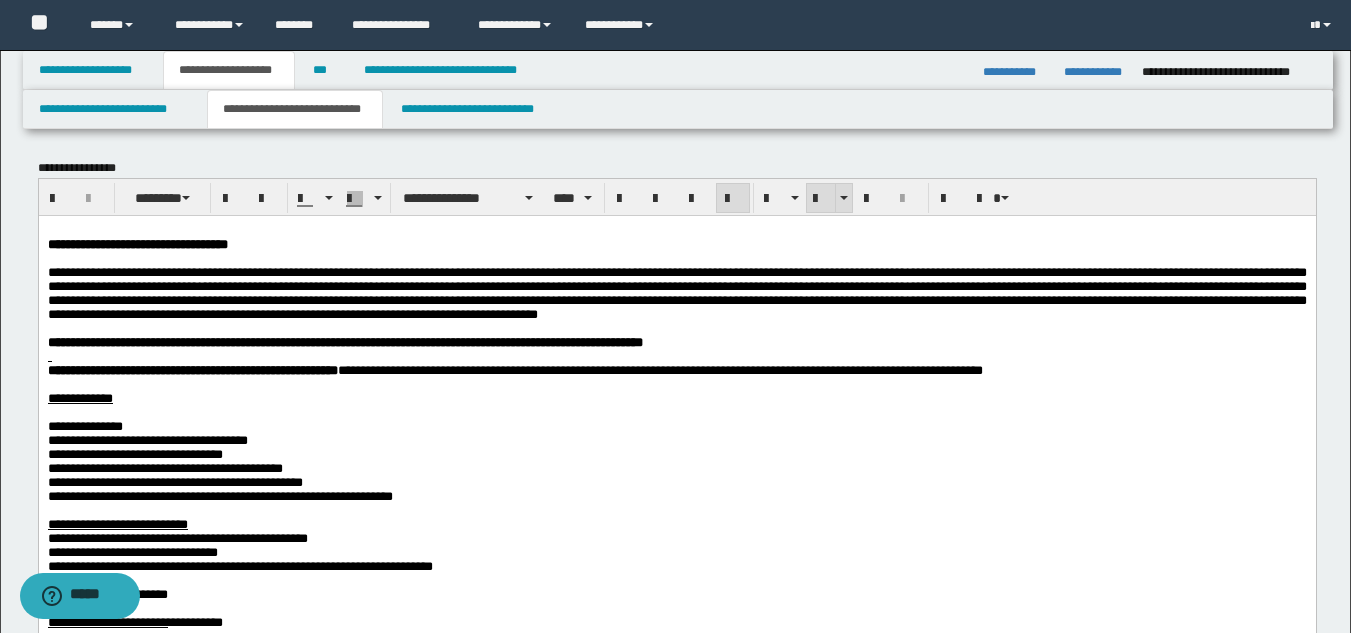 click at bounding box center (821, 198) 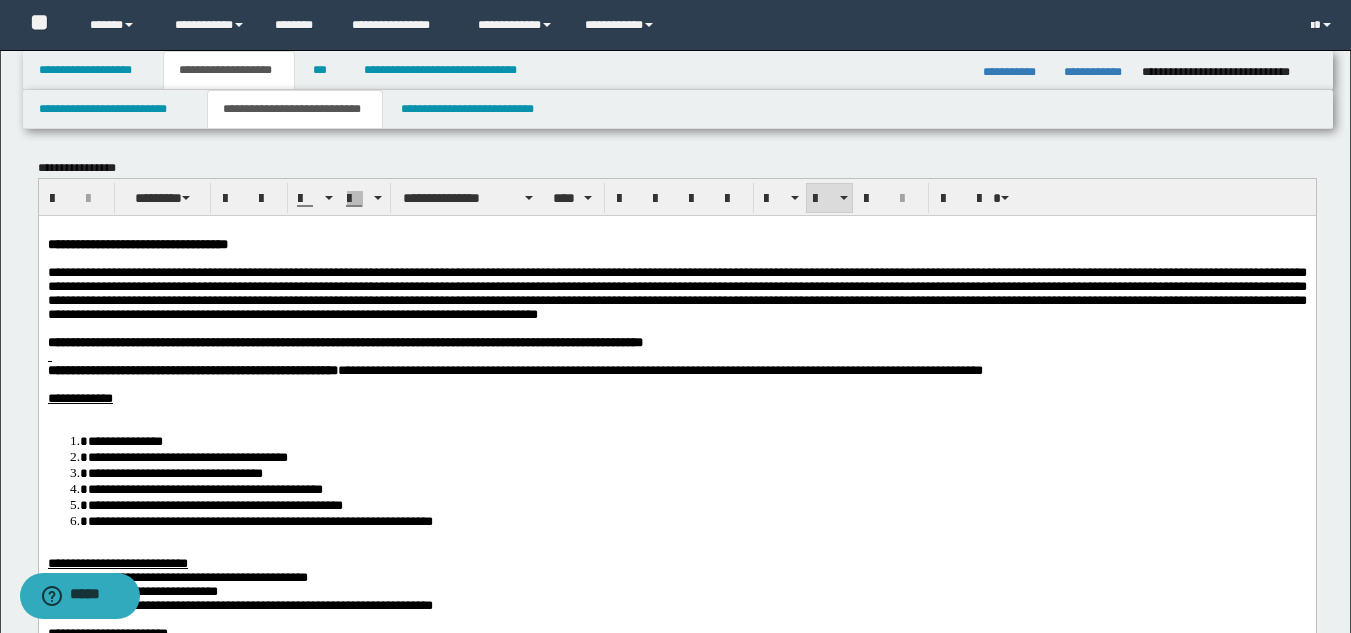 click on "**********" at bounding box center [676, 932] 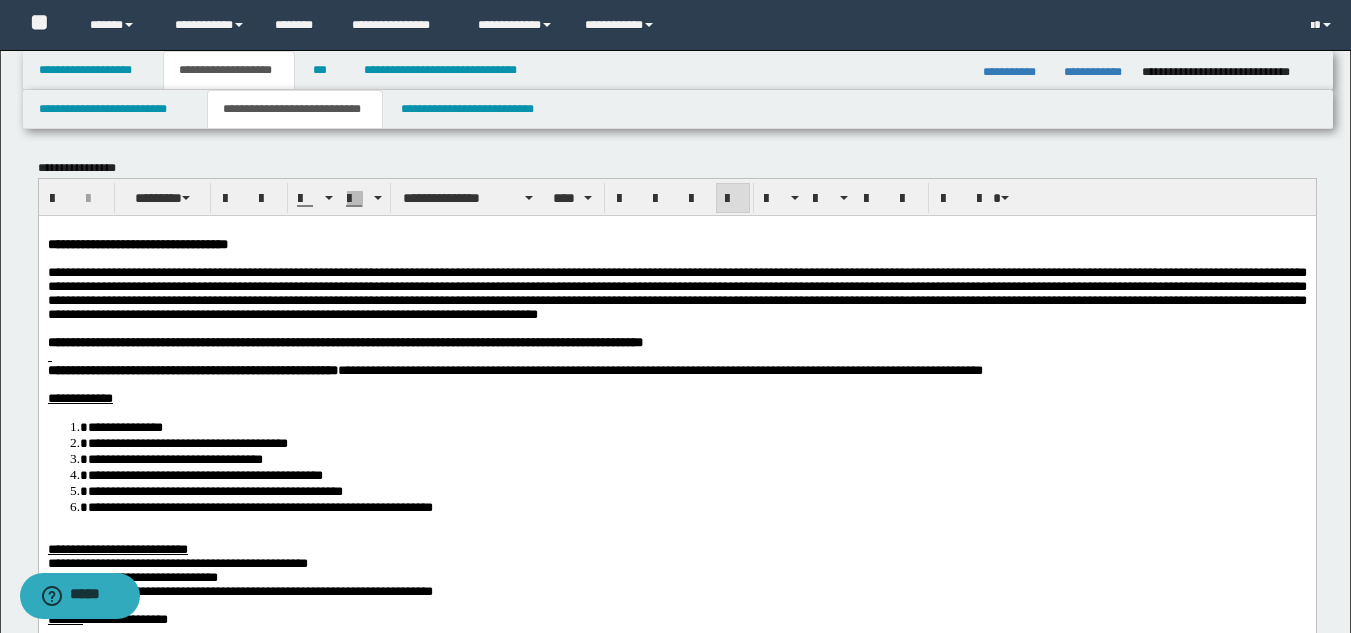 click on "**********" at bounding box center [192, 369] 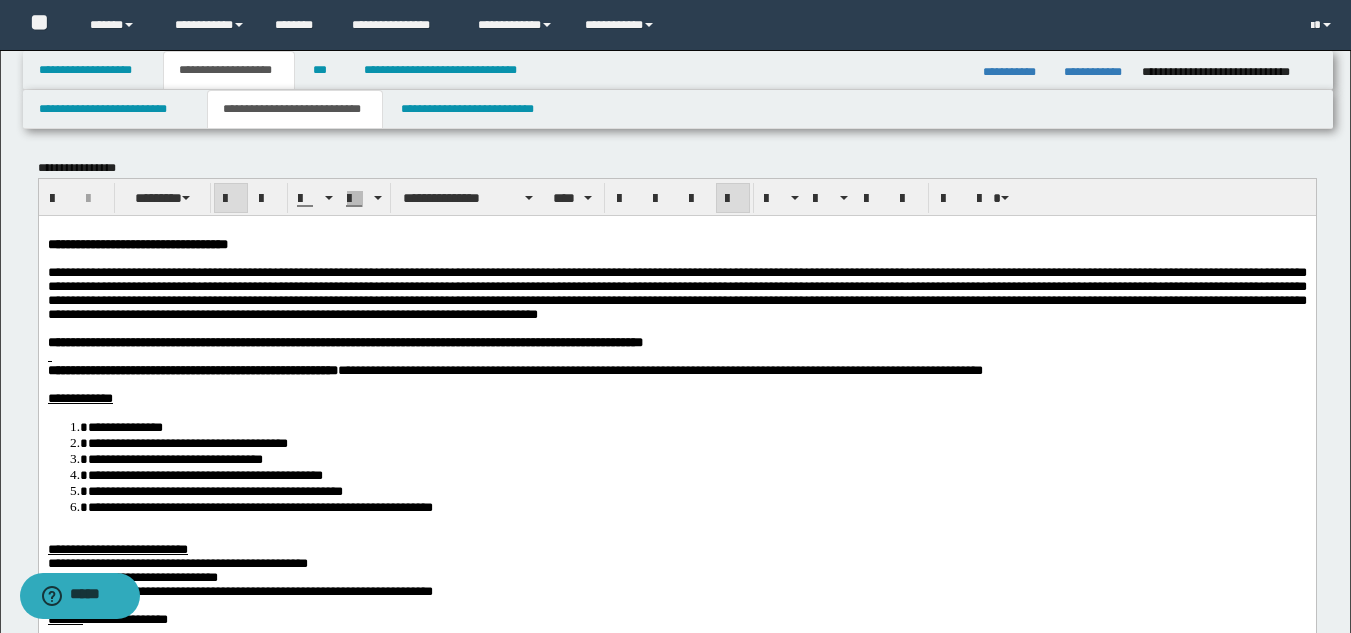click at bounding box center [676, 356] 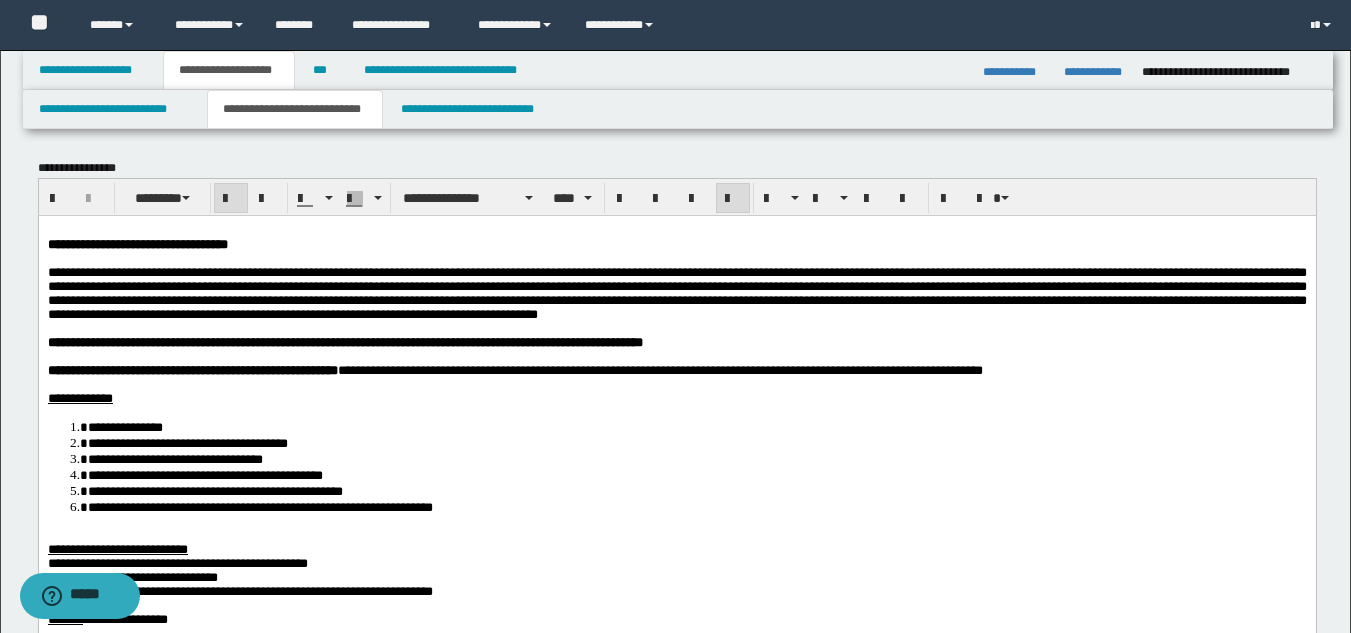 scroll, scrollTop: 100, scrollLeft: 0, axis: vertical 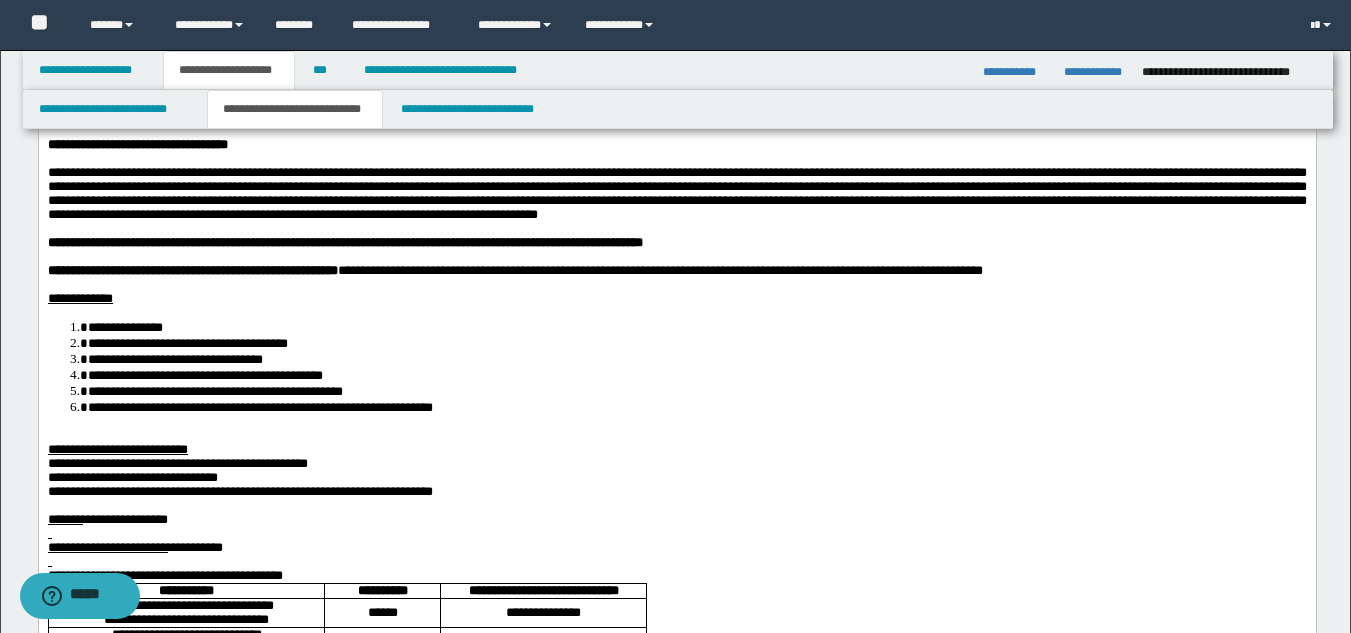 click at bounding box center [676, 435] 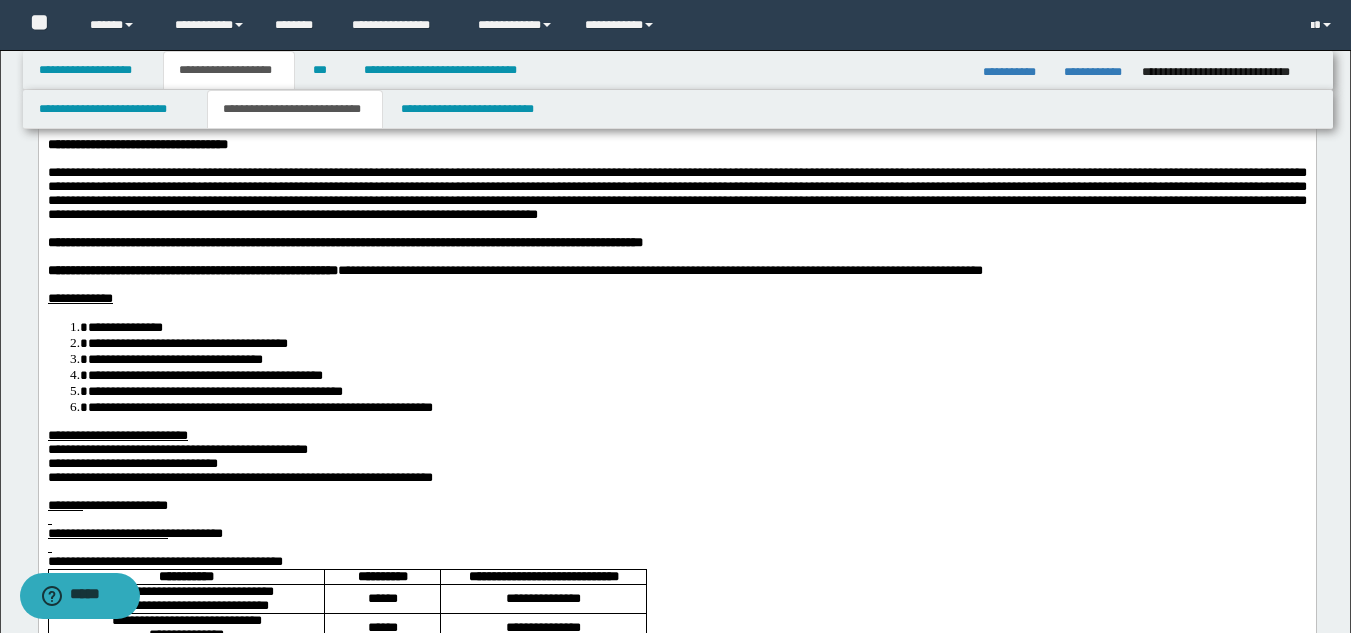 scroll, scrollTop: 200, scrollLeft: 0, axis: vertical 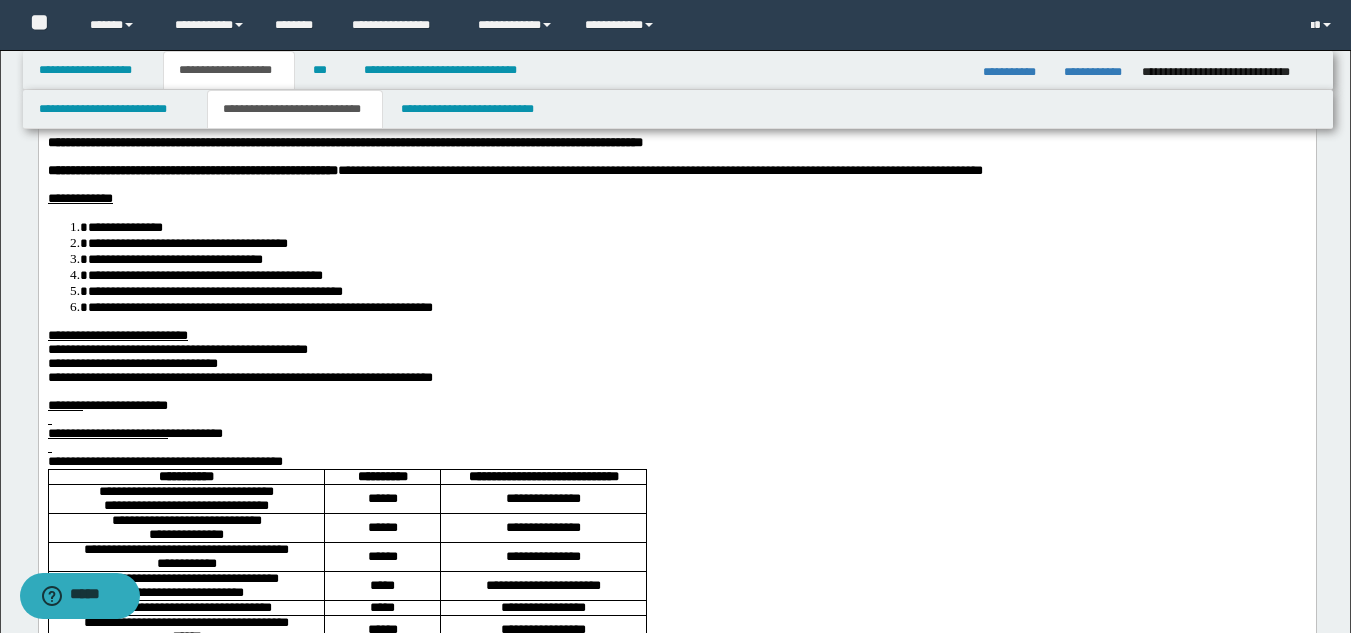 click on "**********" at bounding box center (676, 461) 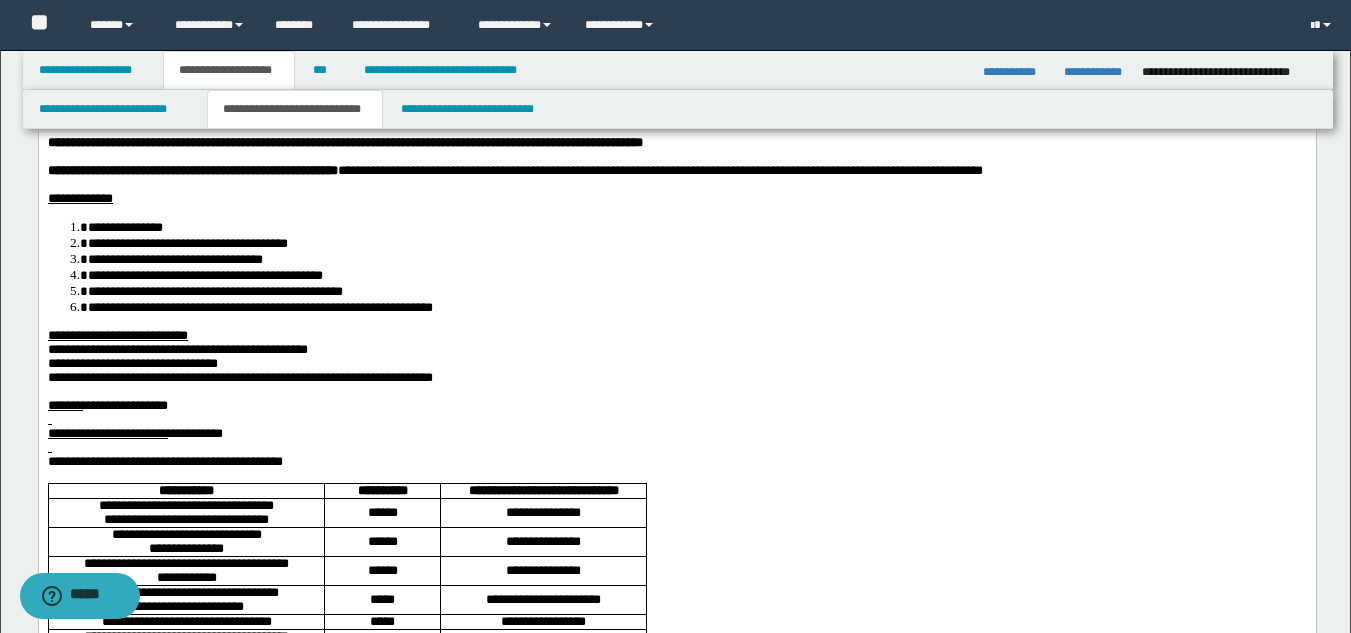 click at bounding box center (676, 447) 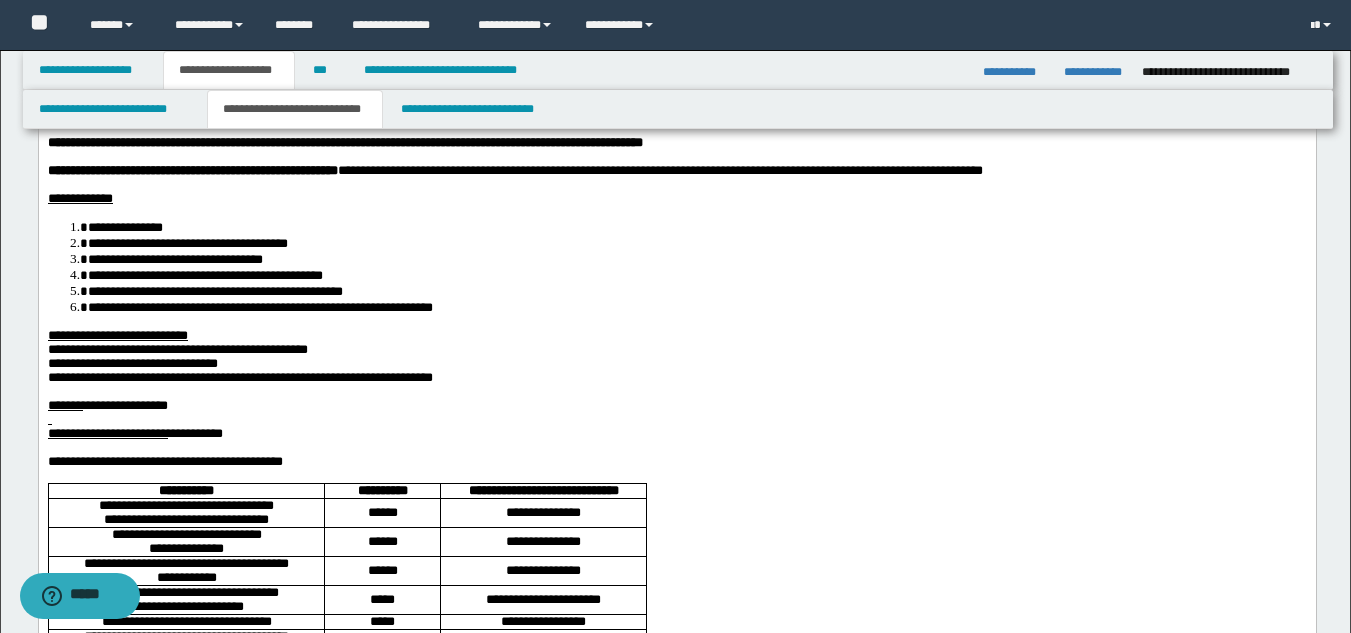 click at bounding box center (676, 419) 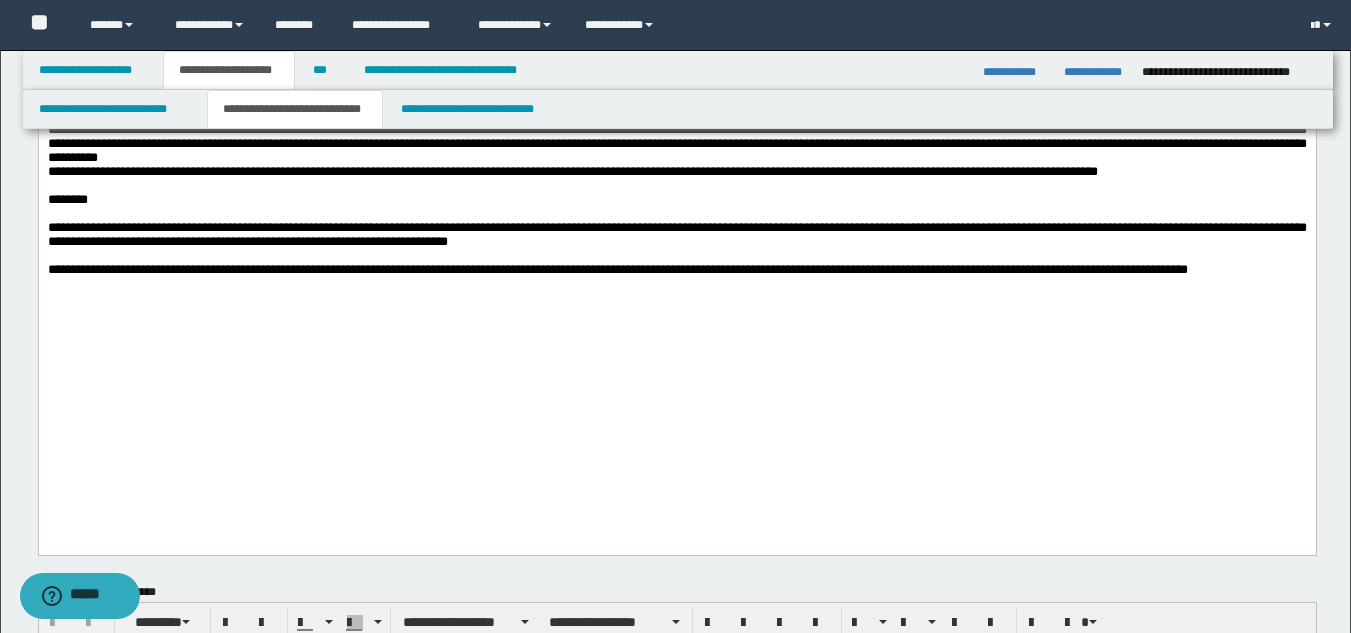 scroll, scrollTop: 1300, scrollLeft: 0, axis: vertical 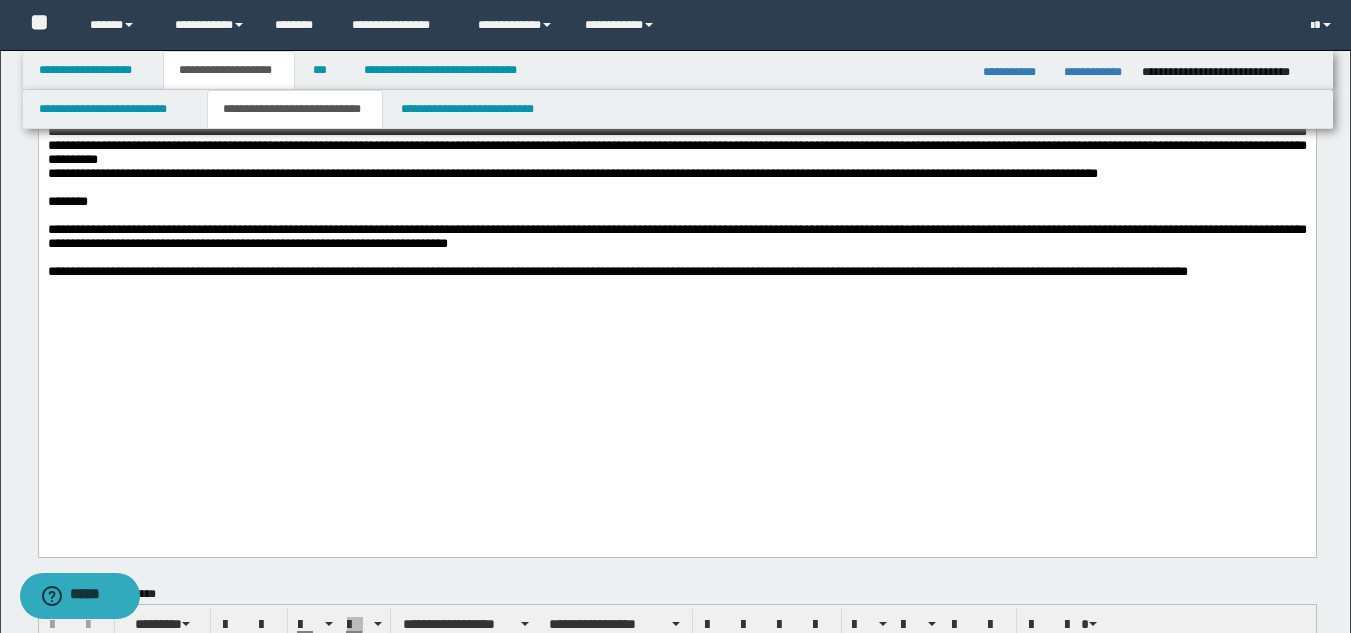 click on "**********" at bounding box center (676, 146) 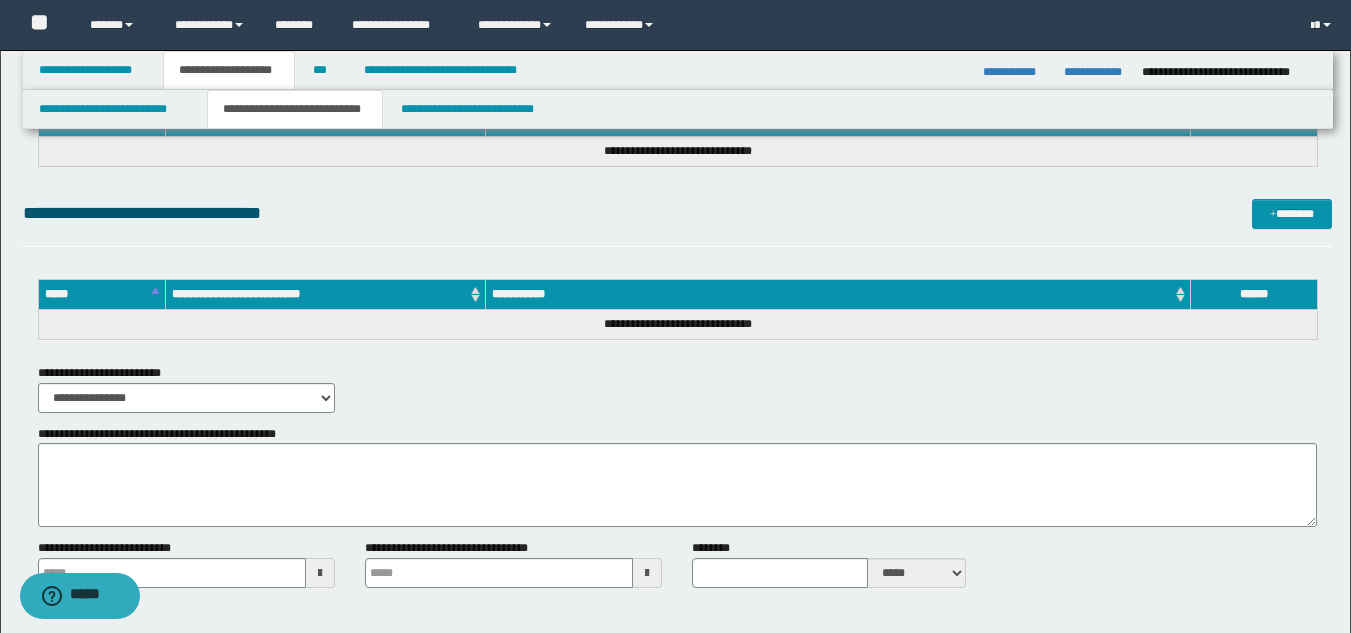 scroll, scrollTop: 2571, scrollLeft: 0, axis: vertical 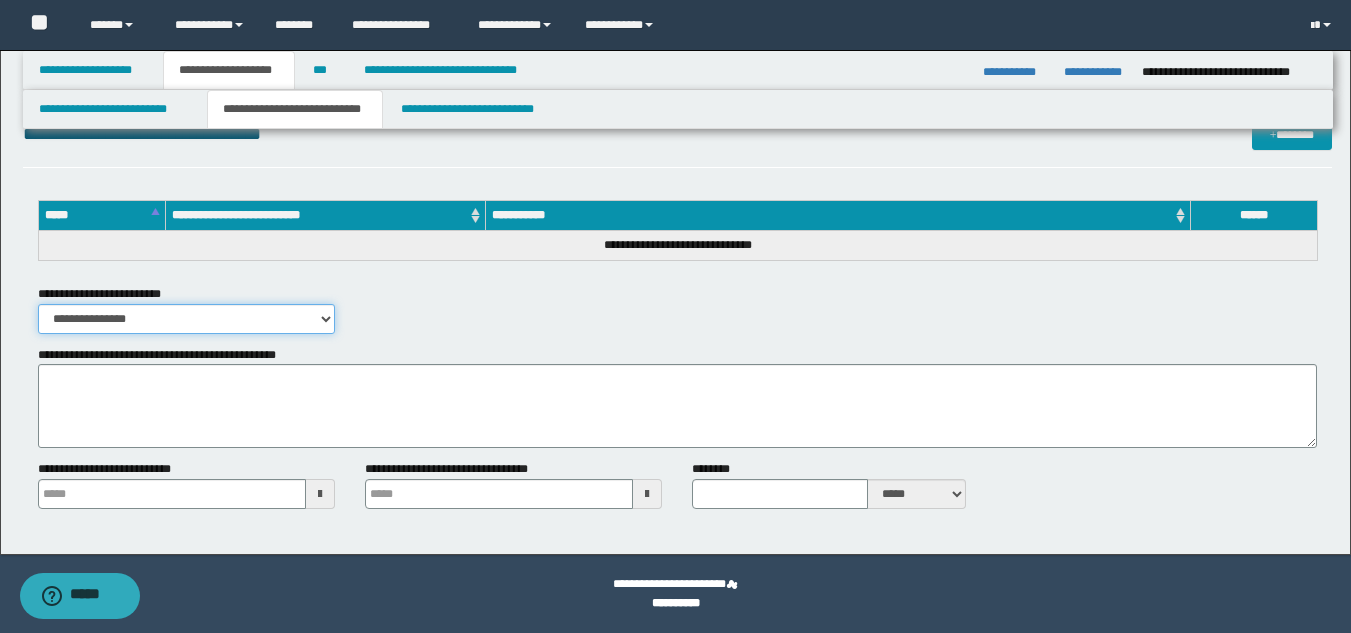 click on "**********" at bounding box center (186, 319) 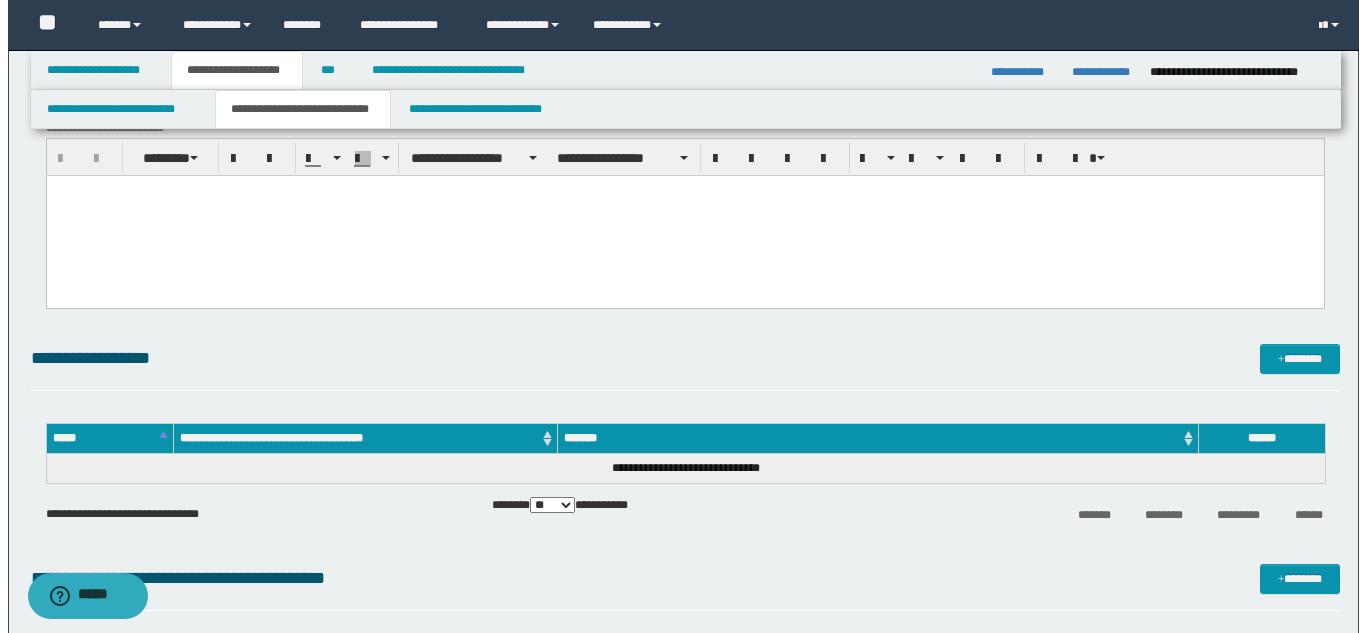 scroll, scrollTop: 1771, scrollLeft: 0, axis: vertical 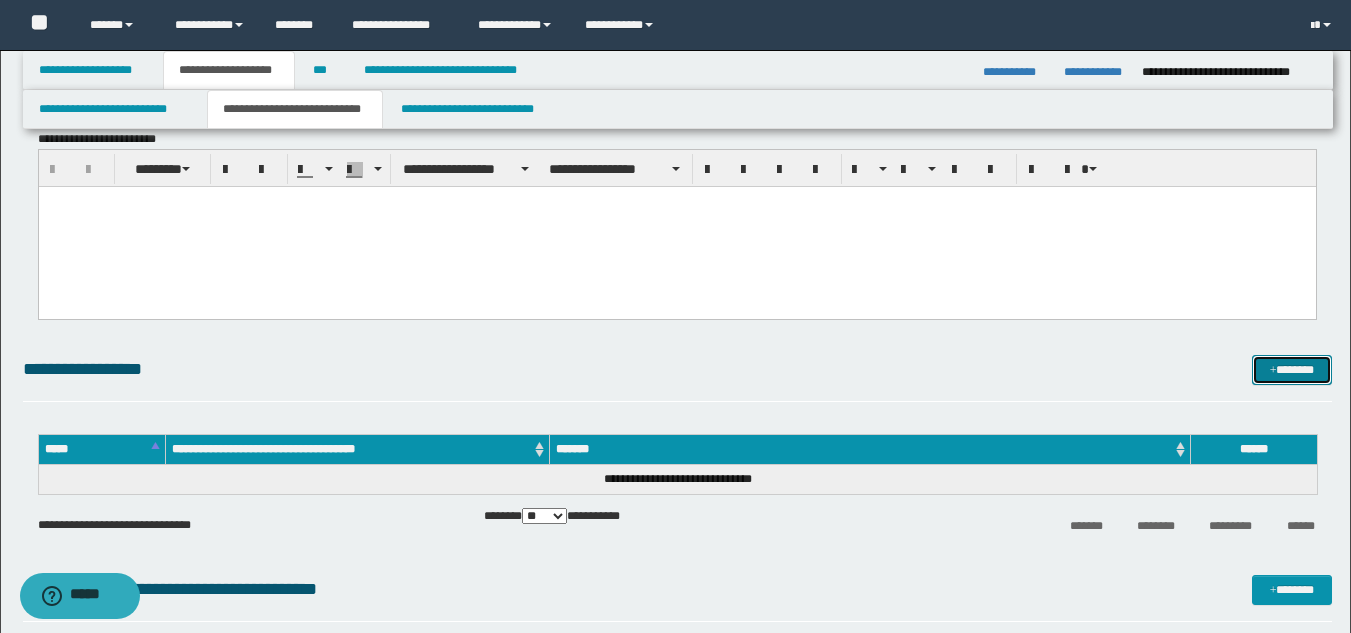 click at bounding box center [1273, 371] 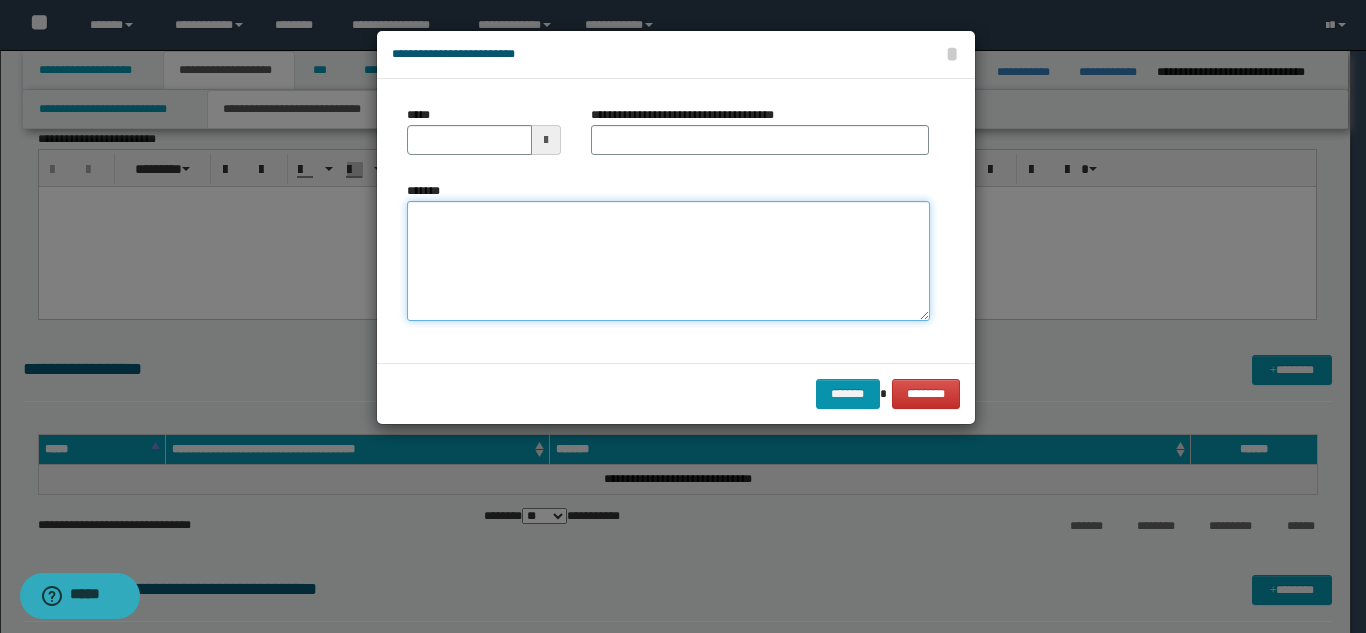 click on "*******" at bounding box center [668, 261] 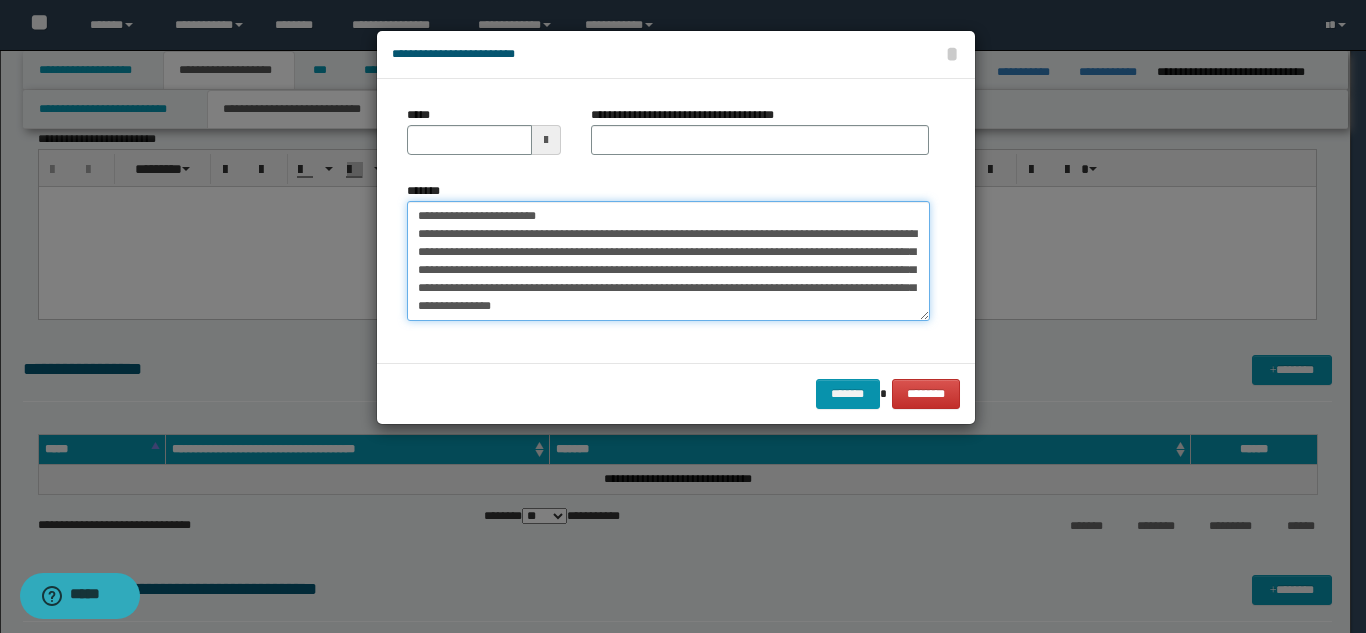 scroll, scrollTop: 0, scrollLeft: 0, axis: both 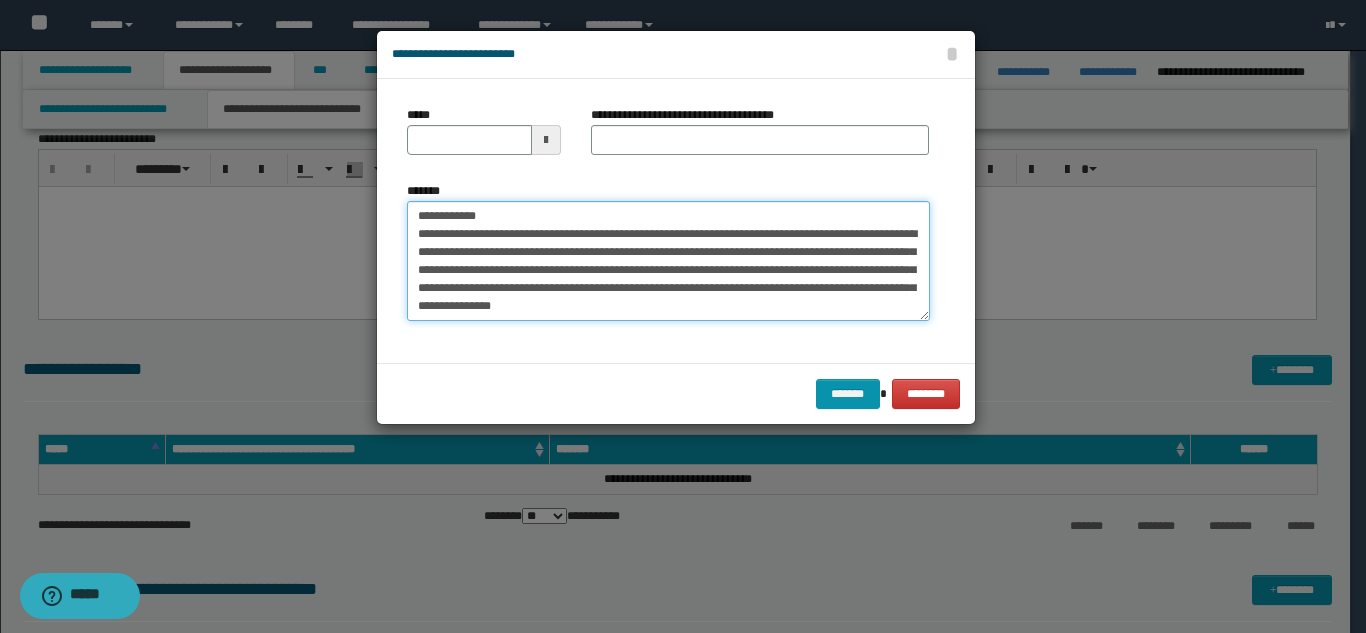 drag, startPoint x: 568, startPoint y: 220, endPoint x: 600, endPoint y: 156, distance: 71.55418 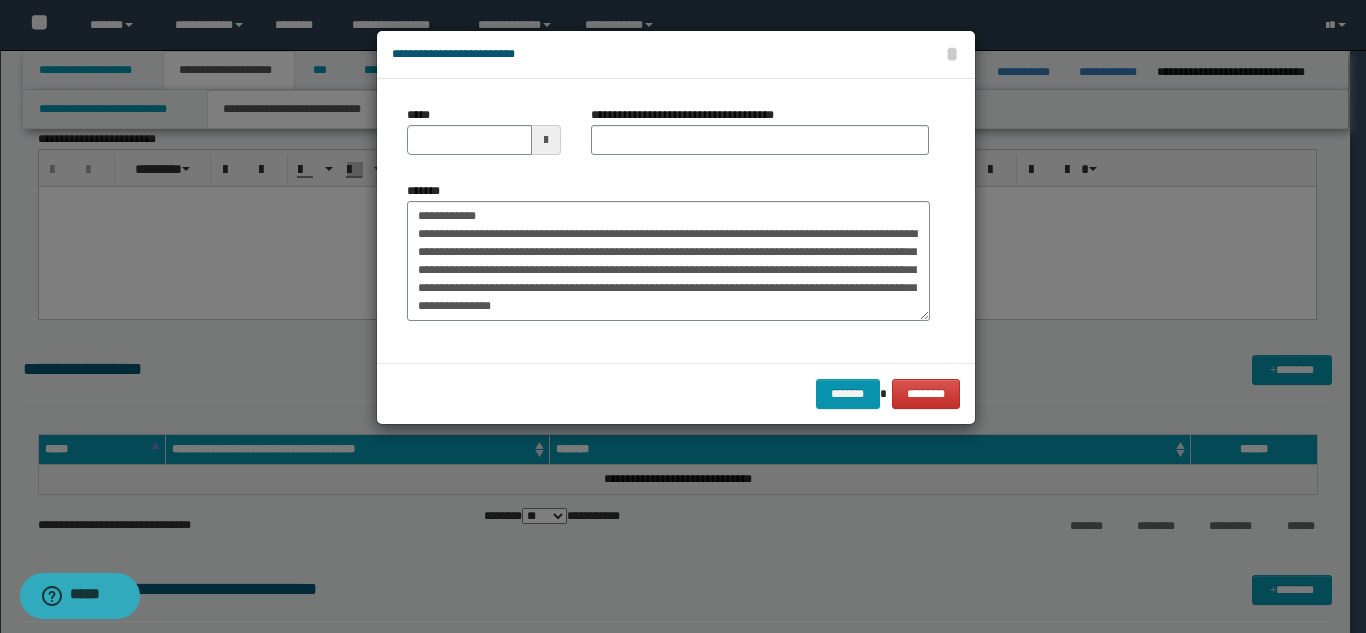click on "**********" at bounding box center (760, 138) 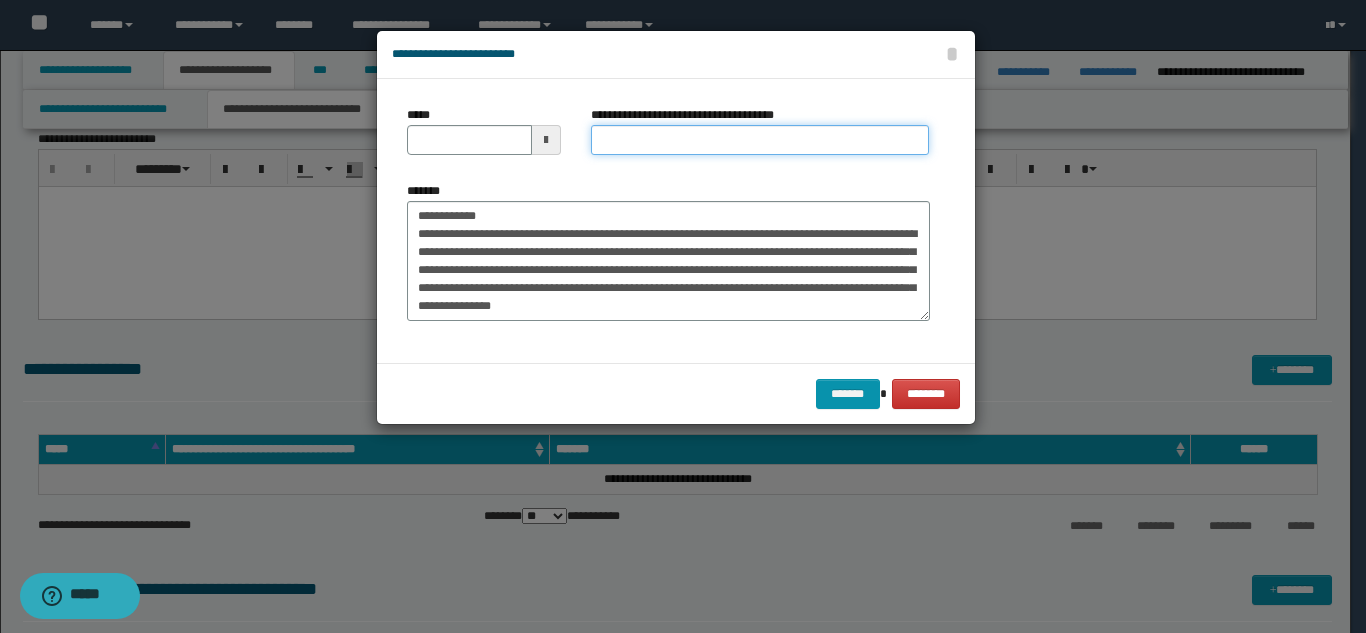 click on "**********" at bounding box center (760, 140) 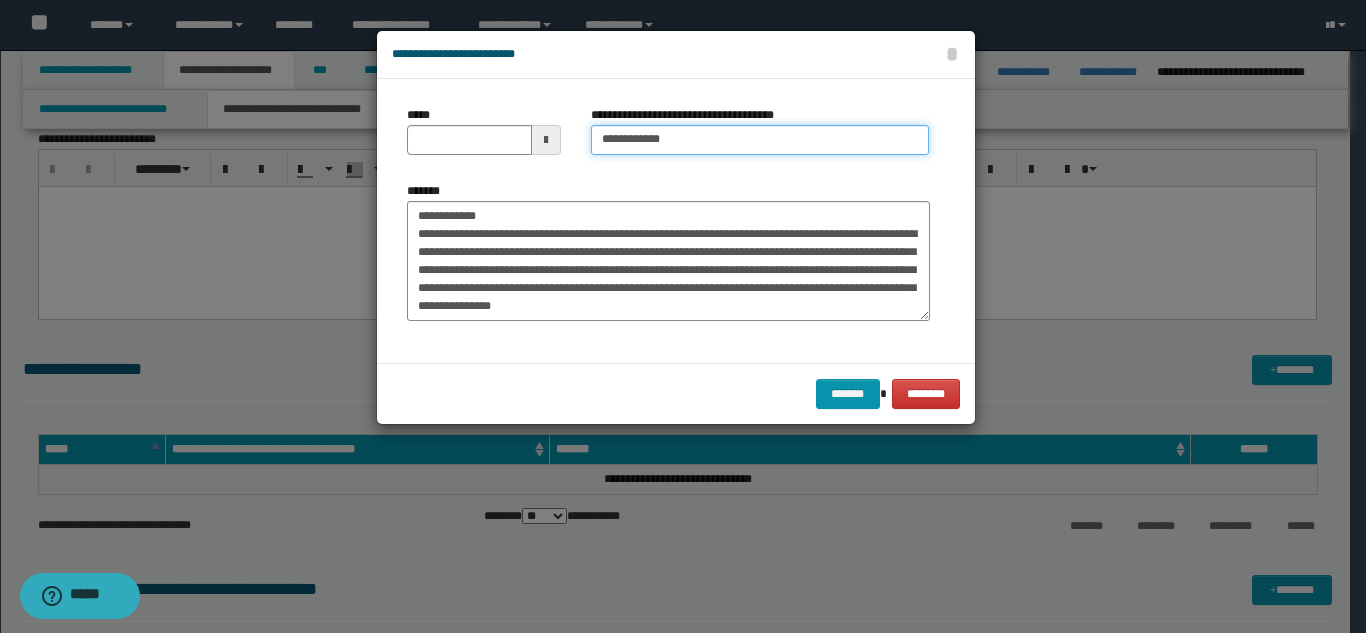 type on "**********" 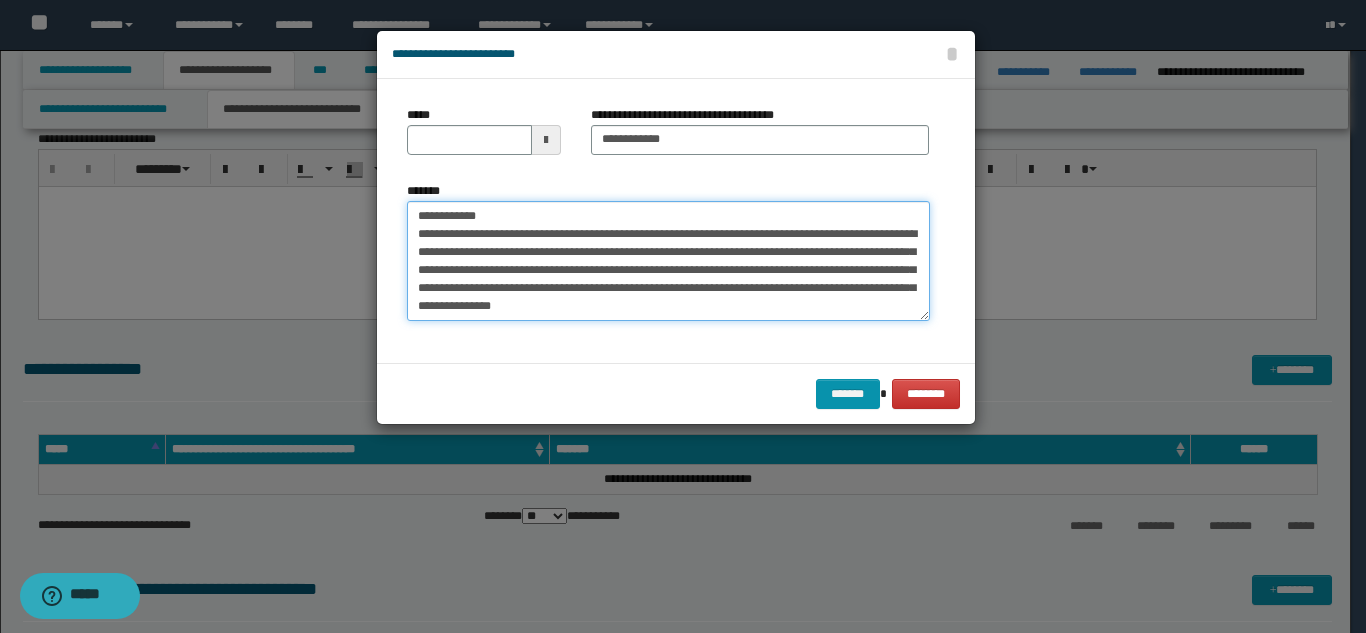 drag, startPoint x: 495, startPoint y: 215, endPoint x: 394, endPoint y: 221, distance: 101.17806 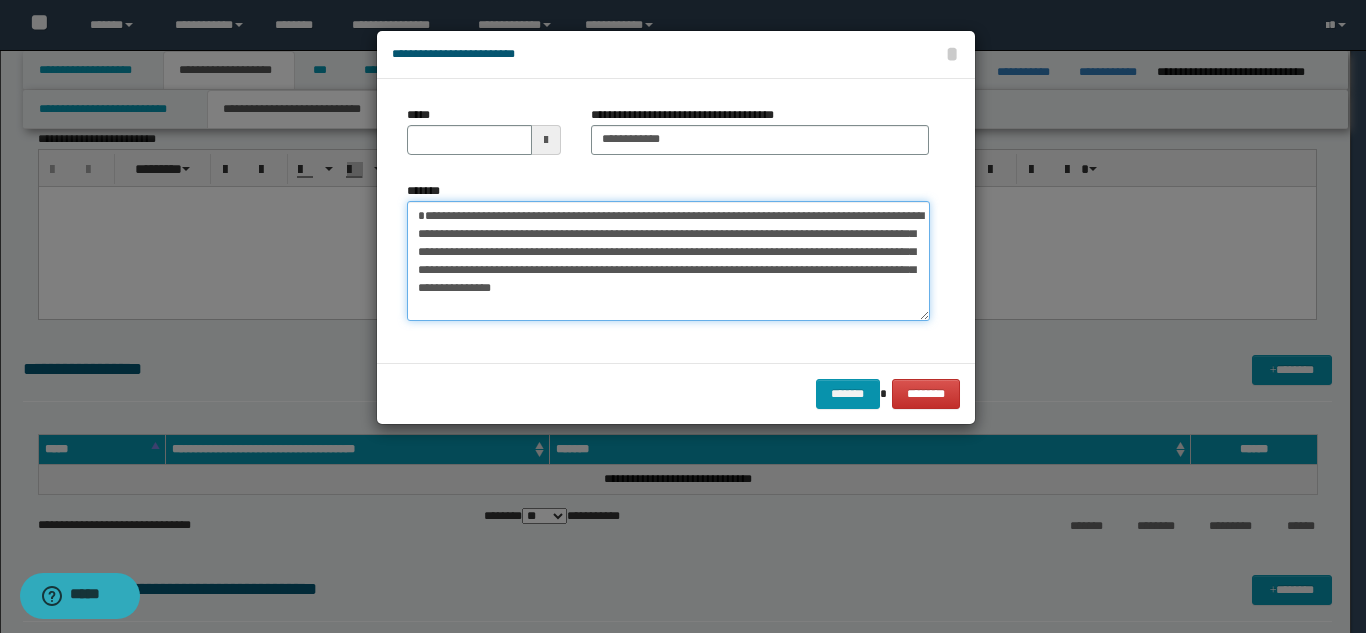 type 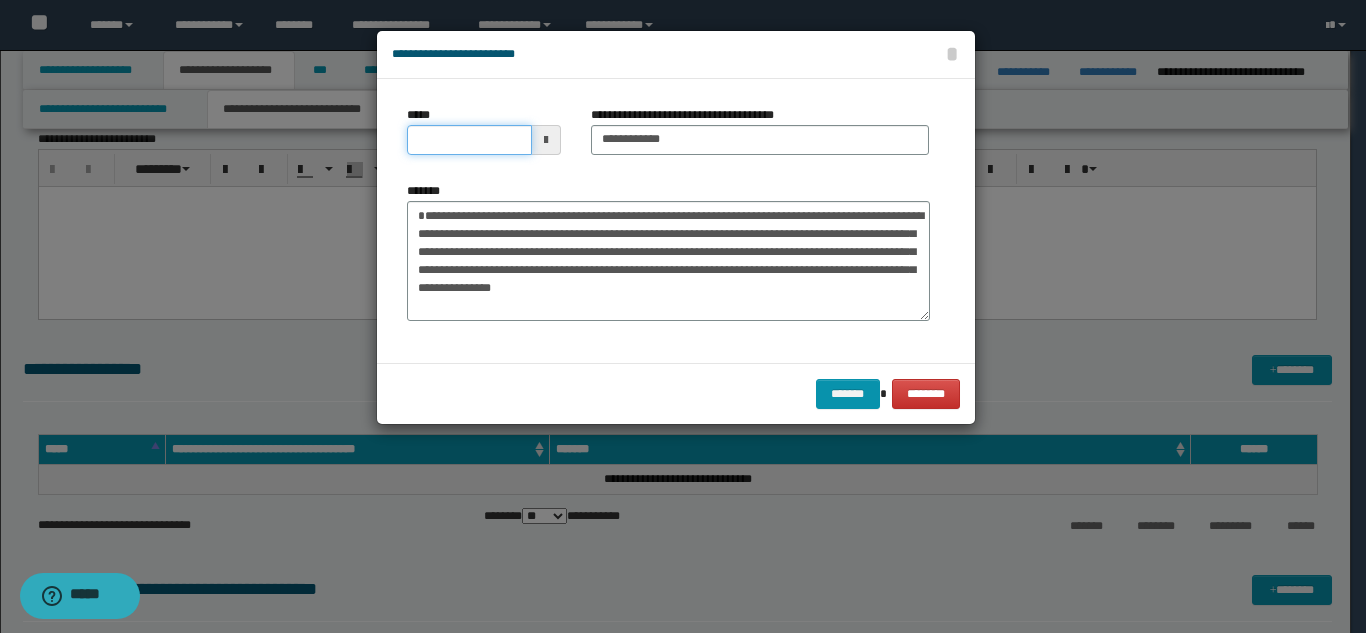 click on "*****" at bounding box center [469, 140] 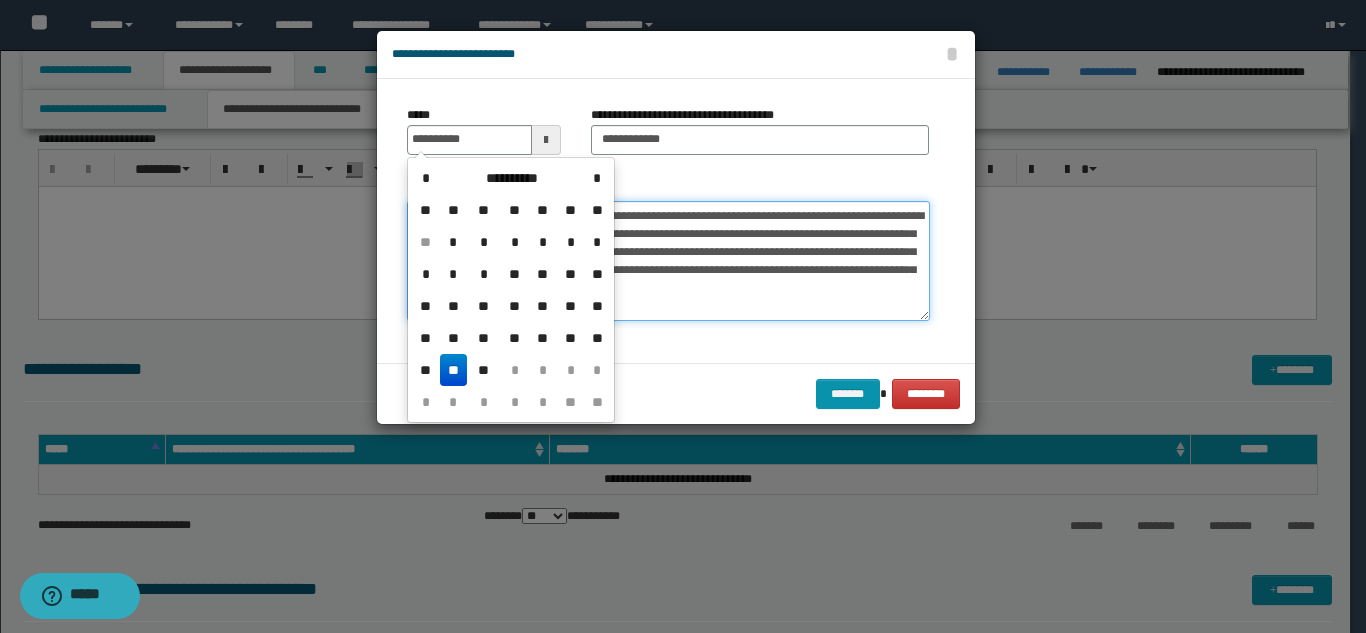 type on "**********" 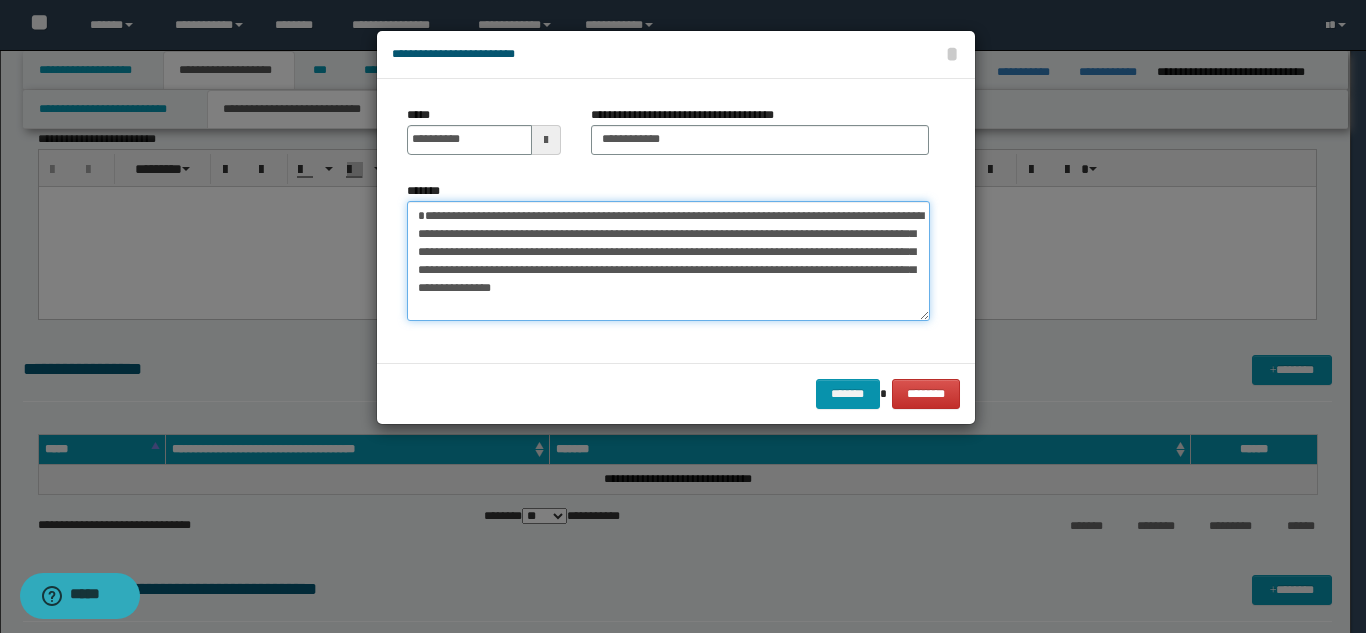 click on "**********" at bounding box center (668, 261) 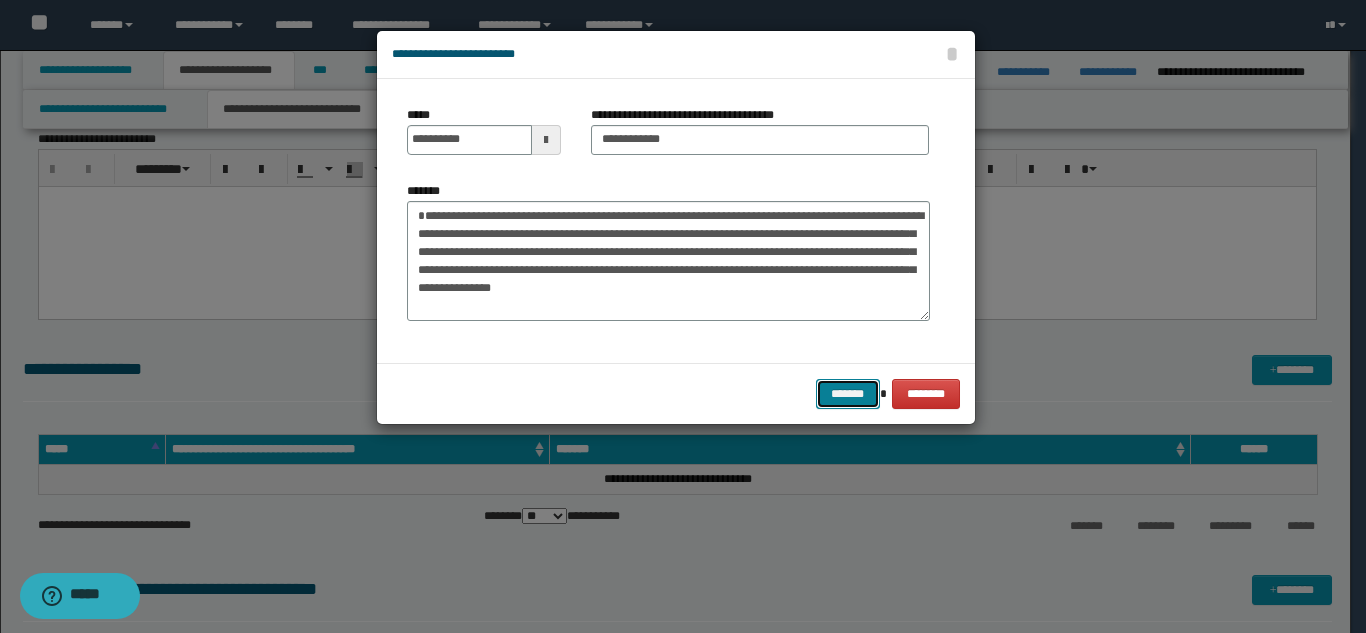 click on "*******" at bounding box center (848, 394) 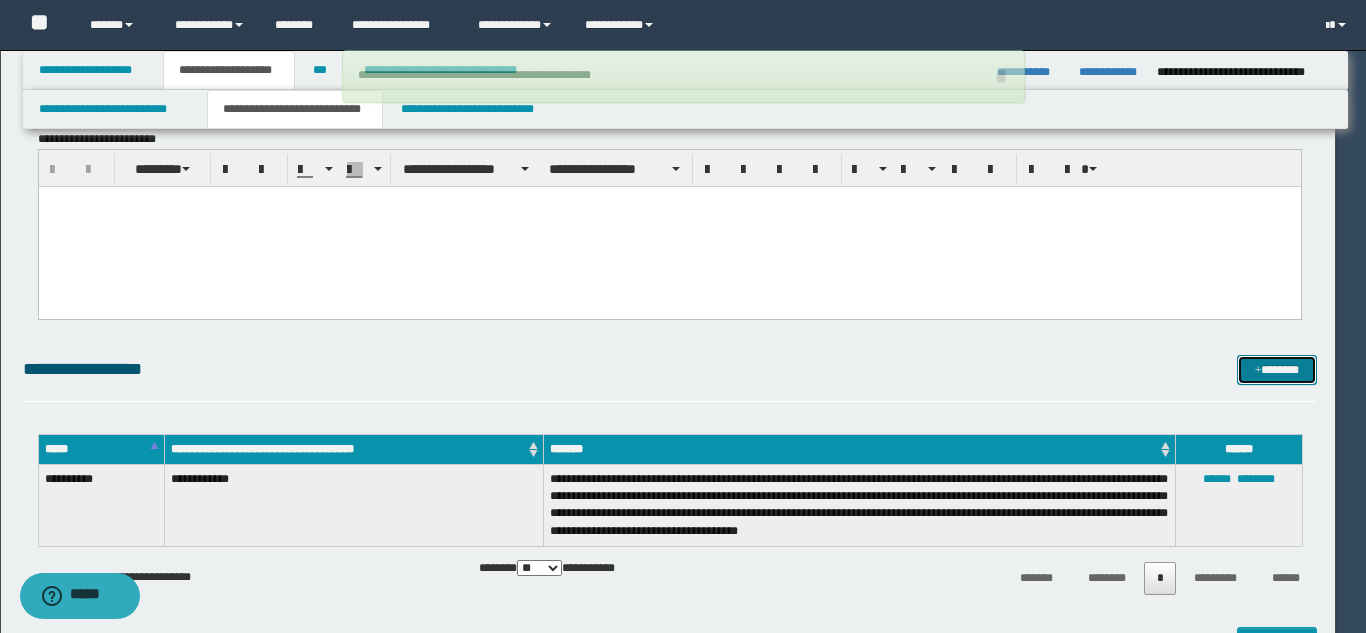 type 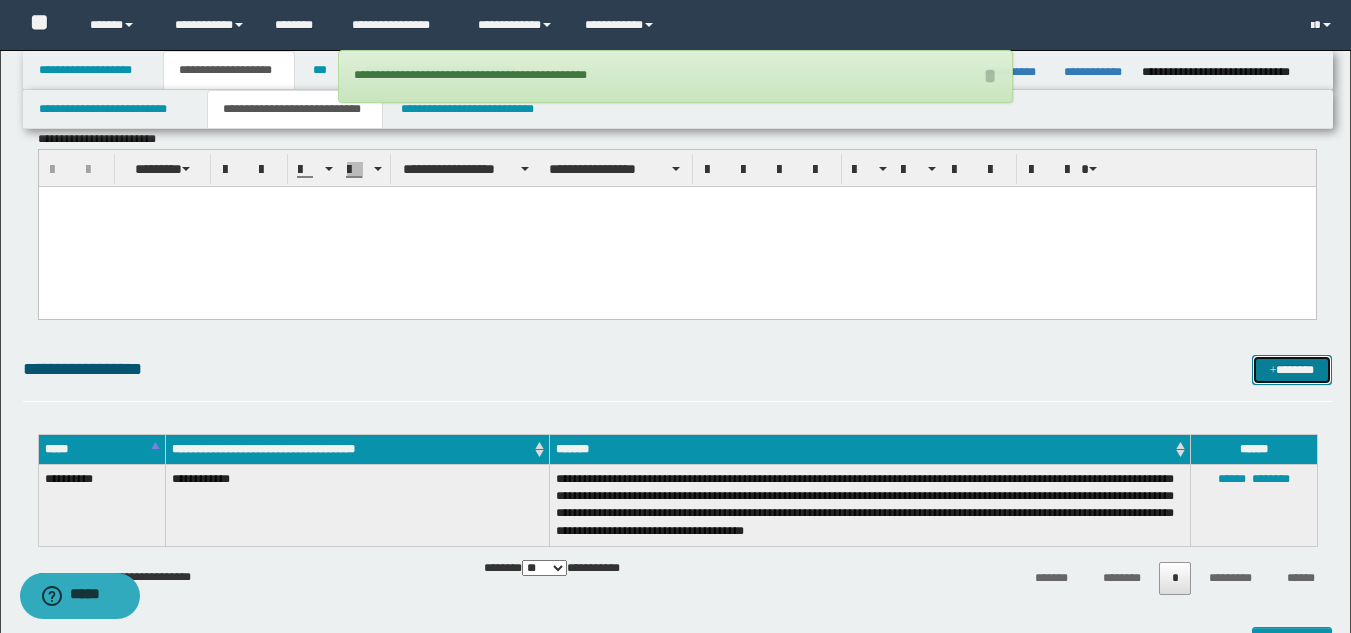 click at bounding box center [1273, 371] 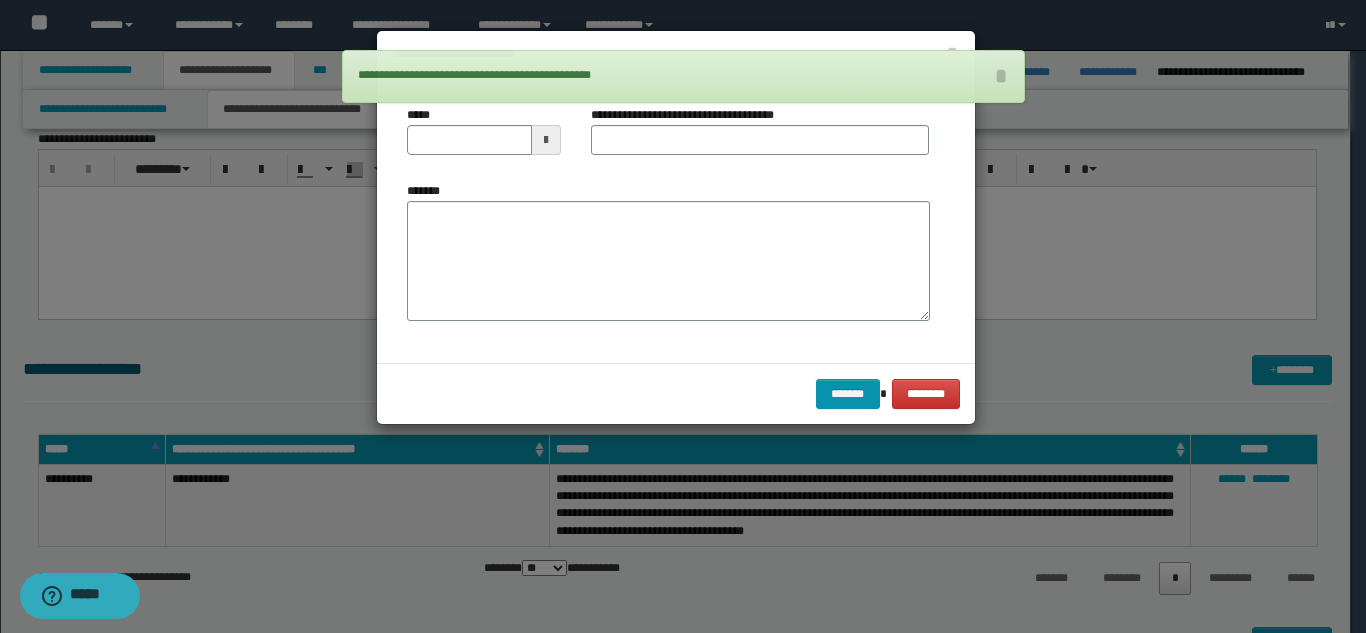 scroll, scrollTop: 0, scrollLeft: 0, axis: both 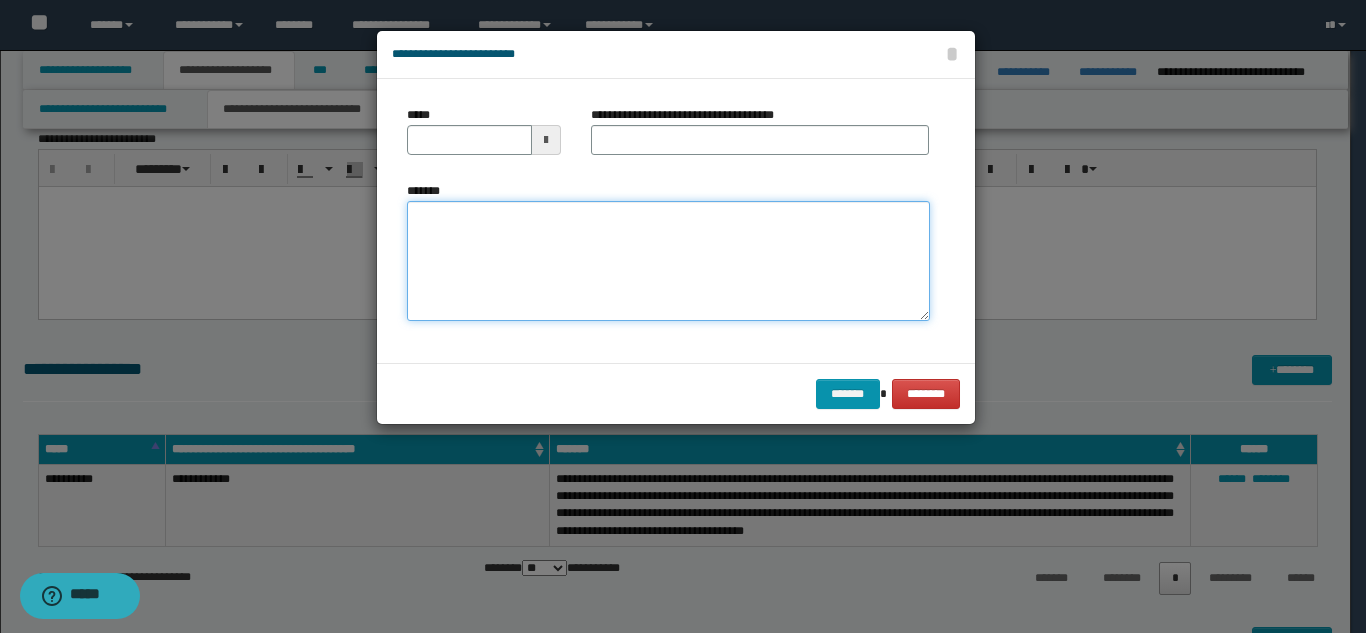 click on "*******" at bounding box center (668, 261) 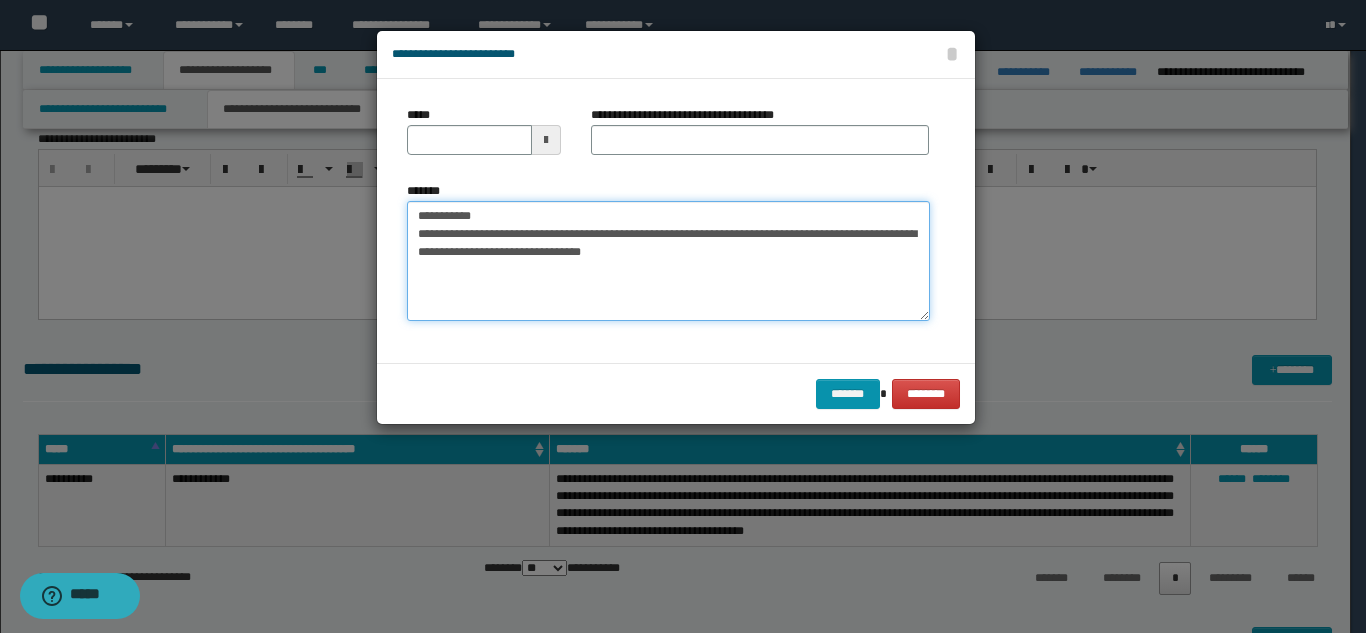 drag, startPoint x: 654, startPoint y: 217, endPoint x: 484, endPoint y: 215, distance: 170.01176 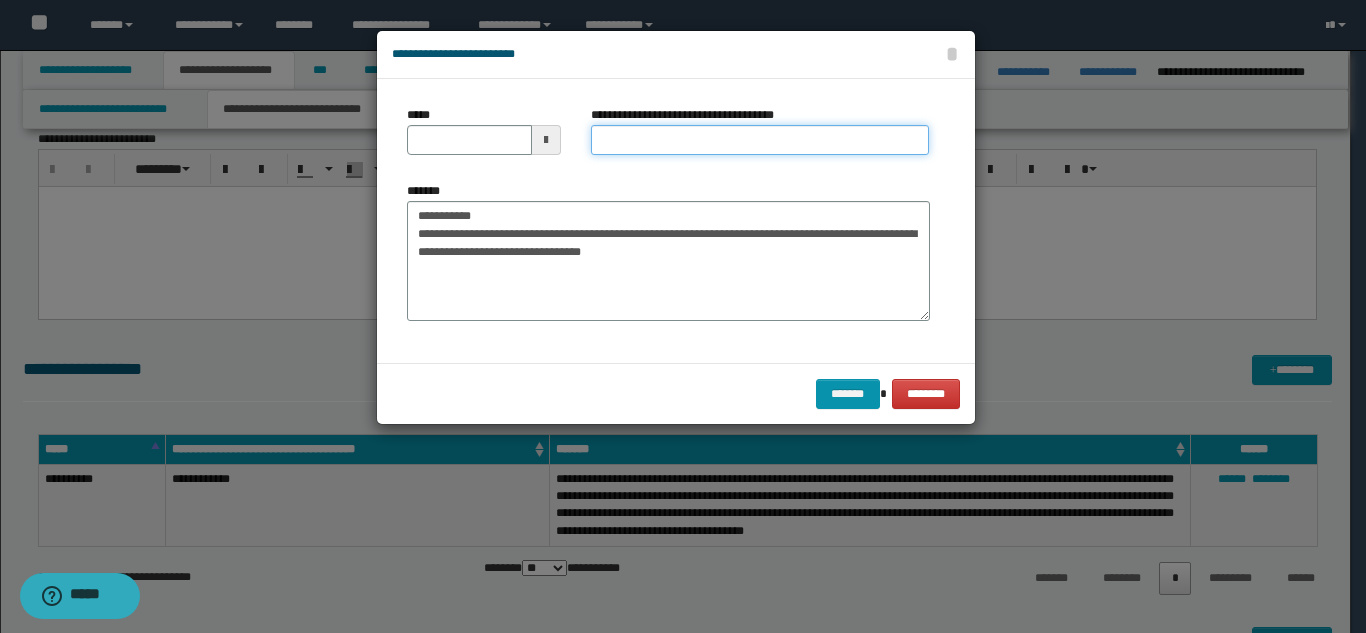 drag, startPoint x: 618, startPoint y: 148, endPoint x: 594, endPoint y: 158, distance: 26 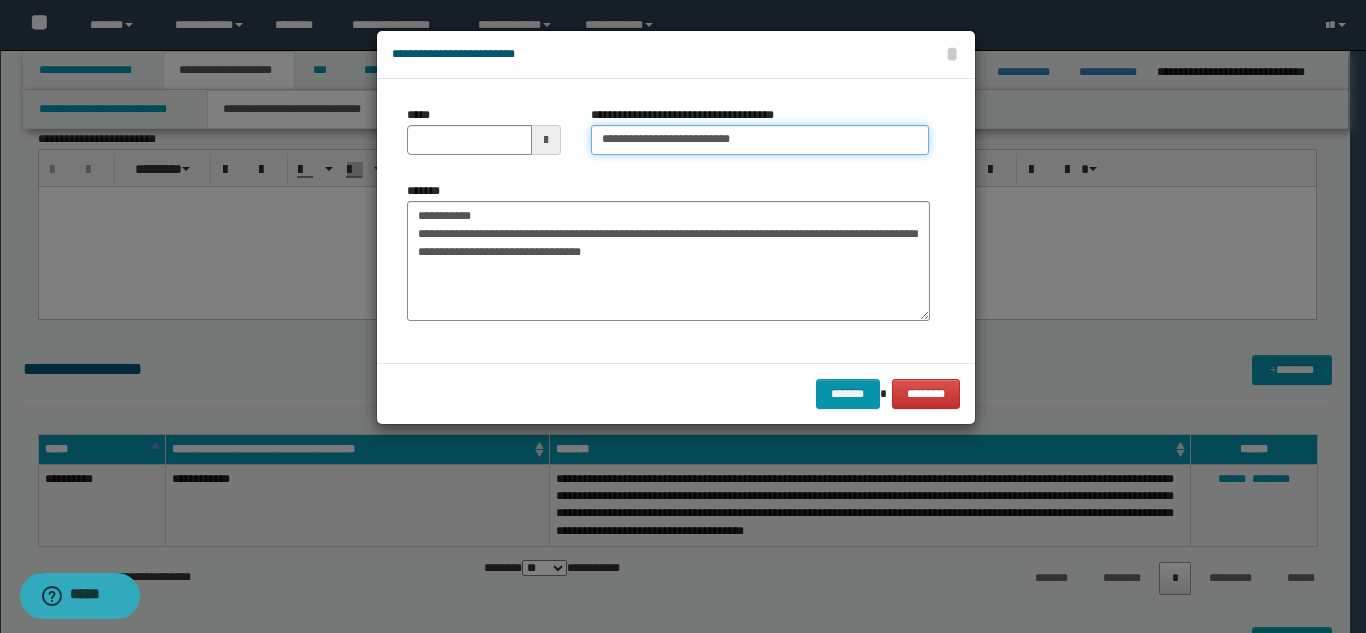 type on "**********" 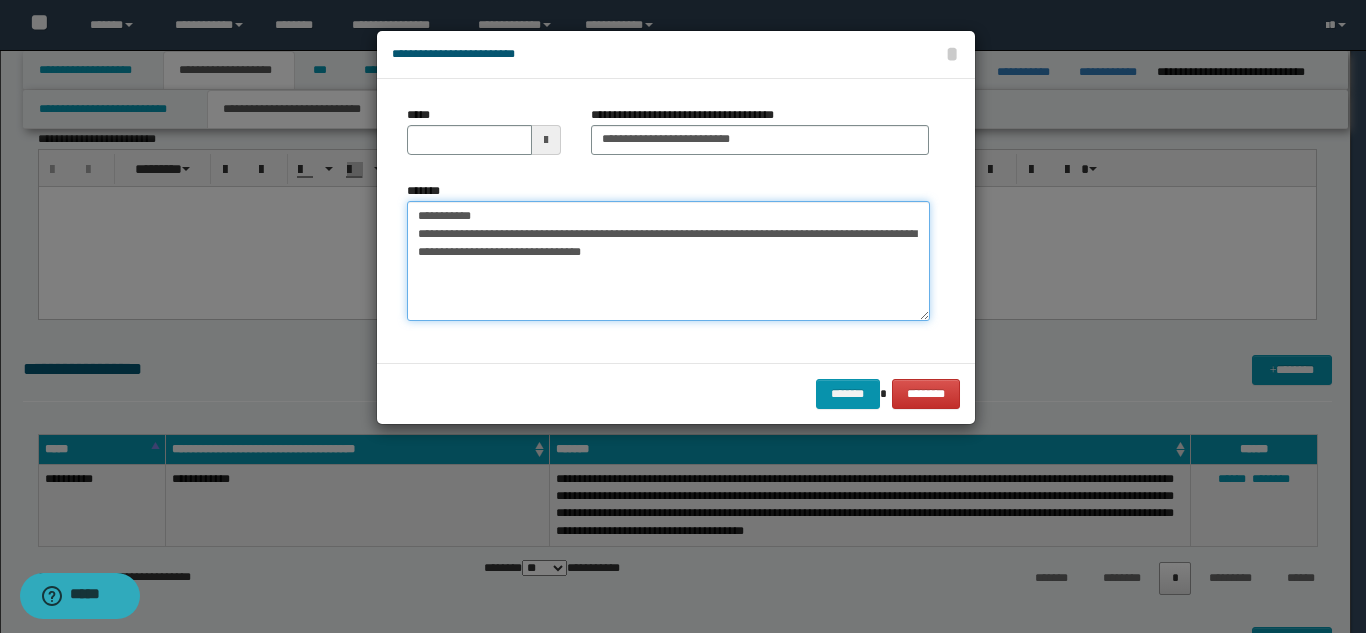 drag, startPoint x: 486, startPoint y: 217, endPoint x: 420, endPoint y: 184, distance: 73.790245 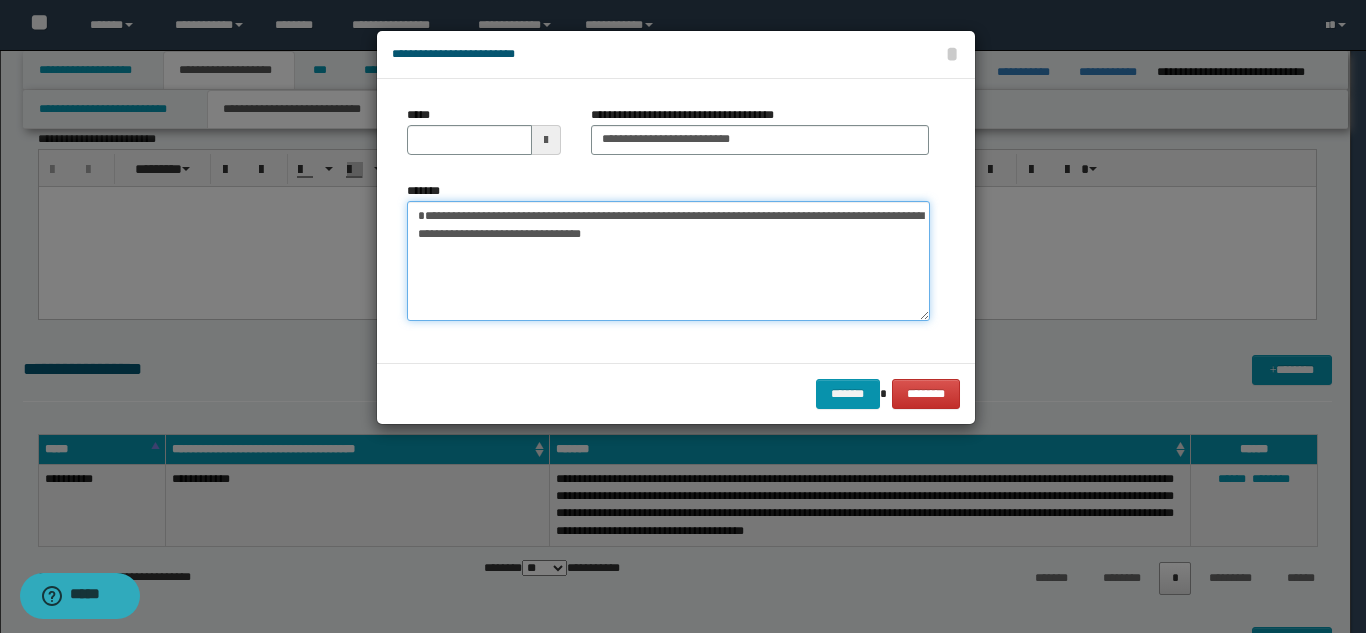 type 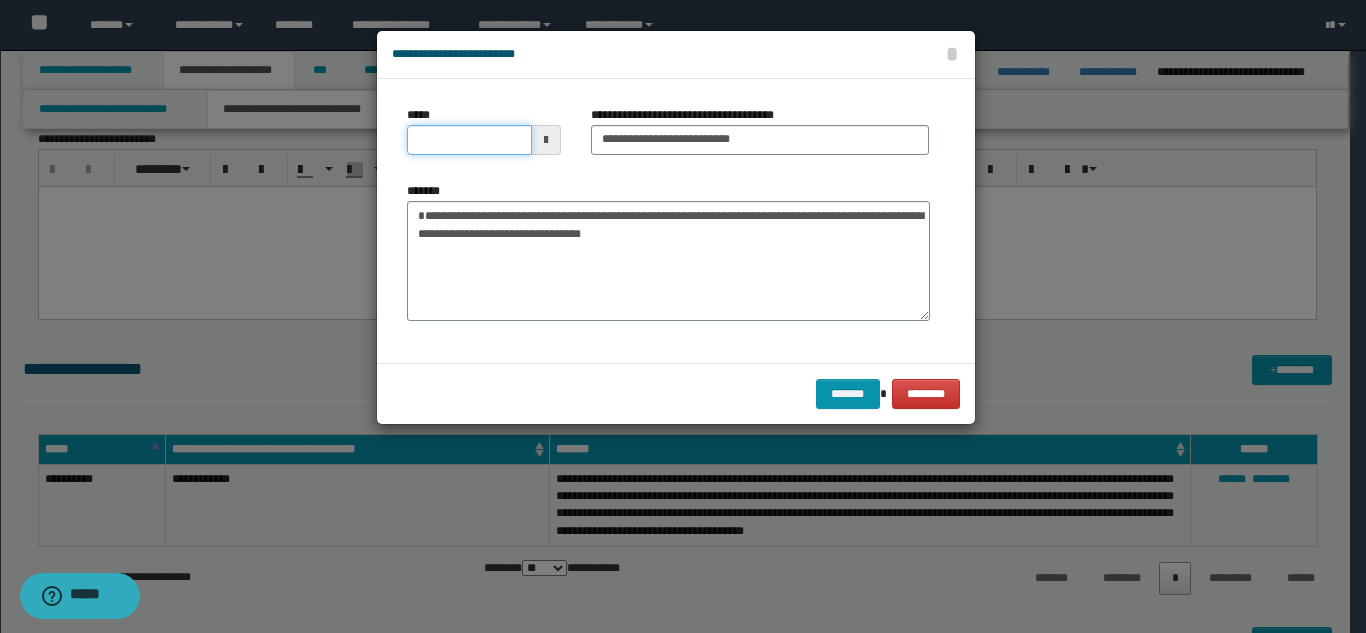 click on "*****" at bounding box center (469, 140) 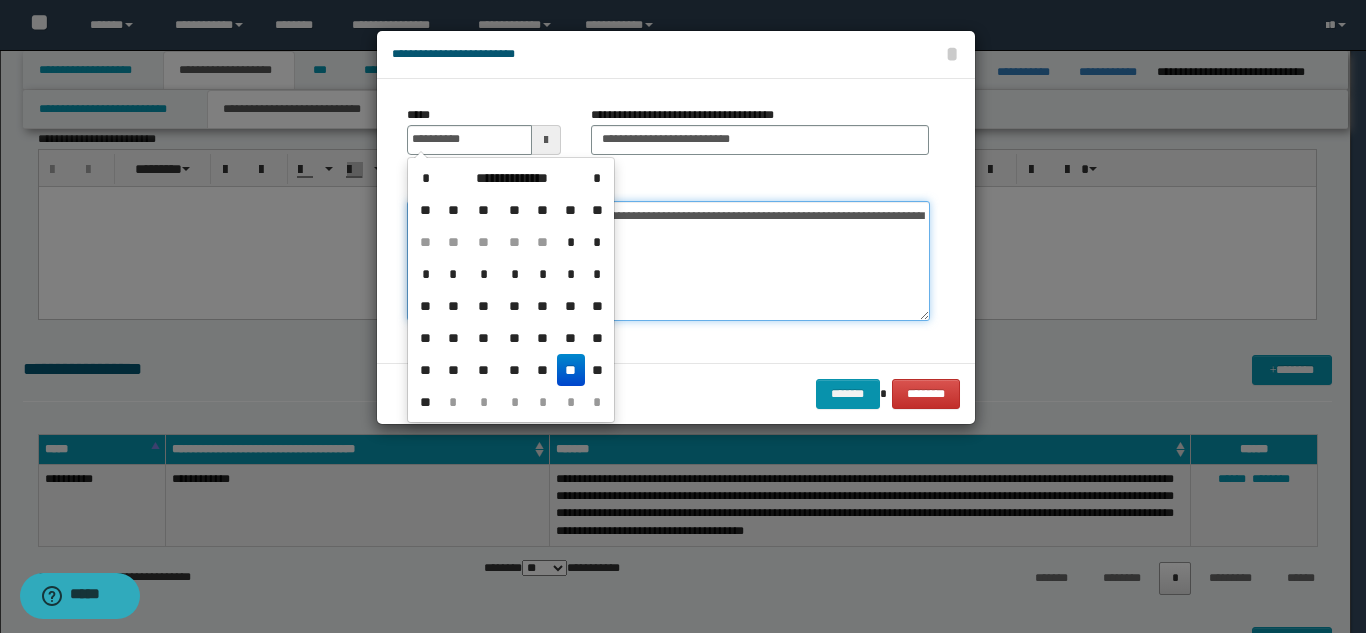 type on "**********" 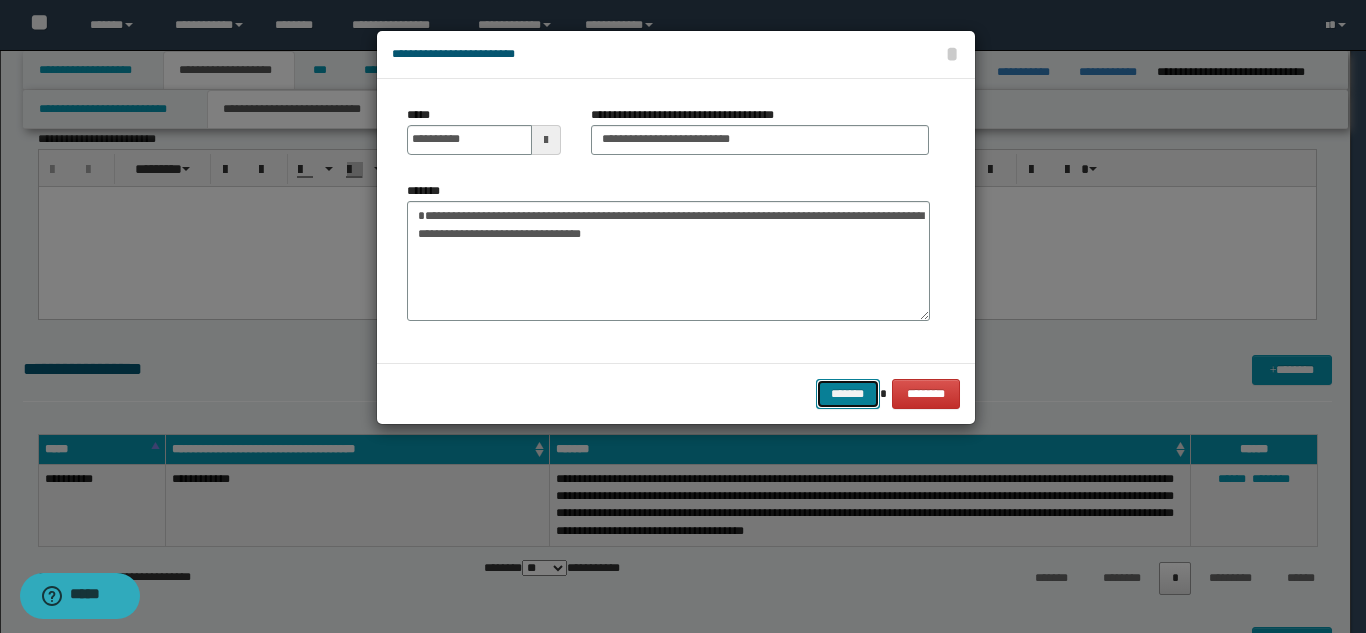 click on "*******" at bounding box center [848, 394] 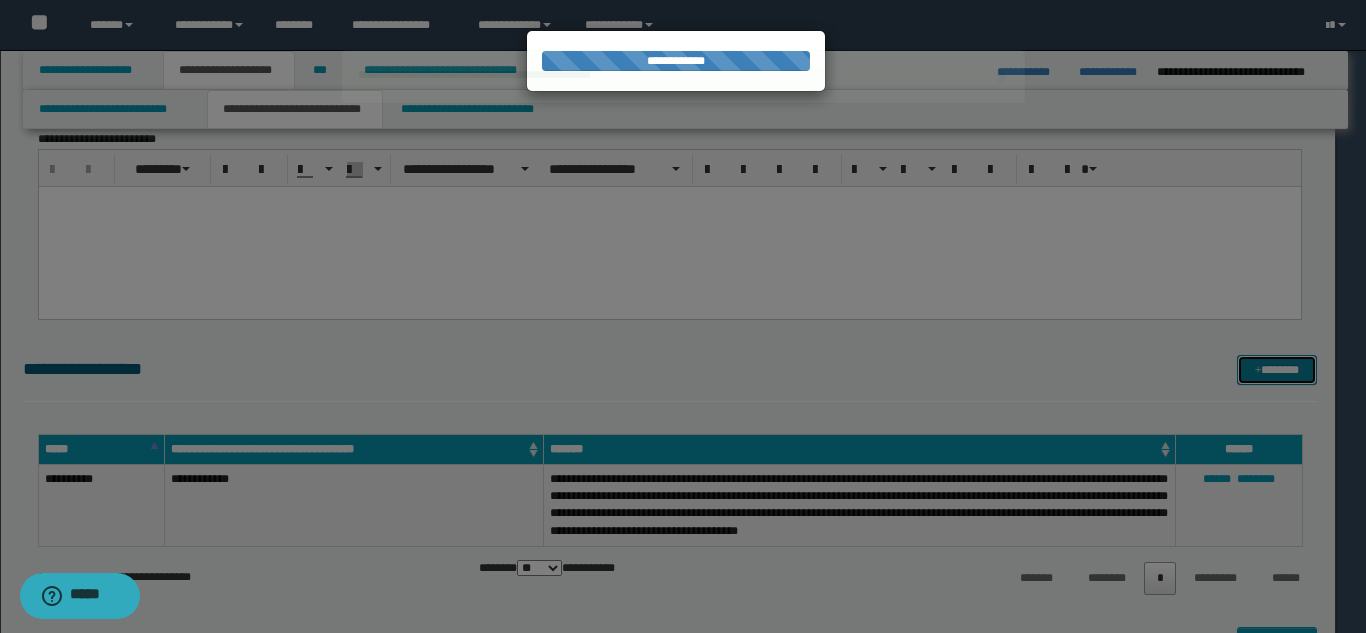 type 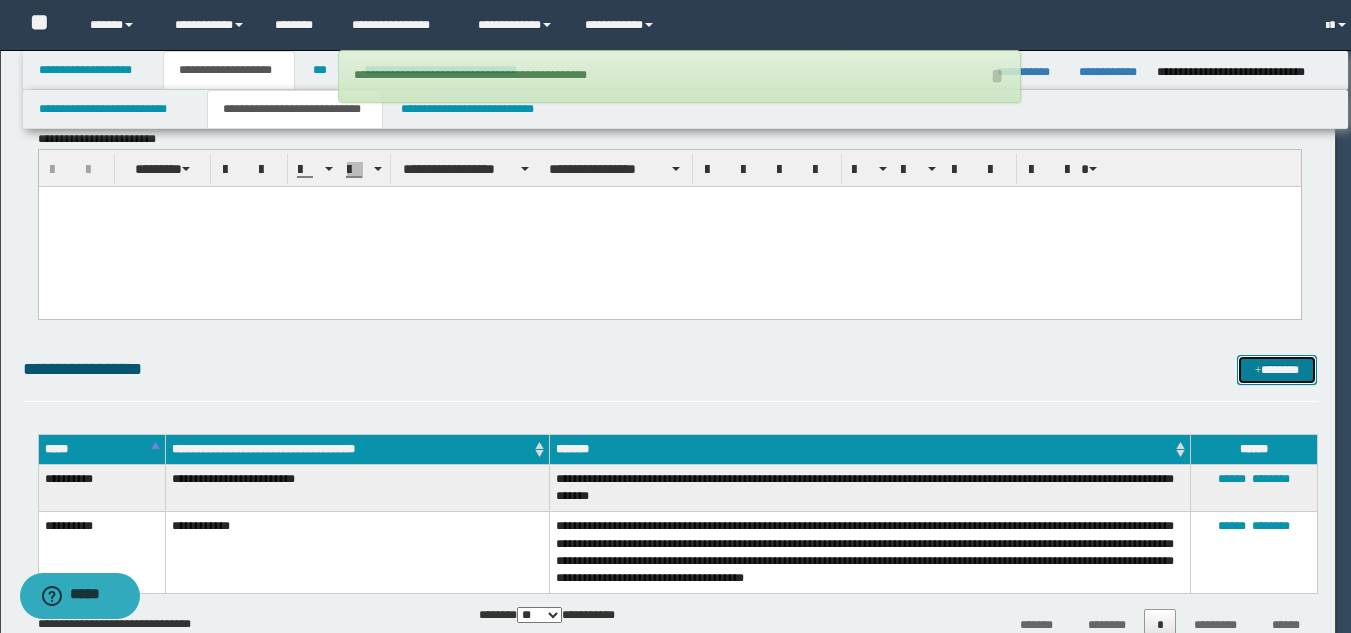 click on "*******" at bounding box center [1277, 370] 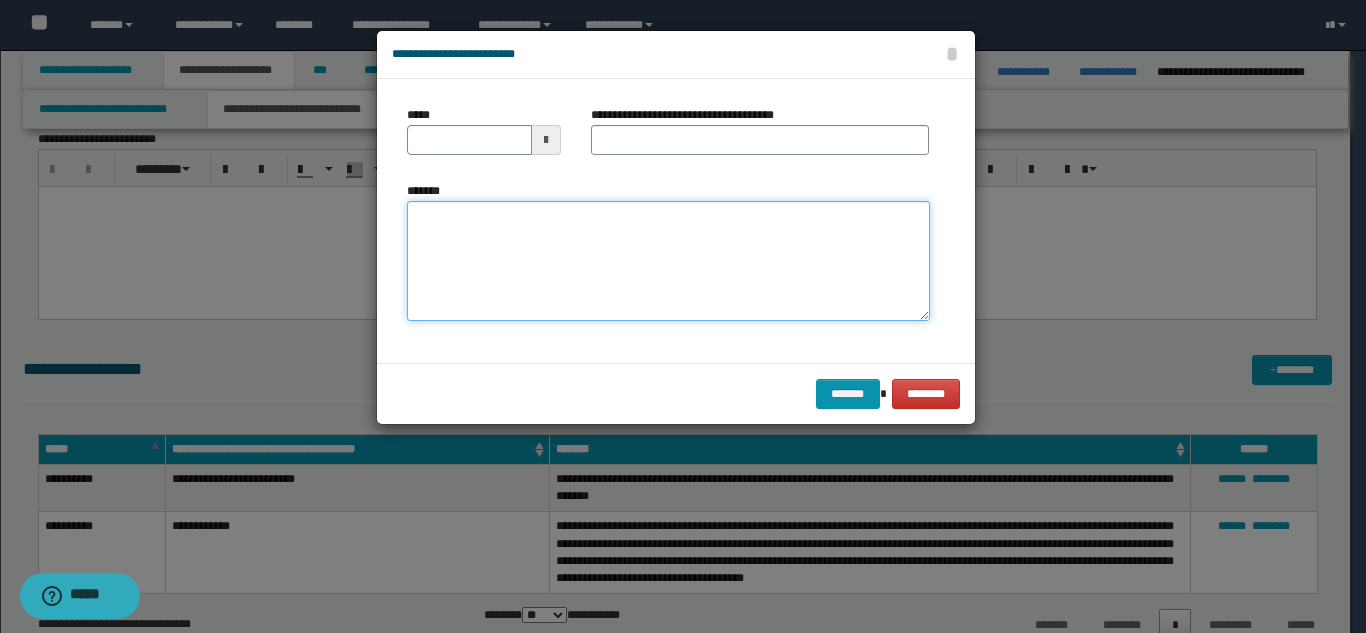 click on "*******" at bounding box center [668, 261] 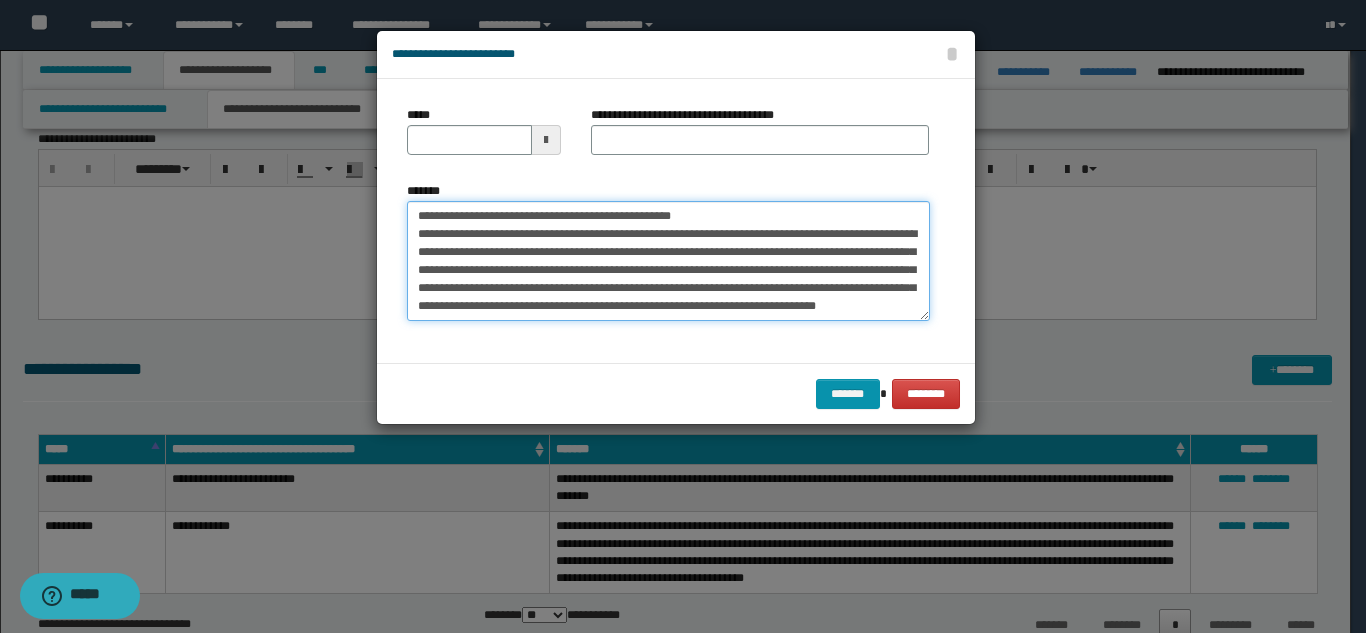 scroll, scrollTop: 0, scrollLeft: 0, axis: both 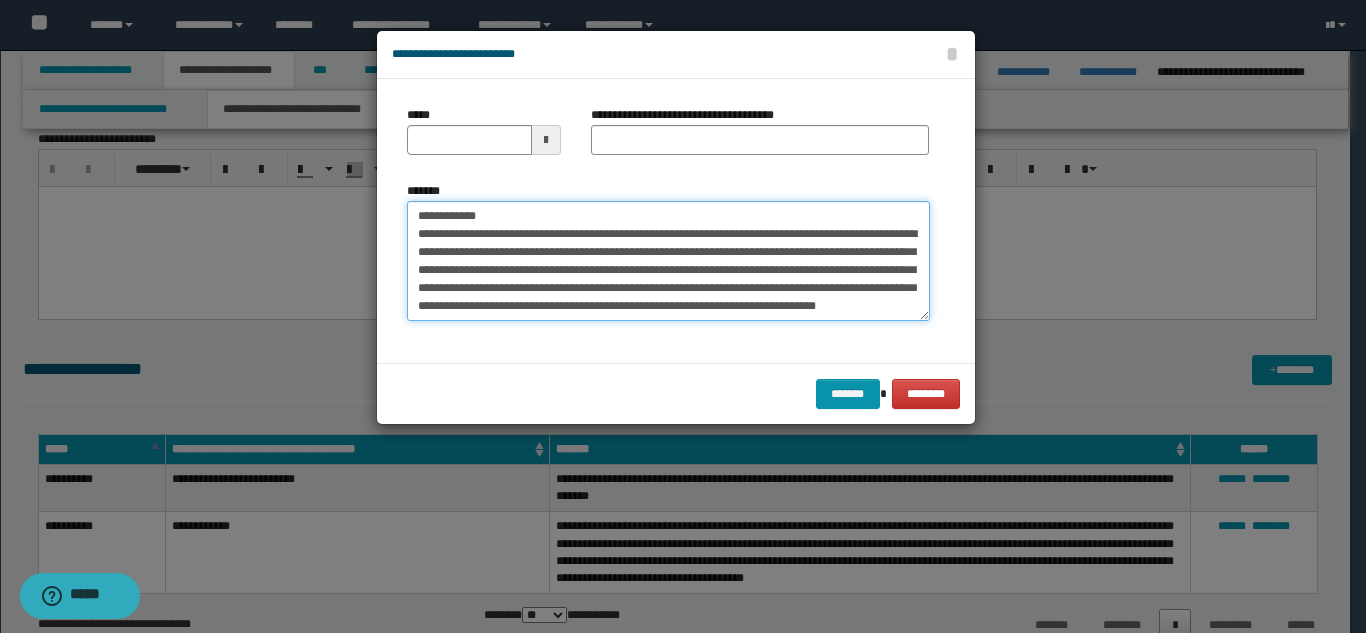 drag, startPoint x: 732, startPoint y: 215, endPoint x: 596, endPoint y: 179, distance: 140.68404 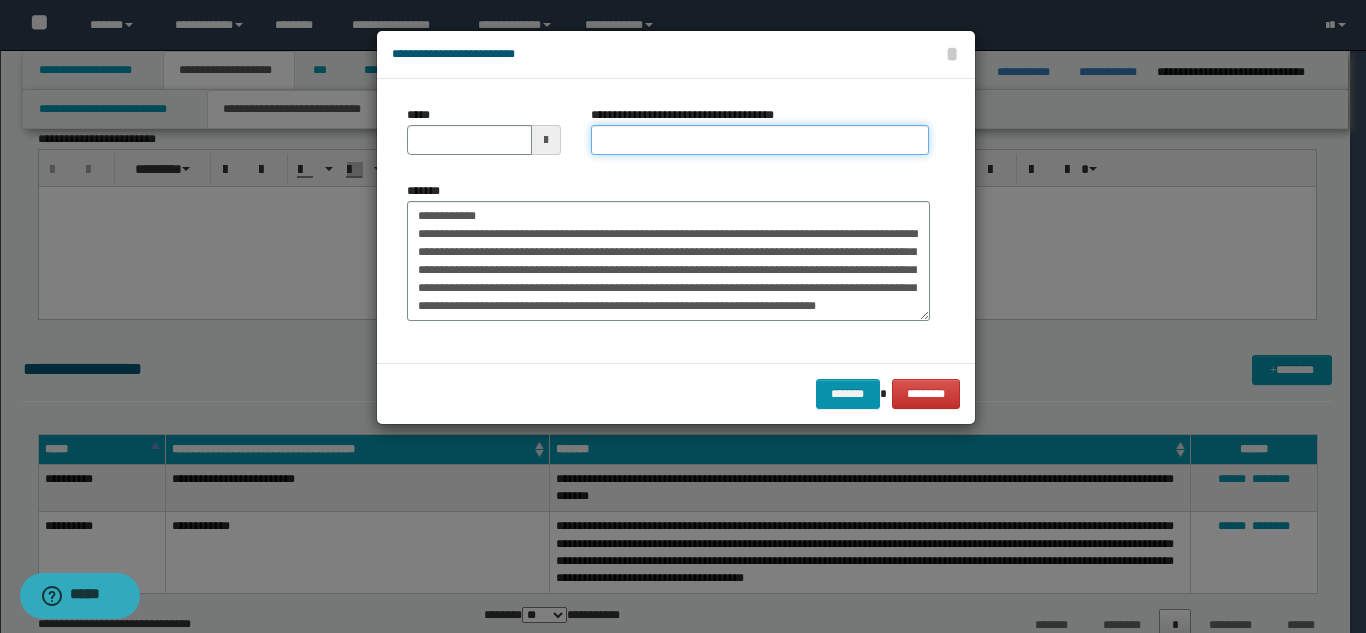 click on "**********" at bounding box center (760, 140) 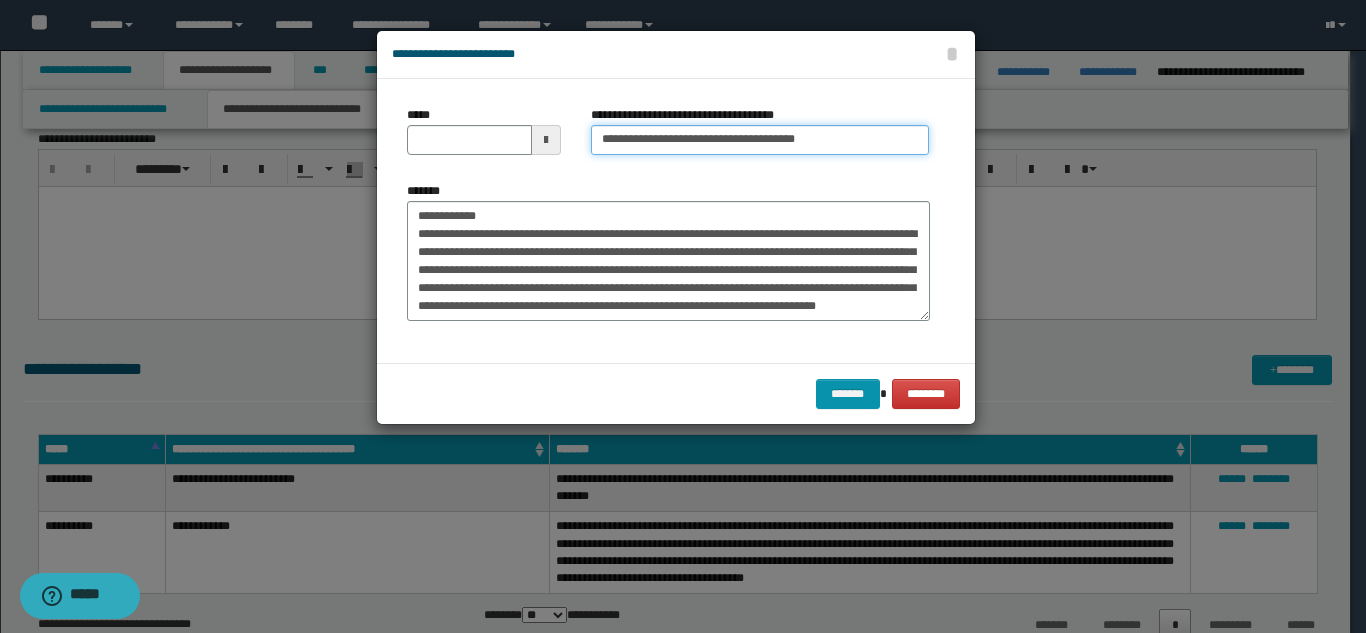 type on "**********" 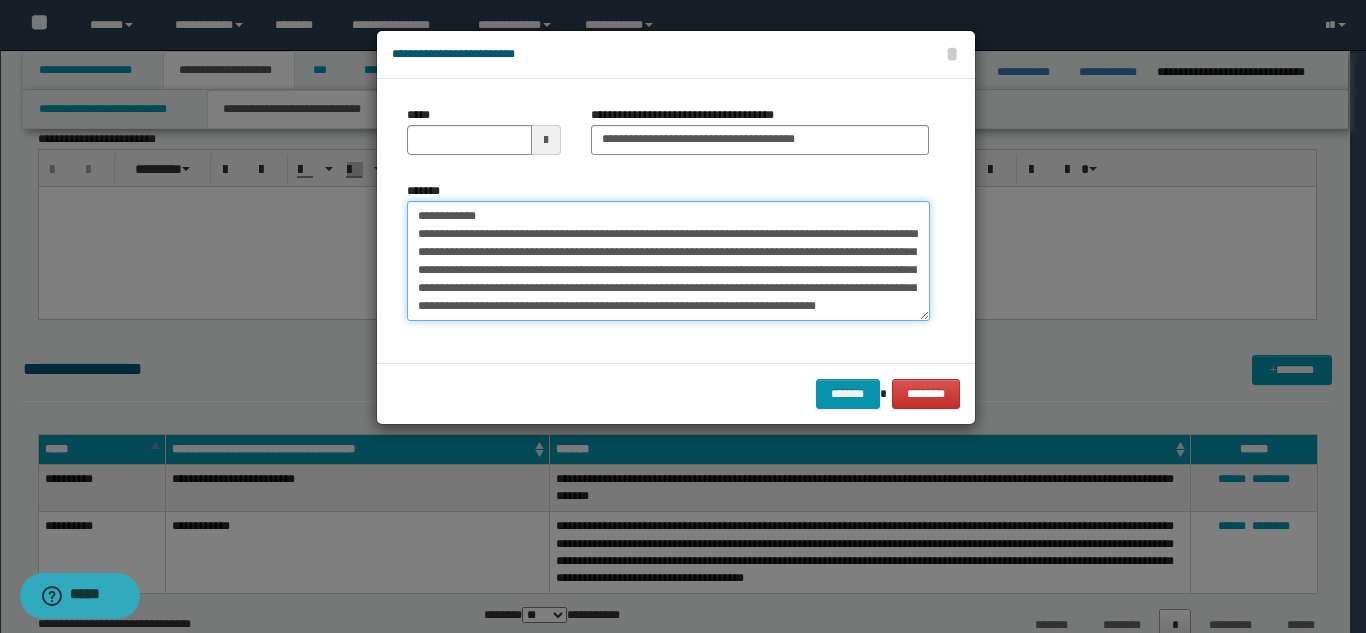 drag, startPoint x: 489, startPoint y: 210, endPoint x: 411, endPoint y: 200, distance: 78.63841 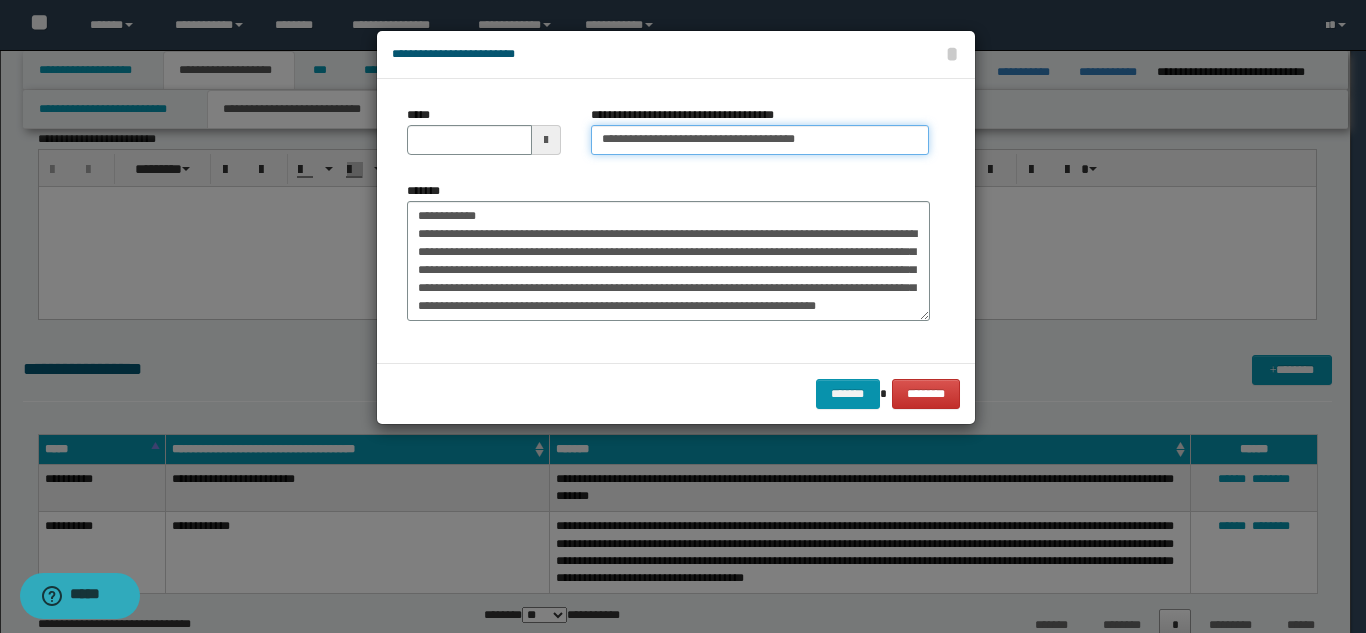 type 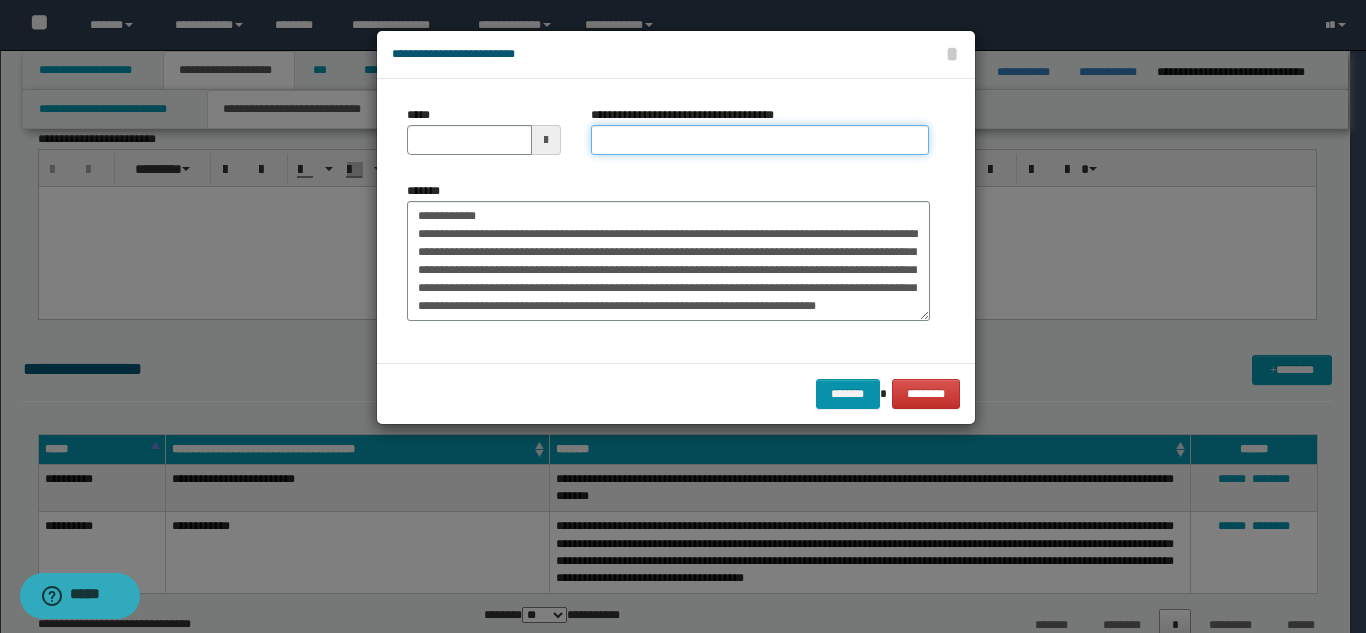 type 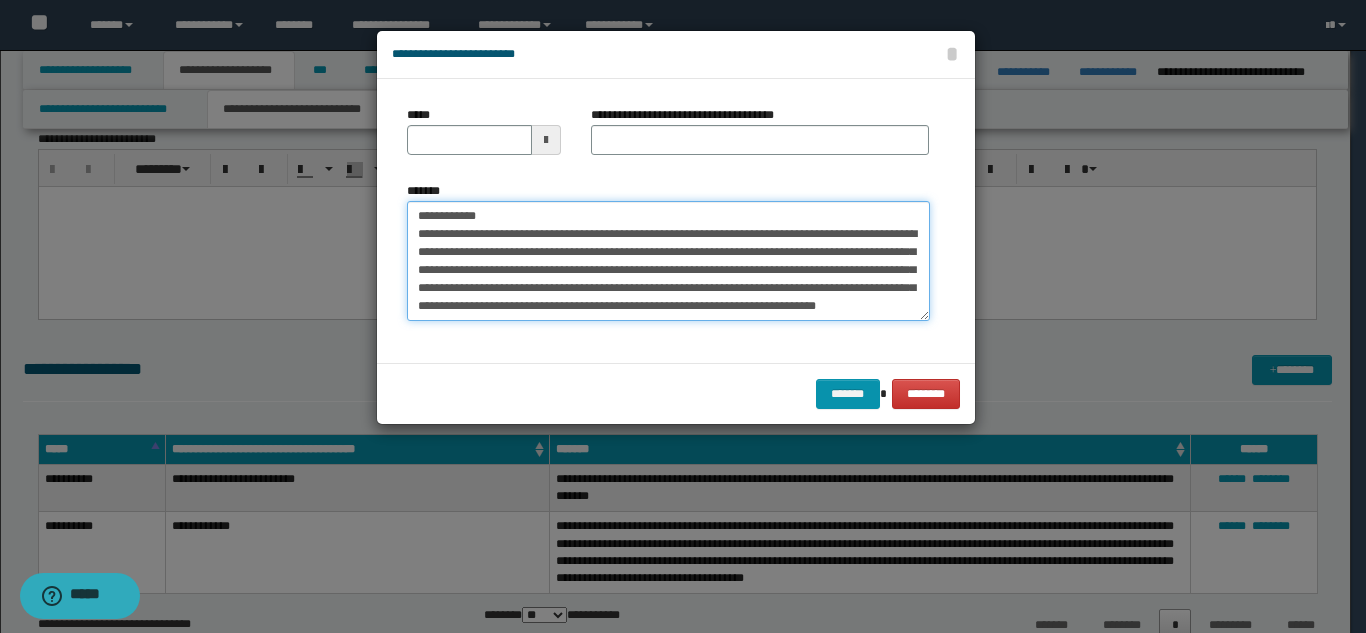 type 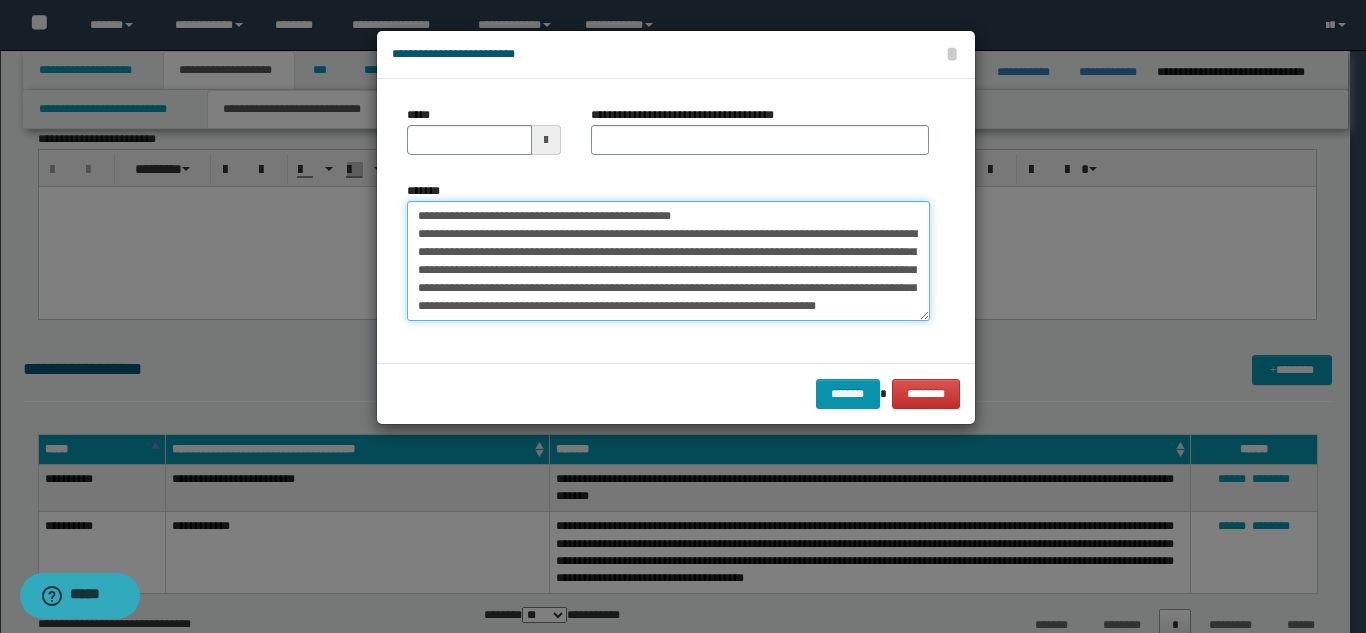 type on "**********" 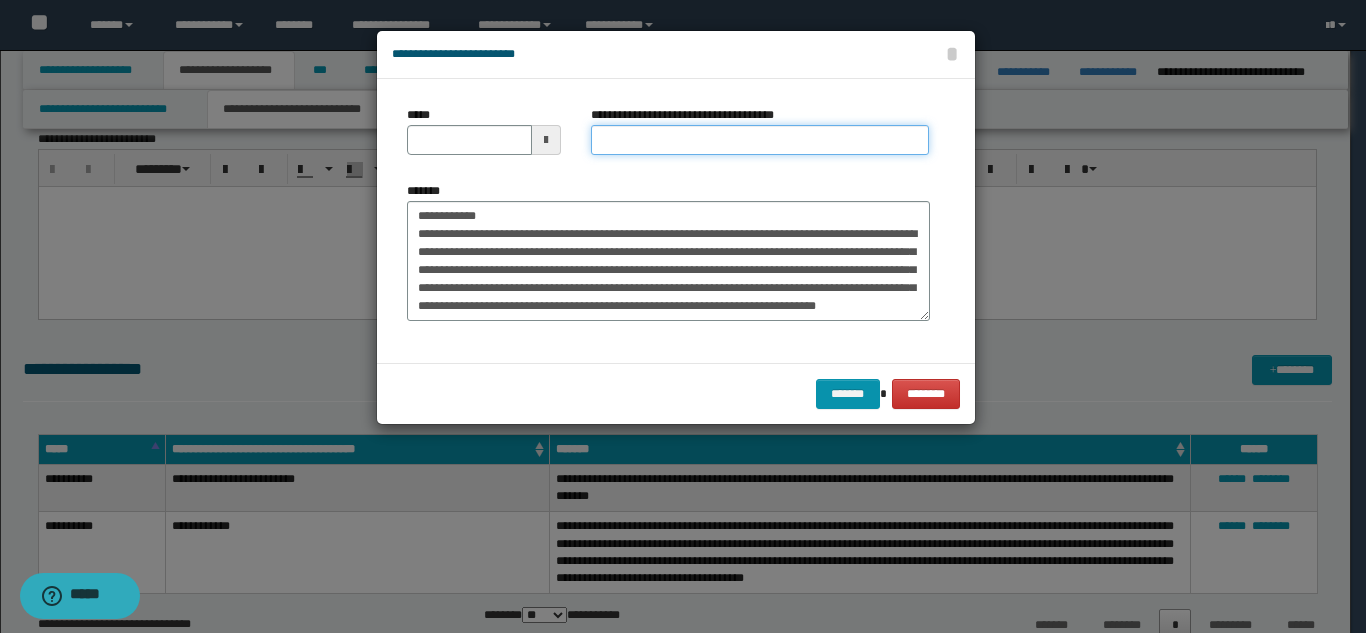 click on "**********" at bounding box center [760, 140] 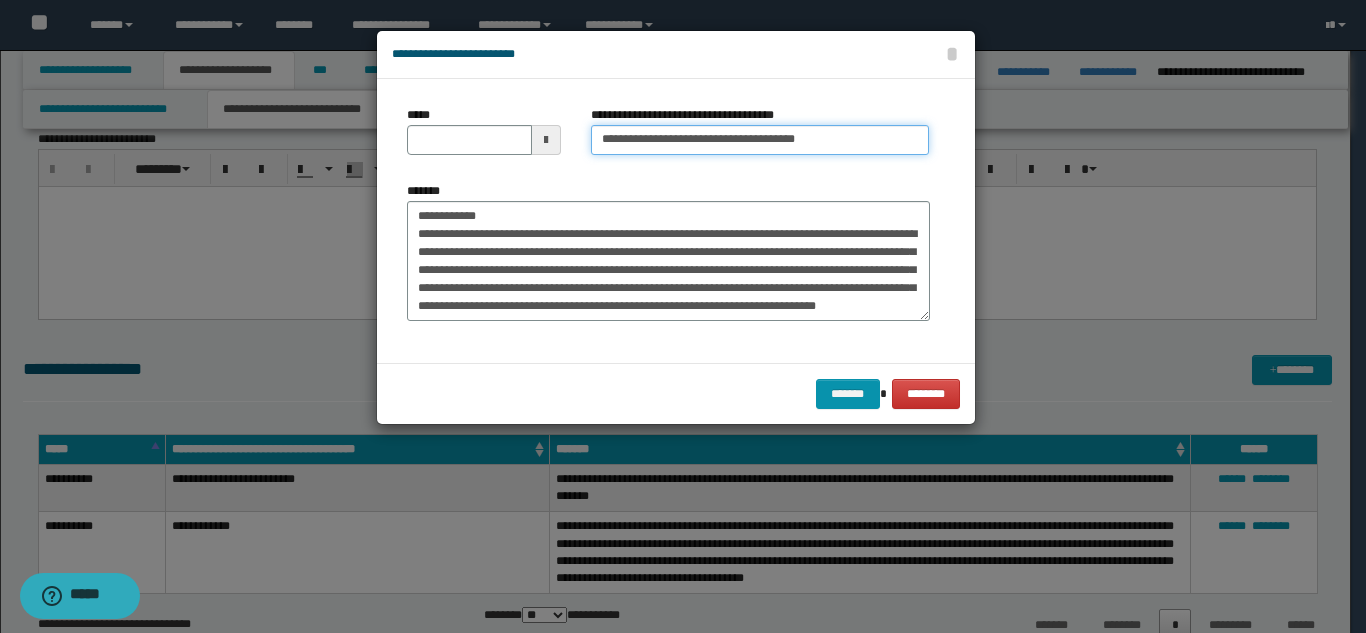 type on "**********" 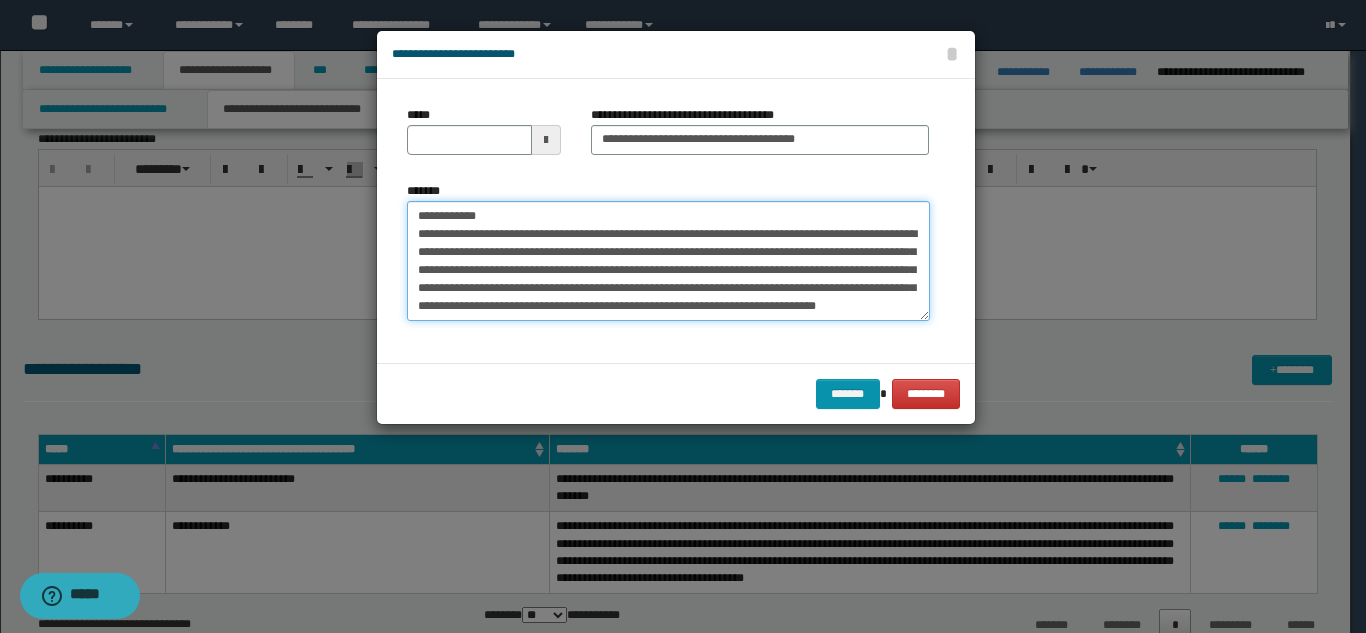 drag, startPoint x: 511, startPoint y: 209, endPoint x: 385, endPoint y: 199, distance: 126.3962 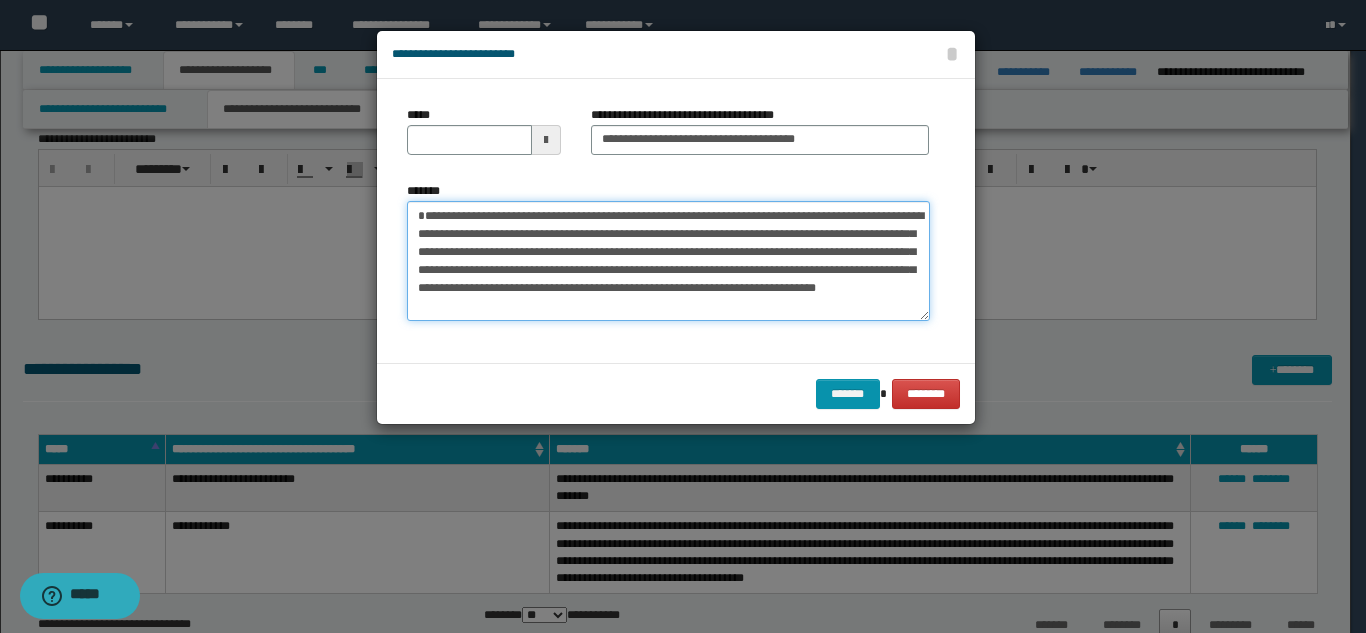 type 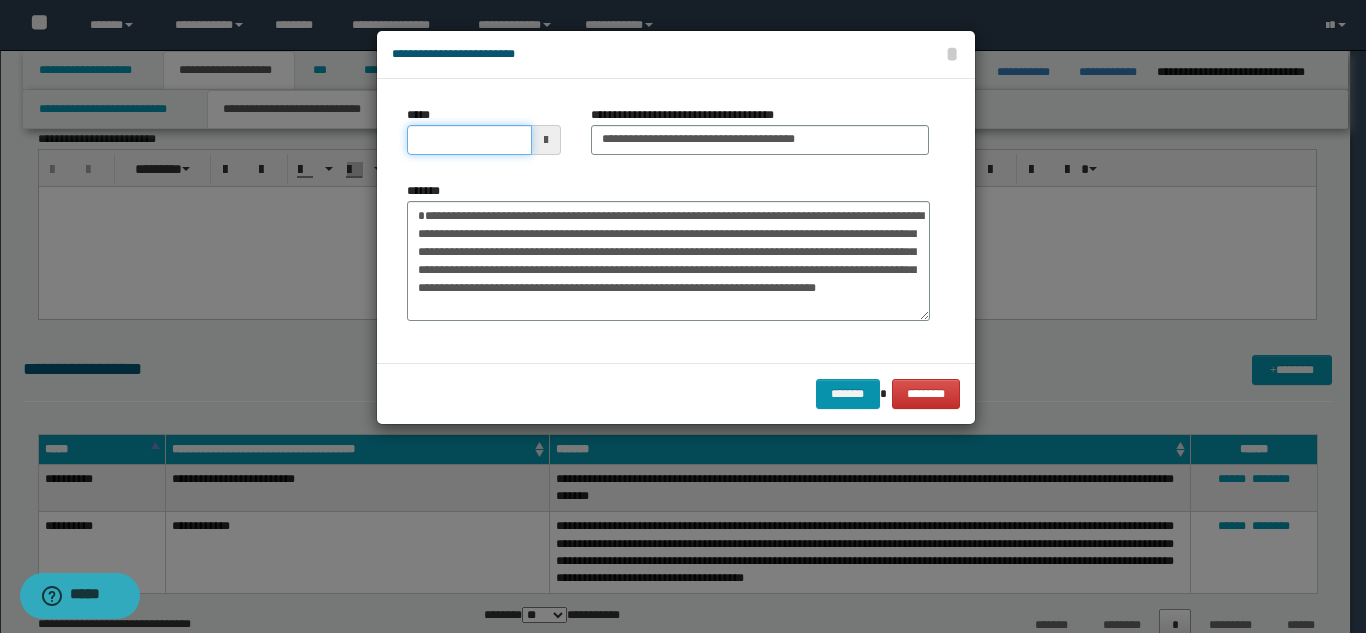 click on "*****" at bounding box center [469, 140] 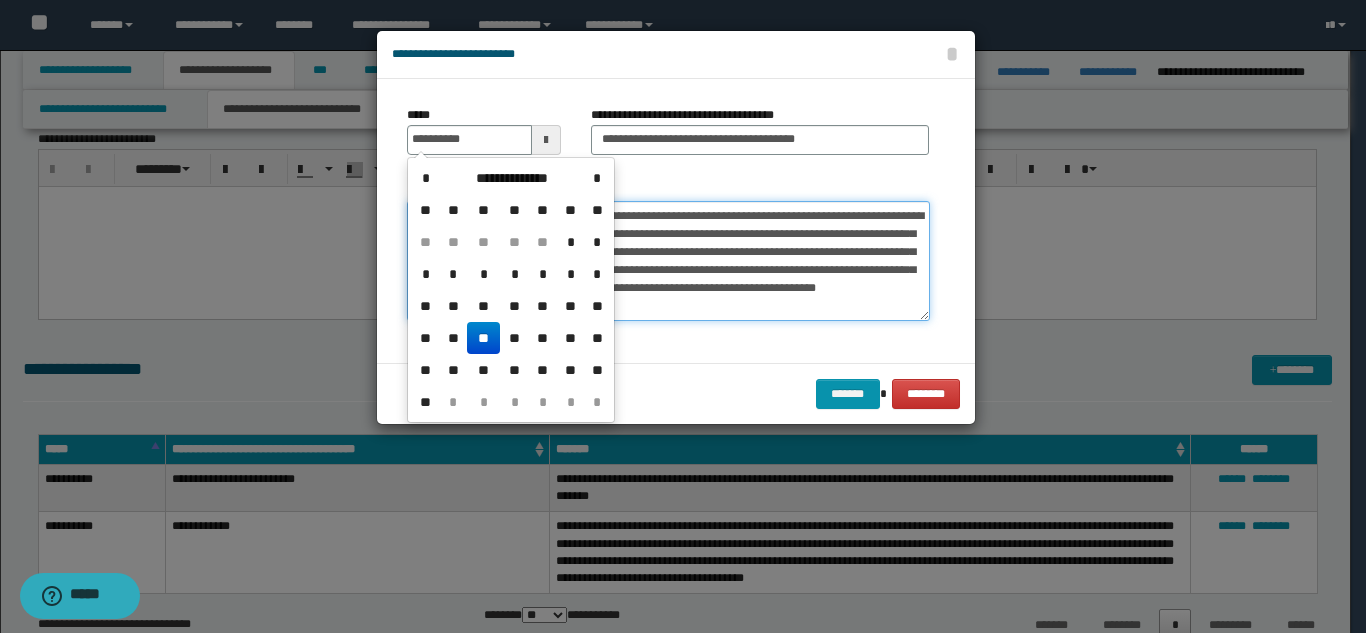 type on "**********" 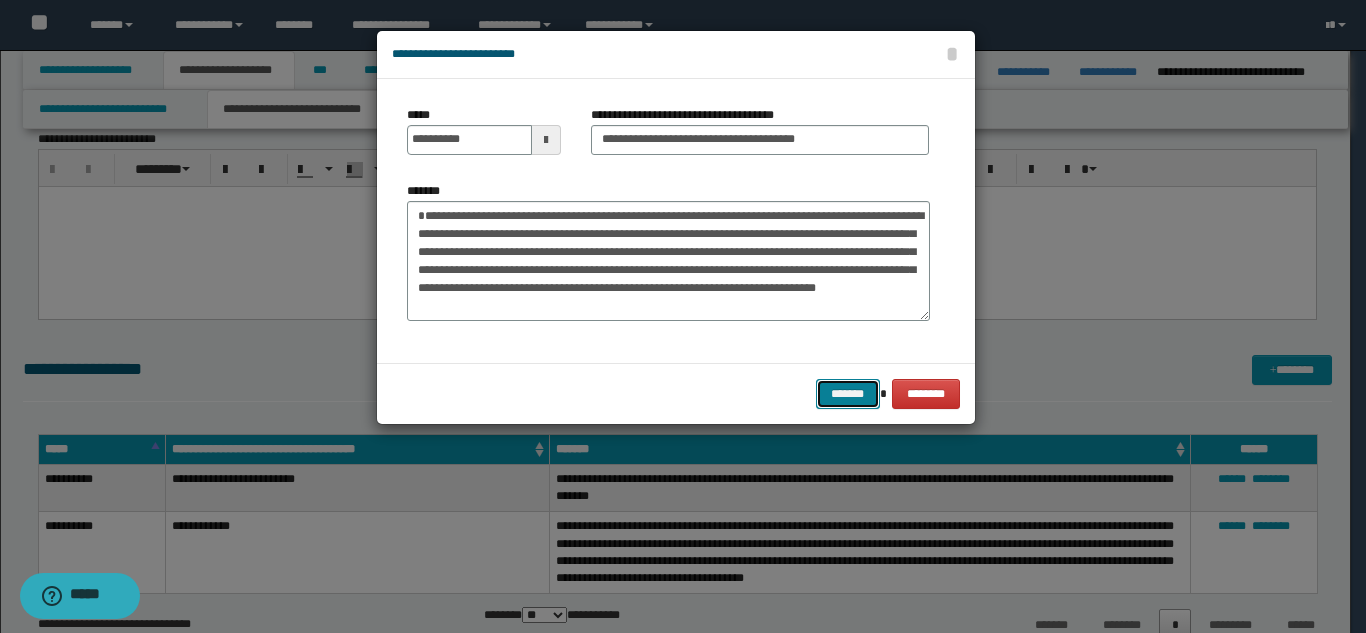 click on "*******" at bounding box center (848, 394) 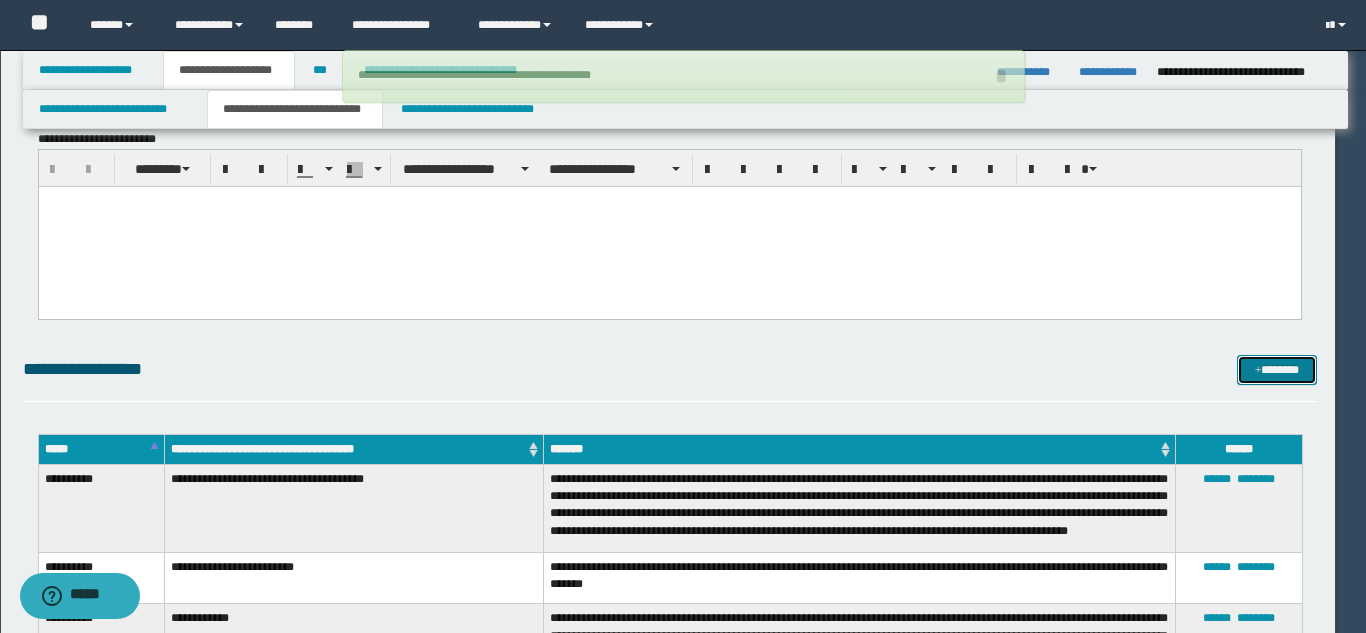 type 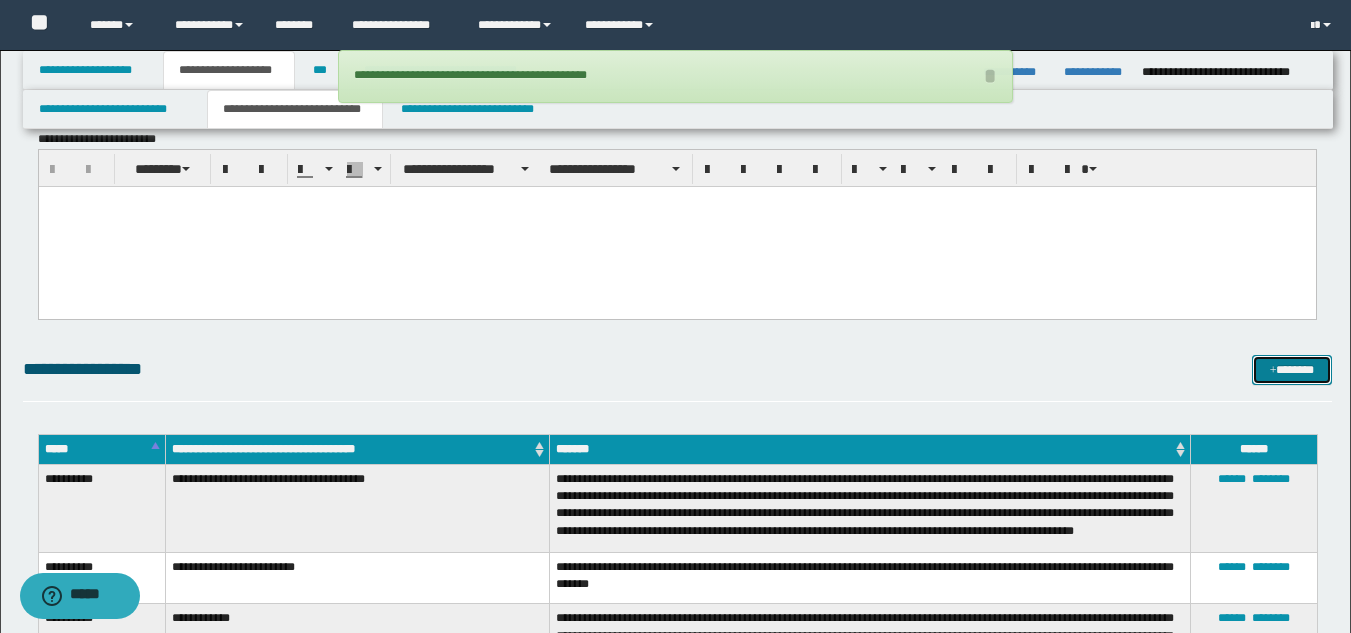 click on "*******" at bounding box center [1292, 370] 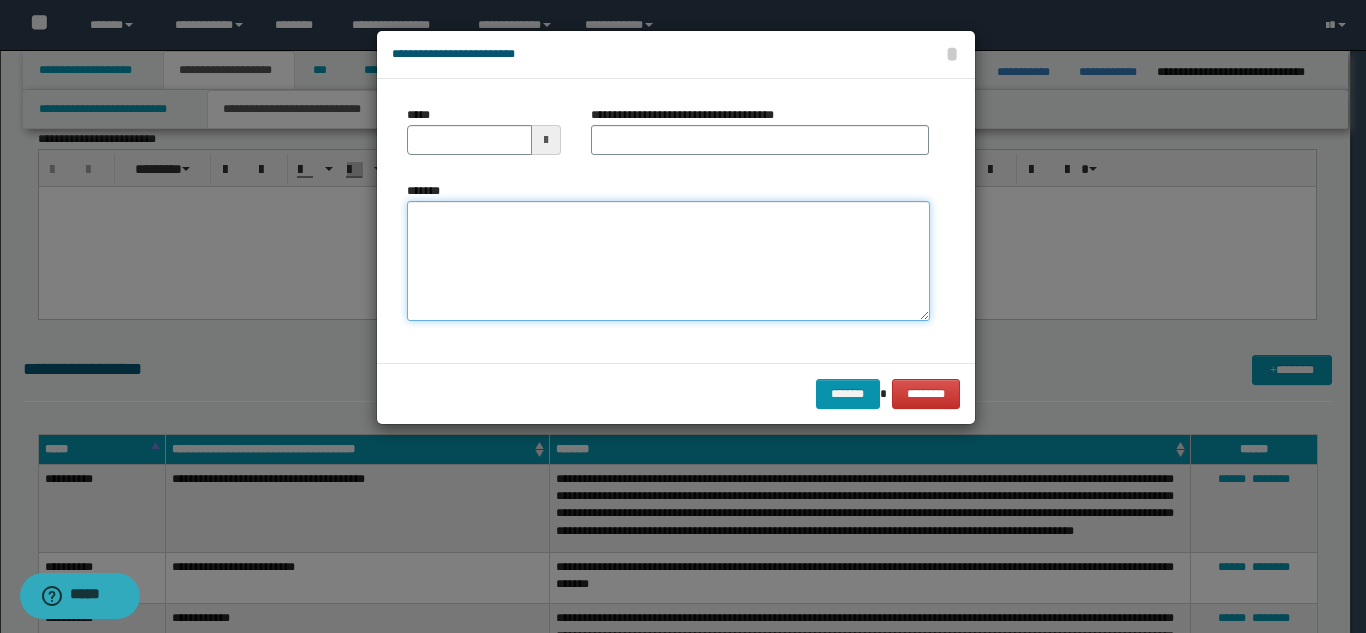 click on "*******" at bounding box center [668, 261] 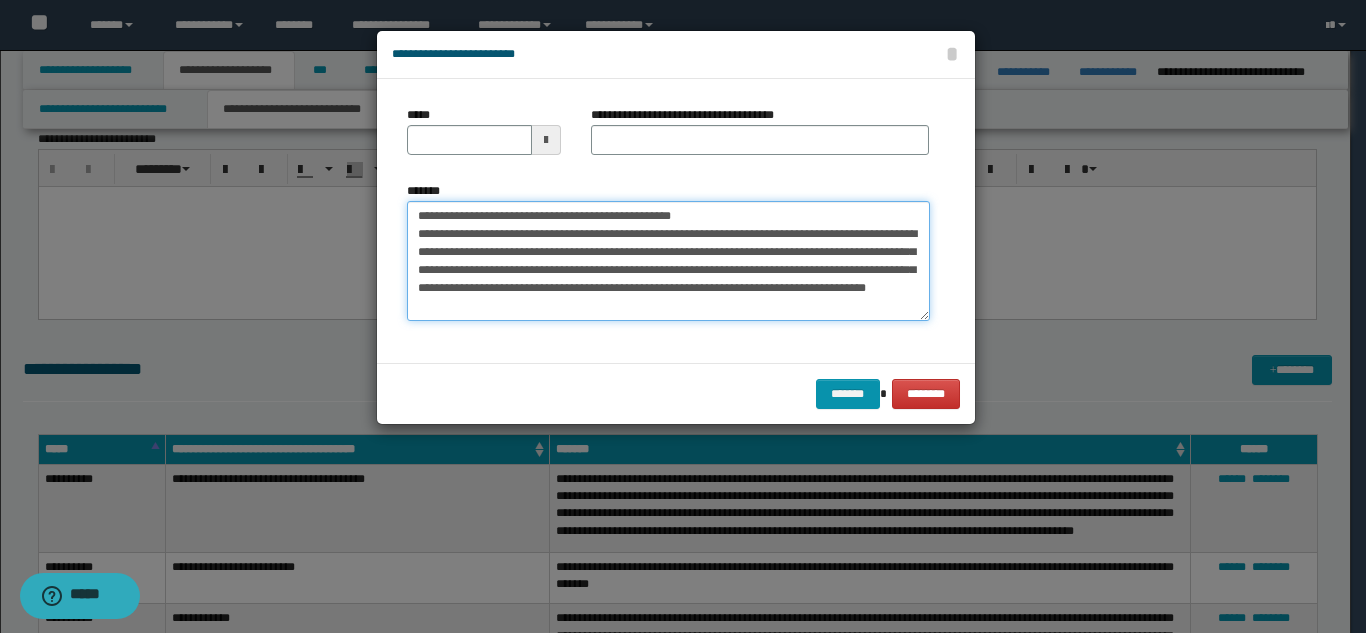scroll, scrollTop: 0, scrollLeft: 0, axis: both 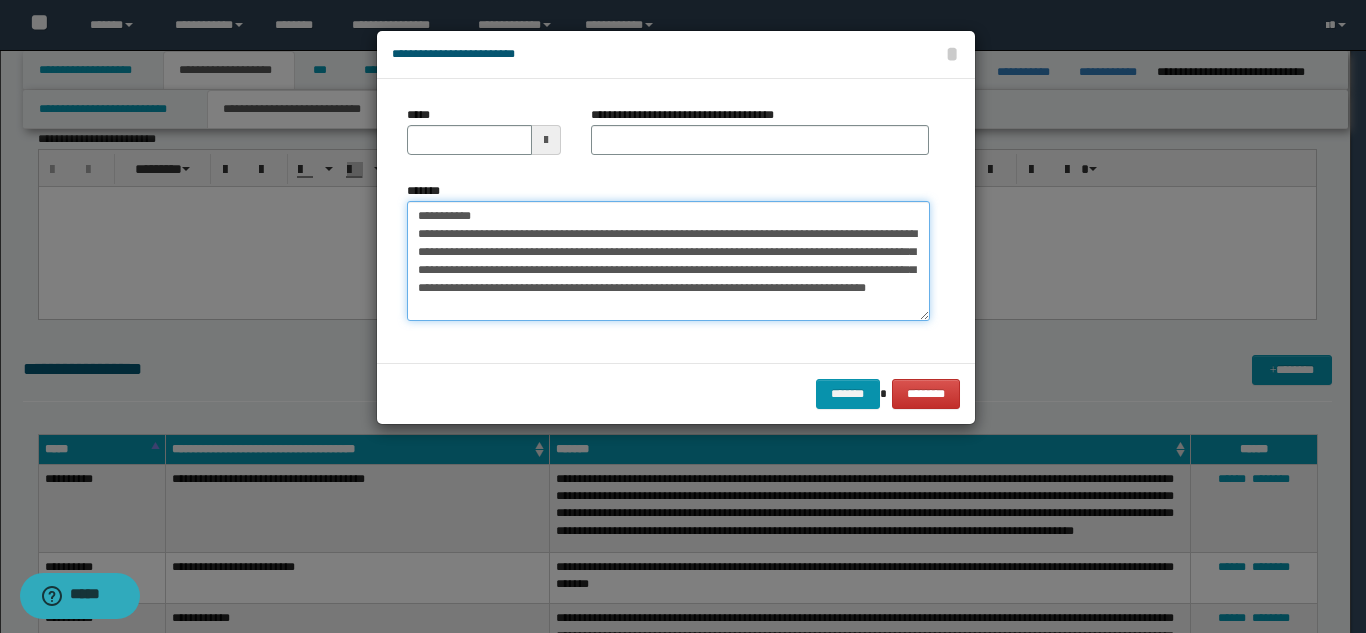 drag, startPoint x: 730, startPoint y: 218, endPoint x: 478, endPoint y: 211, distance: 252.0972 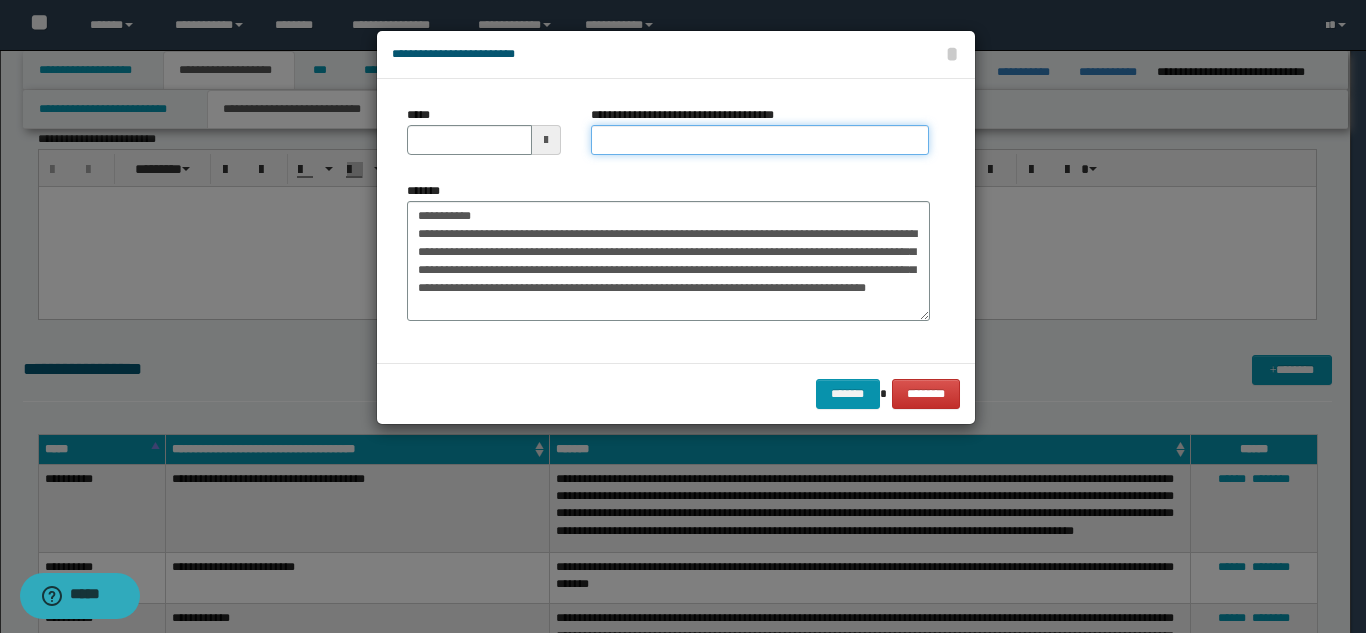 click on "**********" at bounding box center [760, 140] 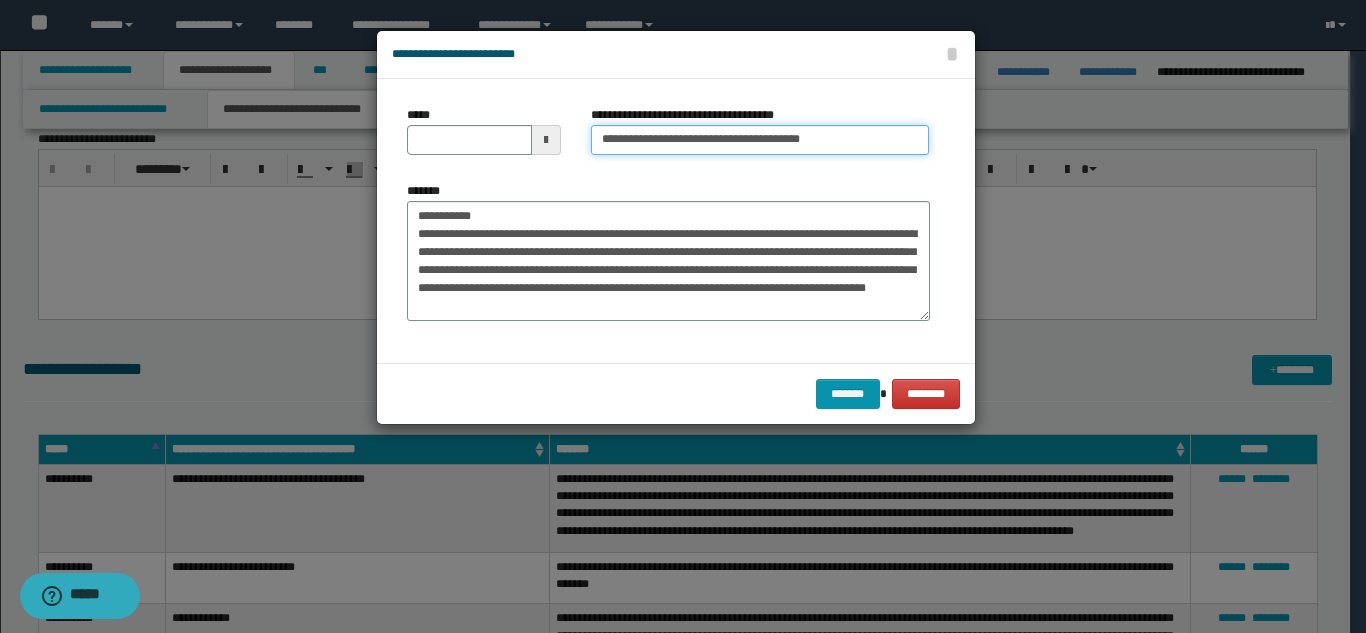 type on "**********" 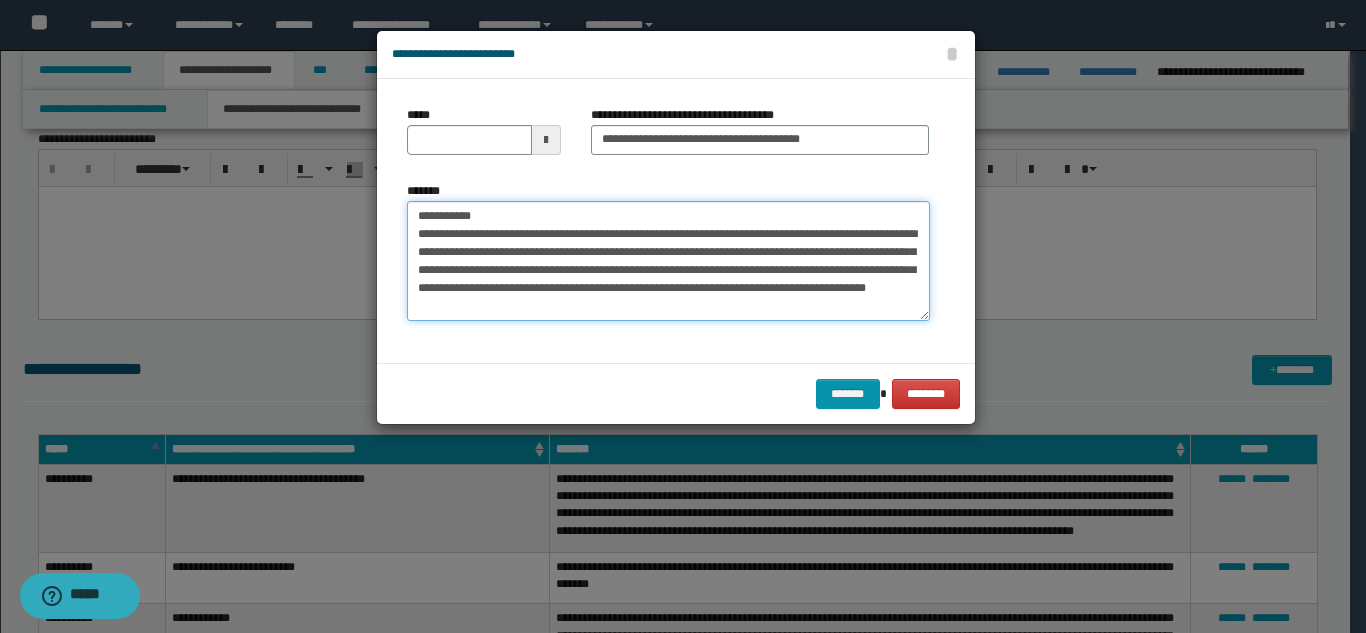 drag, startPoint x: 483, startPoint y: 212, endPoint x: 421, endPoint y: 209, distance: 62.072536 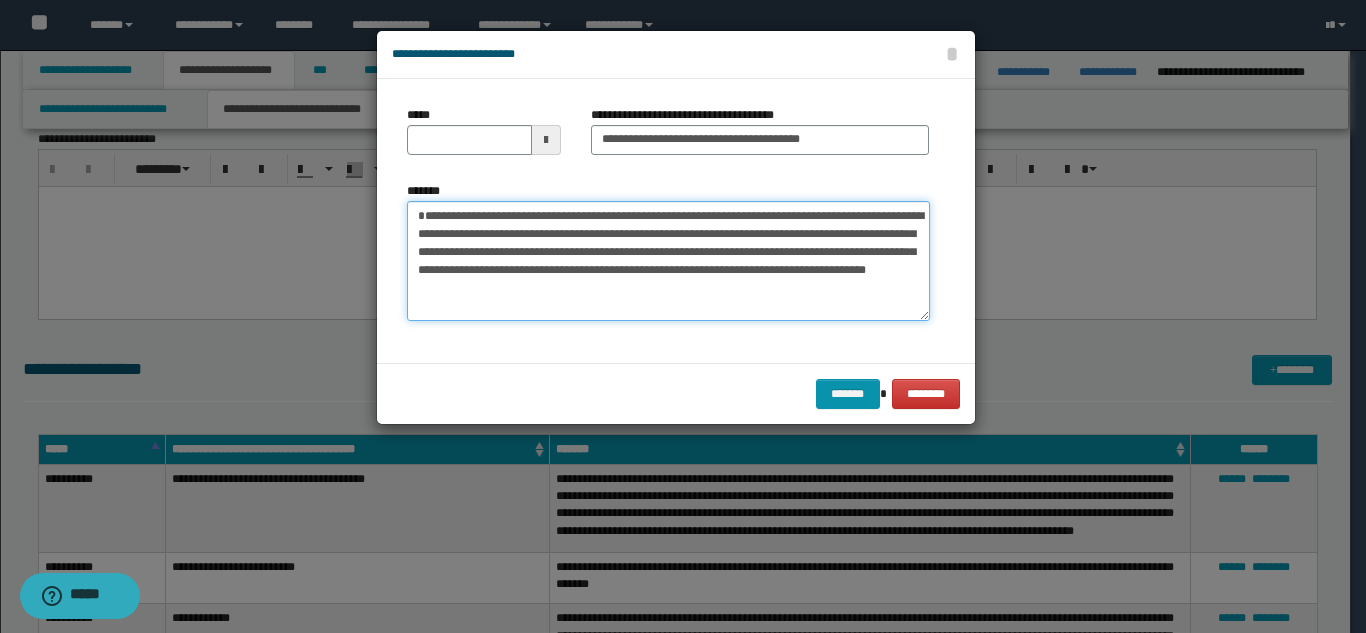 type 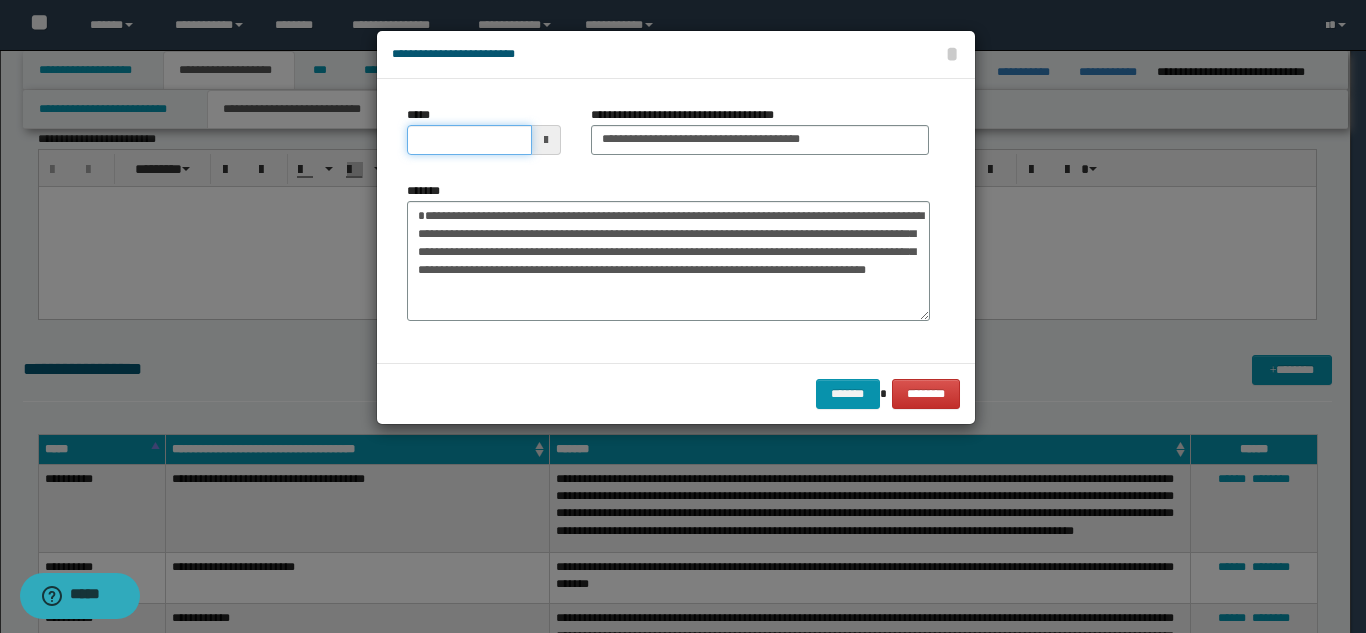 click on "*****" at bounding box center [469, 140] 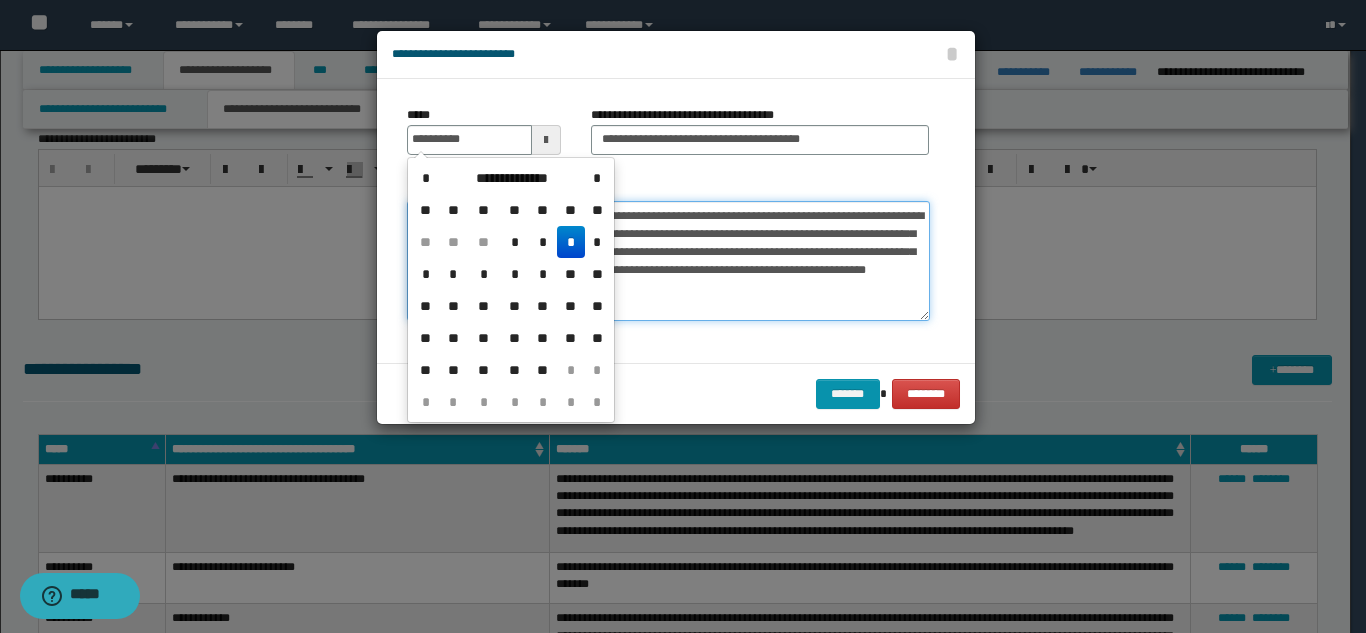 type on "**********" 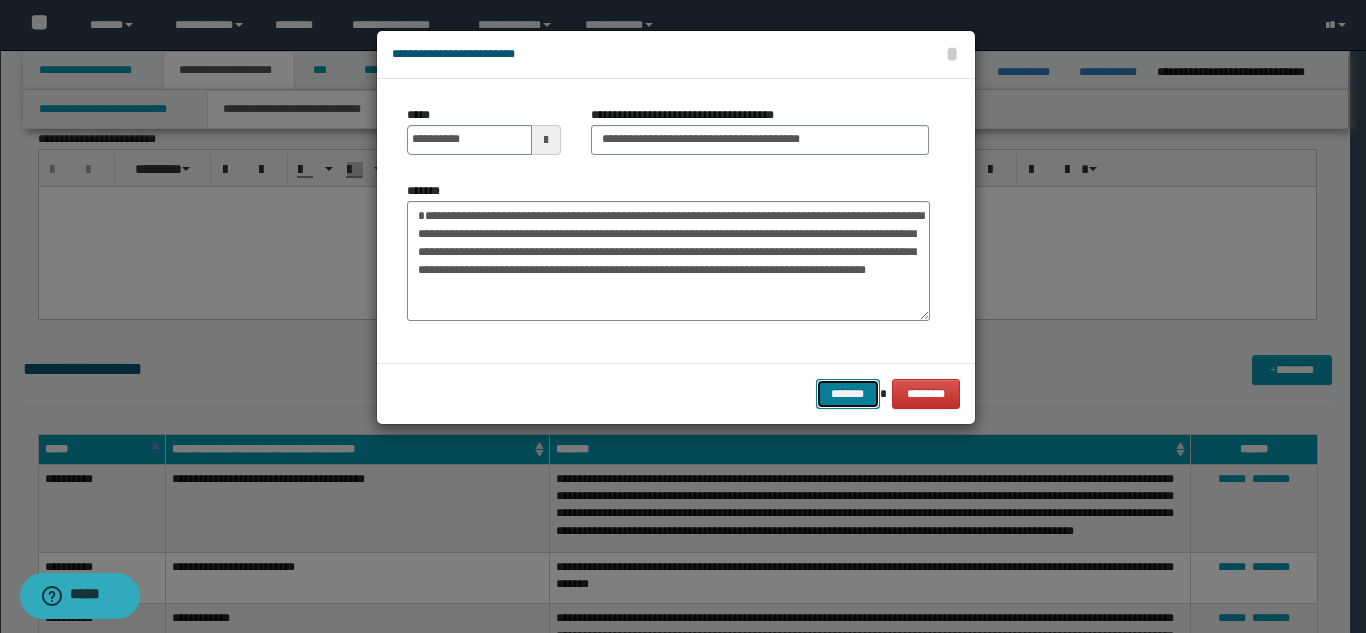 click on "*******" at bounding box center (848, 394) 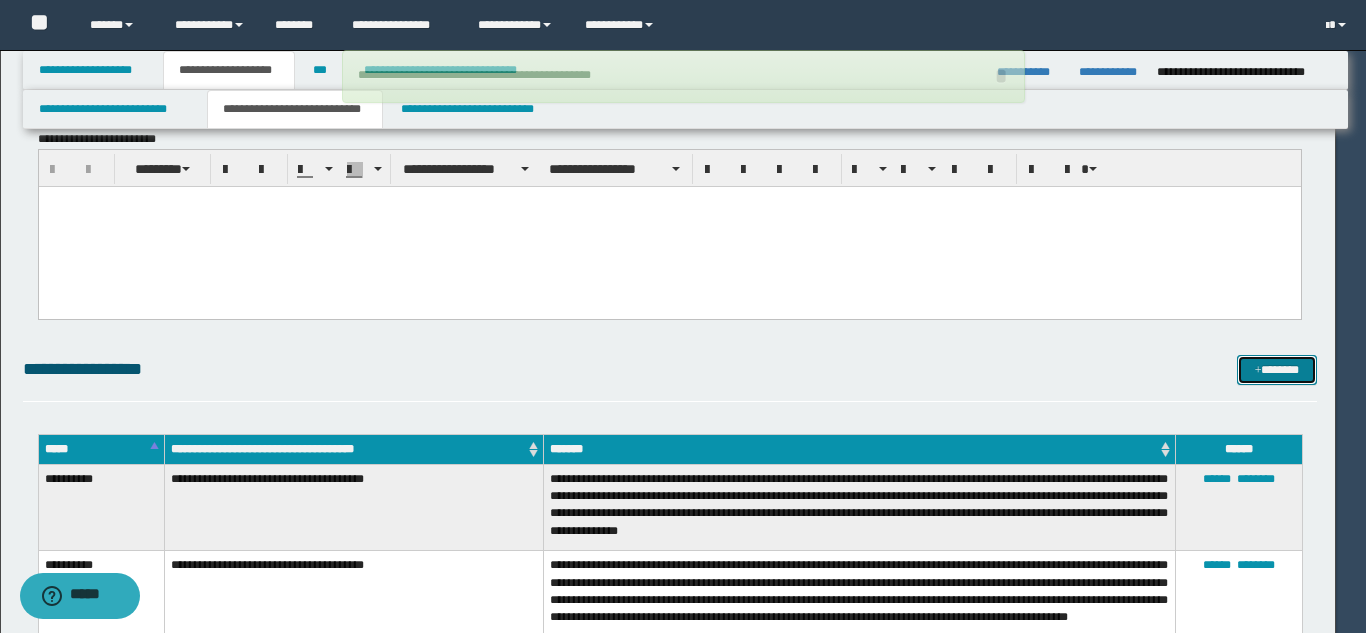 type 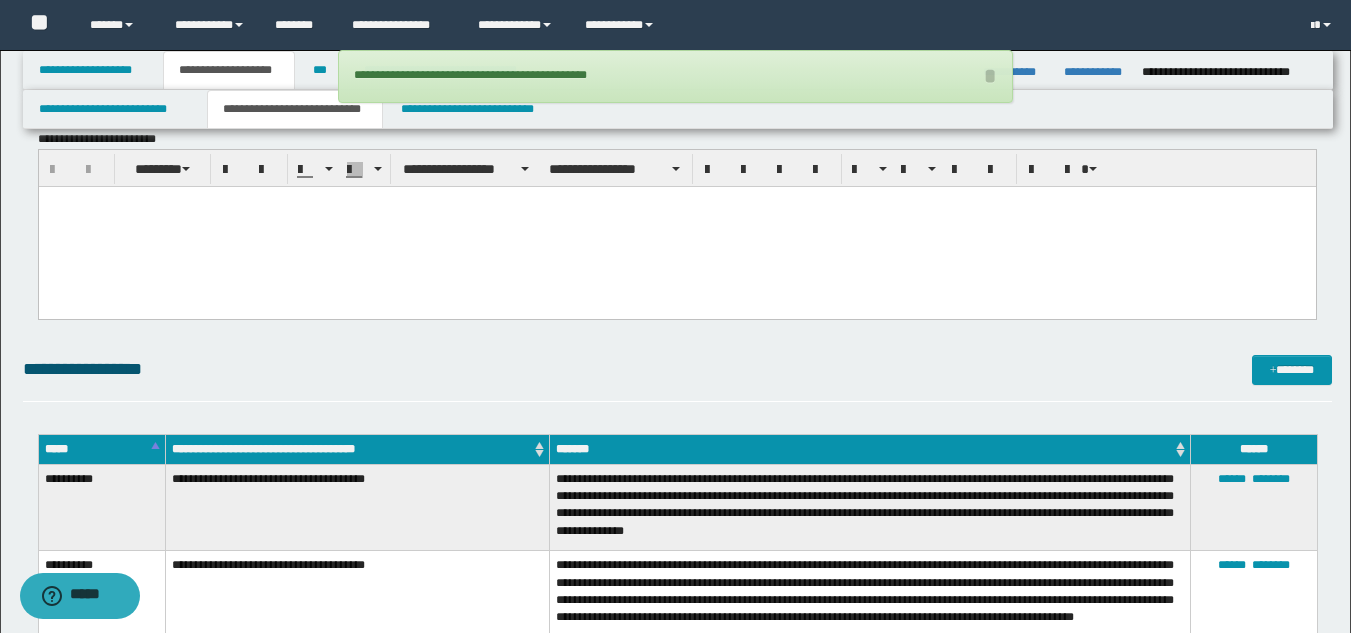 click on "**********" at bounding box center [677, 378] 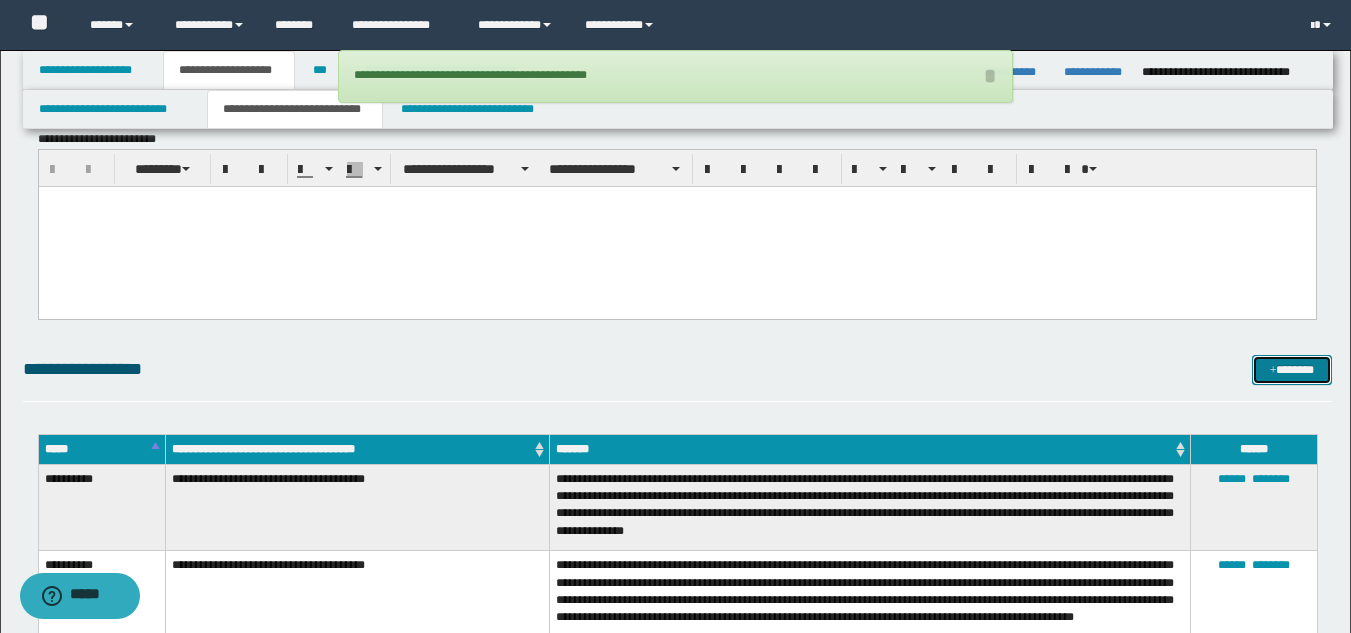 click at bounding box center (1273, 371) 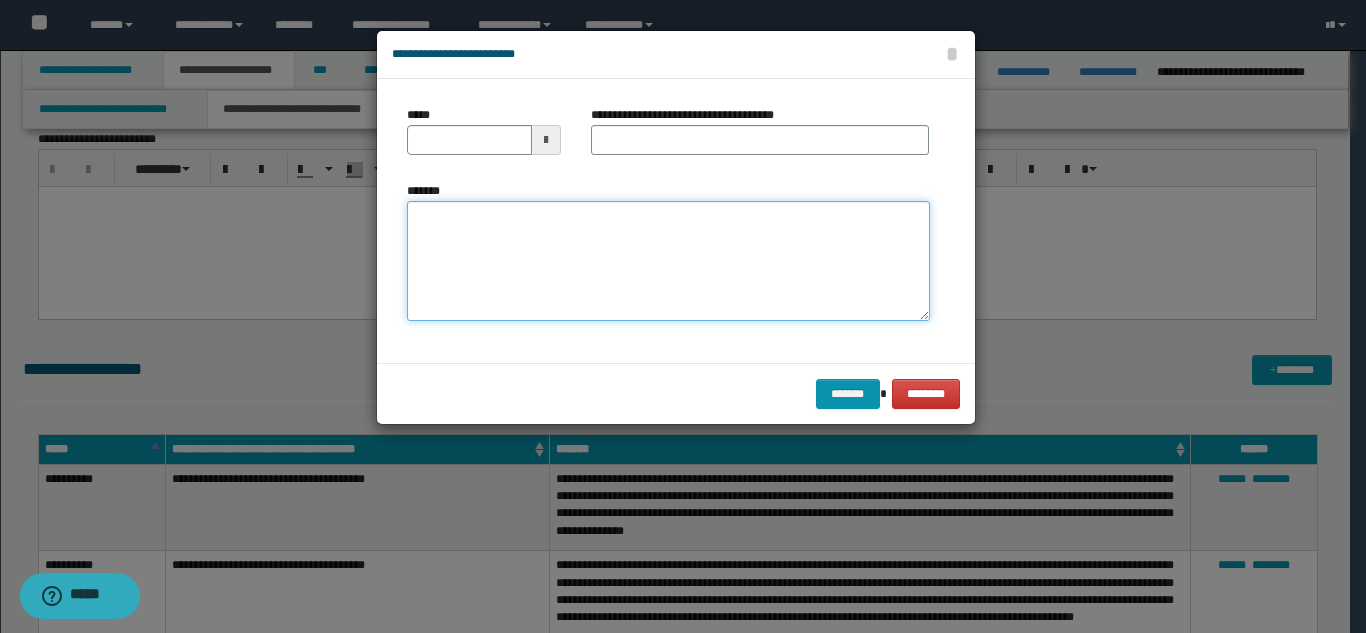 click on "*******" at bounding box center (668, 261) 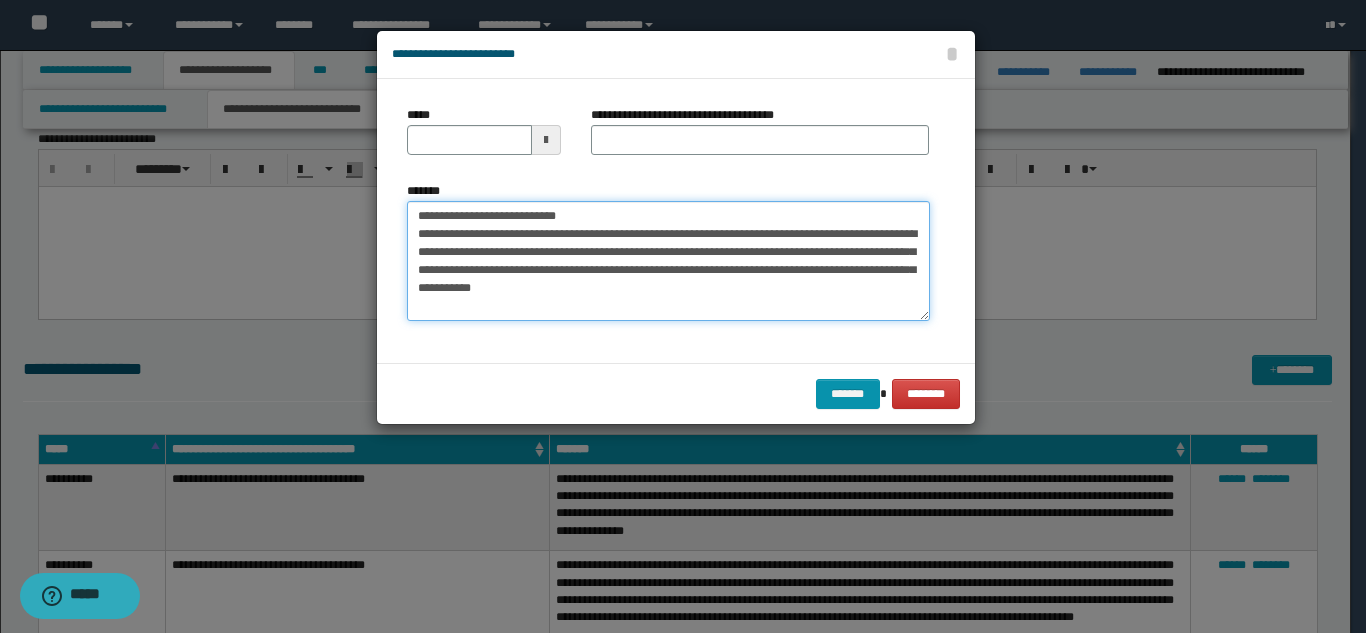 drag, startPoint x: 594, startPoint y: 217, endPoint x: 481, endPoint y: 220, distance: 113.03982 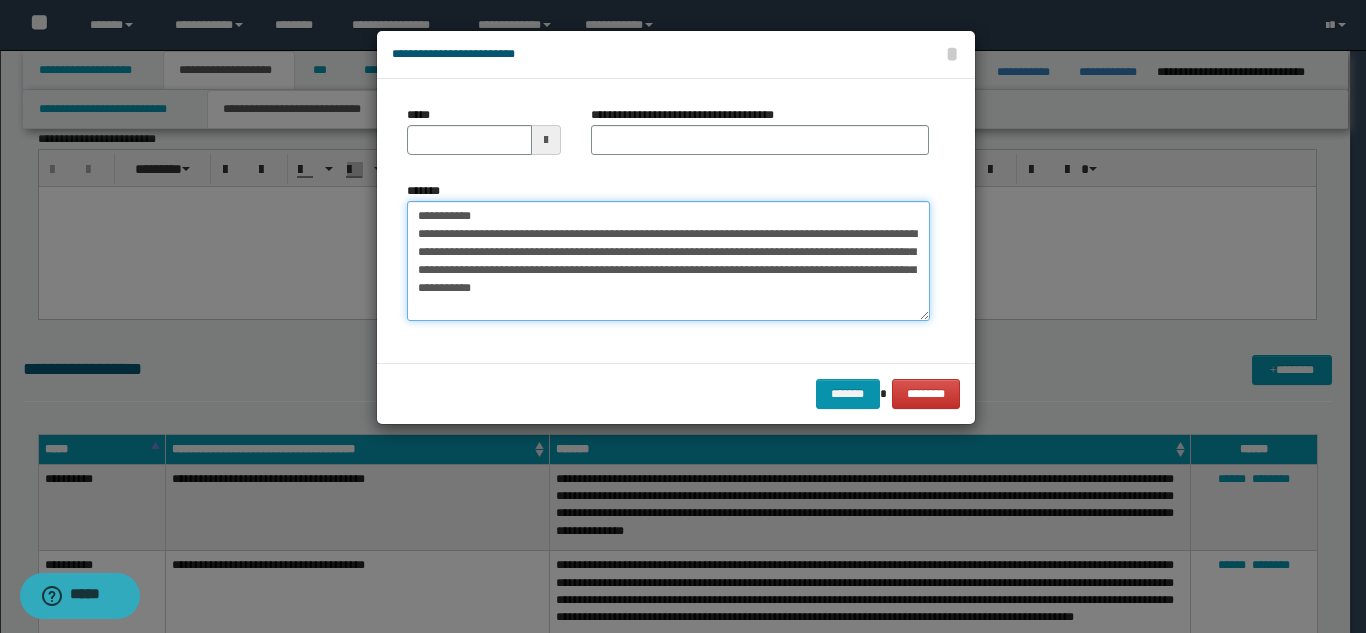 type on "**********" 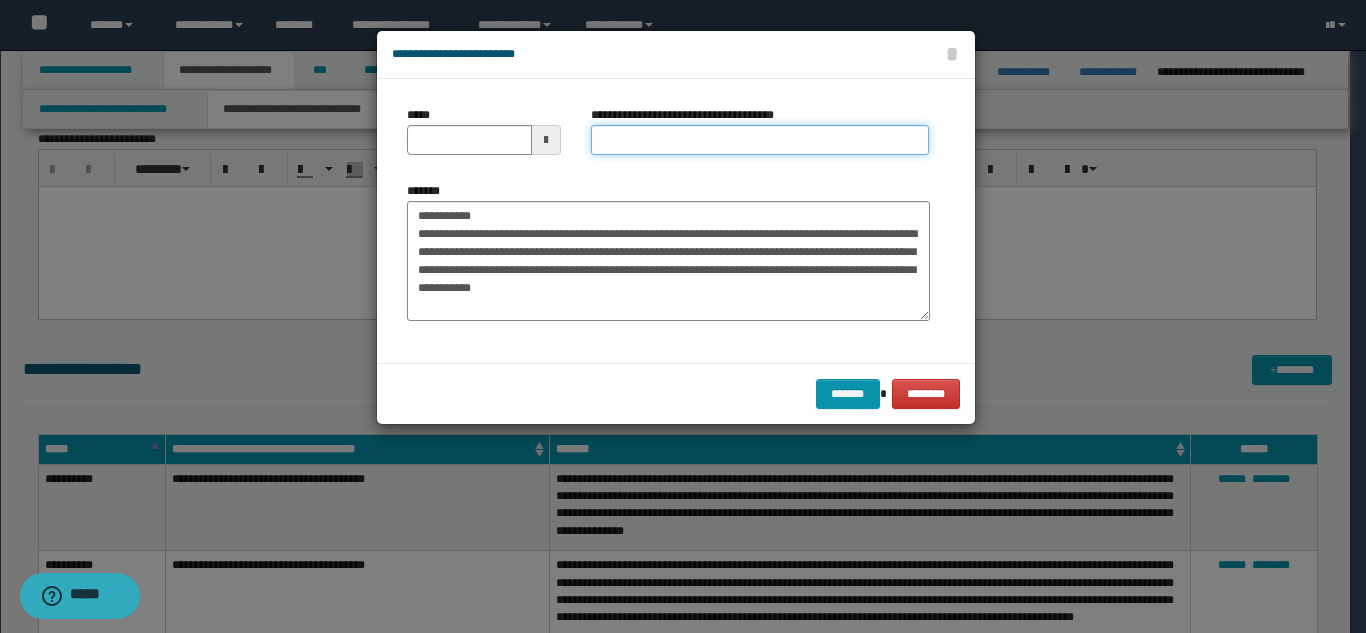 click on "**********" at bounding box center [760, 140] 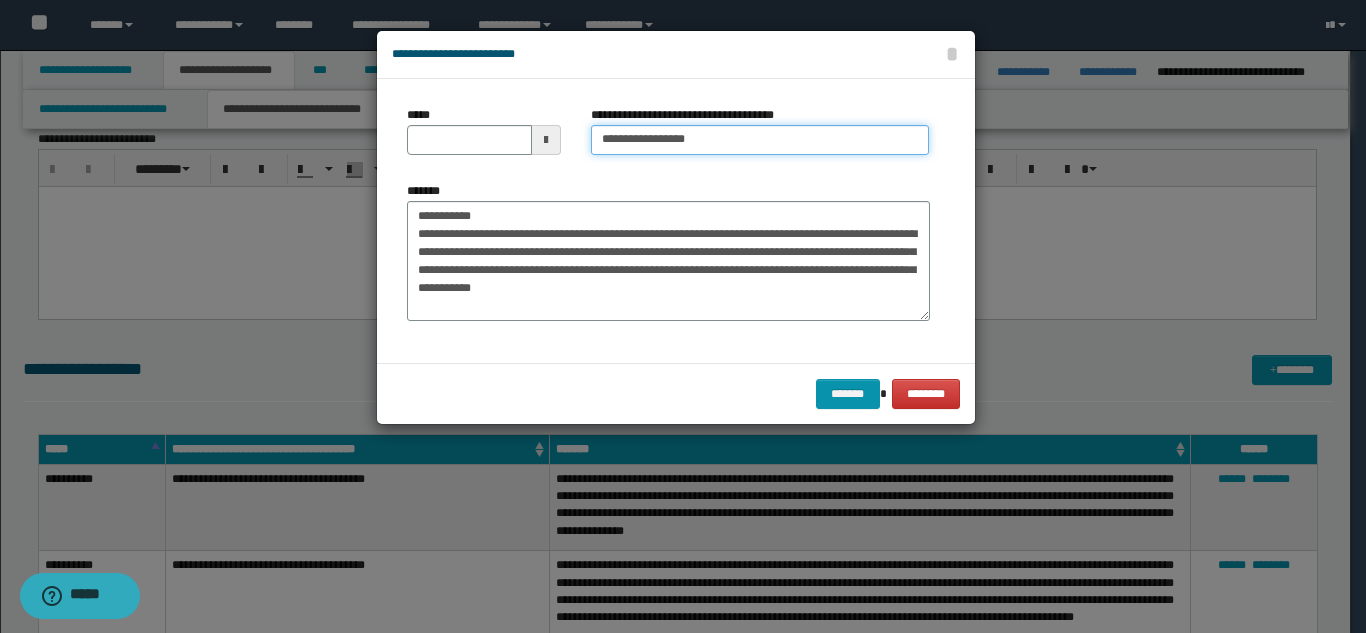 type on "**********" 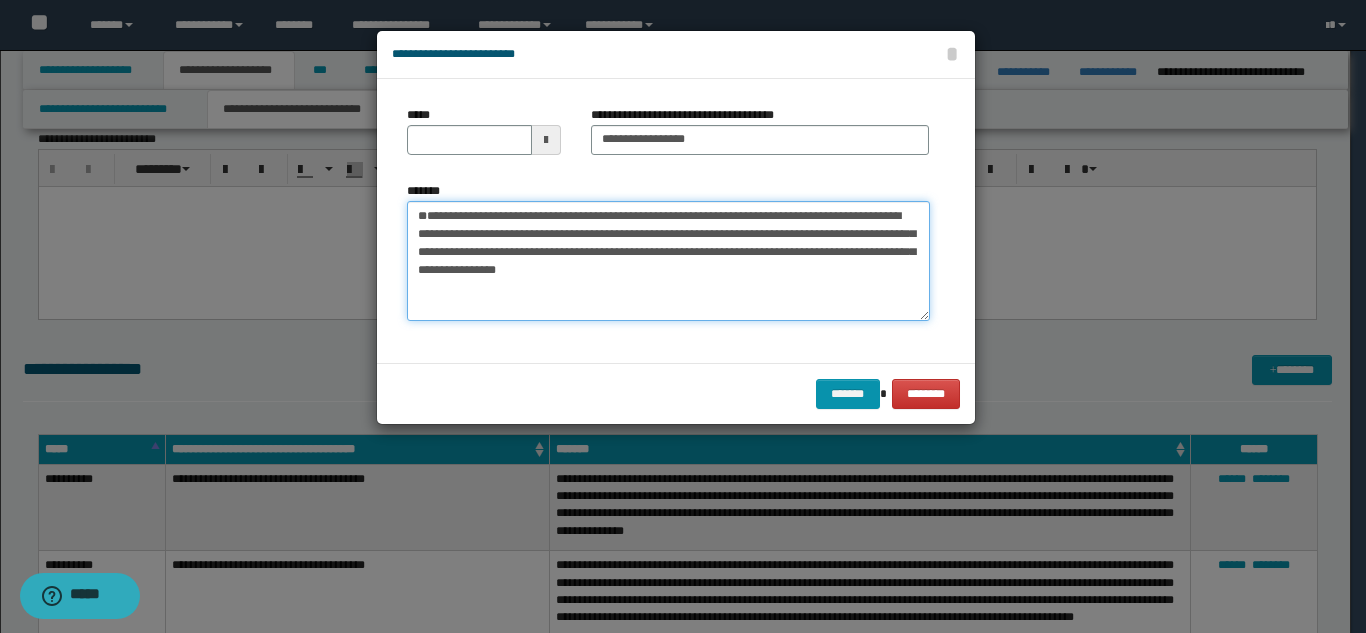 drag, startPoint x: 476, startPoint y: 216, endPoint x: 410, endPoint y: 212, distance: 66.1211 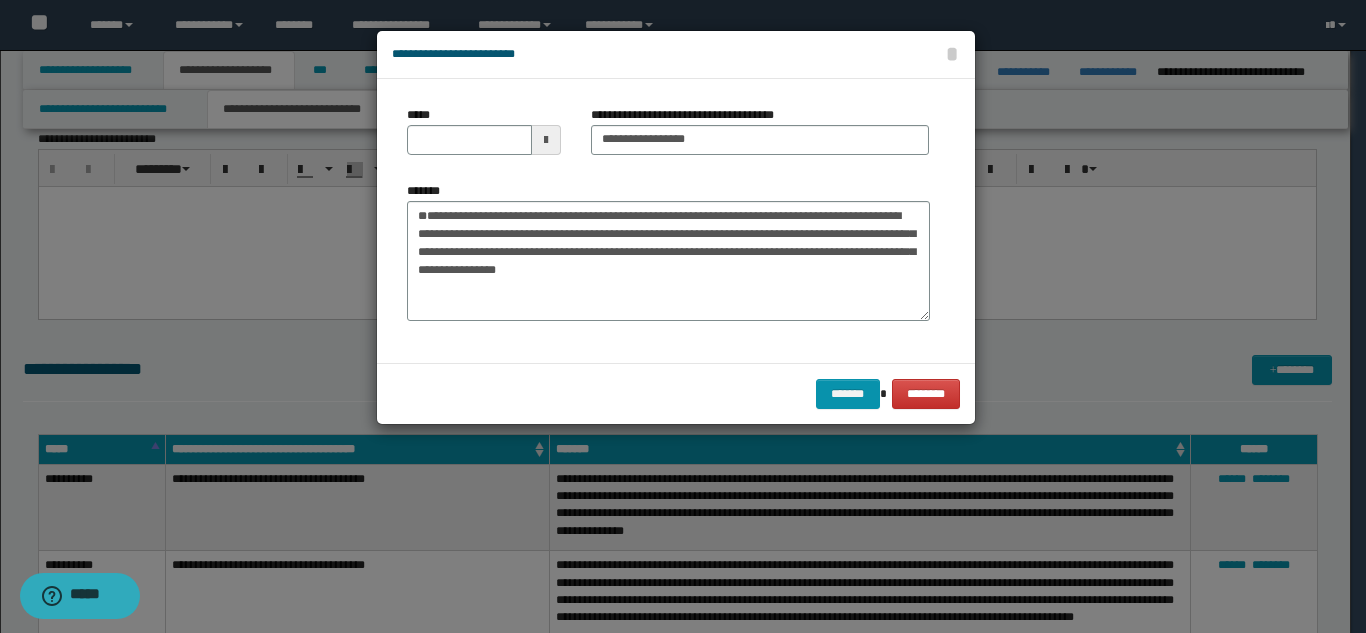 click on "*****" at bounding box center [484, 138] 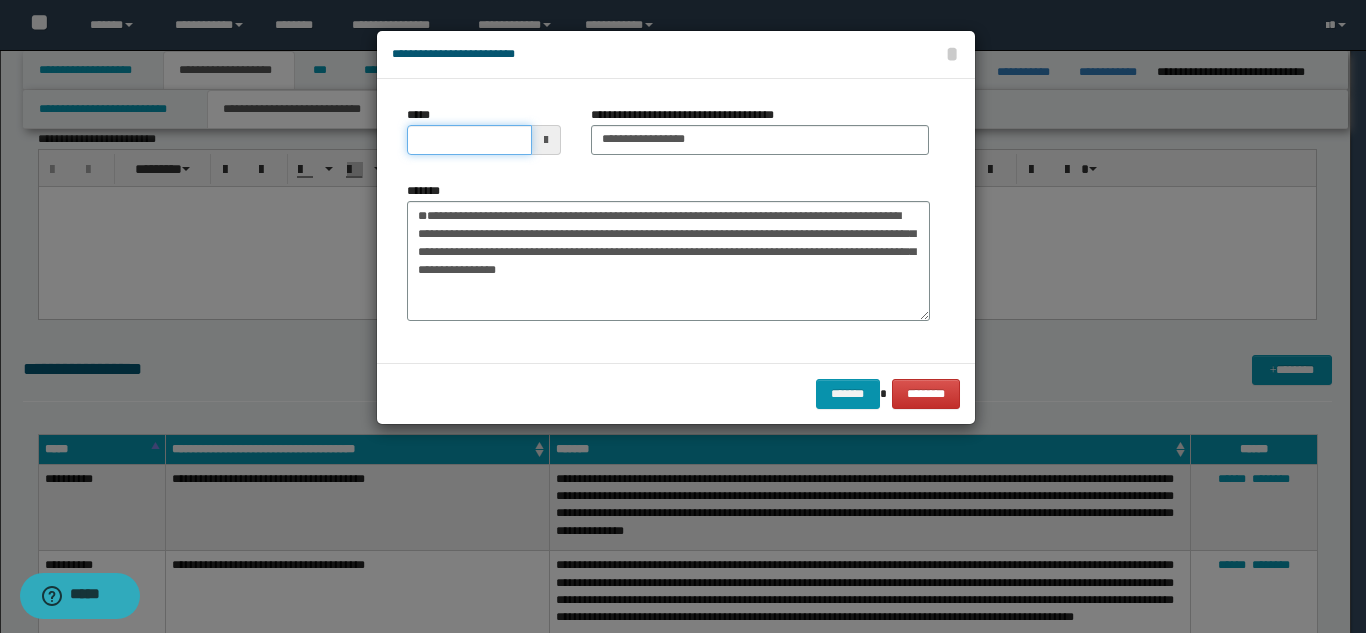 click on "*****" at bounding box center (469, 140) 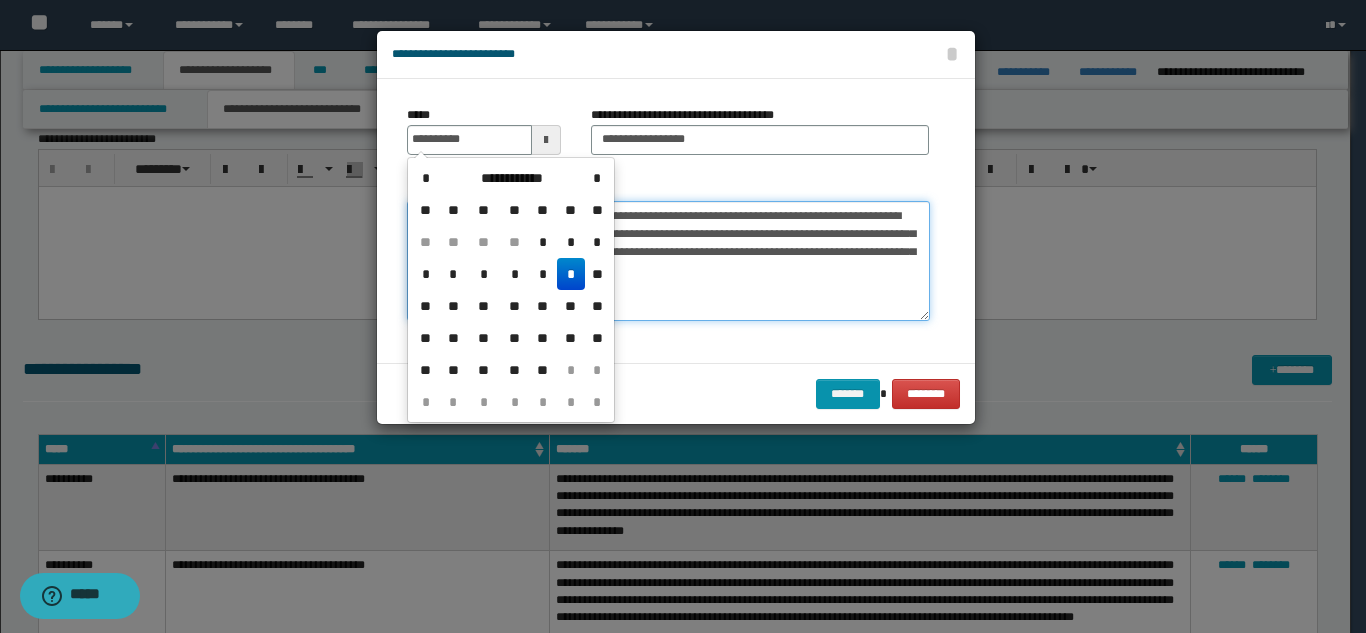 type on "**********" 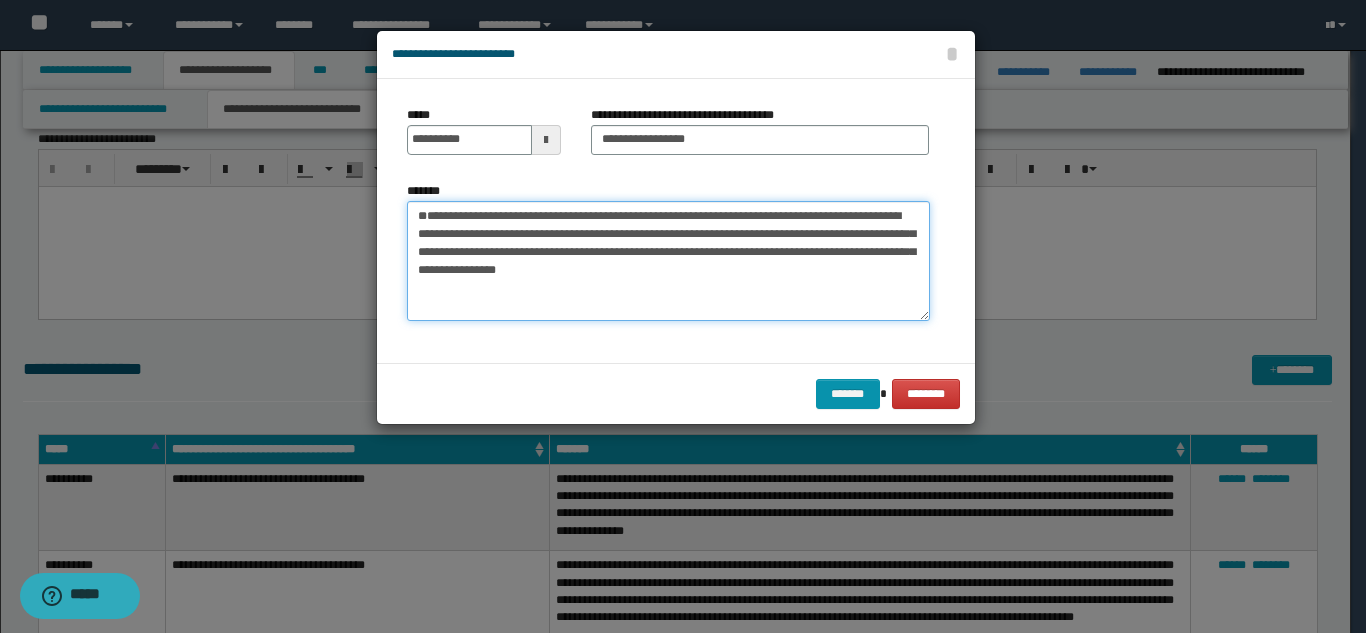 click on "**********" at bounding box center [668, 261] 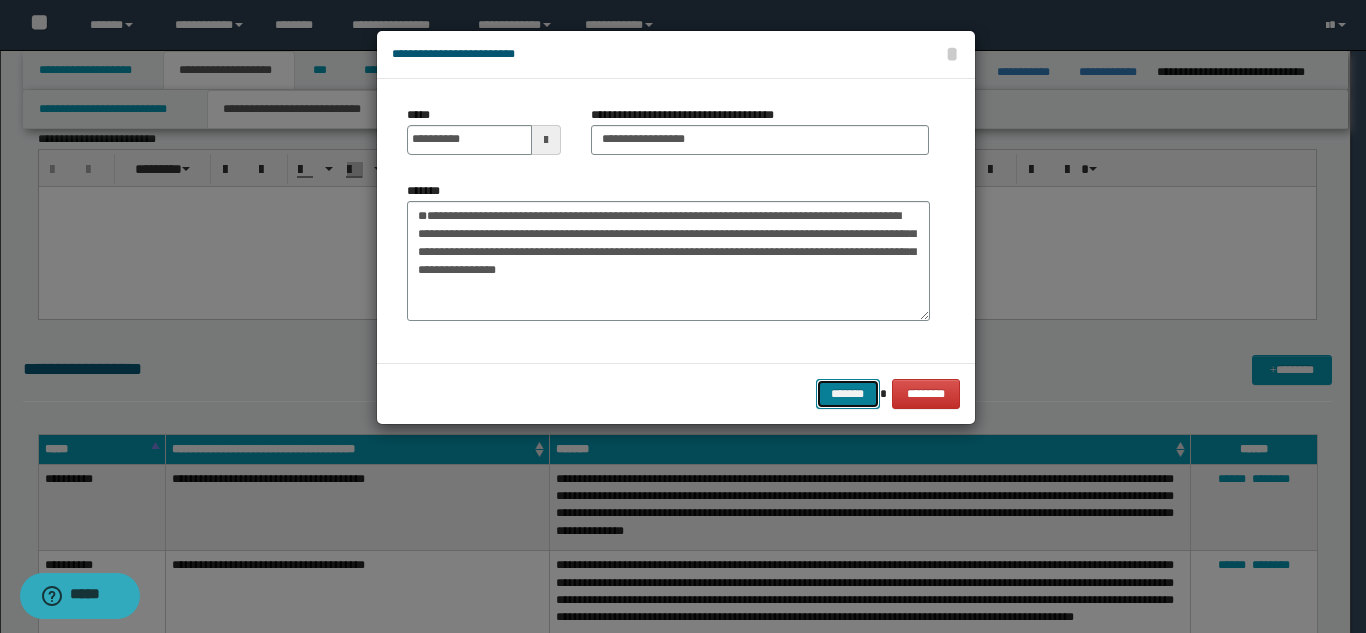 drag, startPoint x: 829, startPoint y: 384, endPoint x: 811, endPoint y: 409, distance: 30.805843 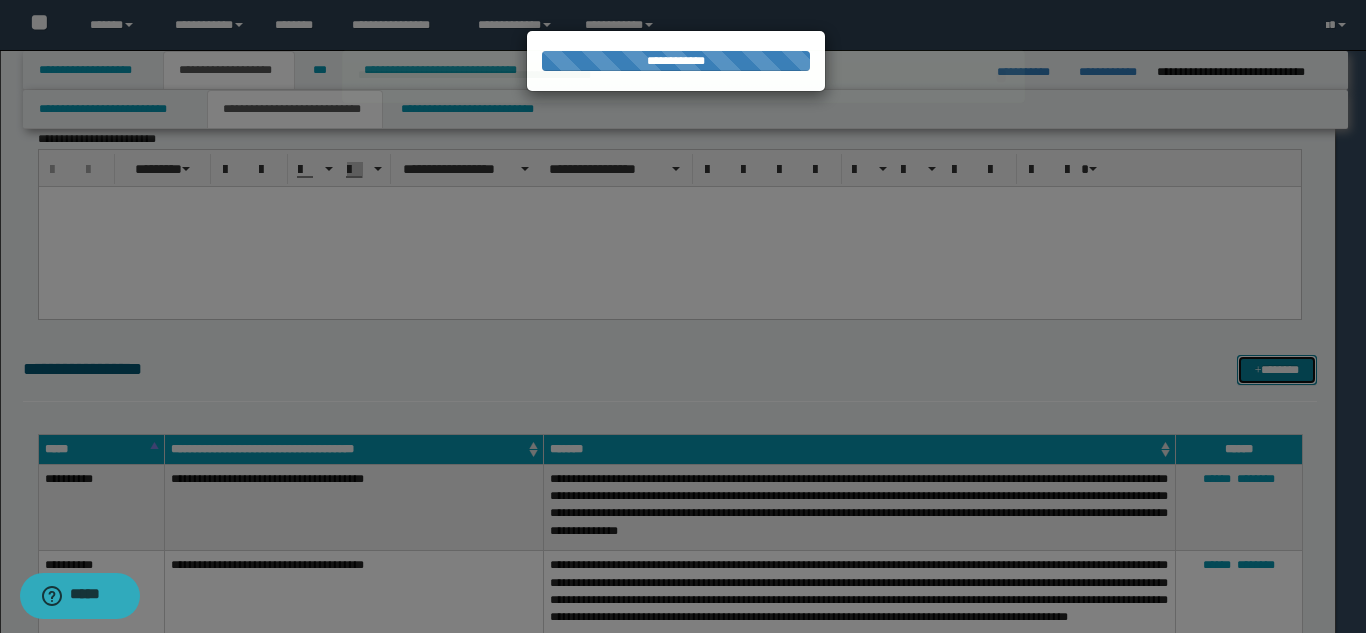 type 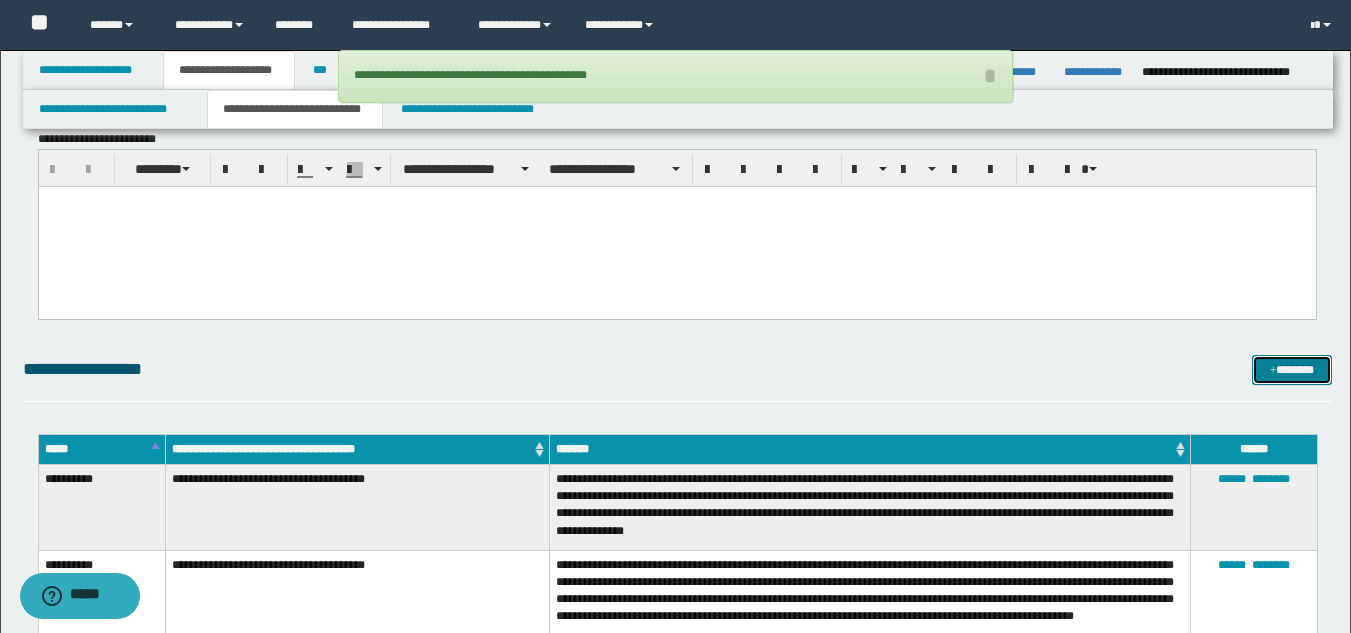 click on "*******" at bounding box center (1292, 370) 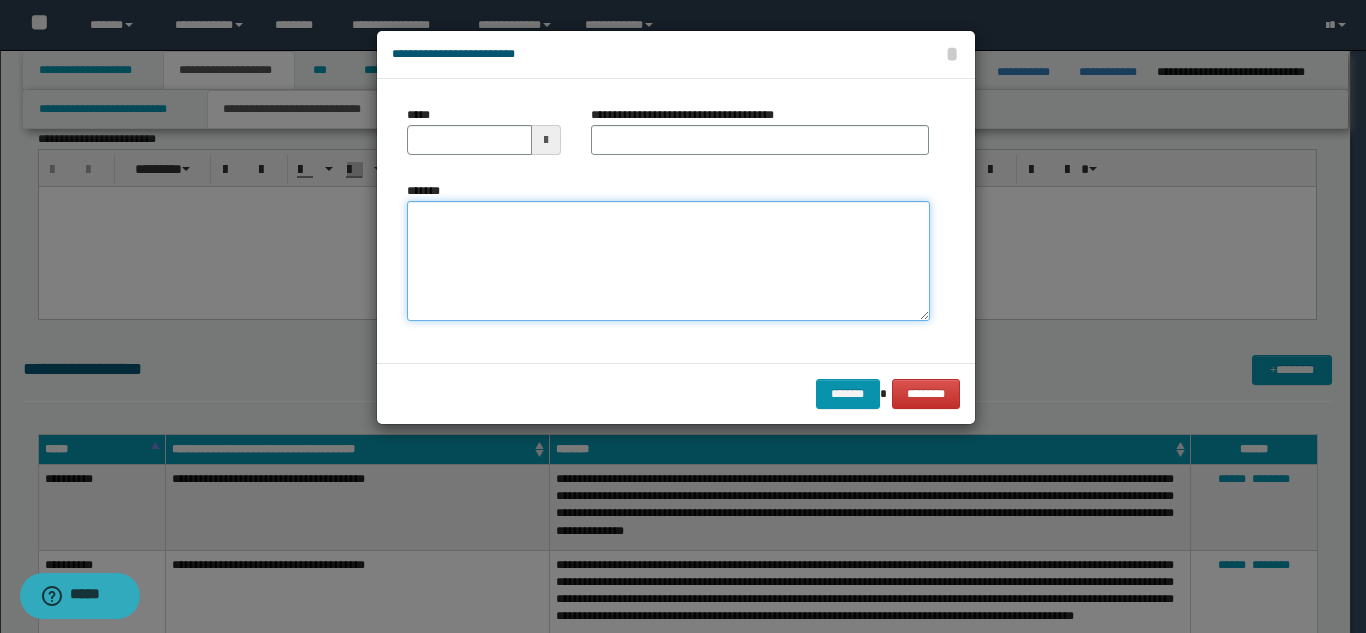 click on "*******" at bounding box center (668, 261) 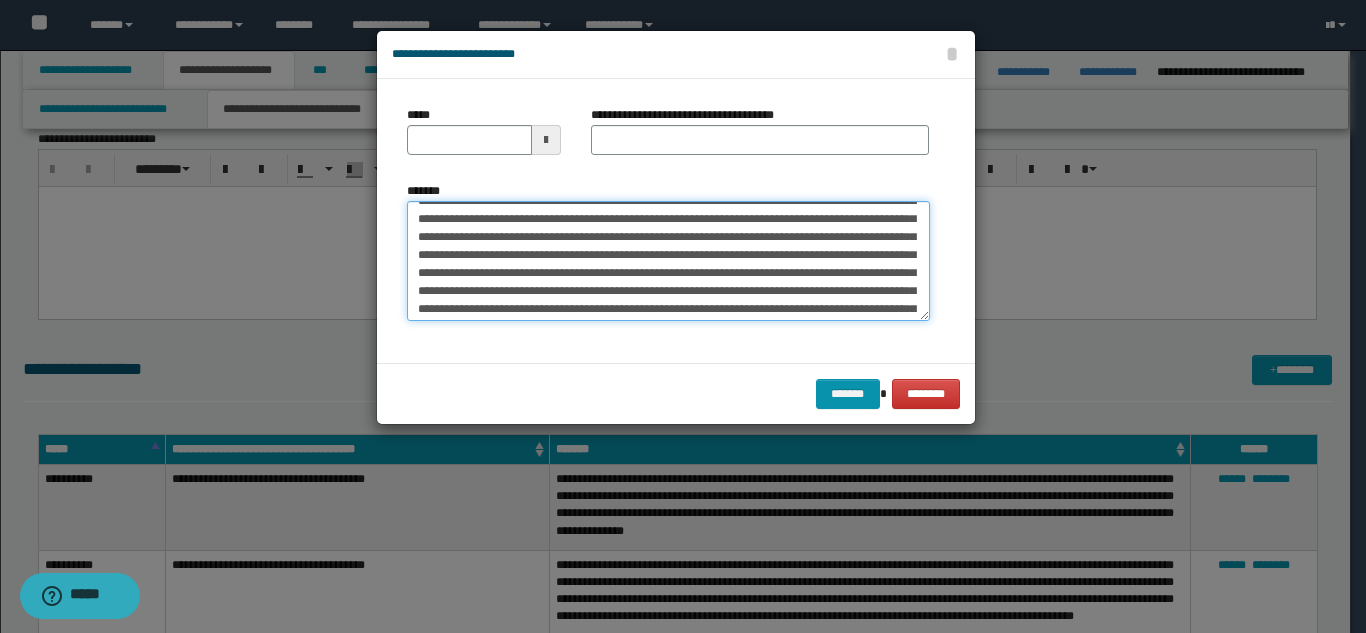 scroll, scrollTop: 0, scrollLeft: 0, axis: both 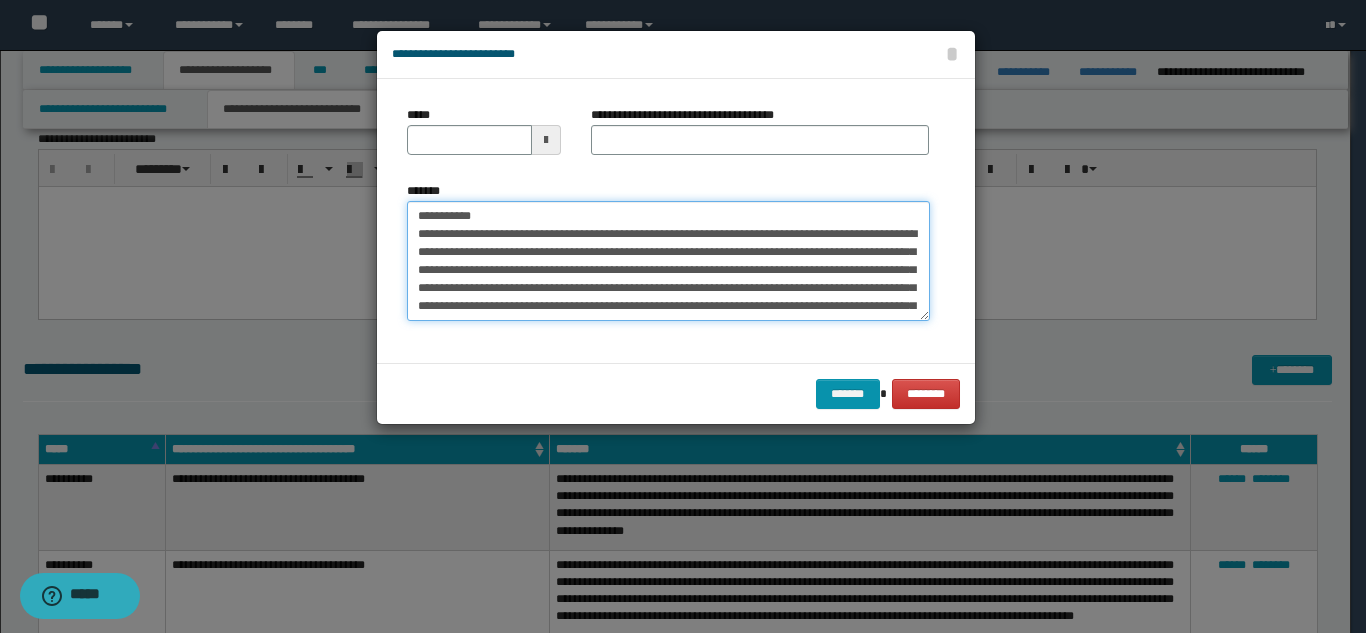 drag, startPoint x: 594, startPoint y: 214, endPoint x: 483, endPoint y: 210, distance: 111.07205 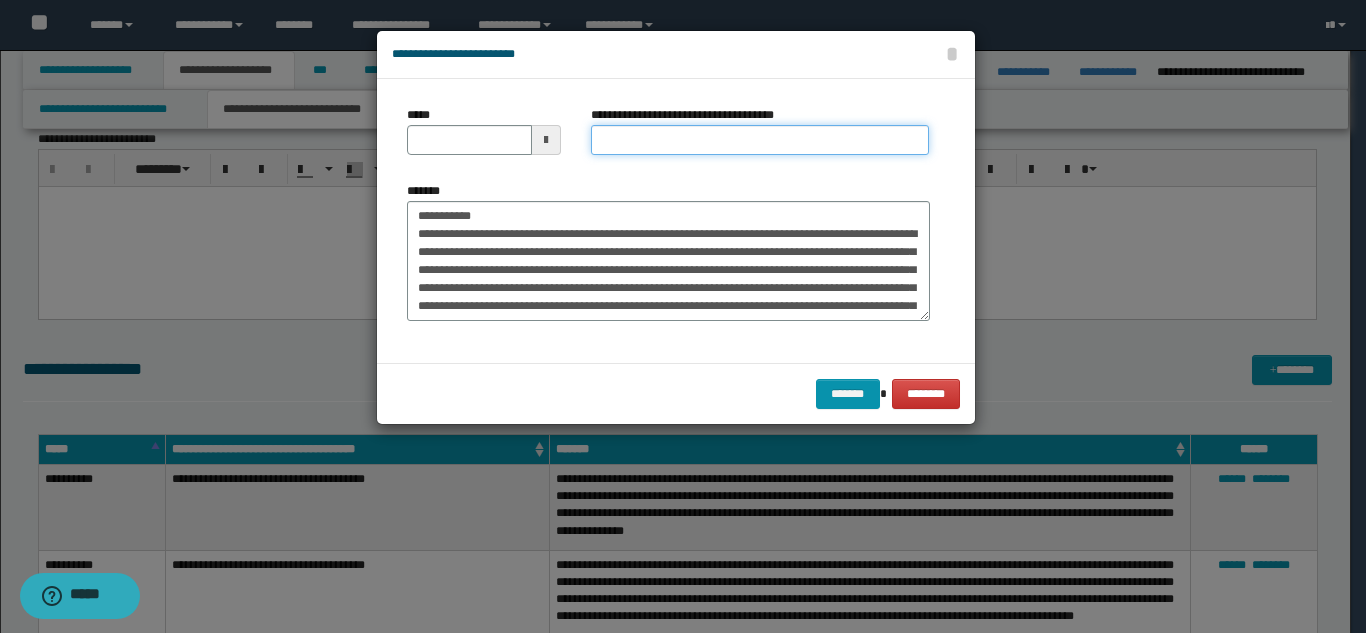click on "**********" at bounding box center [760, 140] 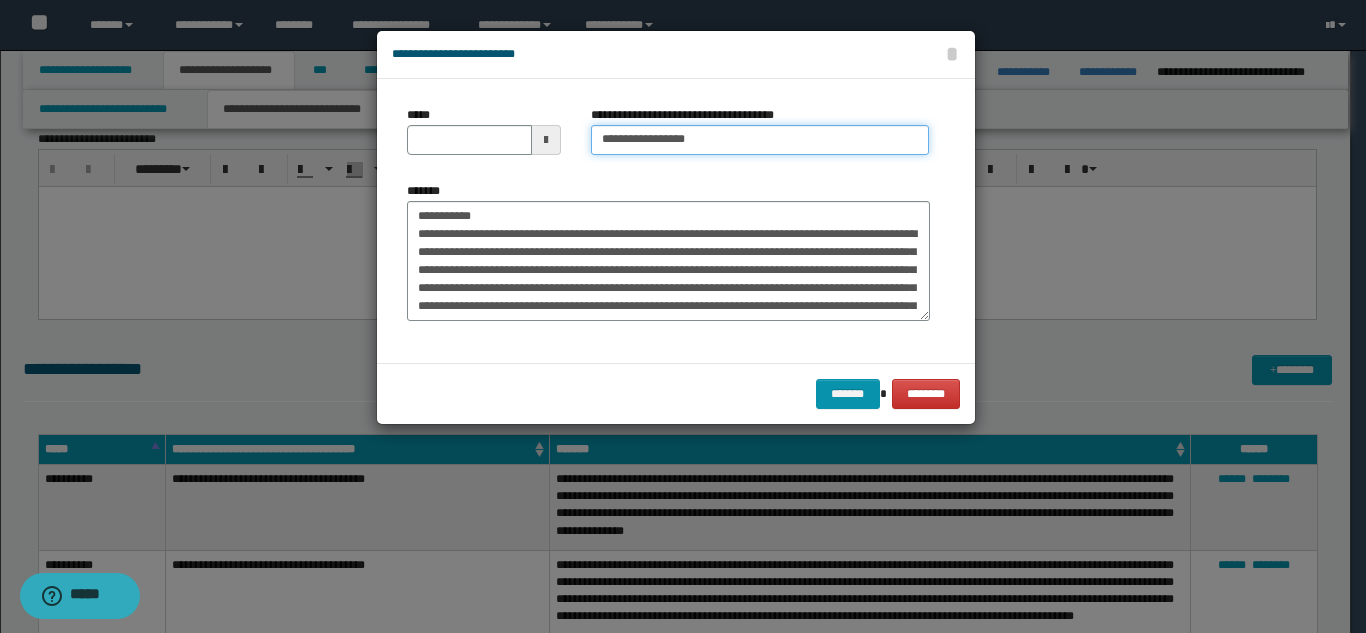 type on "**********" 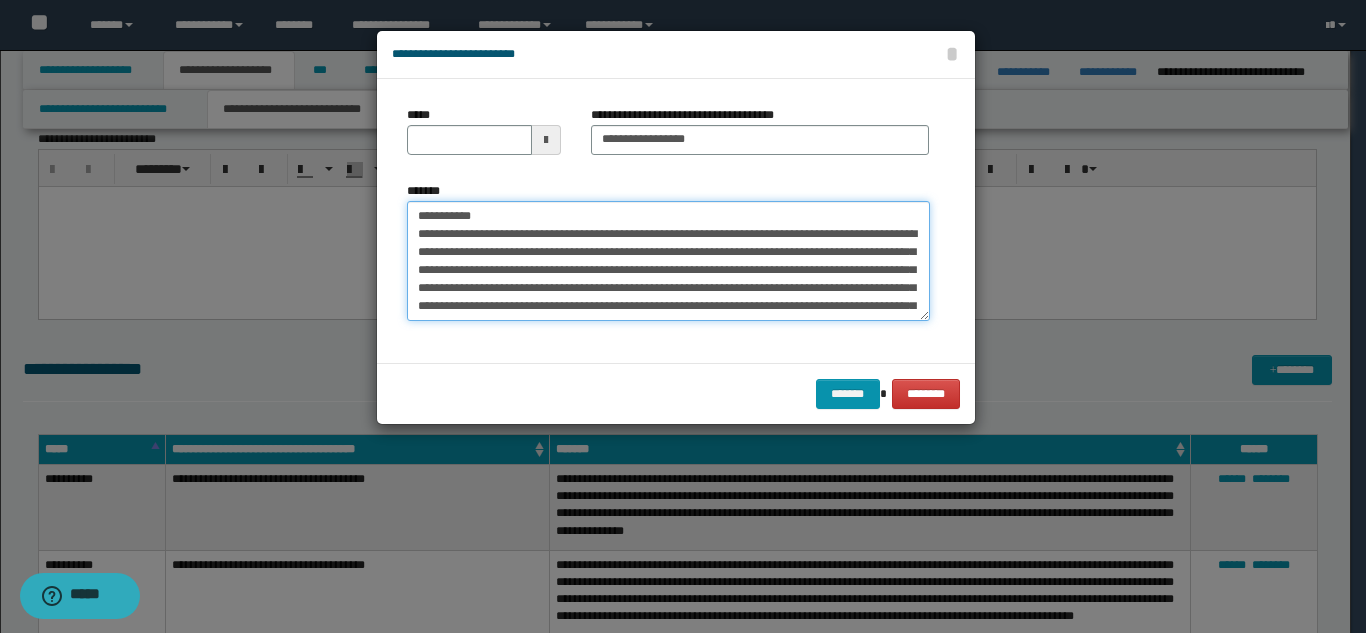 drag, startPoint x: 499, startPoint y: 218, endPoint x: 388, endPoint y: 210, distance: 111.28792 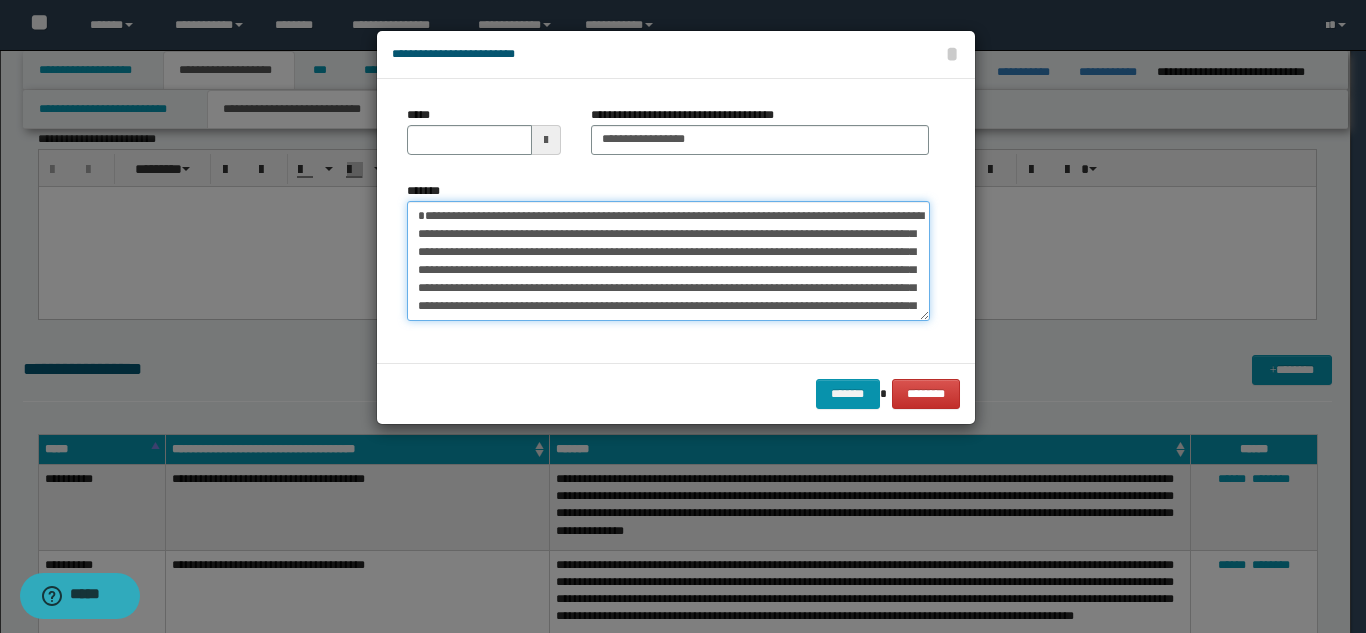 type on "**********" 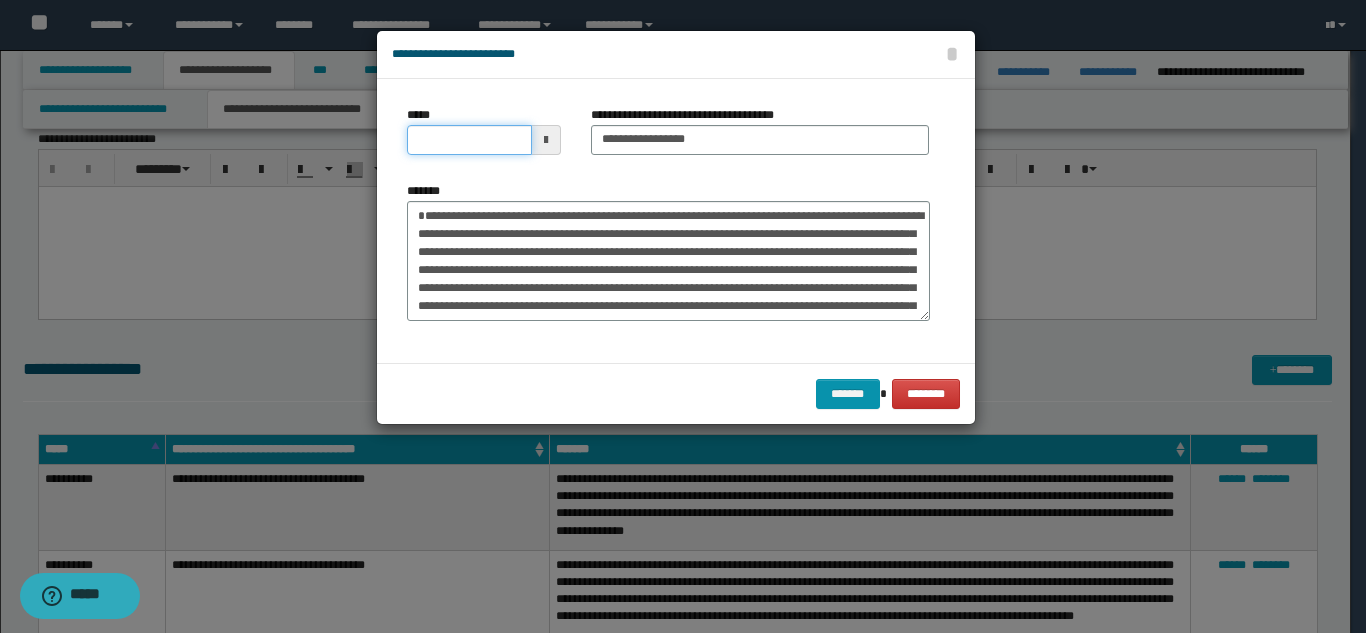click on "*****" at bounding box center (469, 140) 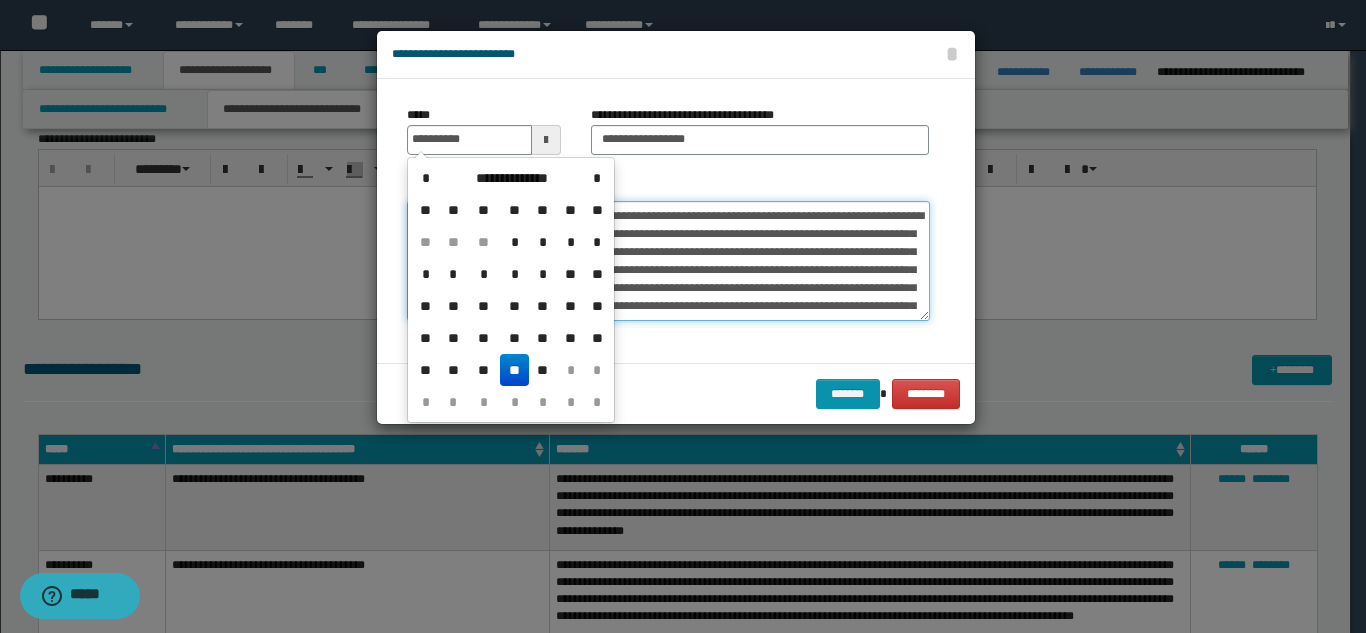 type on "**********" 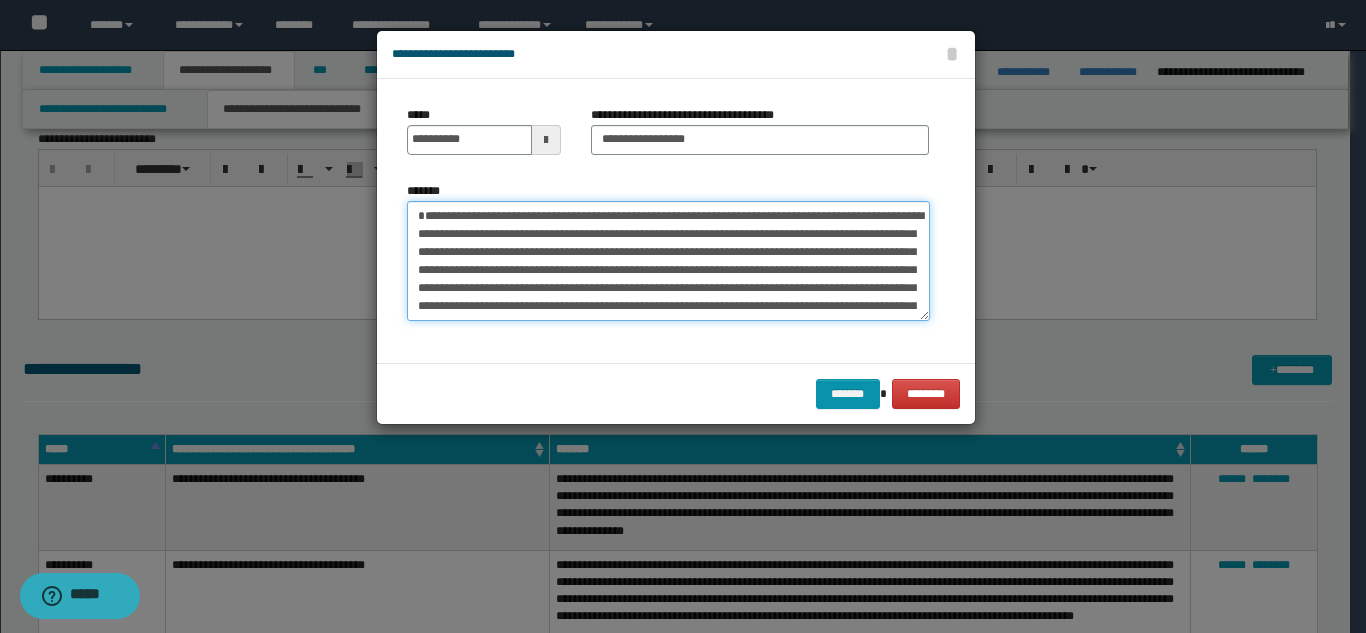 scroll, scrollTop: 162, scrollLeft: 0, axis: vertical 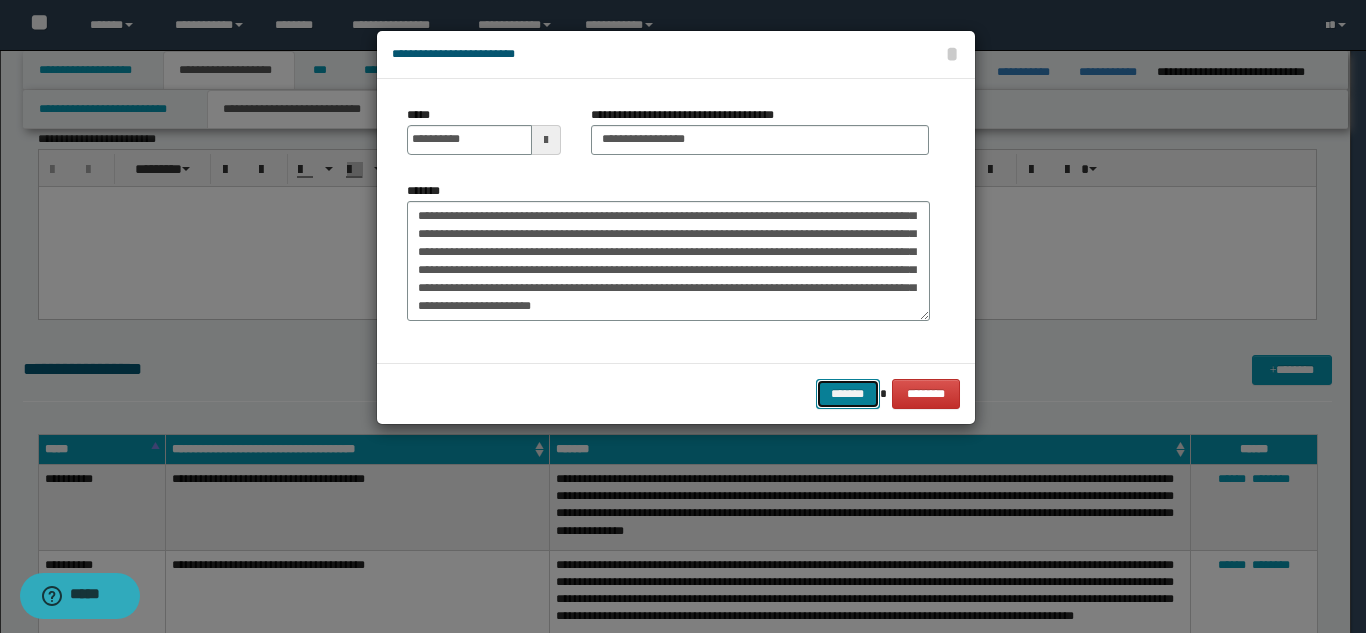 click on "*******" at bounding box center (848, 394) 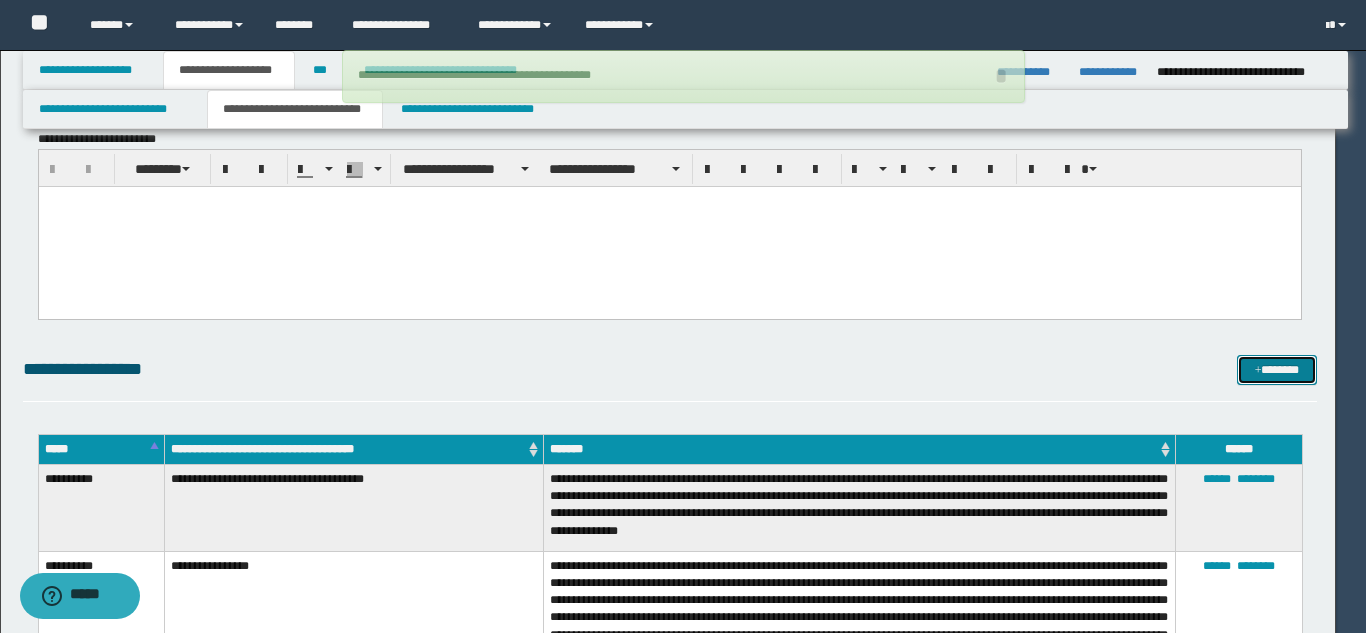 type 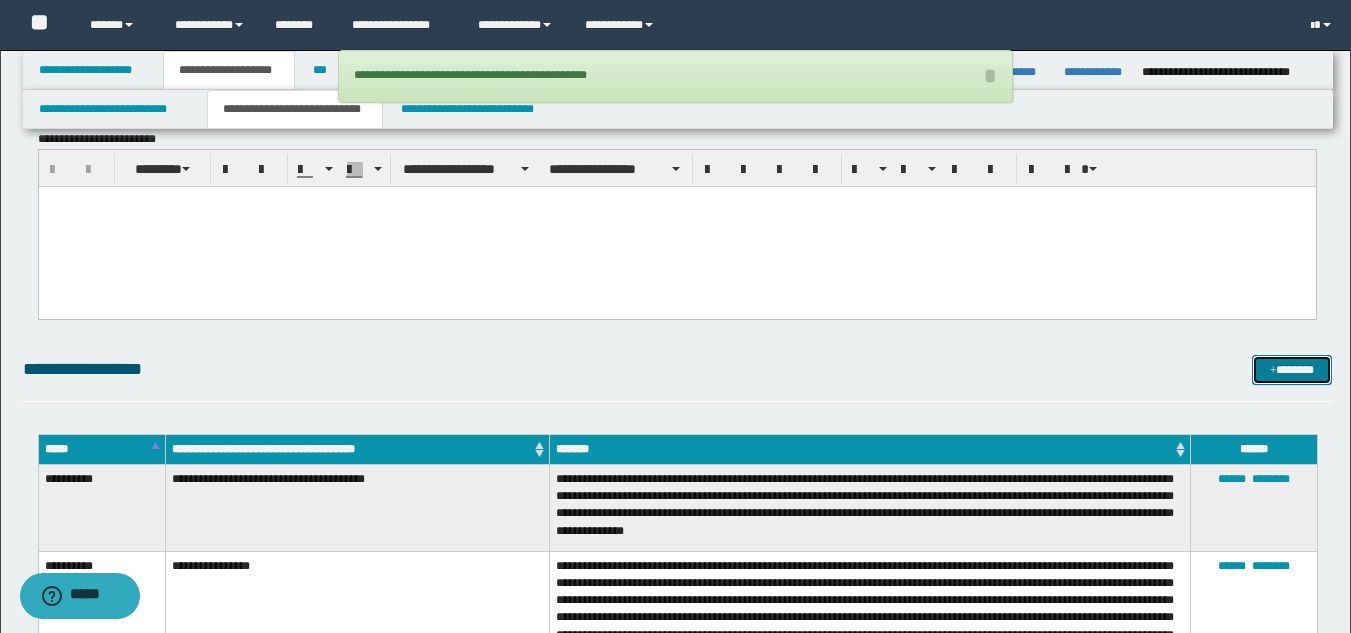click at bounding box center [1273, 371] 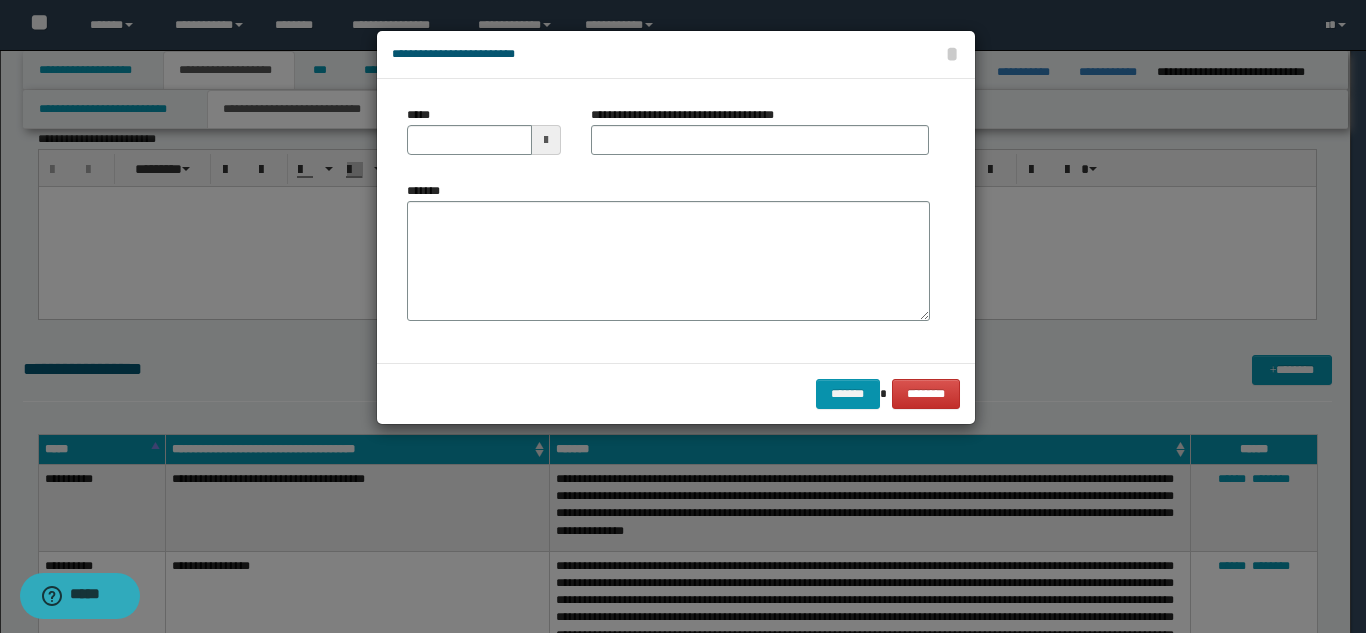 scroll, scrollTop: 0, scrollLeft: 0, axis: both 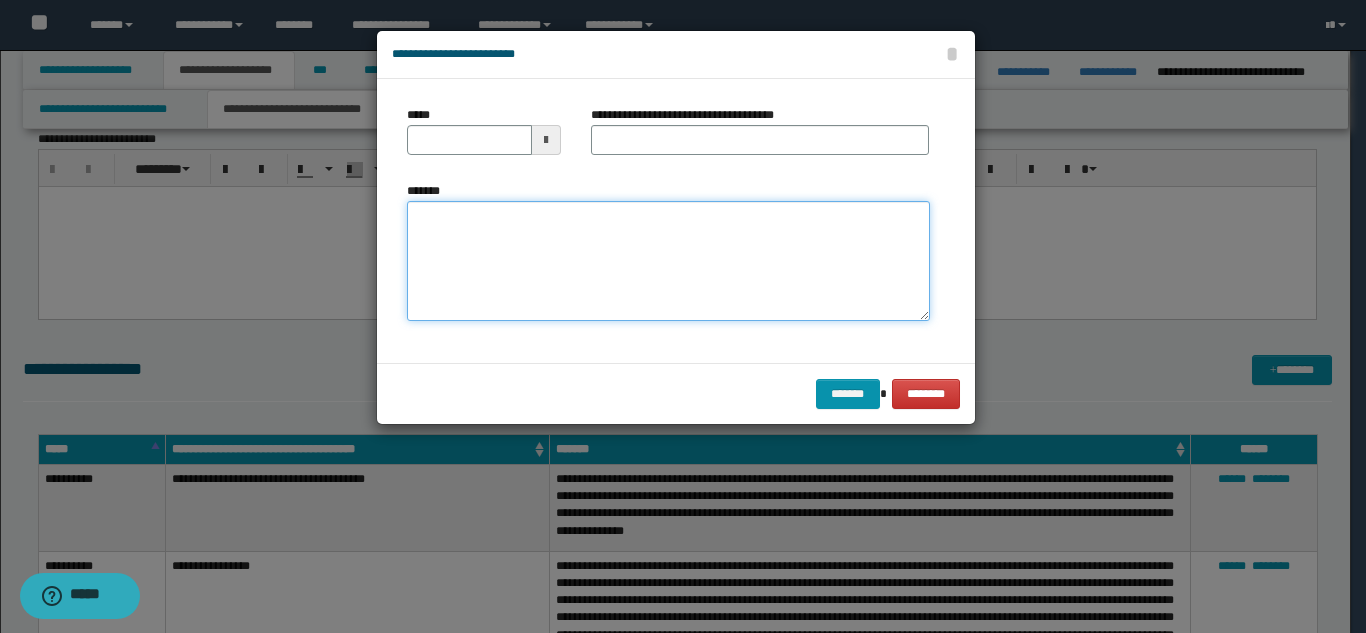 drag, startPoint x: 564, startPoint y: 299, endPoint x: 572, endPoint y: 291, distance: 11.313708 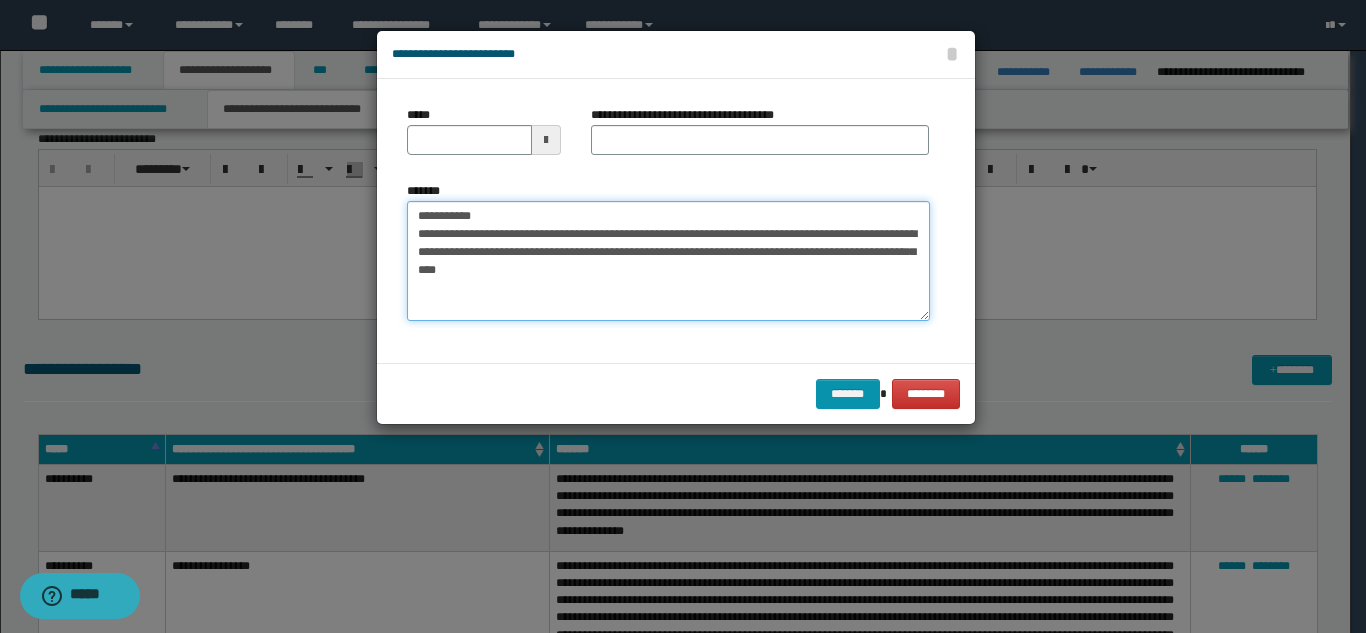drag, startPoint x: 516, startPoint y: 213, endPoint x: 481, endPoint y: 207, distance: 35.510563 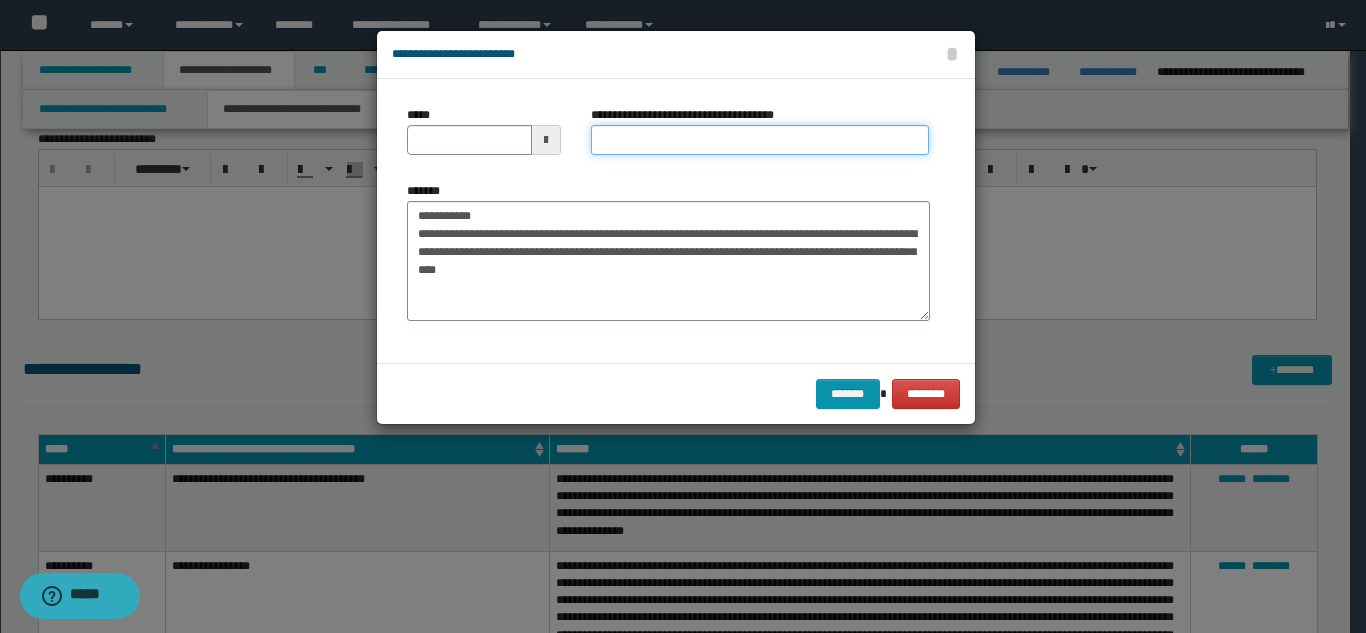 click on "**********" at bounding box center [760, 140] 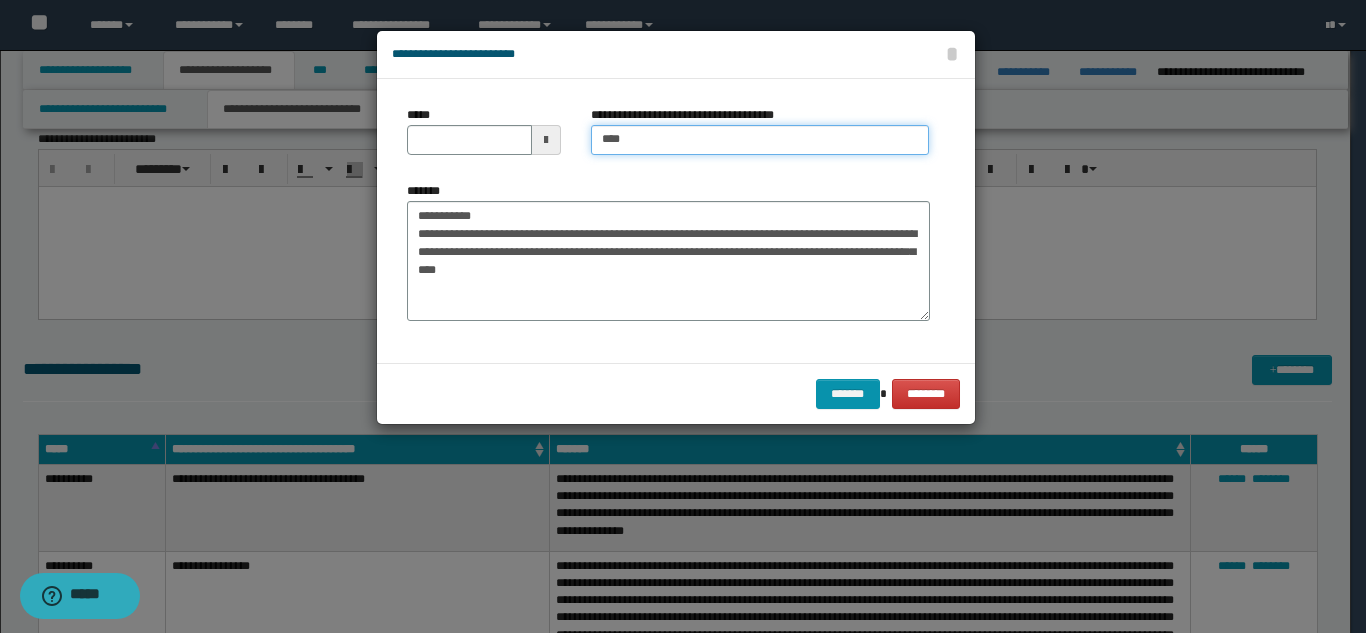 type on "***" 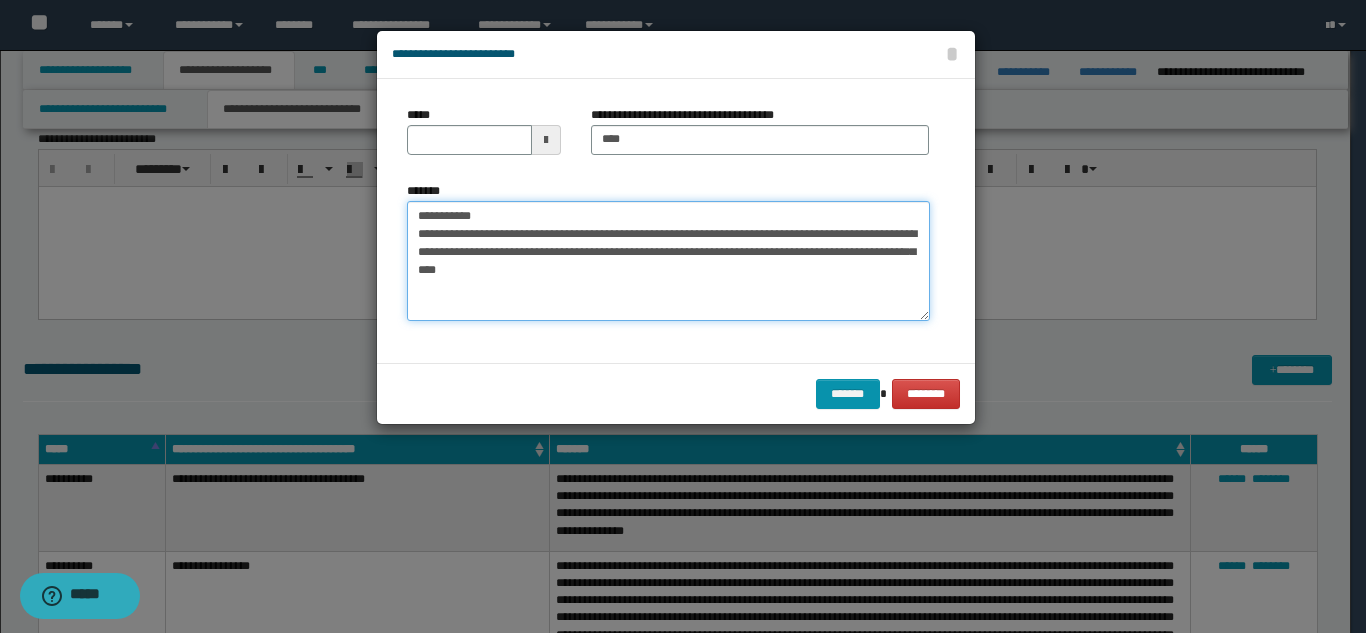 type on "**********" 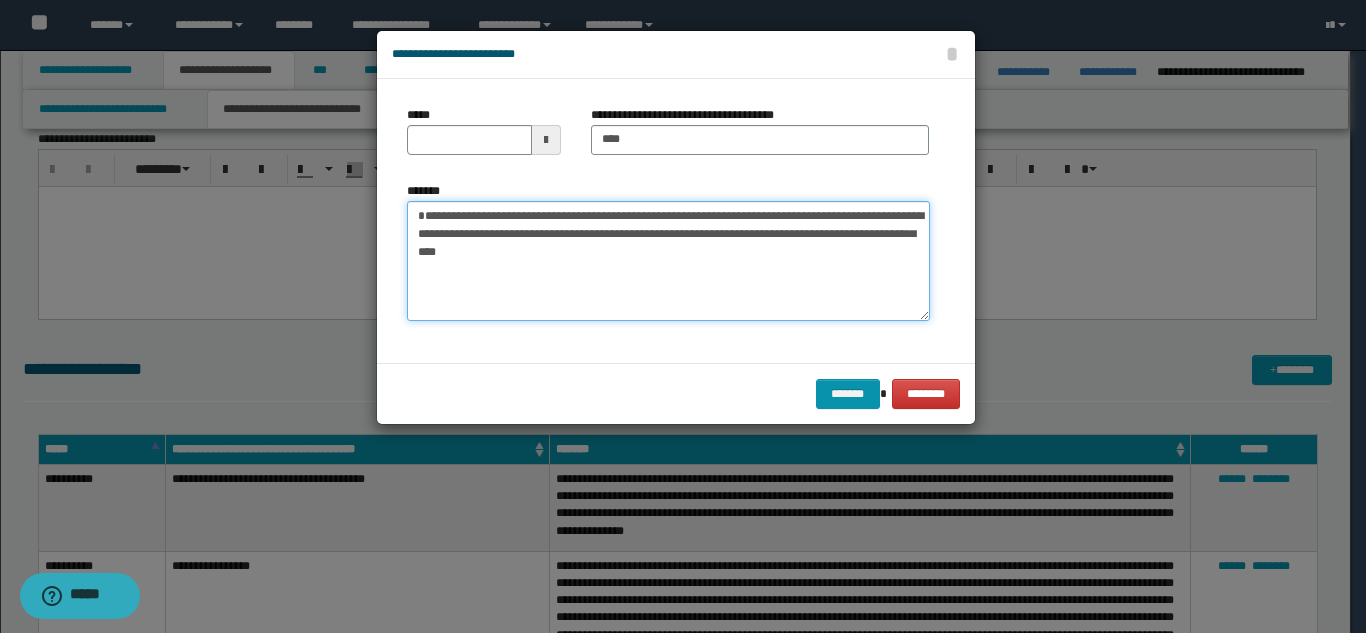 drag, startPoint x: 494, startPoint y: 214, endPoint x: 422, endPoint y: 182, distance: 78.79086 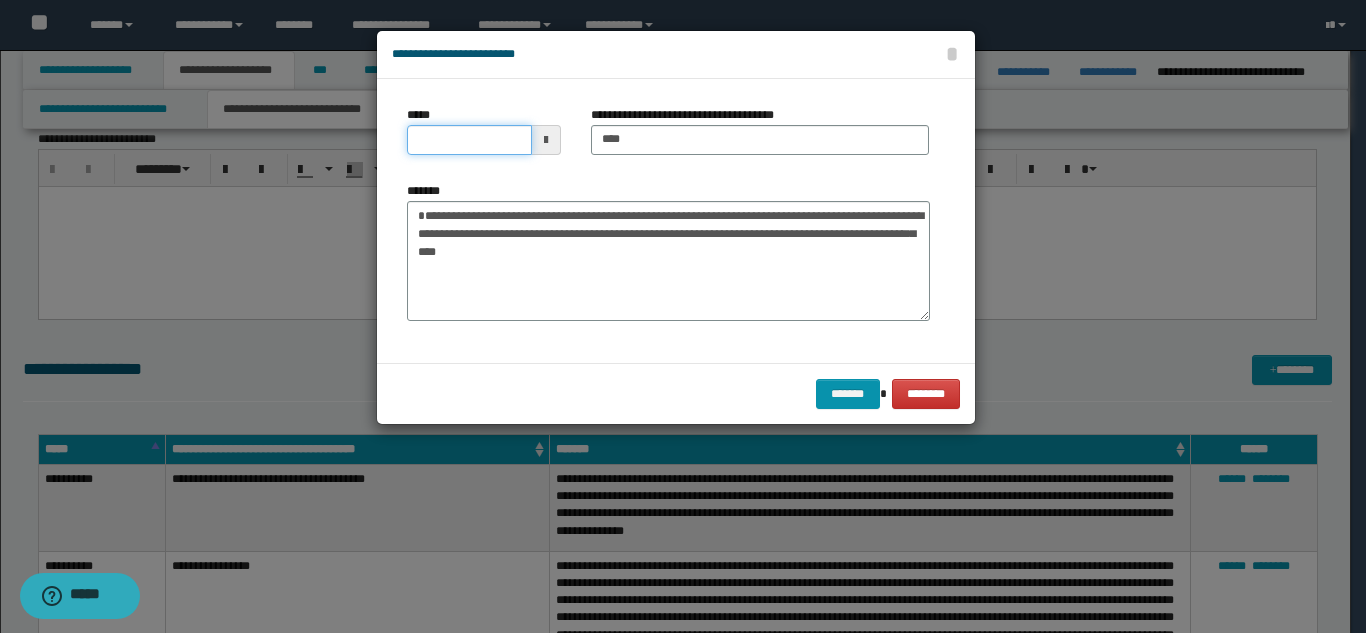 click on "*****" at bounding box center [469, 140] 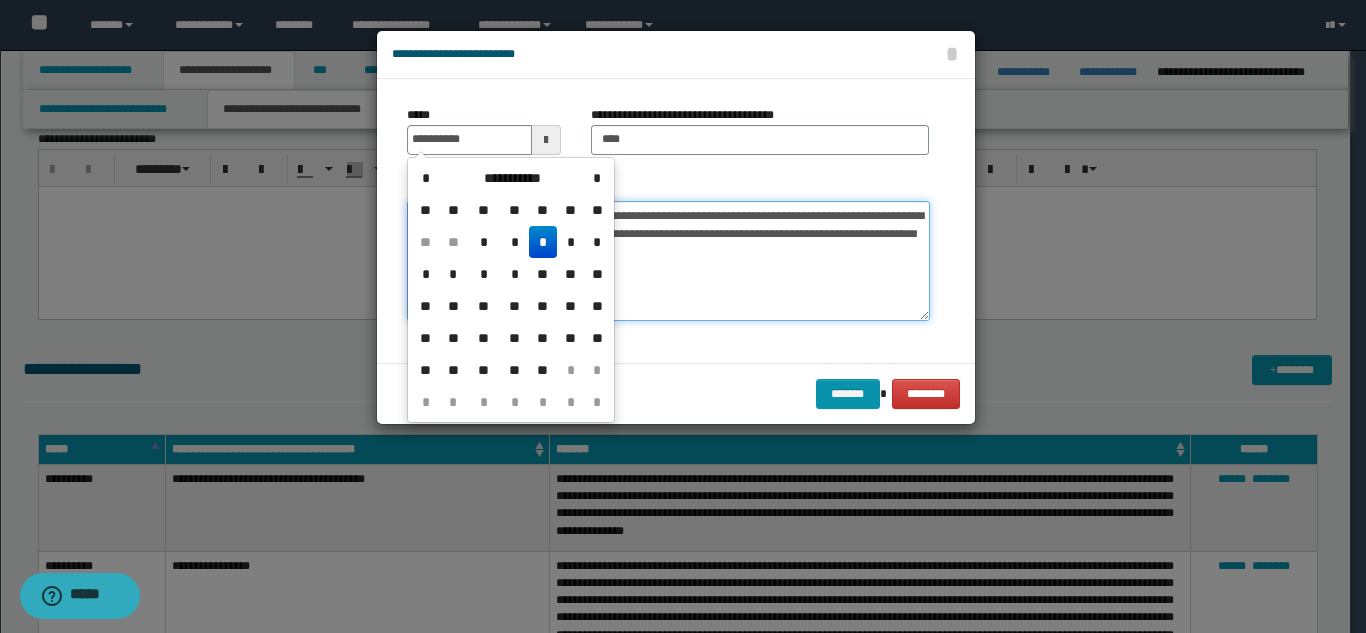 type on "**********" 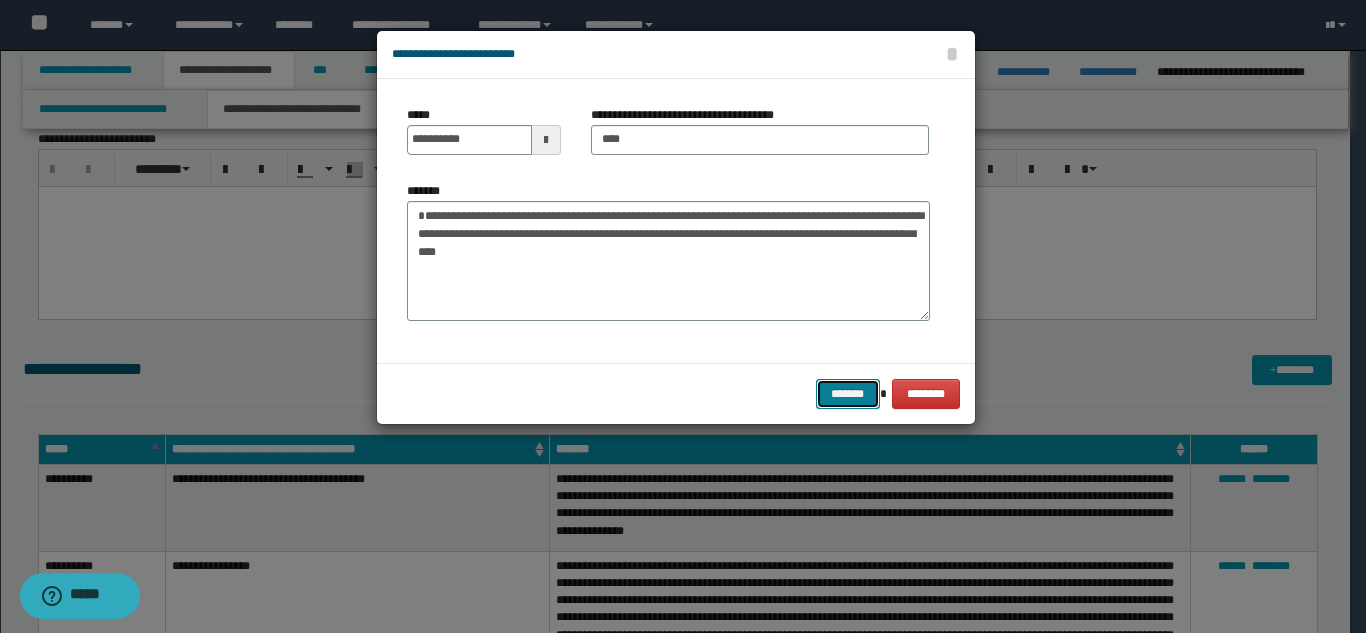 click on "*******" at bounding box center (848, 394) 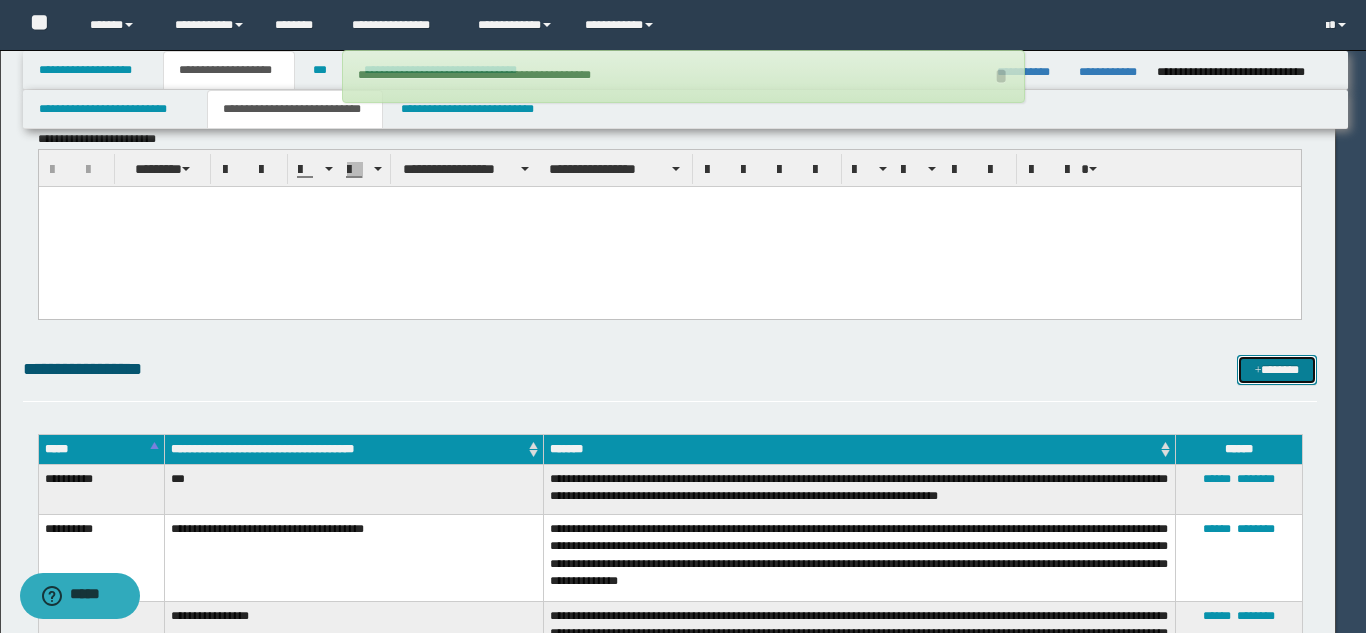 type 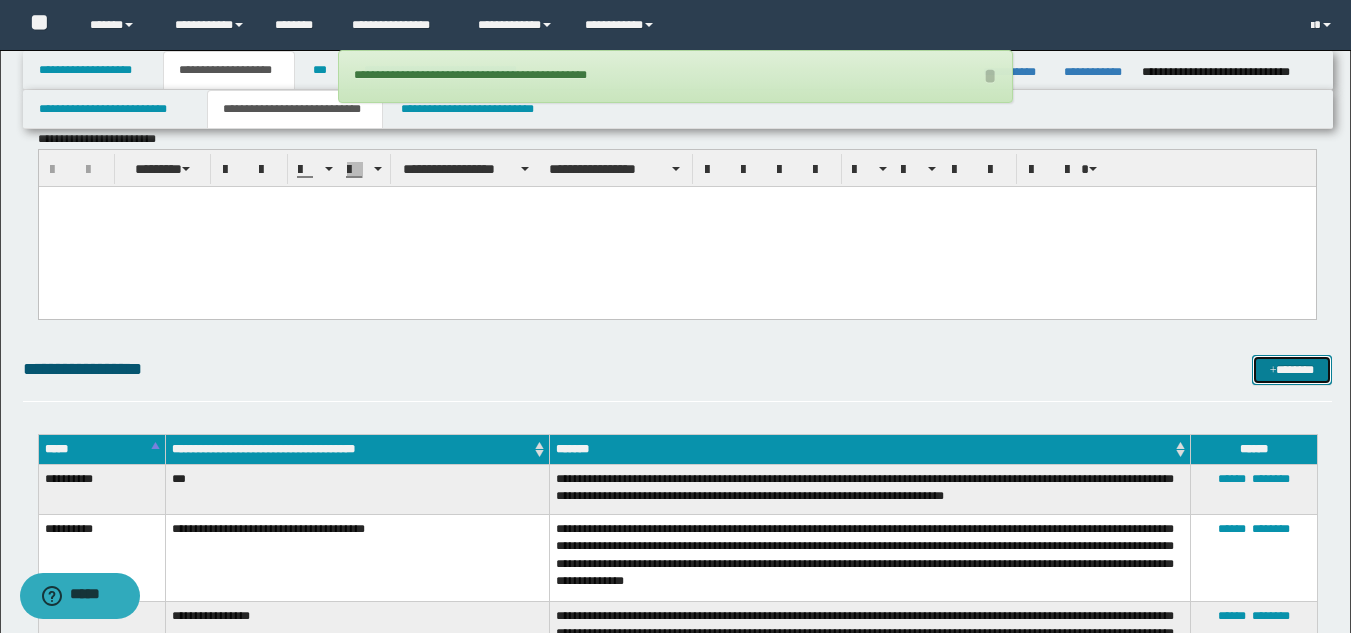 drag, startPoint x: 1271, startPoint y: 367, endPoint x: 1259, endPoint y: 372, distance: 13 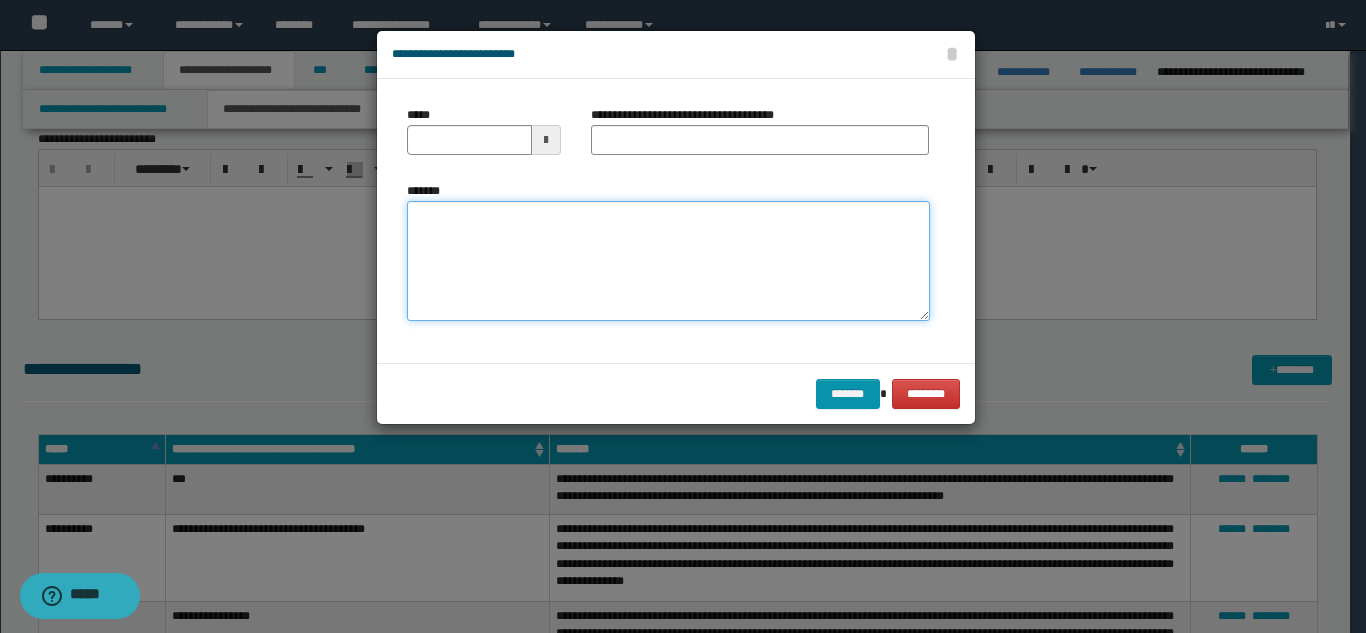 click on "*******" at bounding box center (668, 261) 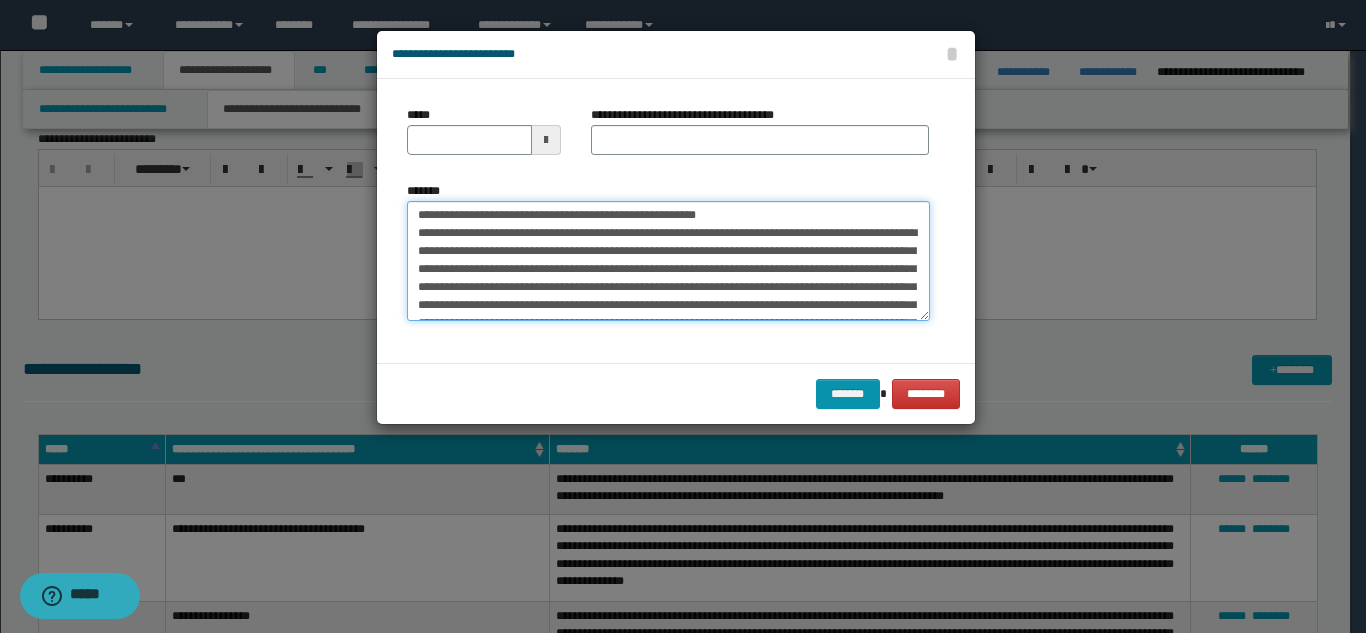 scroll, scrollTop: 0, scrollLeft: 0, axis: both 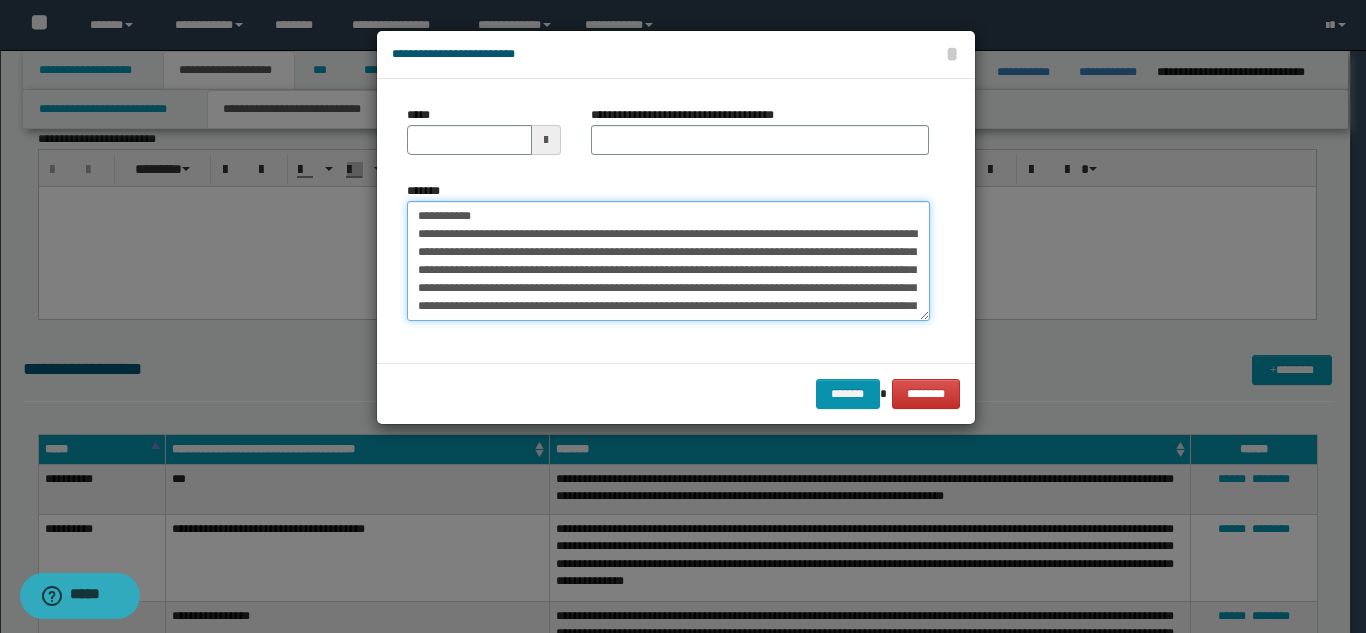 drag, startPoint x: 792, startPoint y: 216, endPoint x: 480, endPoint y: 204, distance: 312.23068 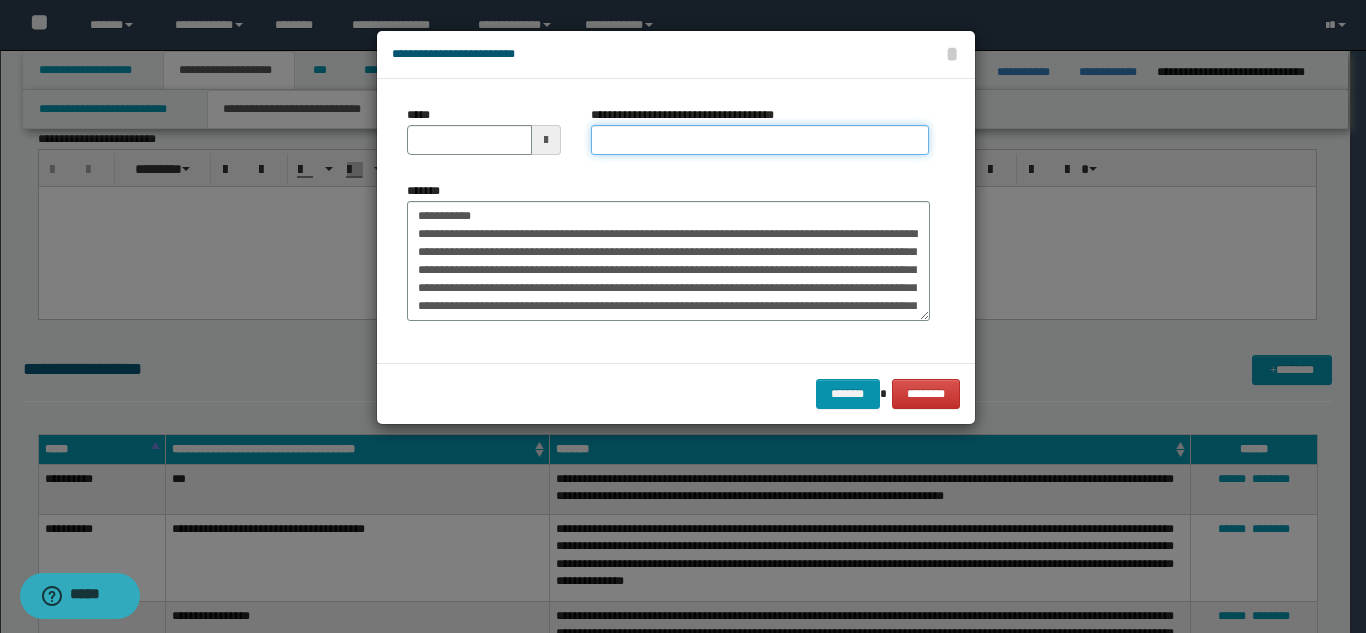 click on "**********" at bounding box center (760, 140) 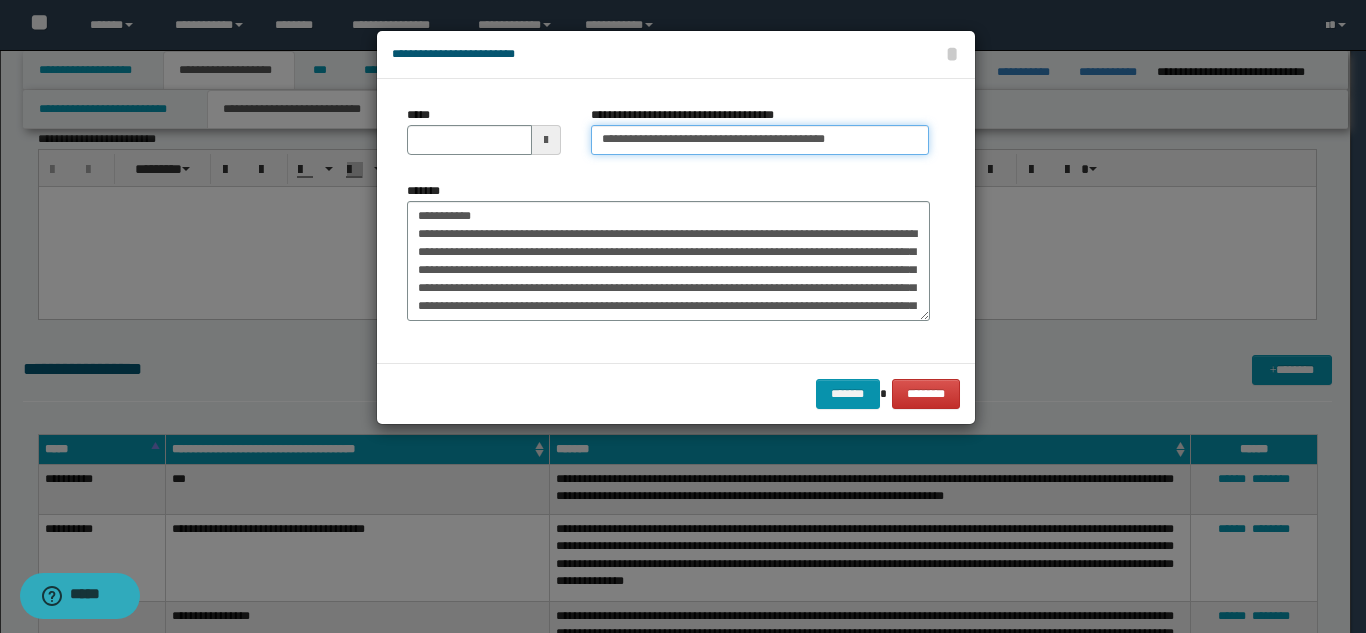 type on "**********" 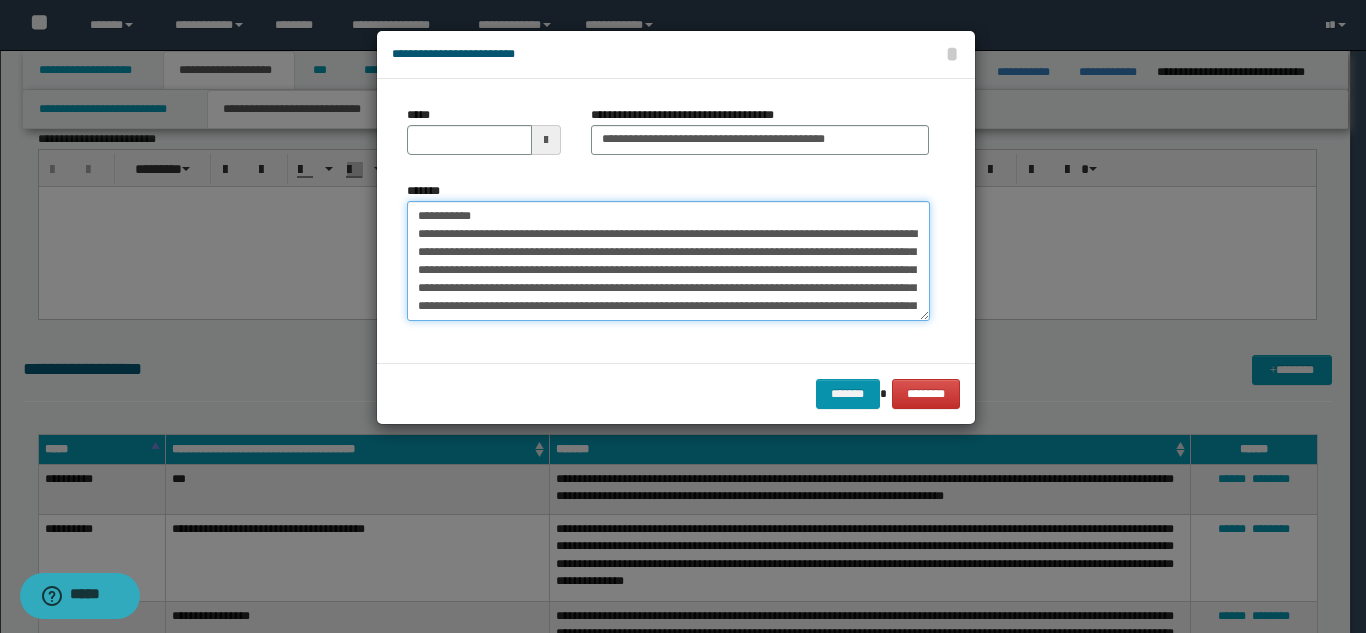 drag, startPoint x: 475, startPoint y: 222, endPoint x: 427, endPoint y: 203, distance: 51.62364 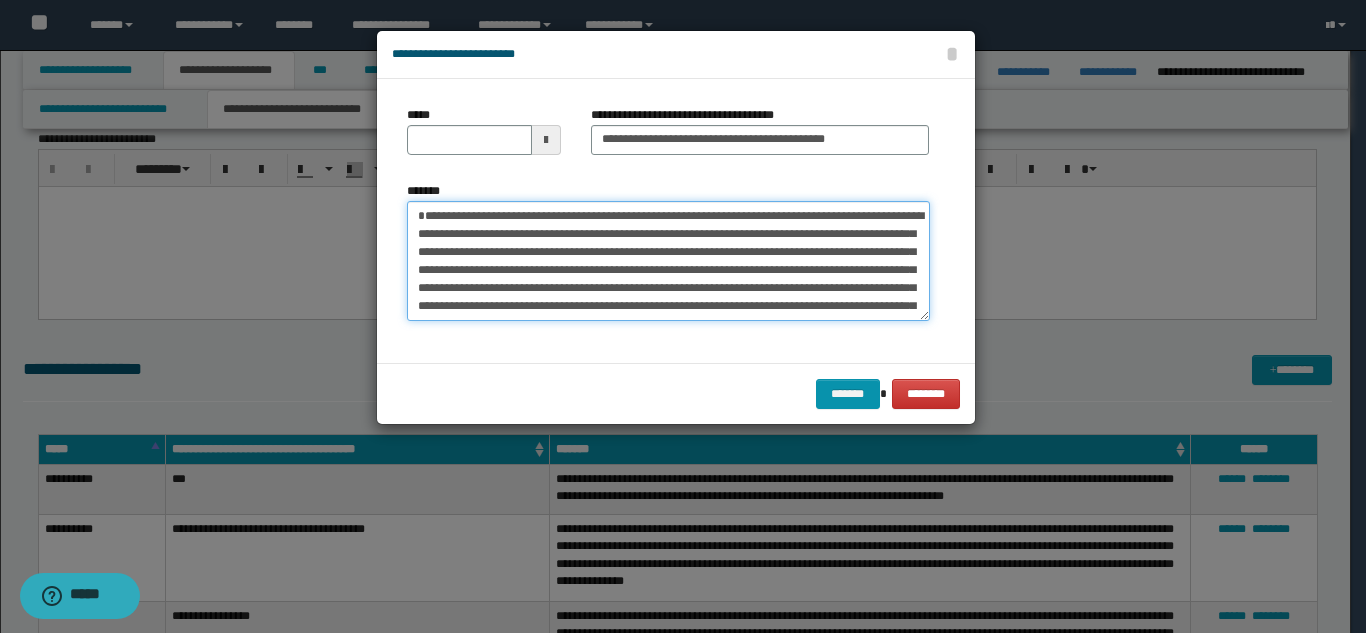 drag, startPoint x: 505, startPoint y: 217, endPoint x: 404, endPoint y: 211, distance: 101.17806 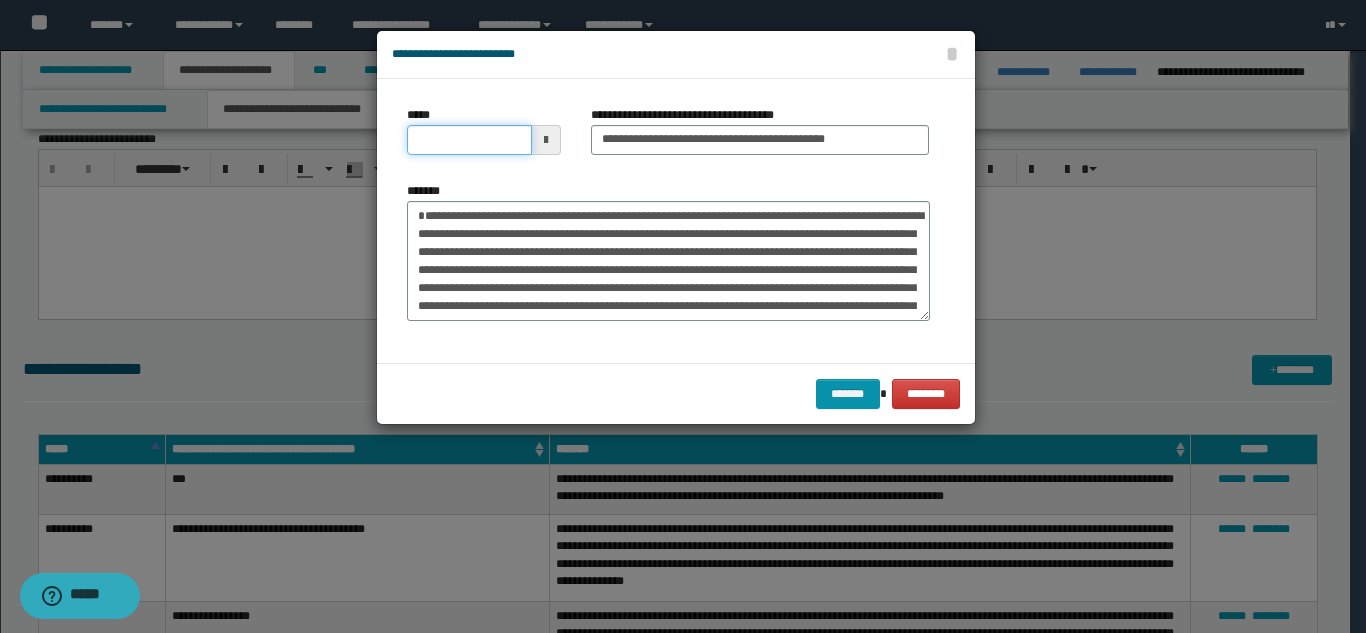 click on "*****" at bounding box center [469, 140] 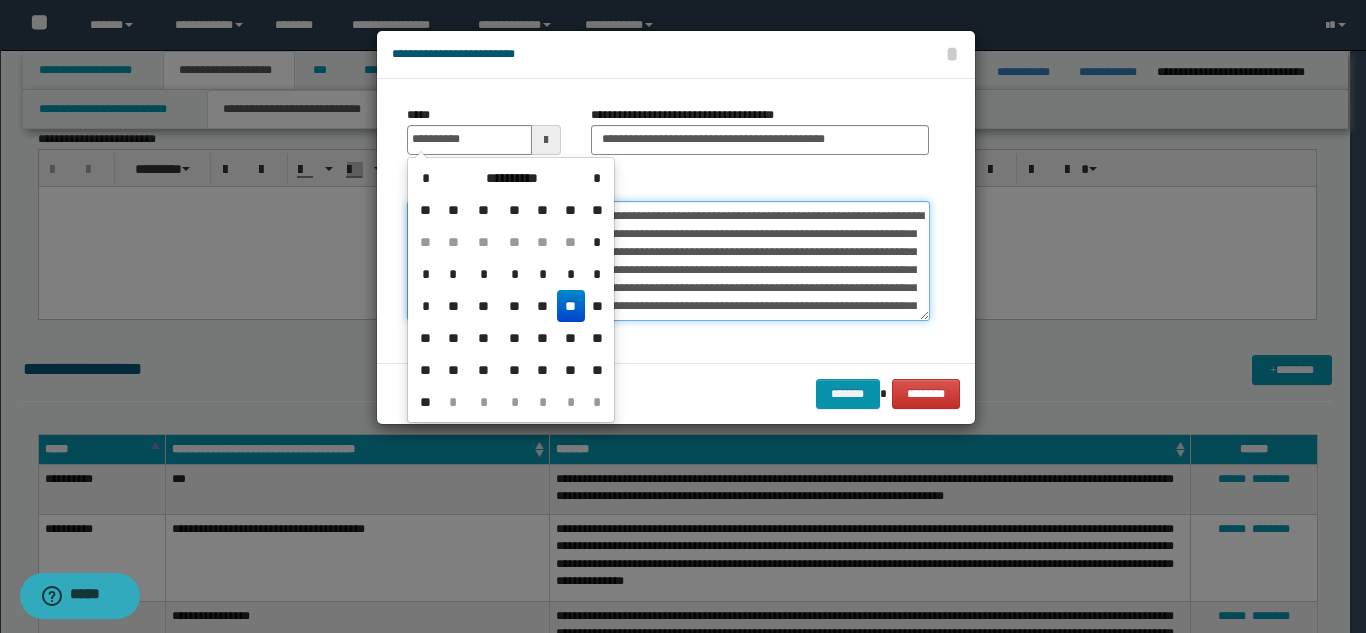 type on "**********" 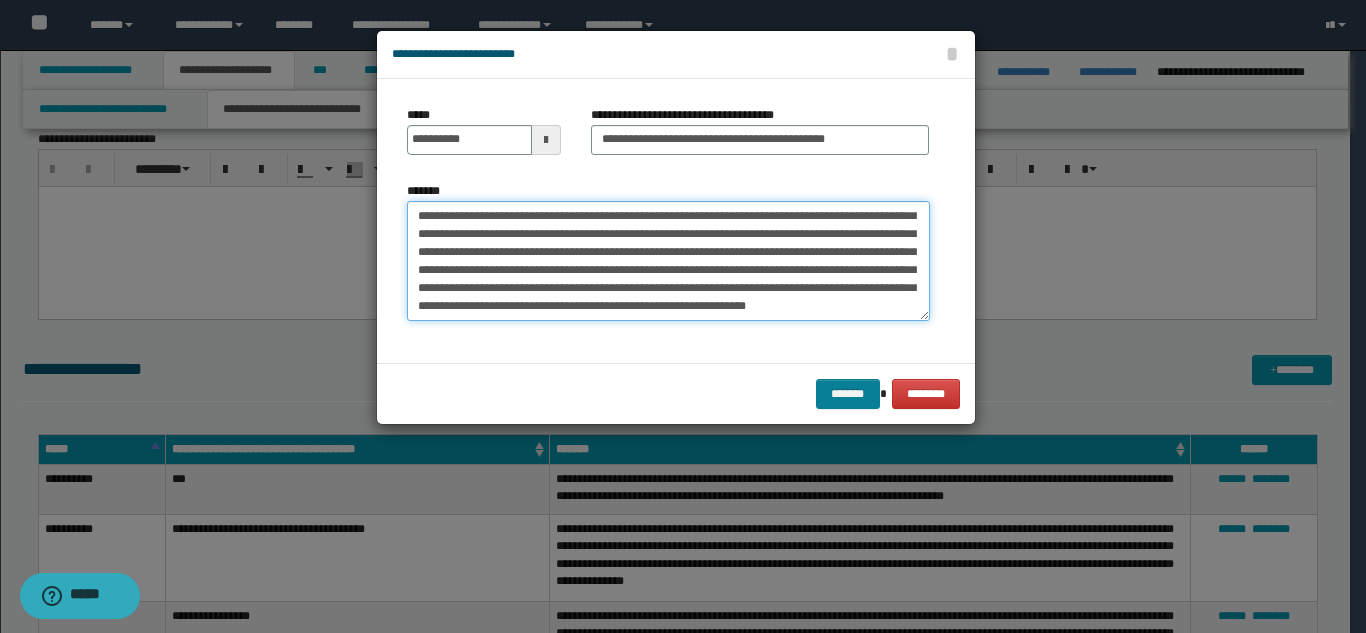 scroll, scrollTop: 100, scrollLeft: 0, axis: vertical 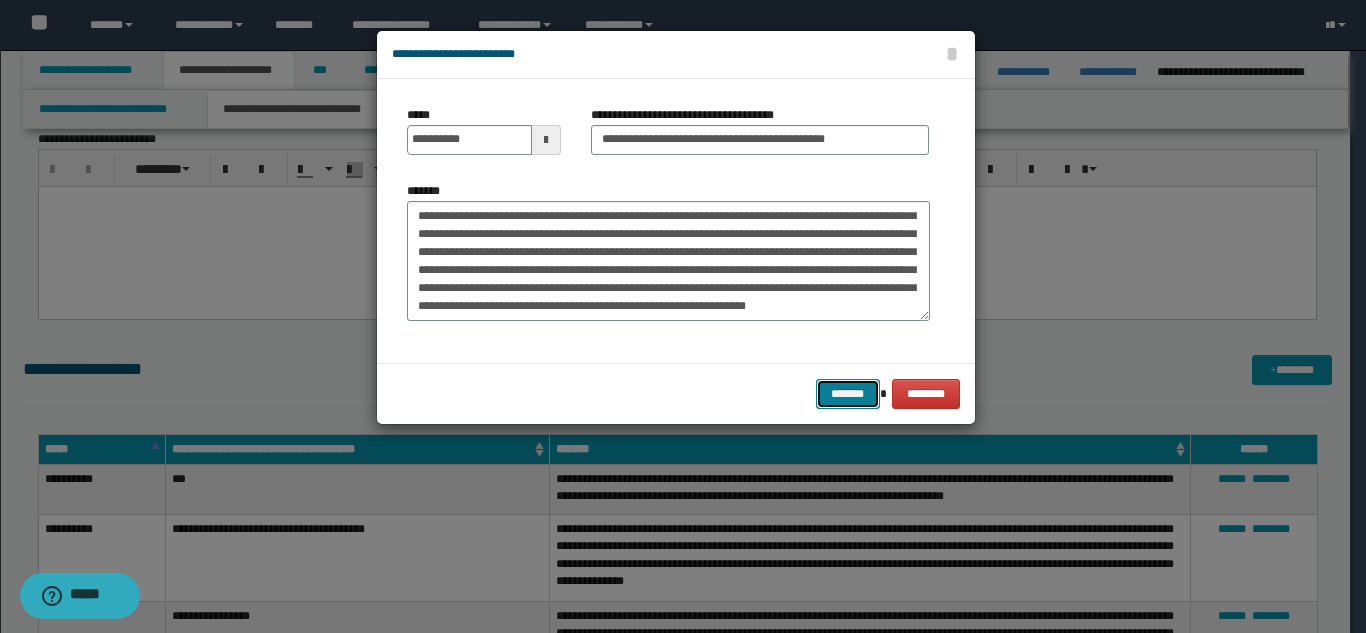 click on "*******" at bounding box center (848, 394) 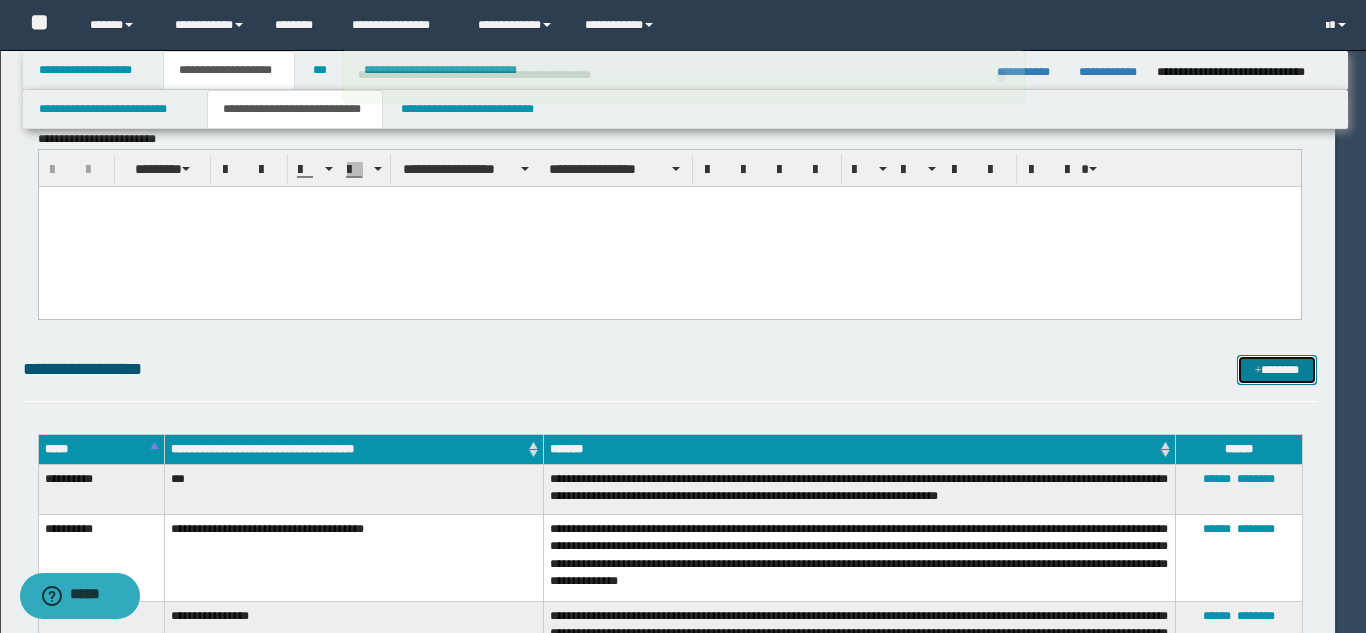 type 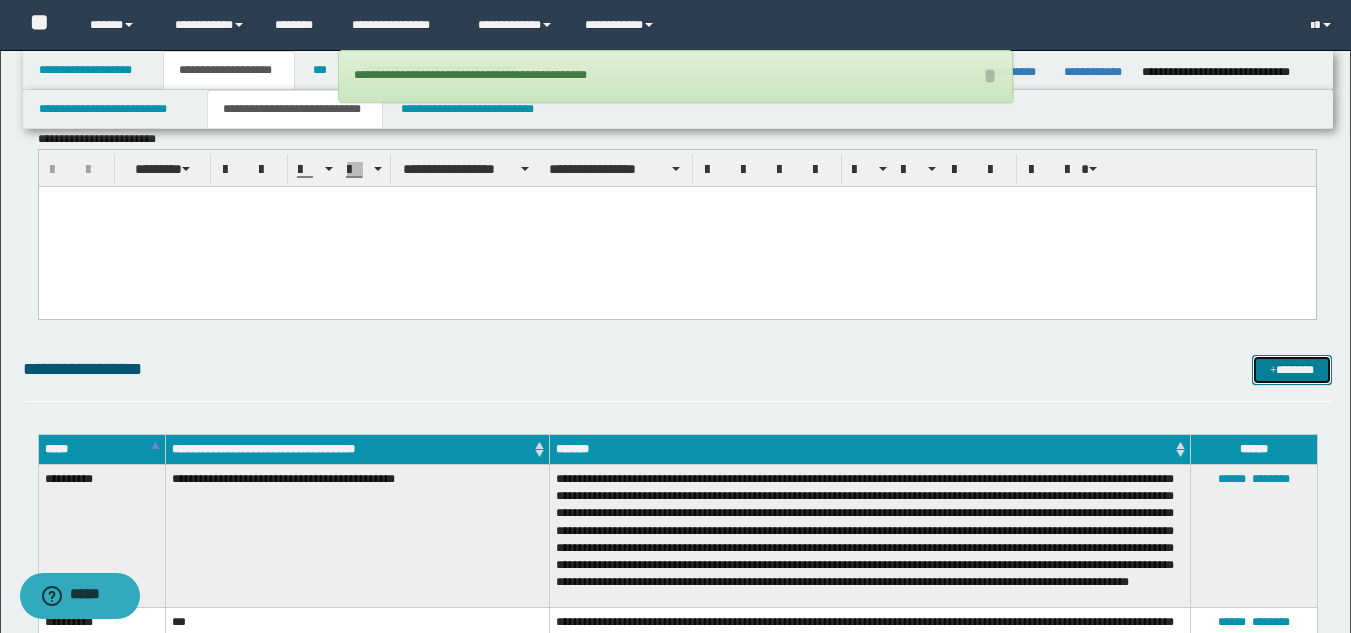 drag, startPoint x: 1276, startPoint y: 357, endPoint x: 1261, endPoint y: 360, distance: 15.297058 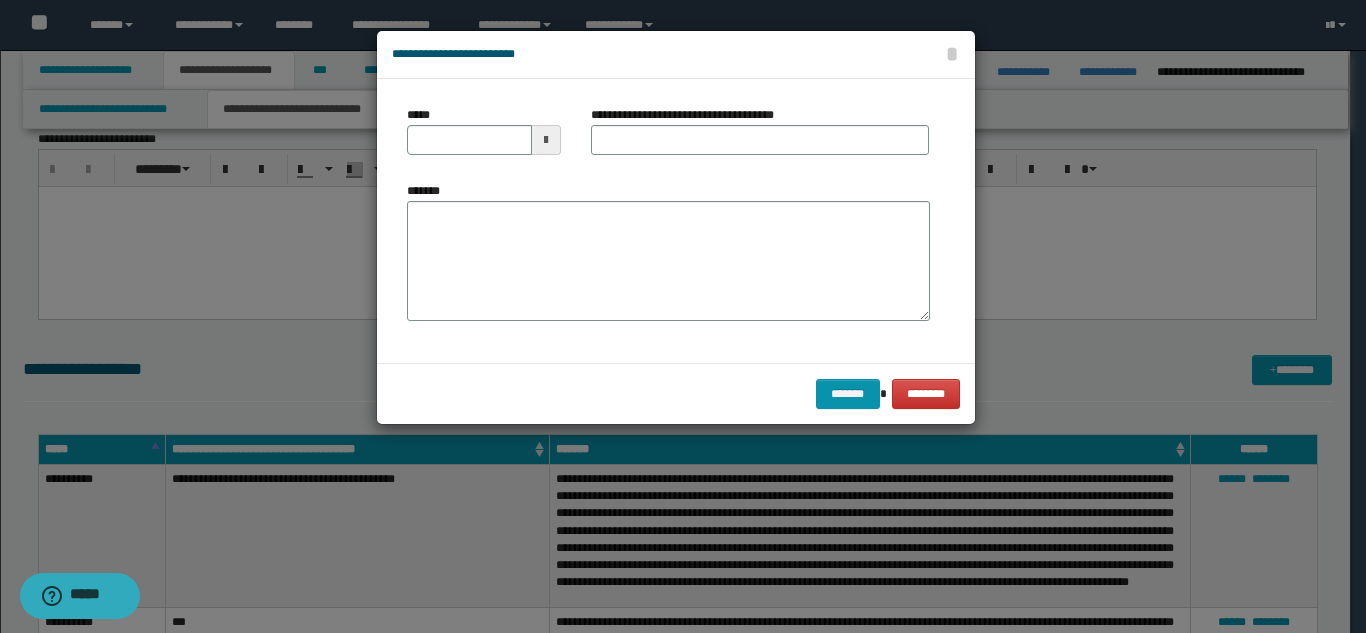 scroll, scrollTop: 0, scrollLeft: 0, axis: both 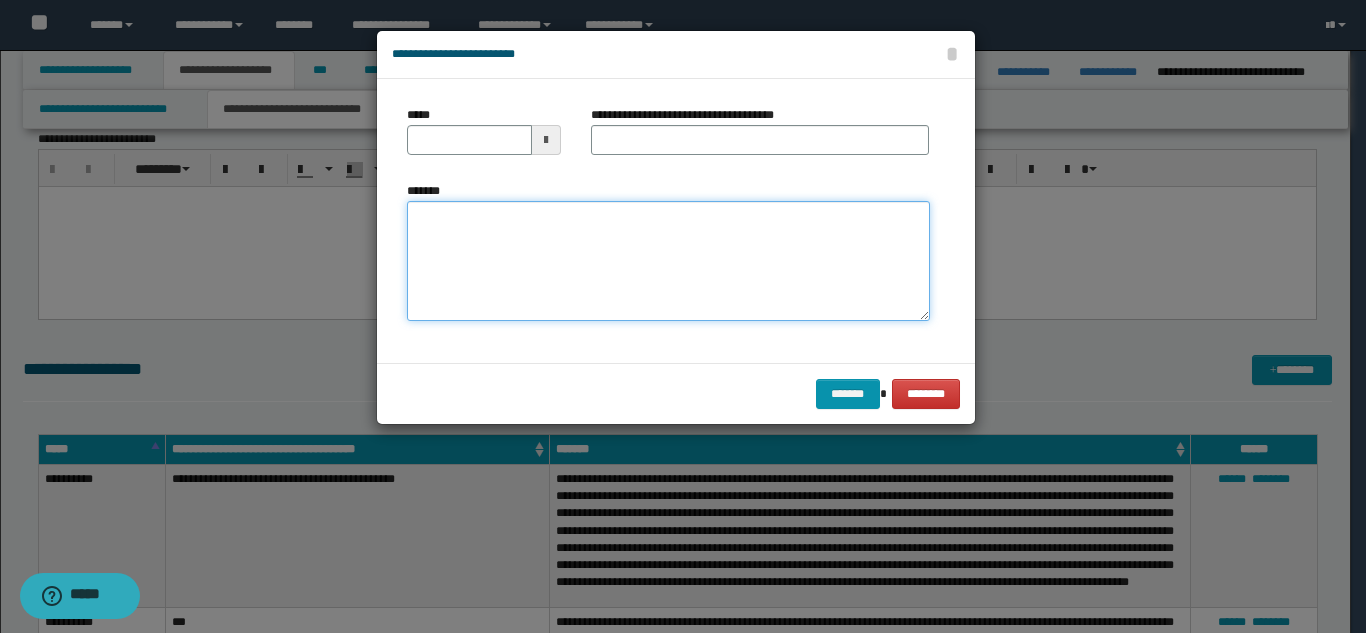 click on "*******" at bounding box center [668, 261] 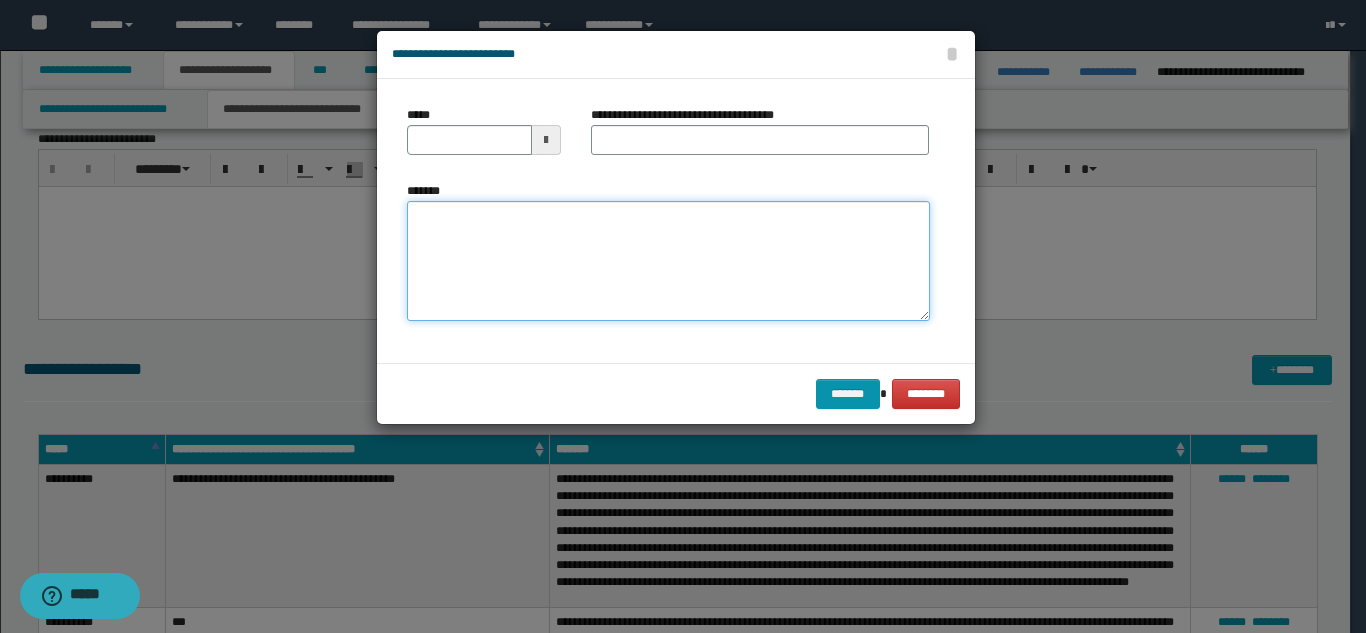 paste on "**********" 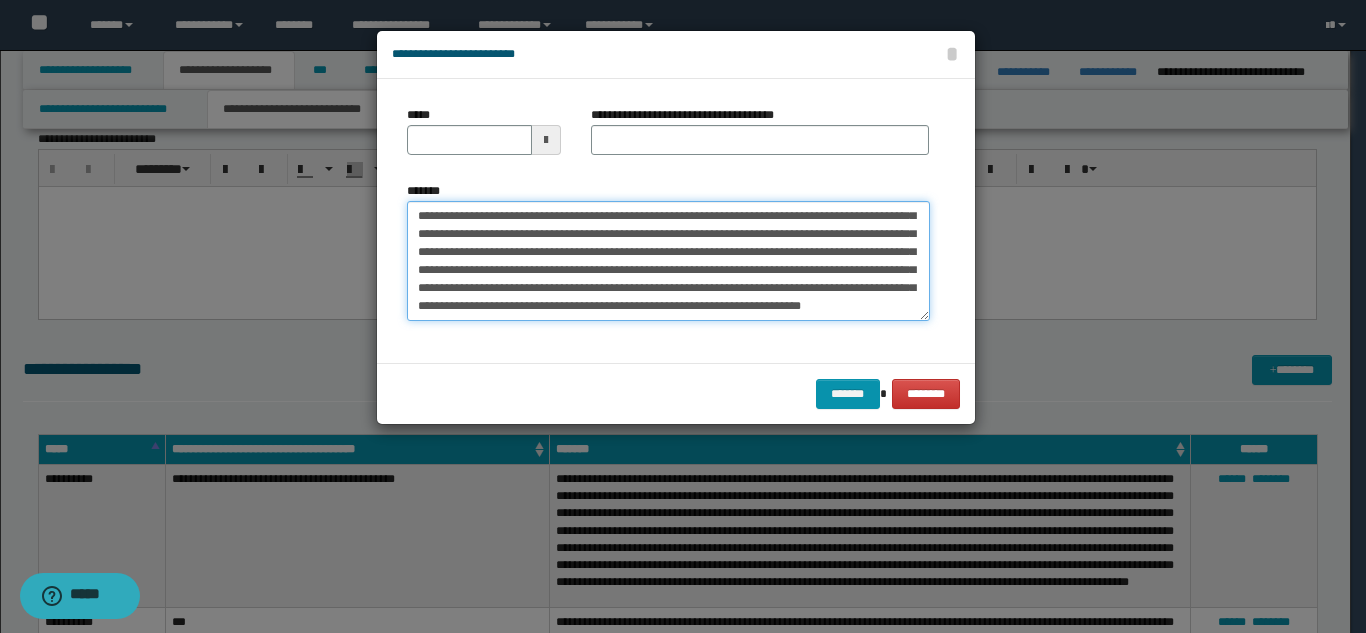 scroll, scrollTop: 0, scrollLeft: 0, axis: both 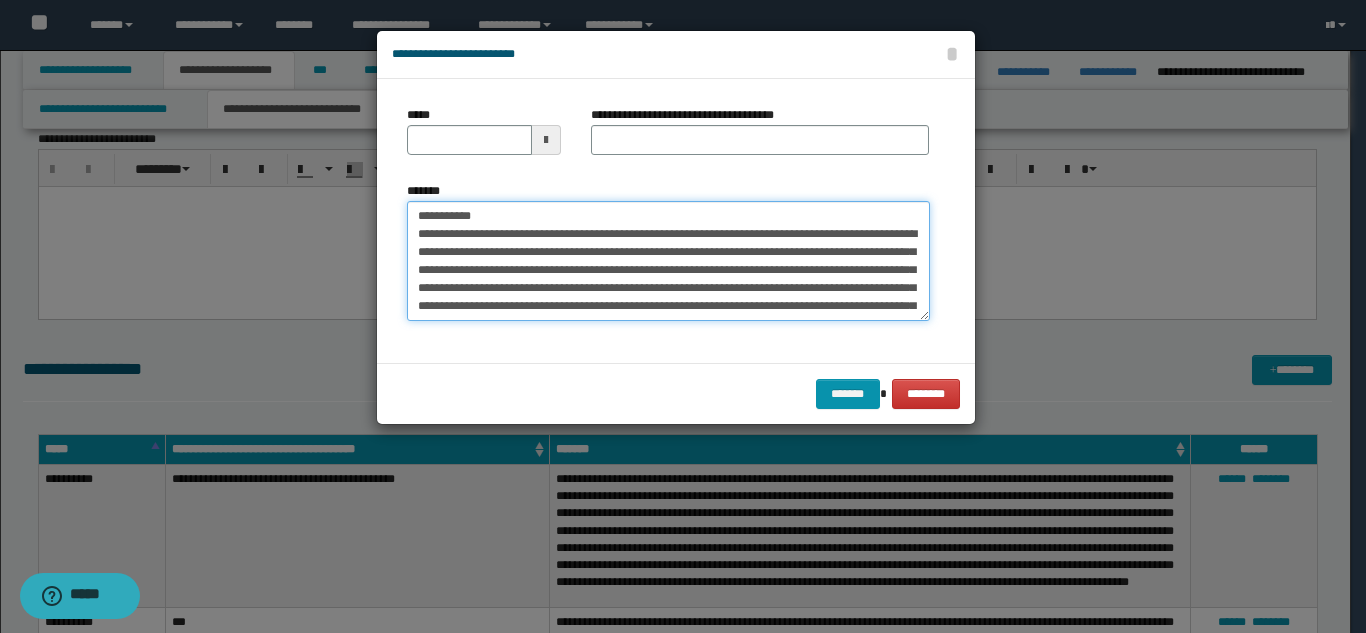 drag, startPoint x: 564, startPoint y: 218, endPoint x: 483, endPoint y: 211, distance: 81.3019 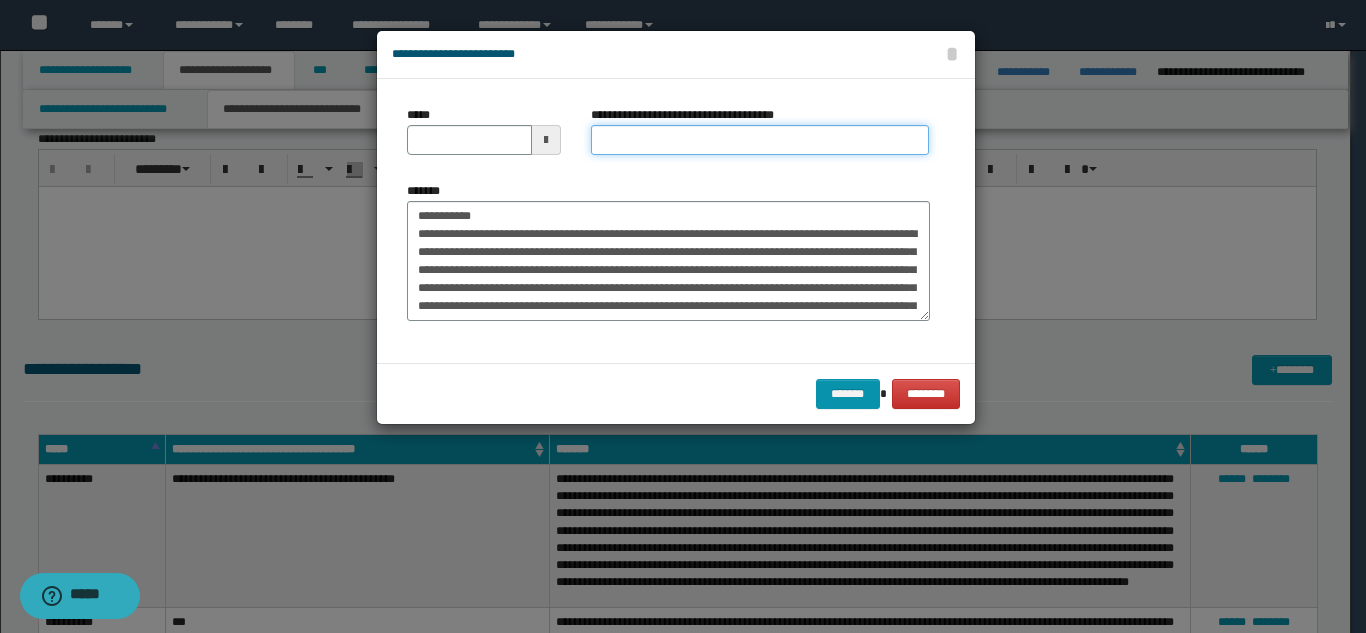 click on "**********" at bounding box center (760, 140) 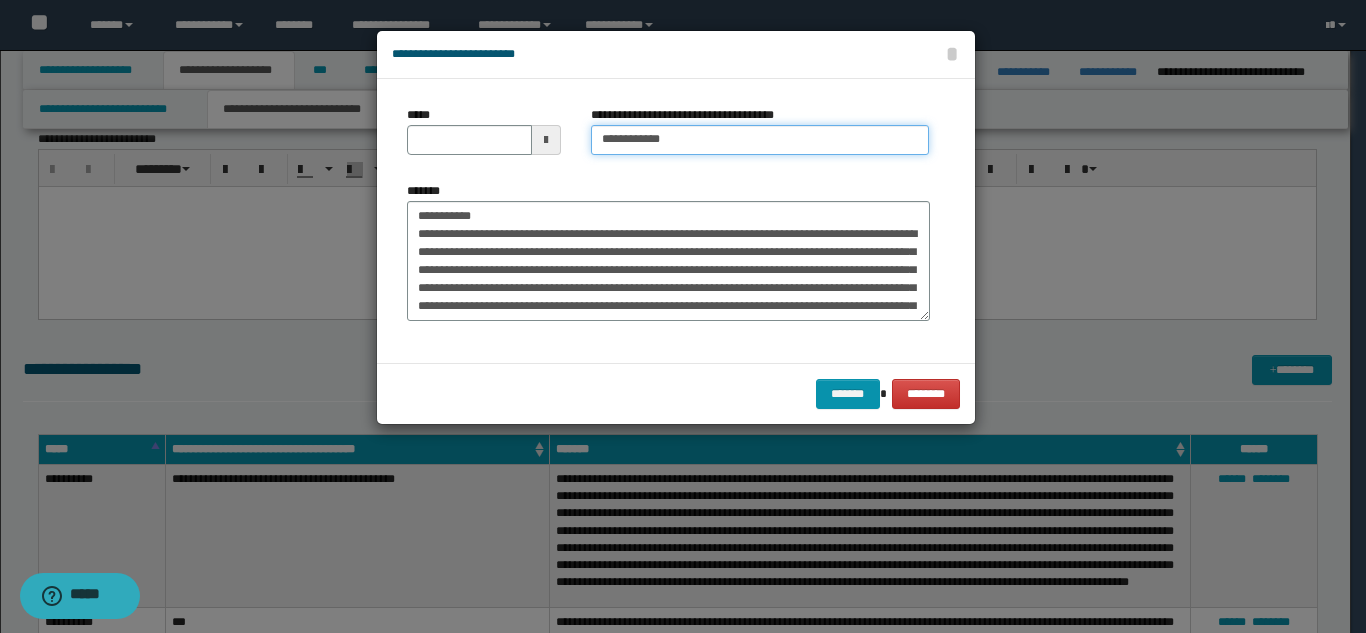 type on "**********" 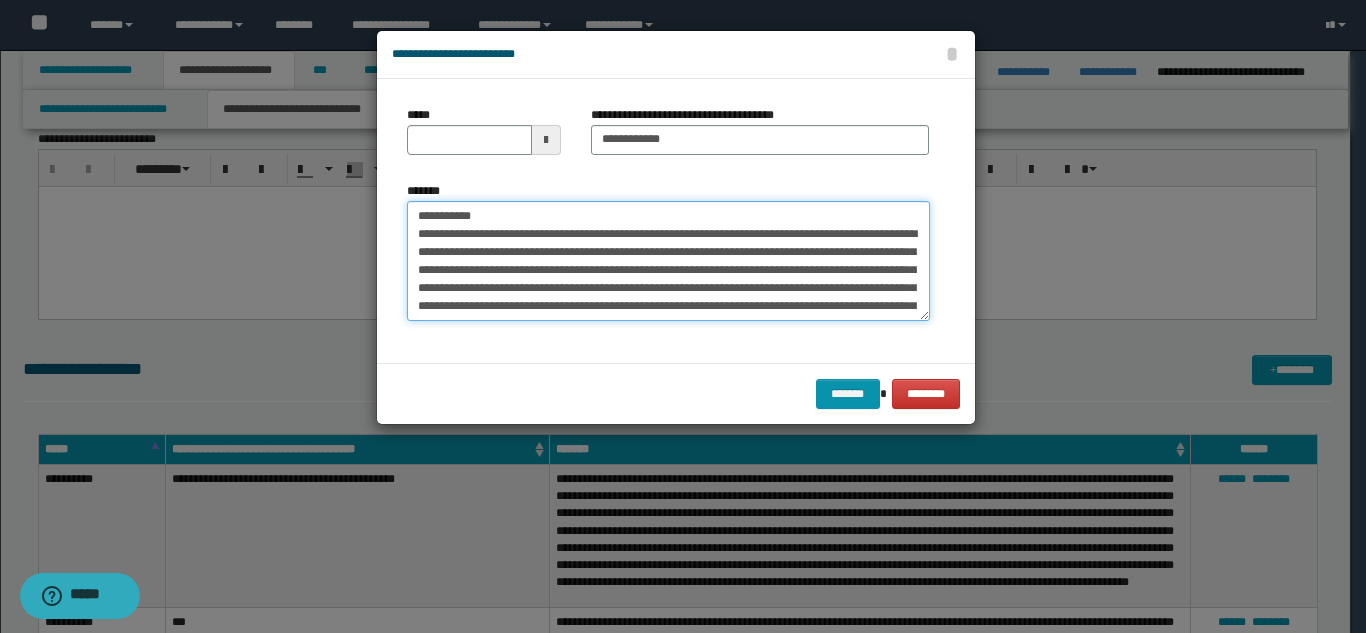 drag, startPoint x: 500, startPoint y: 217, endPoint x: 404, endPoint y: 211, distance: 96.18732 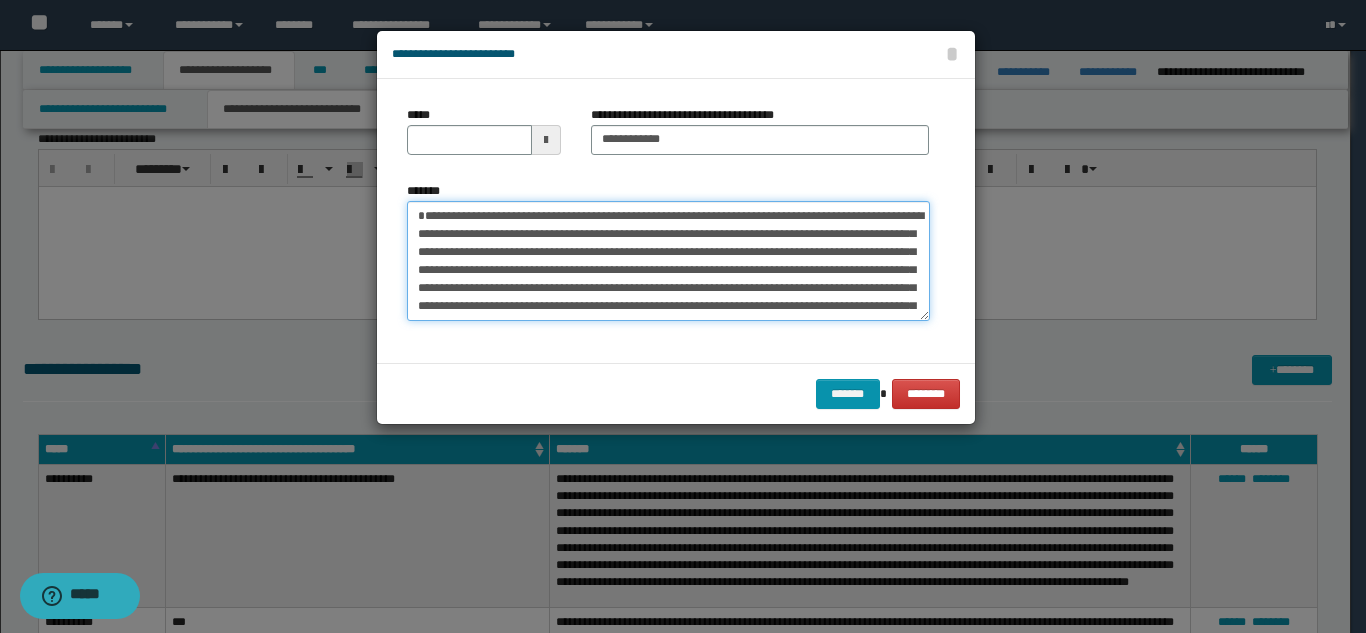 type 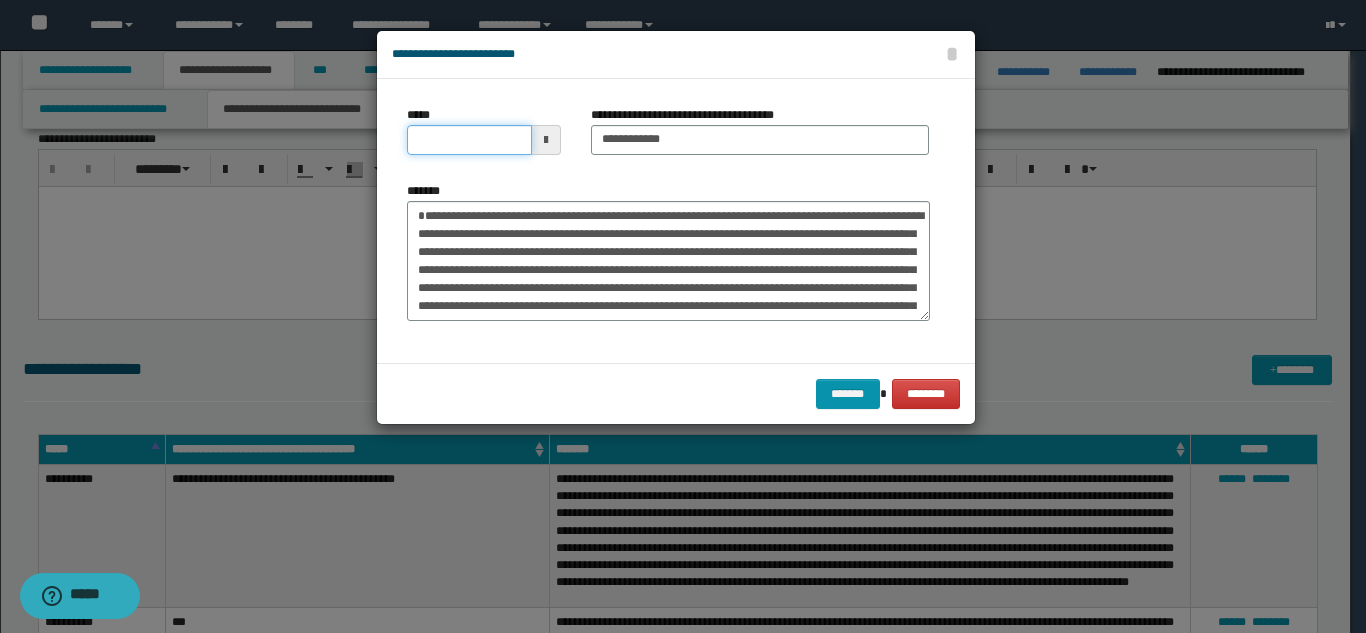 click on "*****" at bounding box center [469, 140] 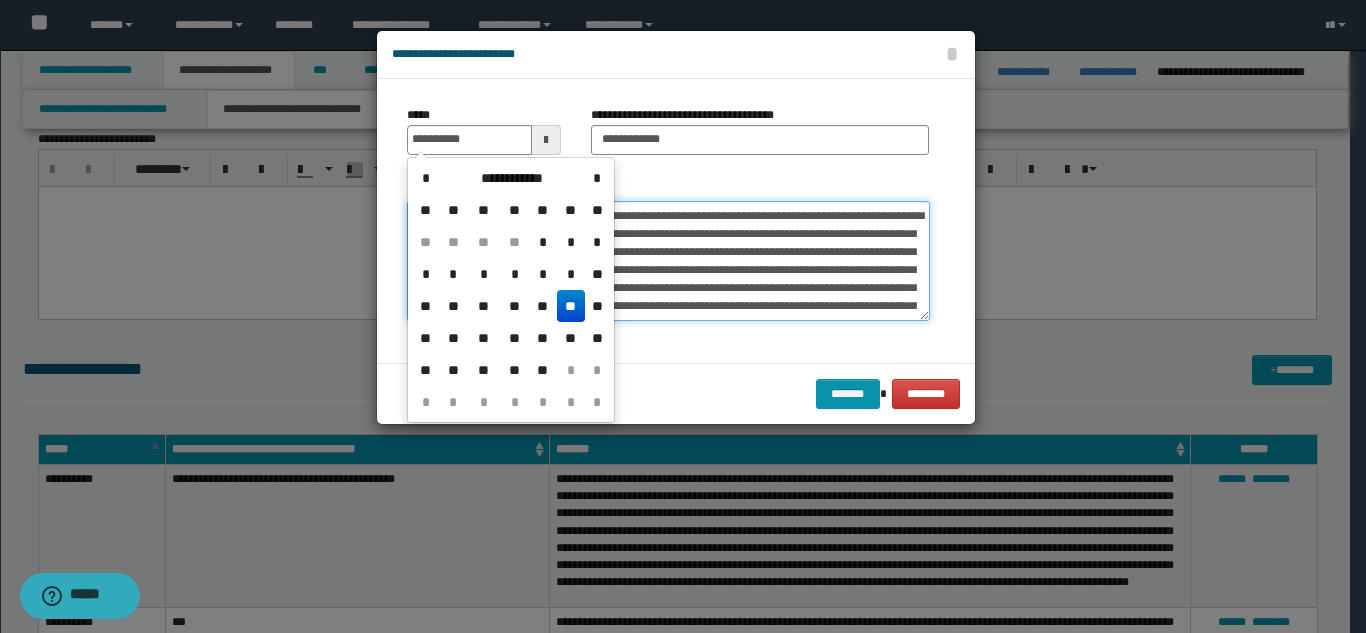 type on "**********" 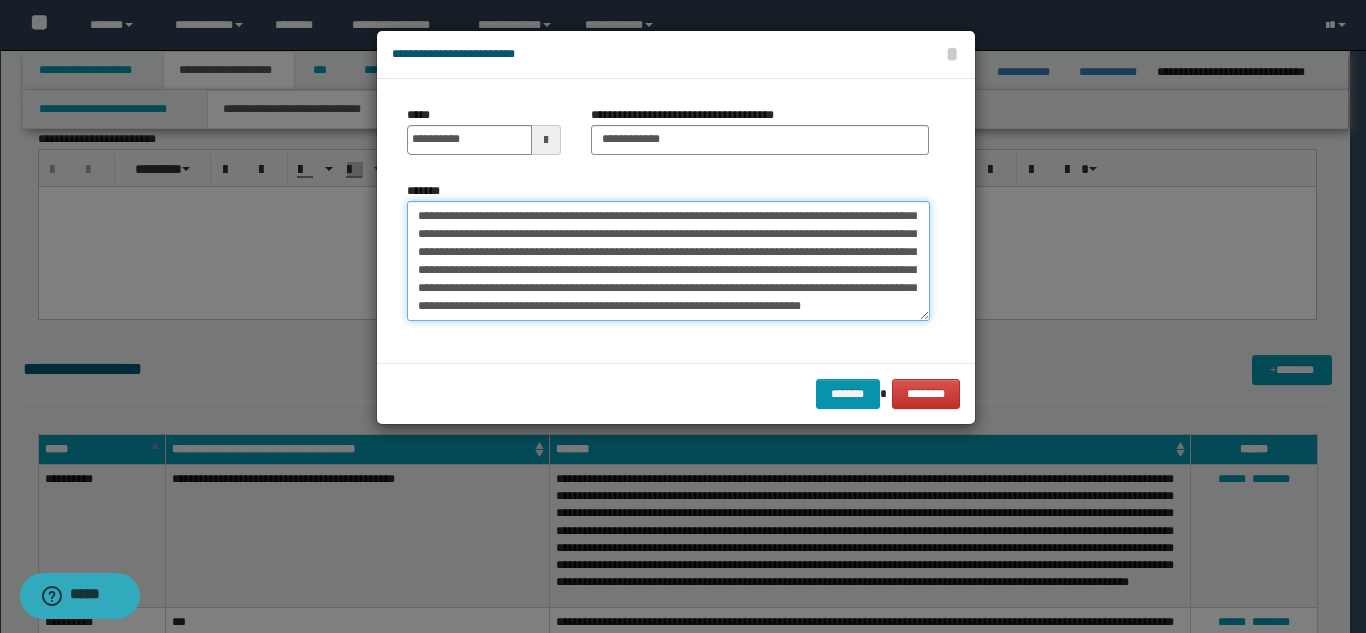 scroll, scrollTop: 90, scrollLeft: 0, axis: vertical 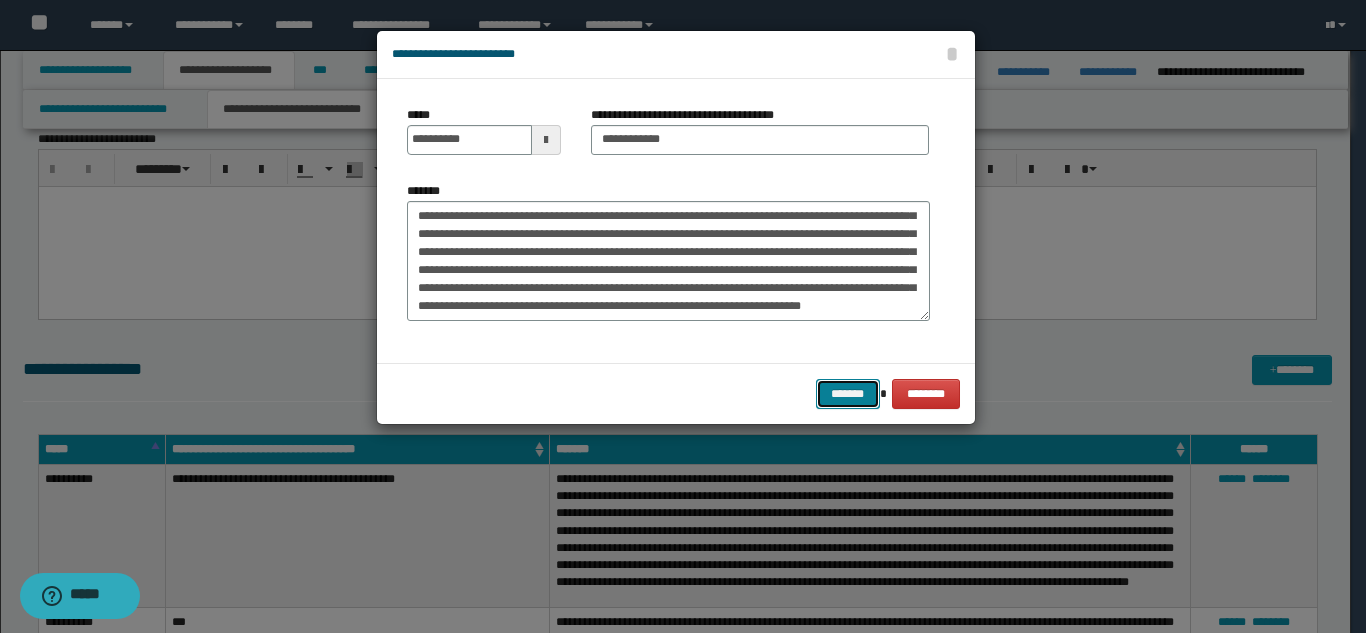 click on "*******" at bounding box center [848, 394] 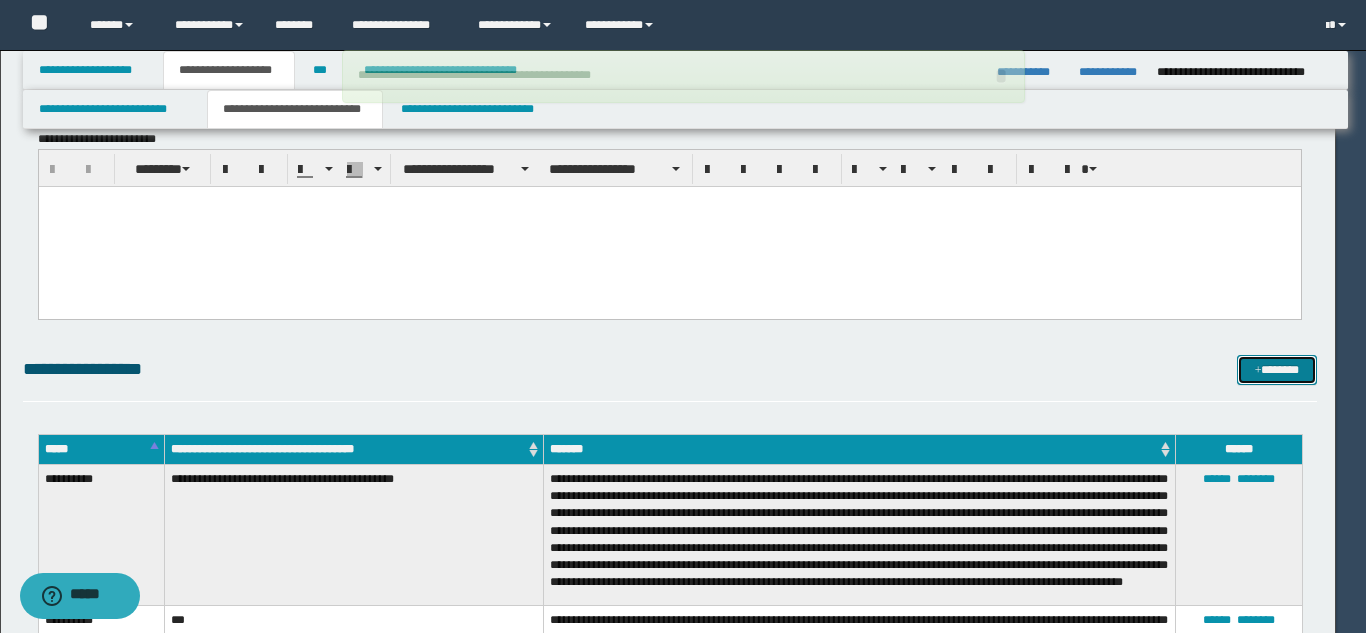 type 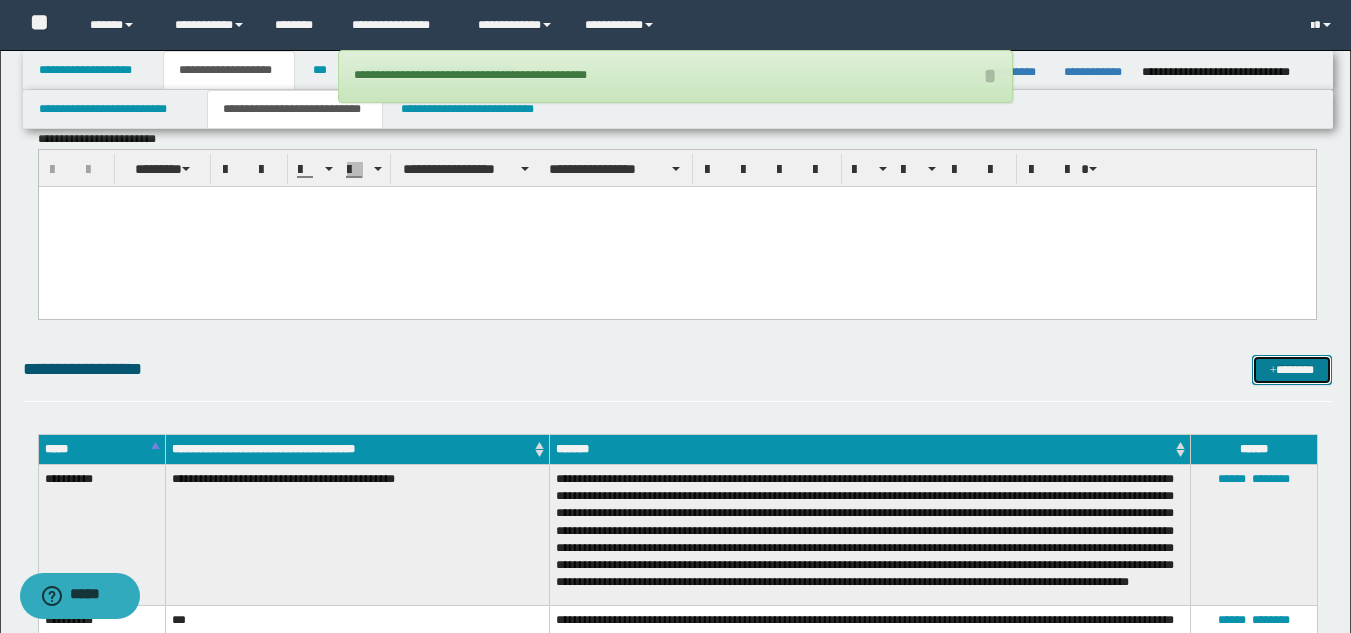 click on "*******" at bounding box center [1292, 370] 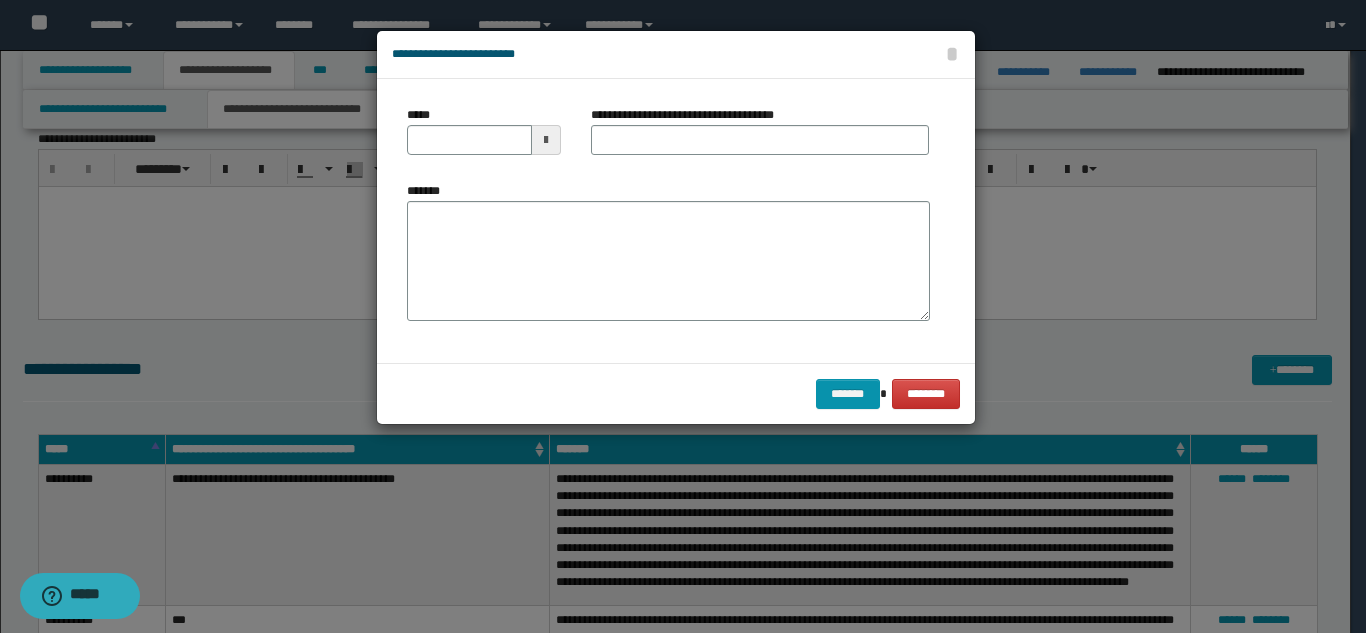 scroll, scrollTop: 0, scrollLeft: 0, axis: both 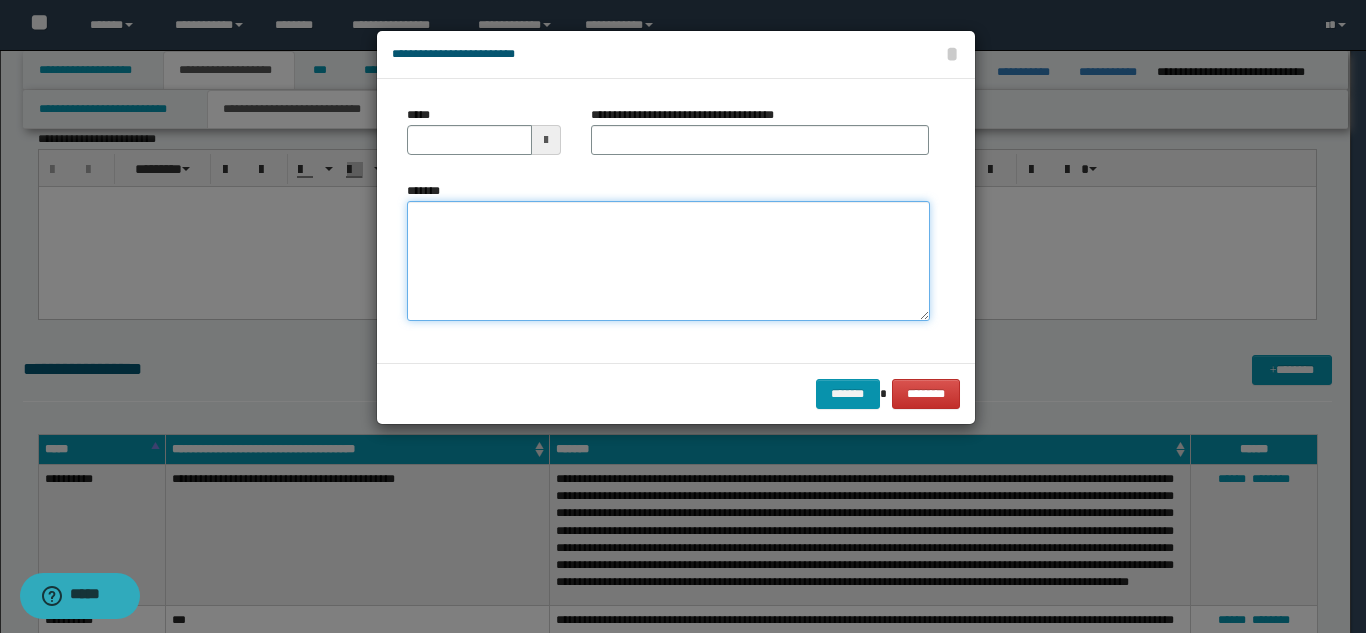 click on "*******" at bounding box center (668, 261) 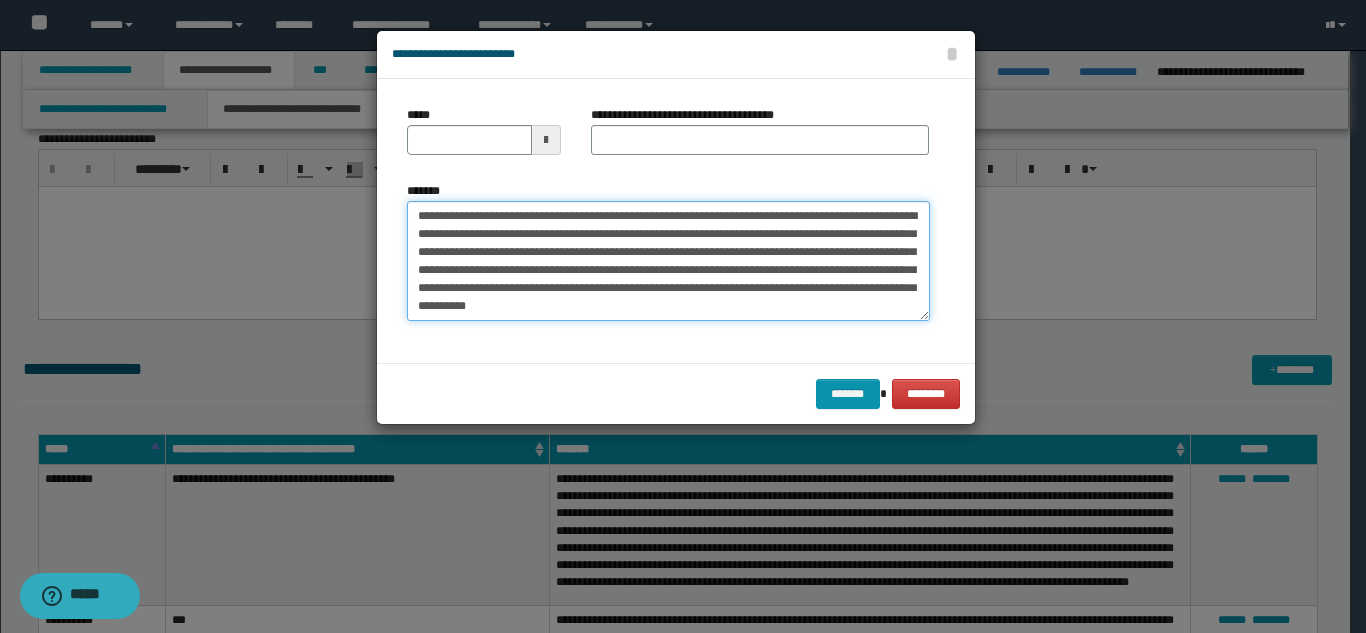 scroll, scrollTop: 0, scrollLeft: 0, axis: both 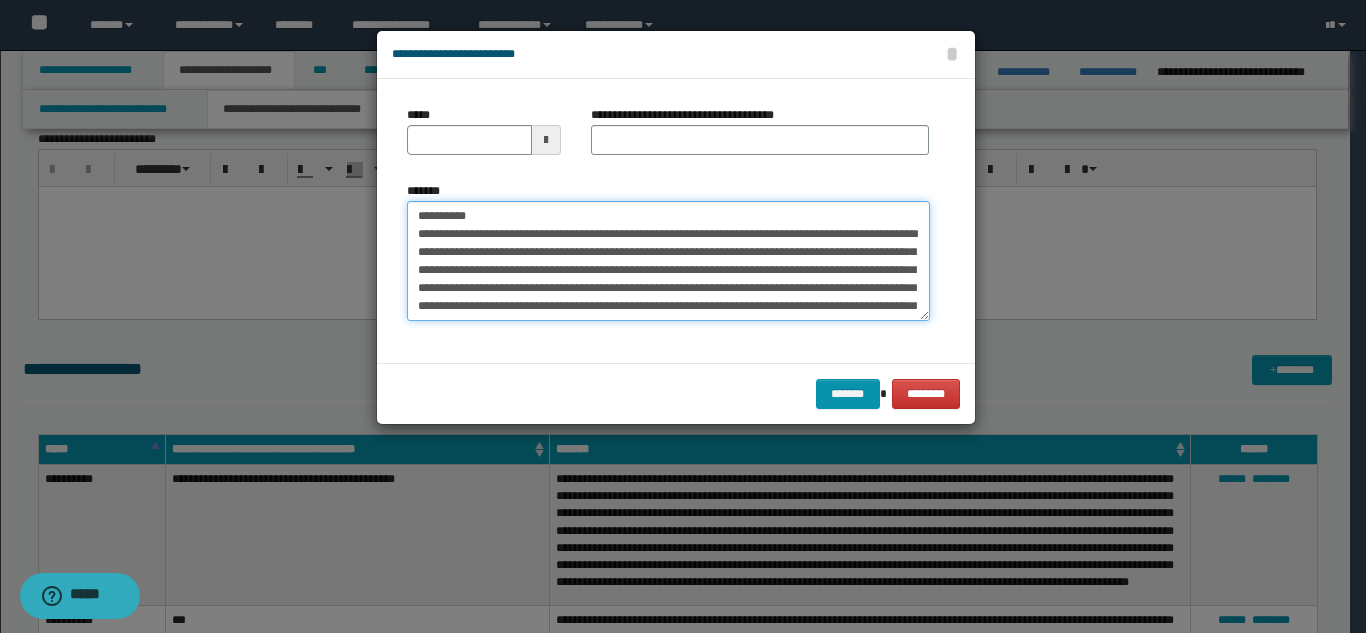 drag, startPoint x: 558, startPoint y: 216, endPoint x: 479, endPoint y: 213, distance: 79.05694 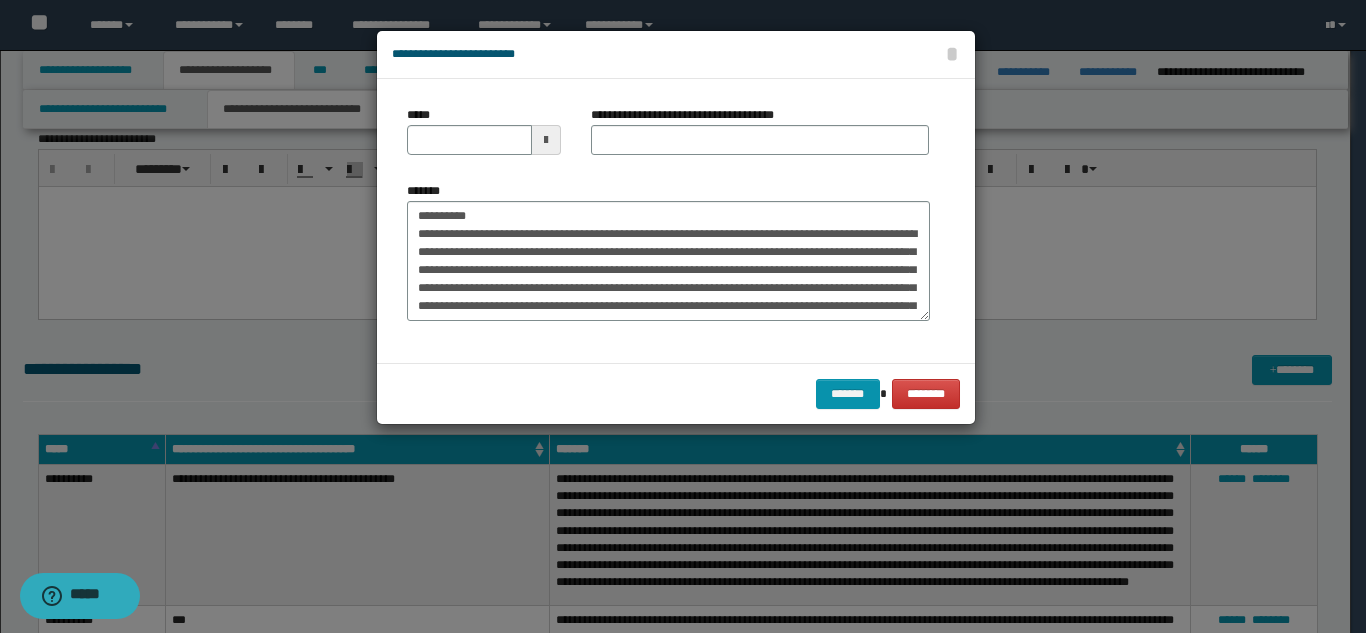 click on "**********" at bounding box center (760, 138) 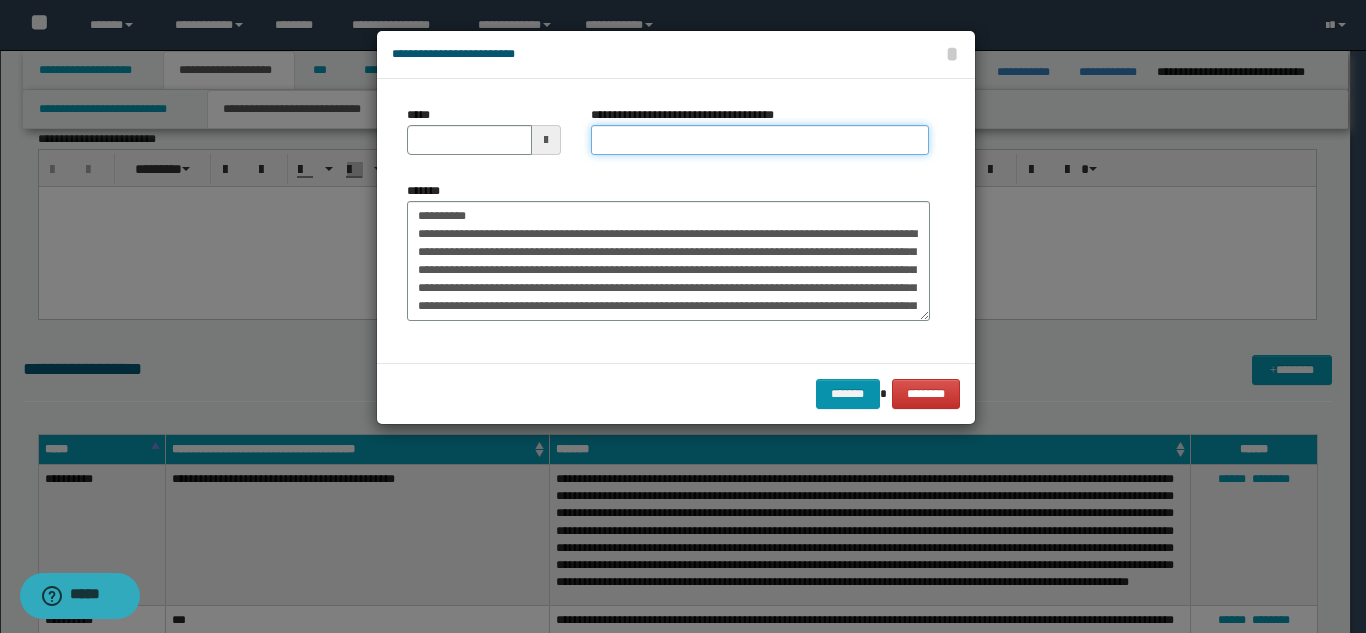 click on "**********" at bounding box center (760, 140) 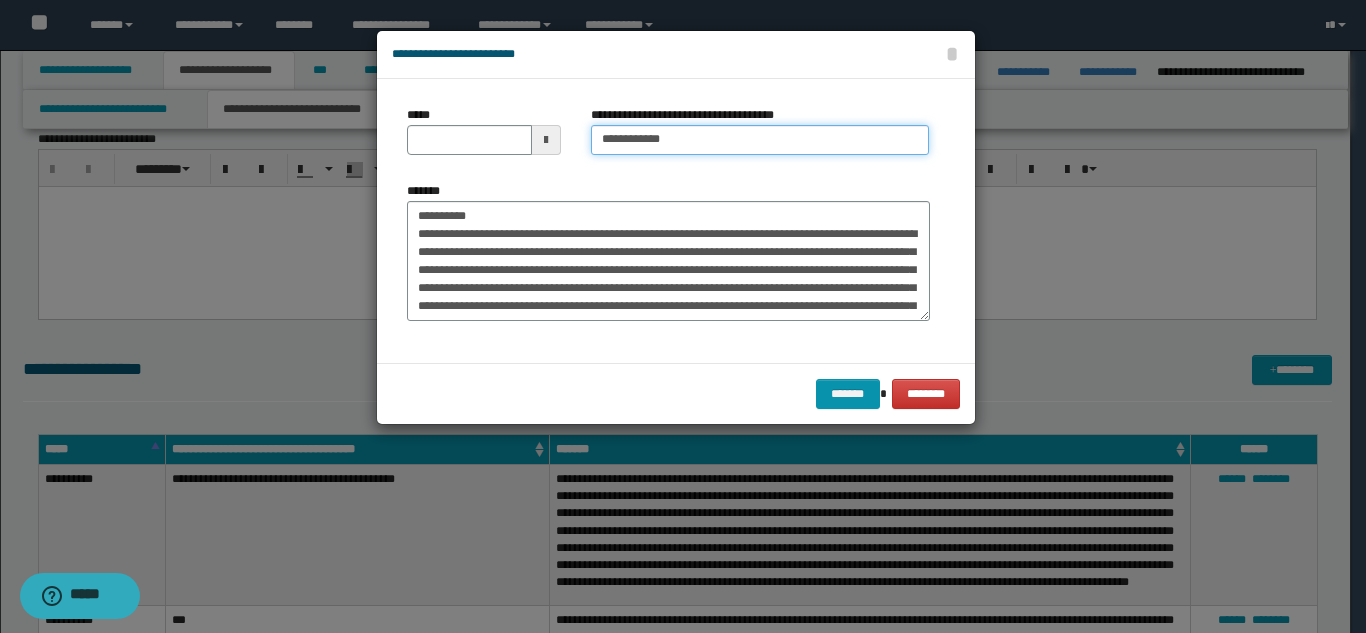 type on "**********" 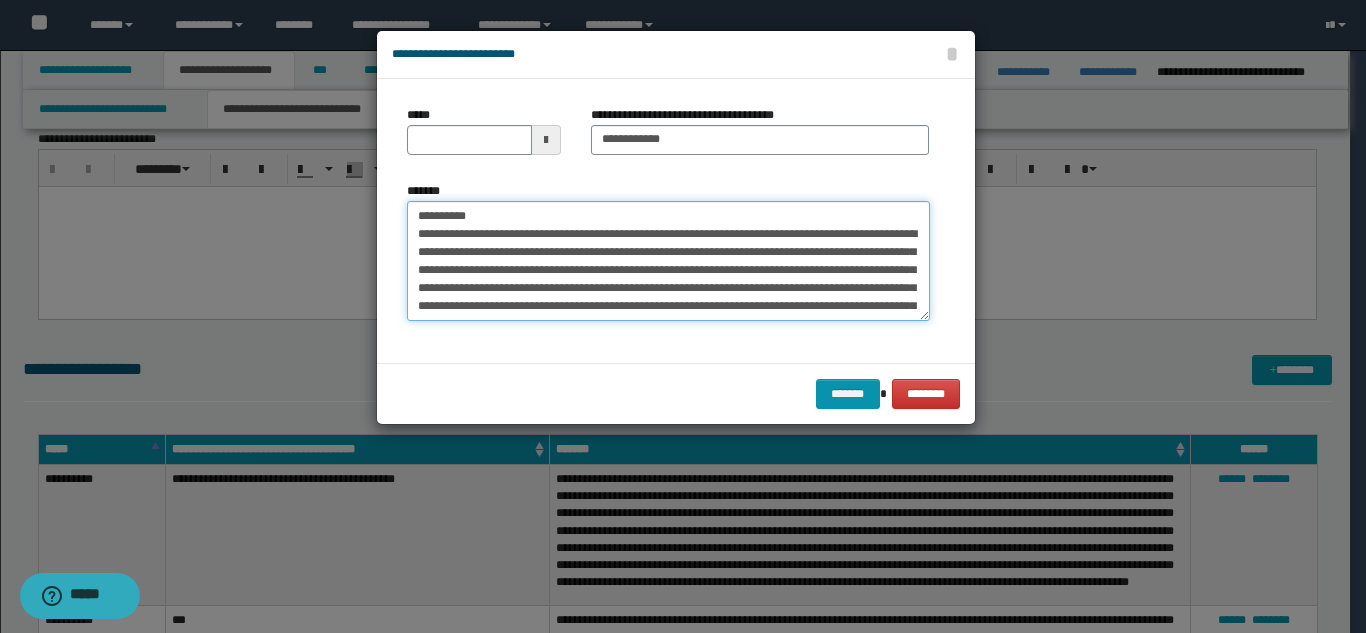 drag, startPoint x: 504, startPoint y: 213, endPoint x: 417, endPoint y: 213, distance: 87 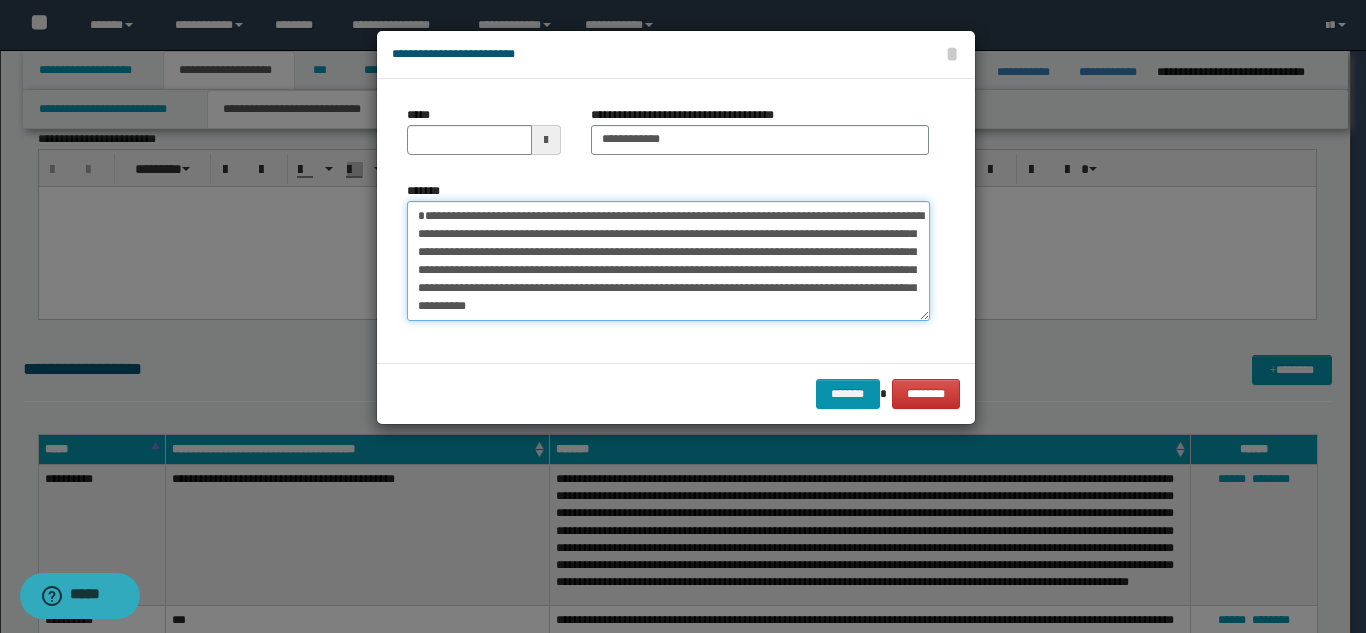 type 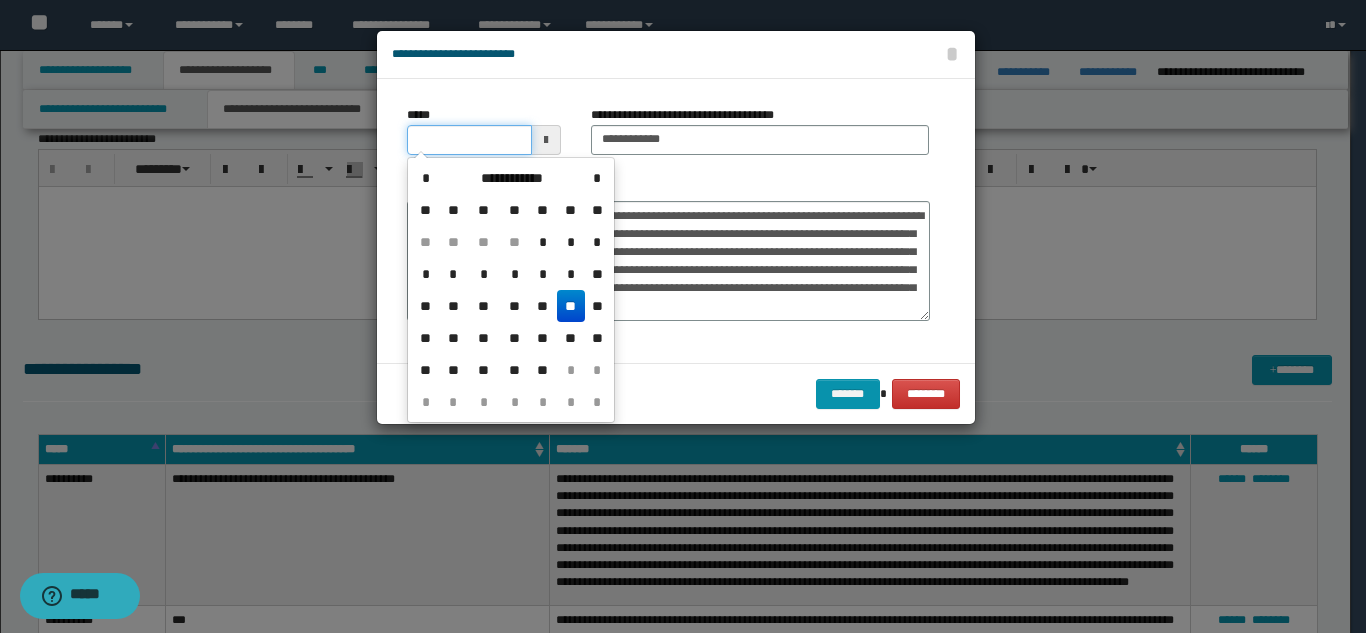 click on "*****" at bounding box center [469, 140] 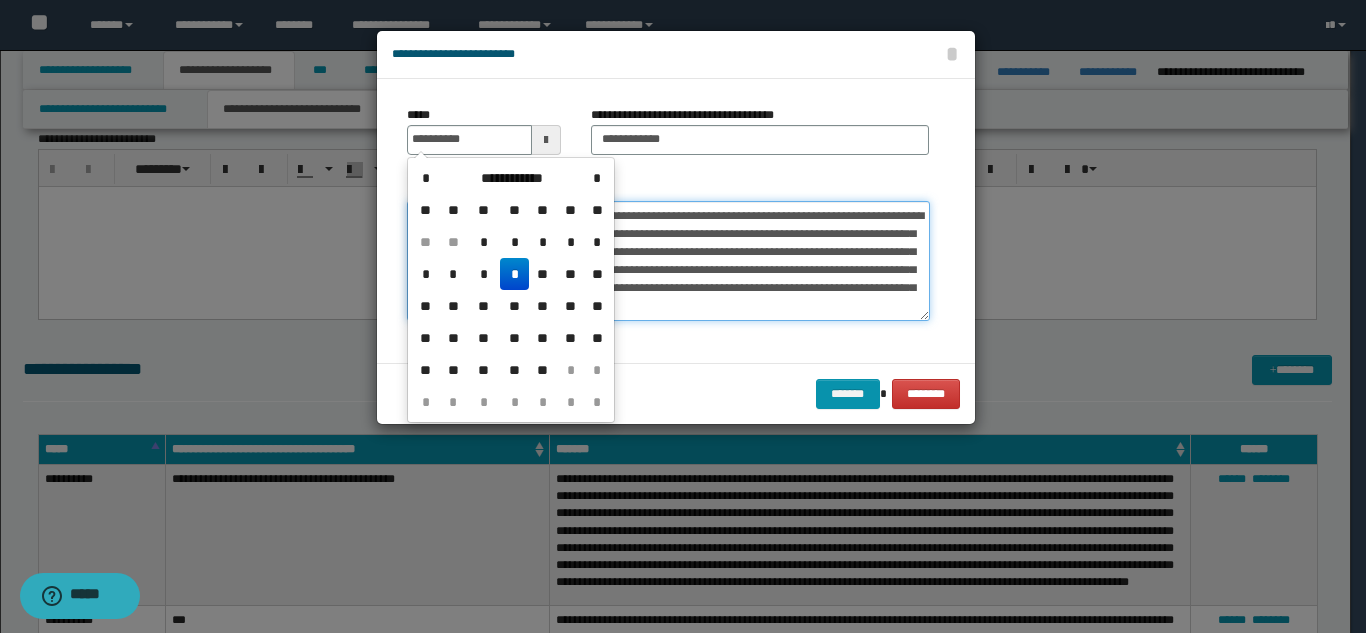 type on "**********" 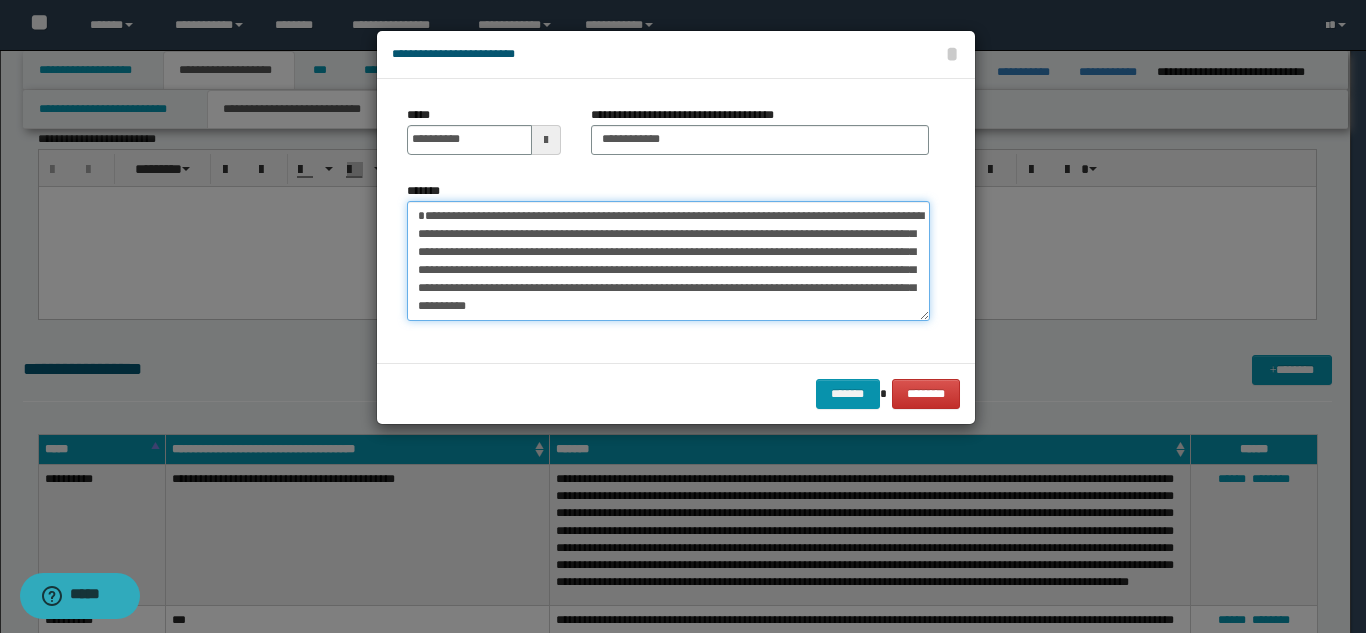click on "**********" at bounding box center (668, 261) 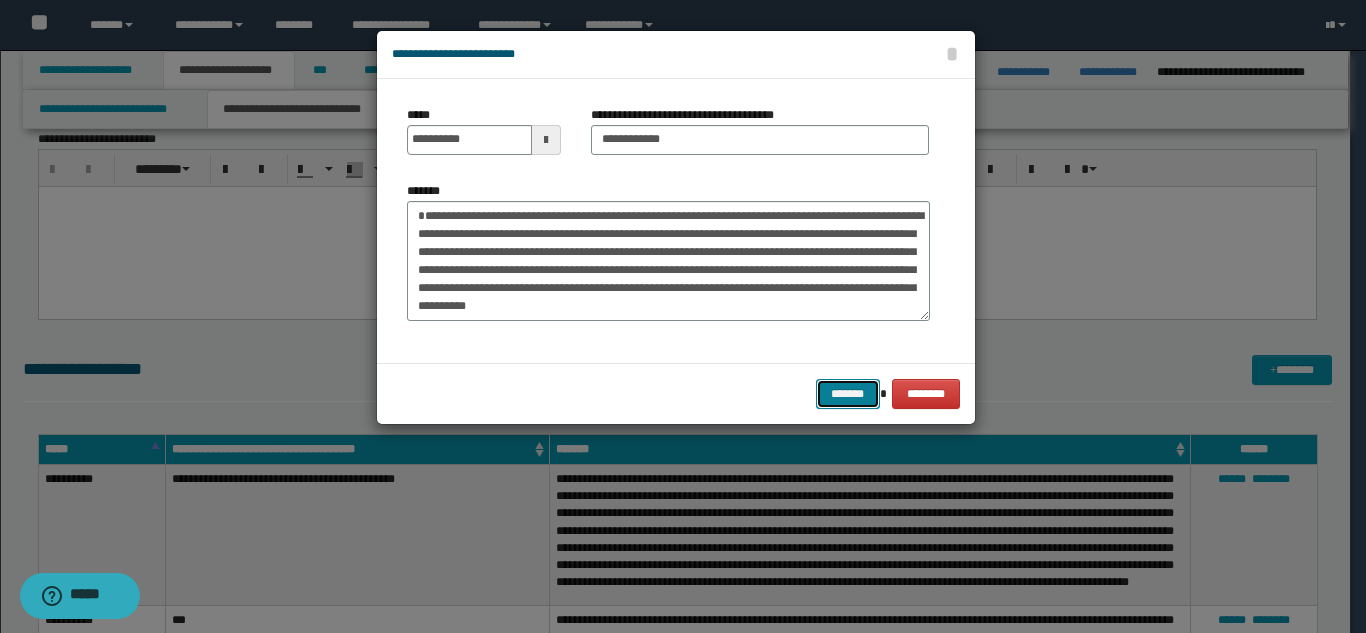 click on "*******" at bounding box center (848, 394) 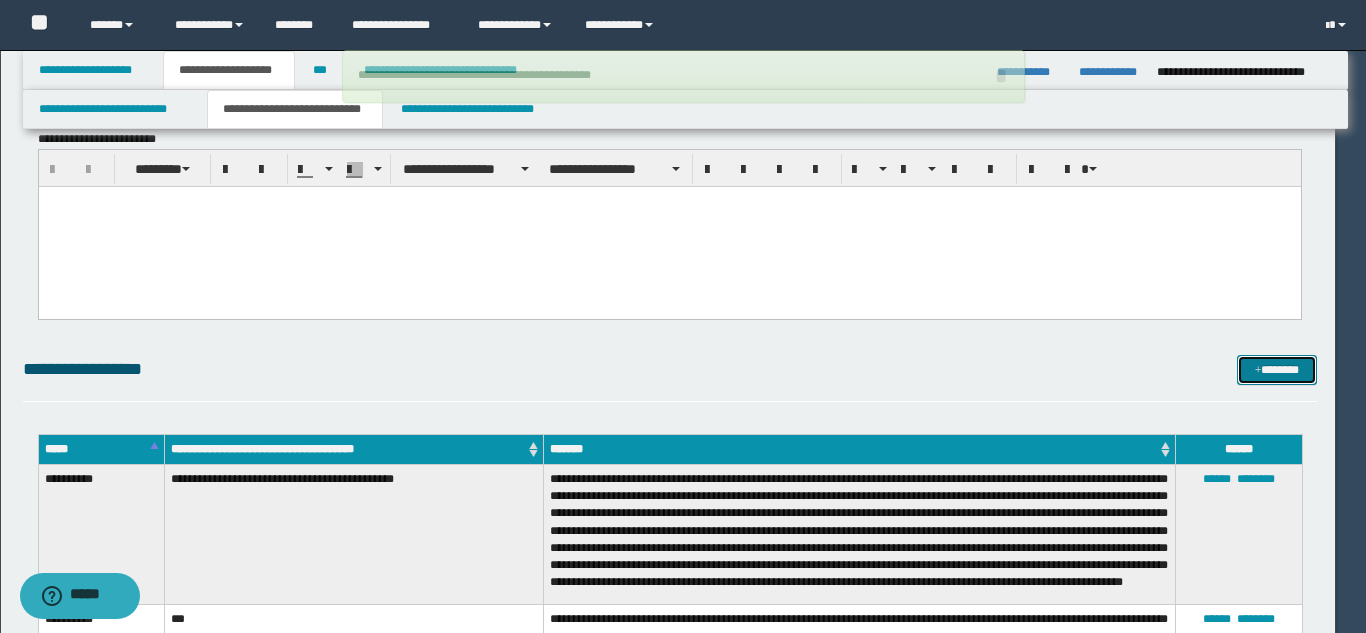 type 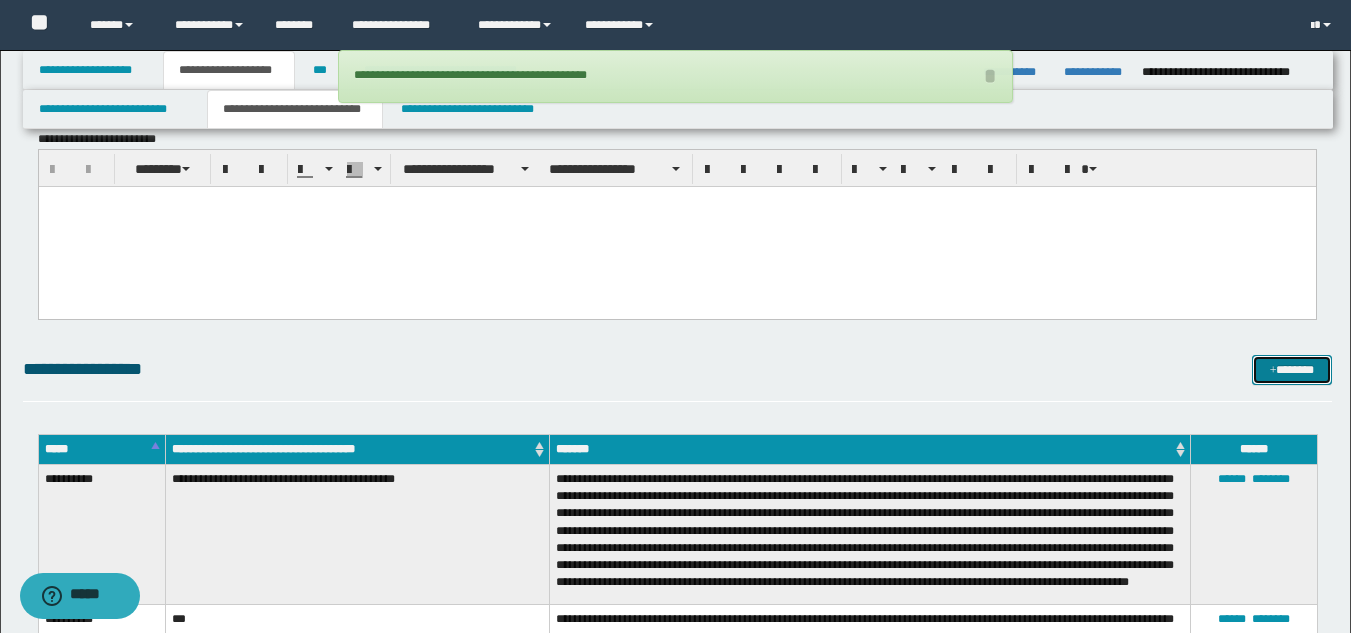 click on "*******" at bounding box center [1292, 370] 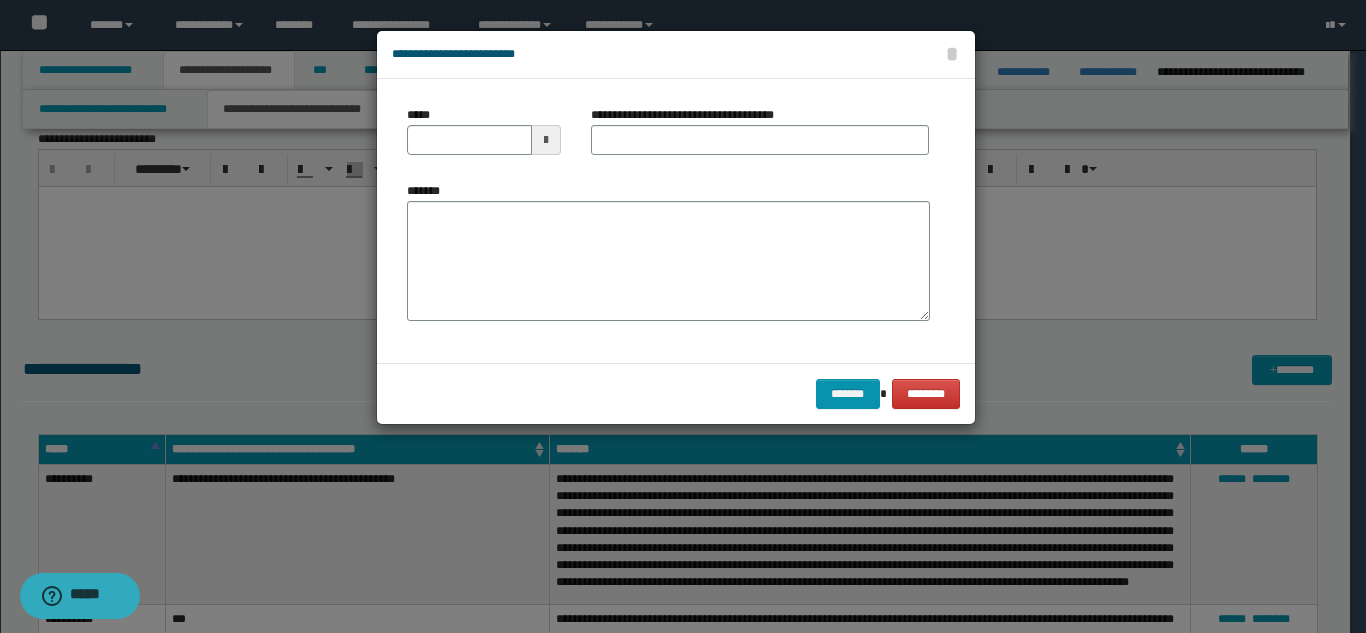 scroll, scrollTop: 0, scrollLeft: 0, axis: both 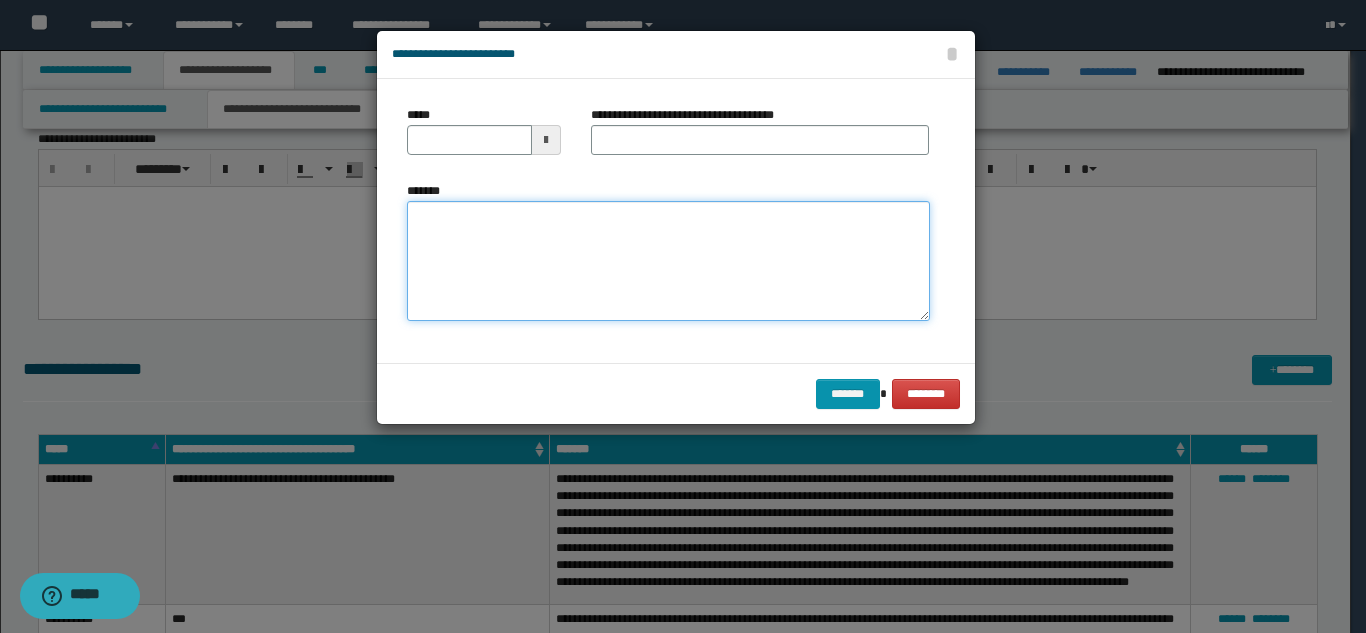 click on "*******" at bounding box center (668, 261) 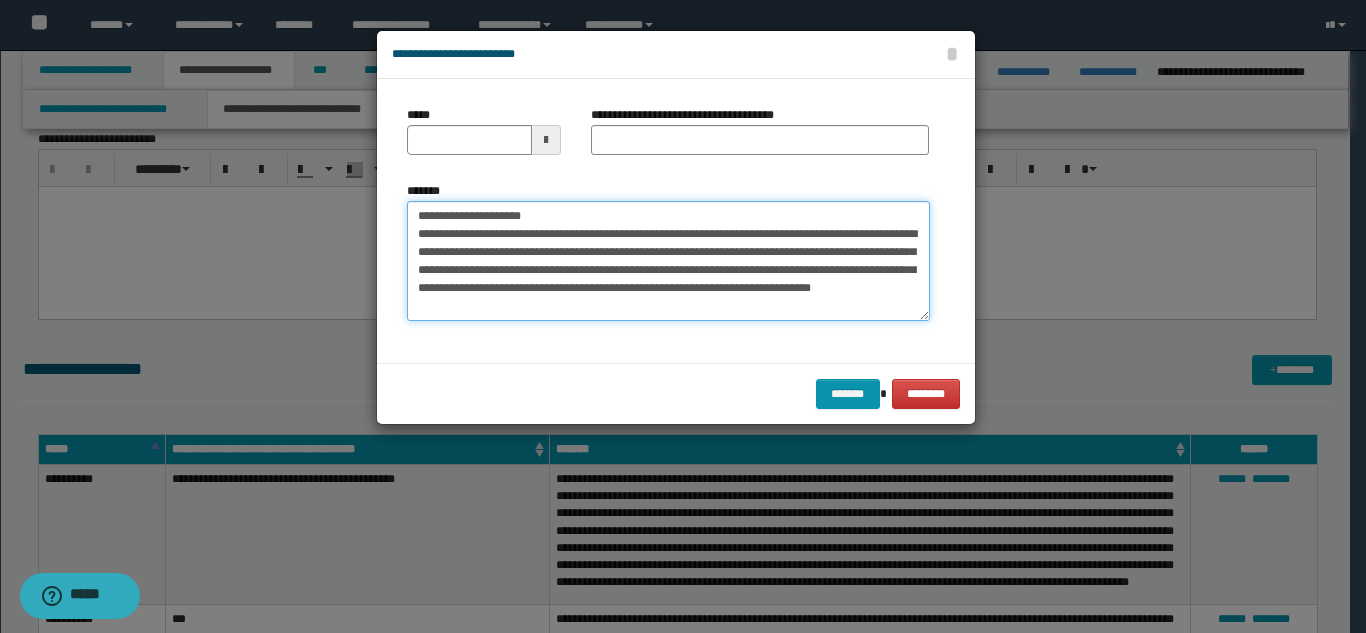 scroll, scrollTop: 0, scrollLeft: 0, axis: both 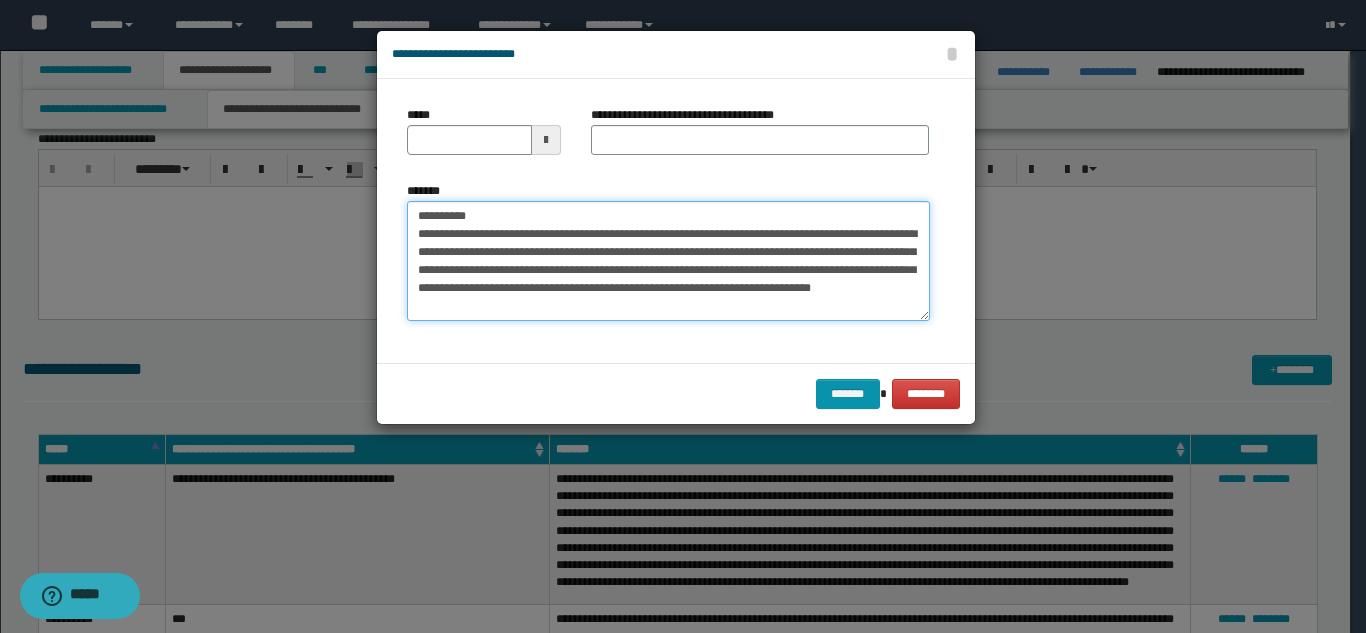 drag, startPoint x: 542, startPoint y: 224, endPoint x: 549, endPoint y: 184, distance: 40.60788 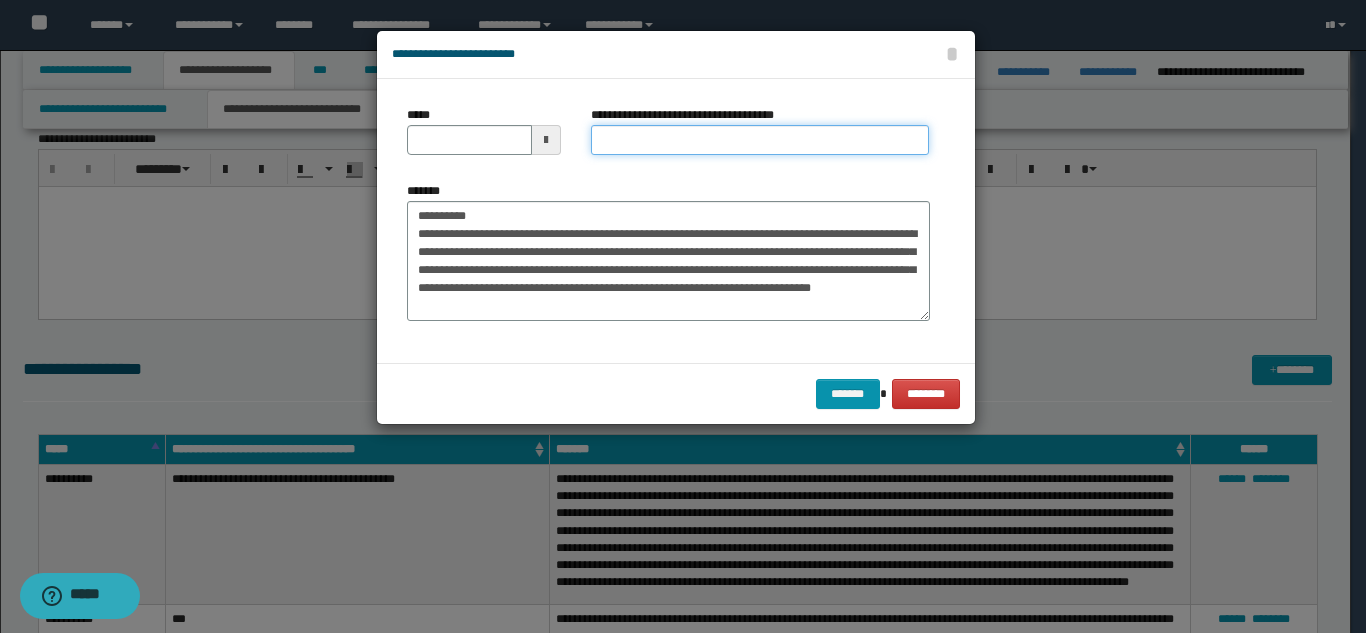 click on "**********" at bounding box center [760, 140] 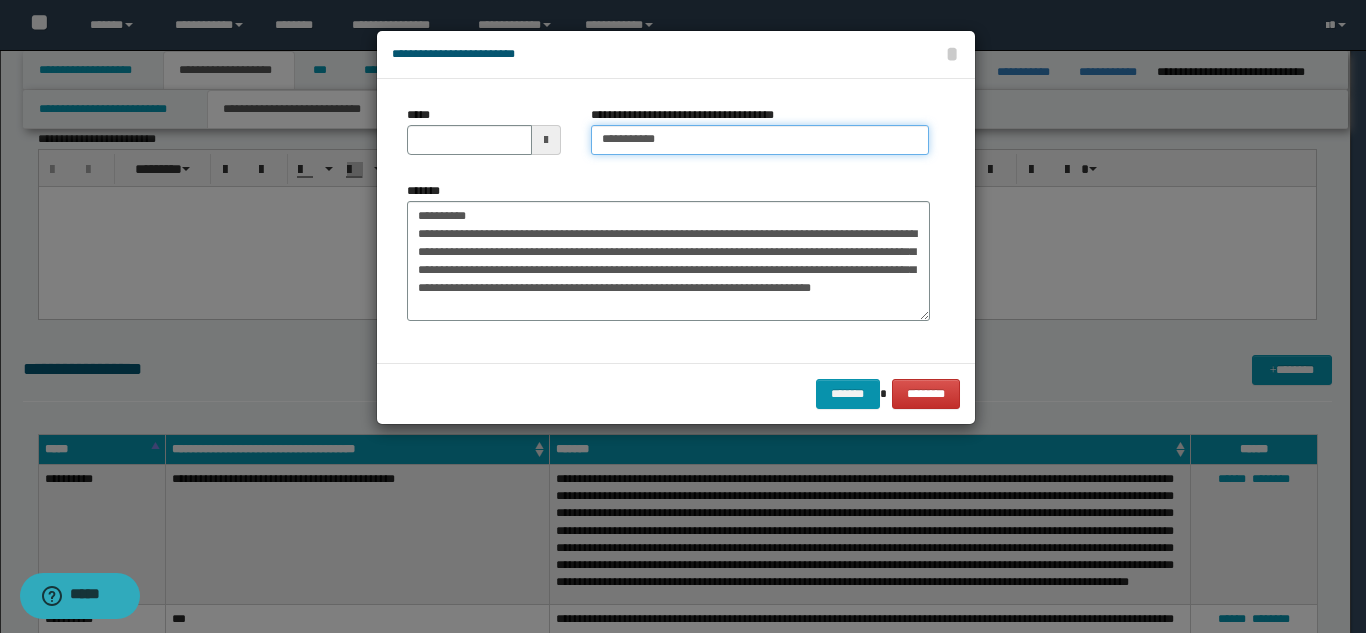 type on "*********" 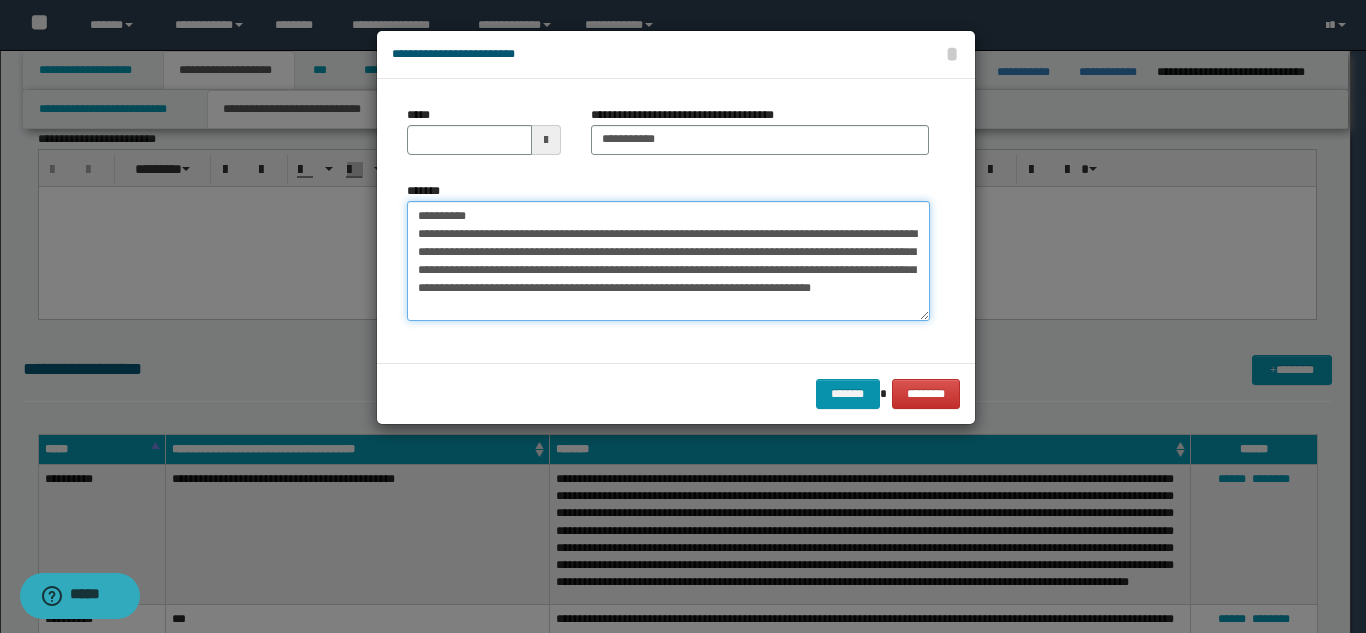 drag, startPoint x: 491, startPoint y: 223, endPoint x: 426, endPoint y: 164, distance: 87.78383 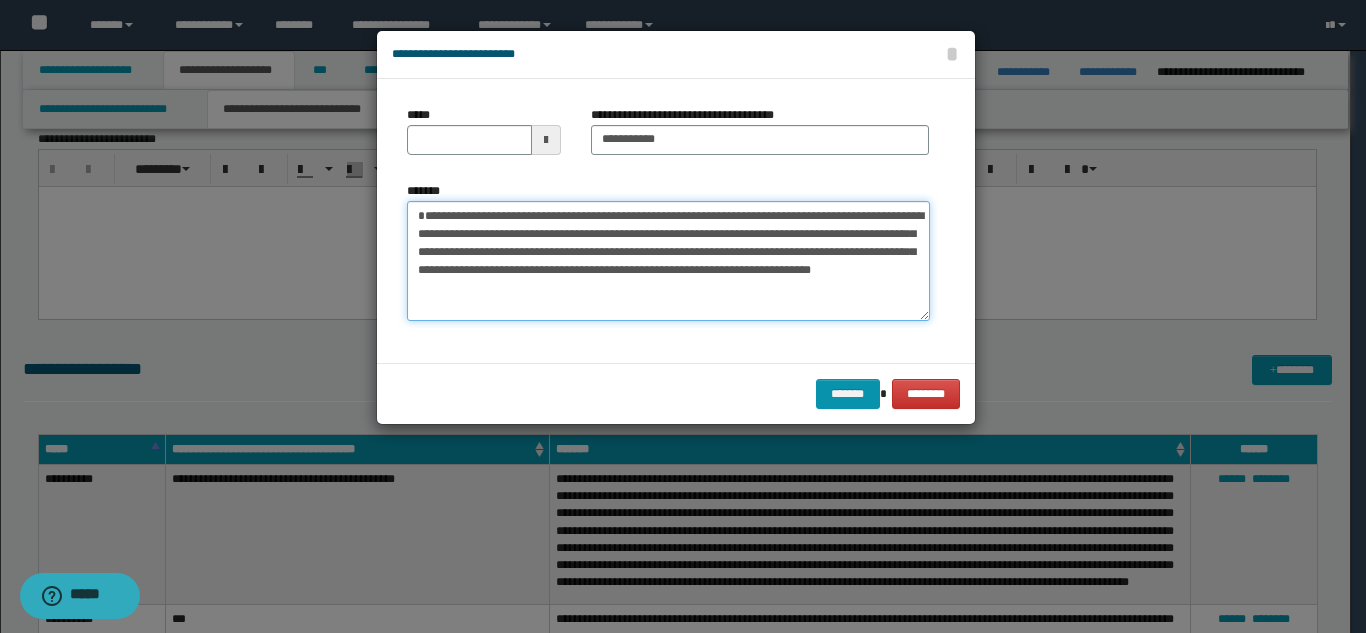 type 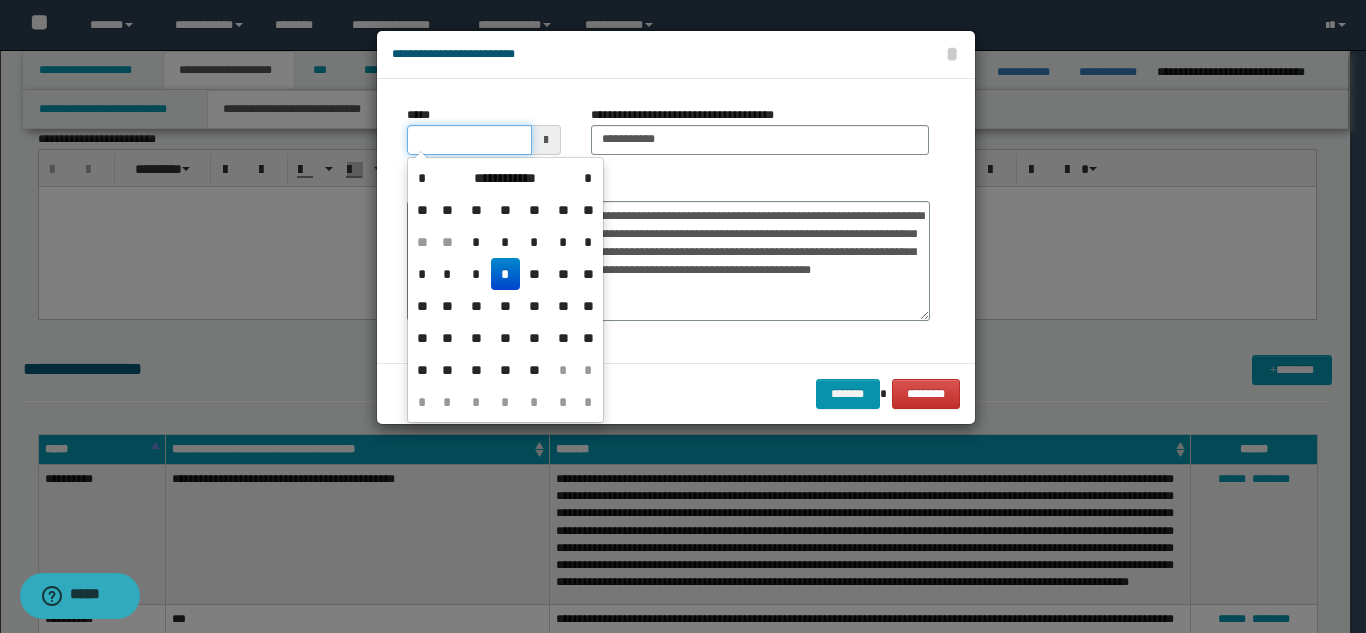 click on "*****" at bounding box center [469, 140] 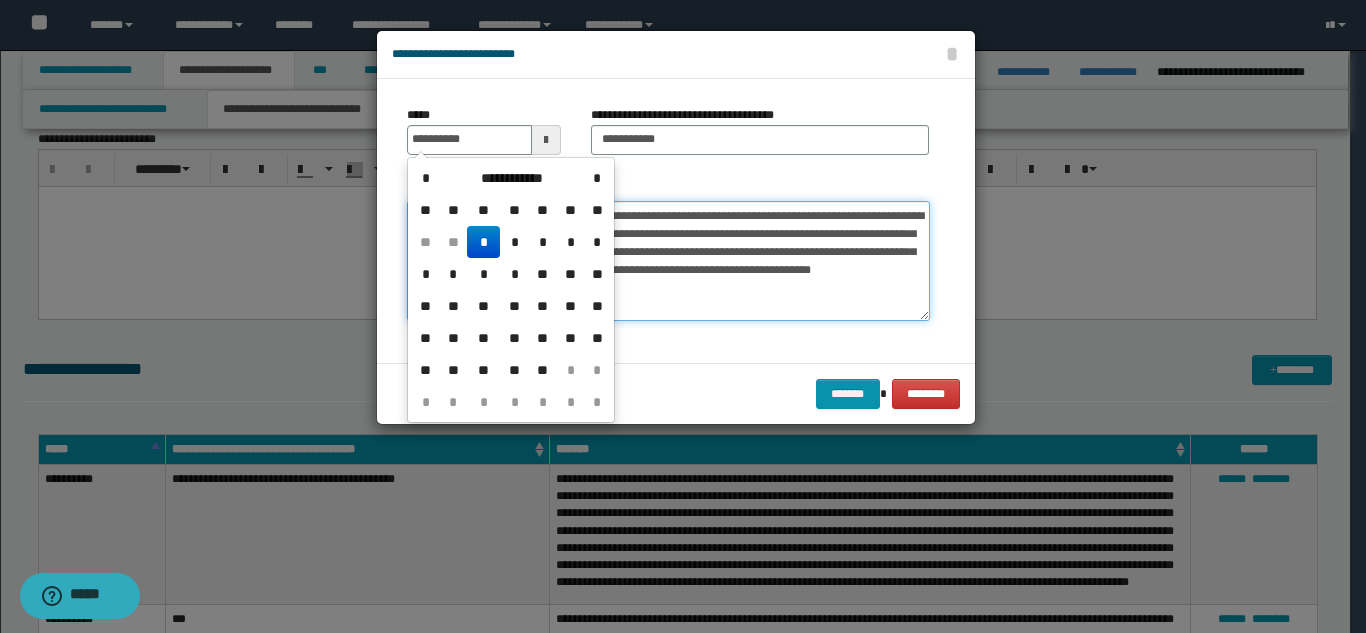 type on "**********" 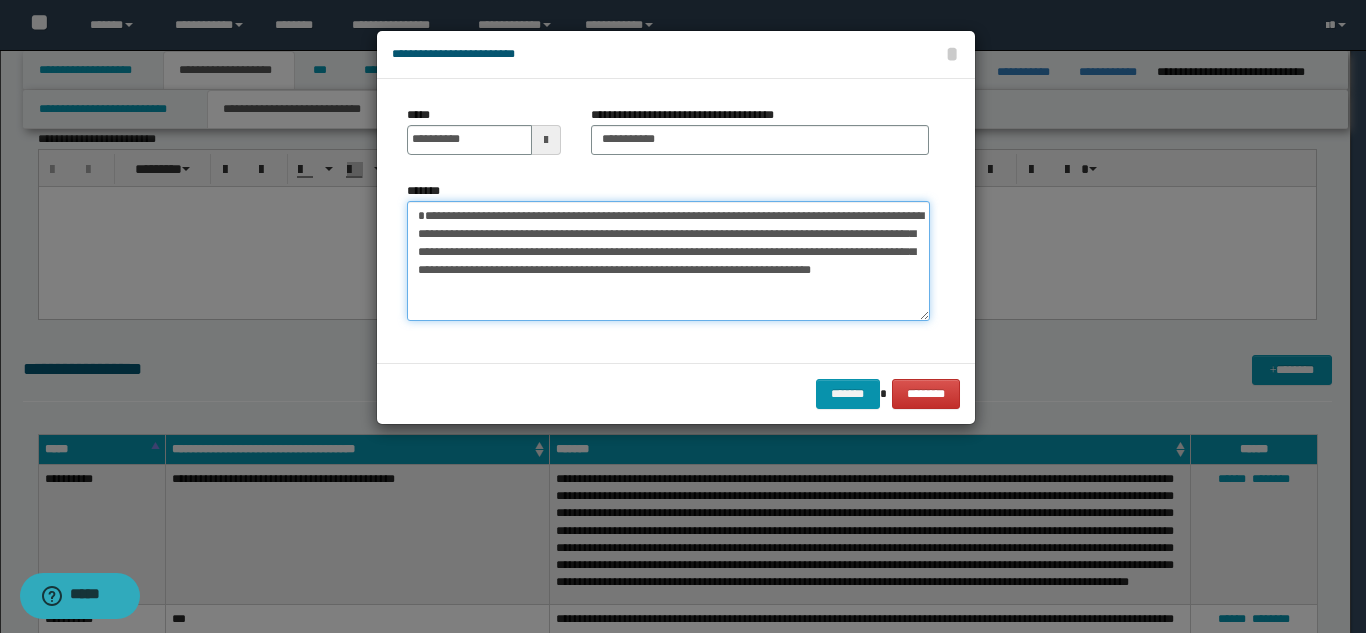 click on "**********" at bounding box center [668, 261] 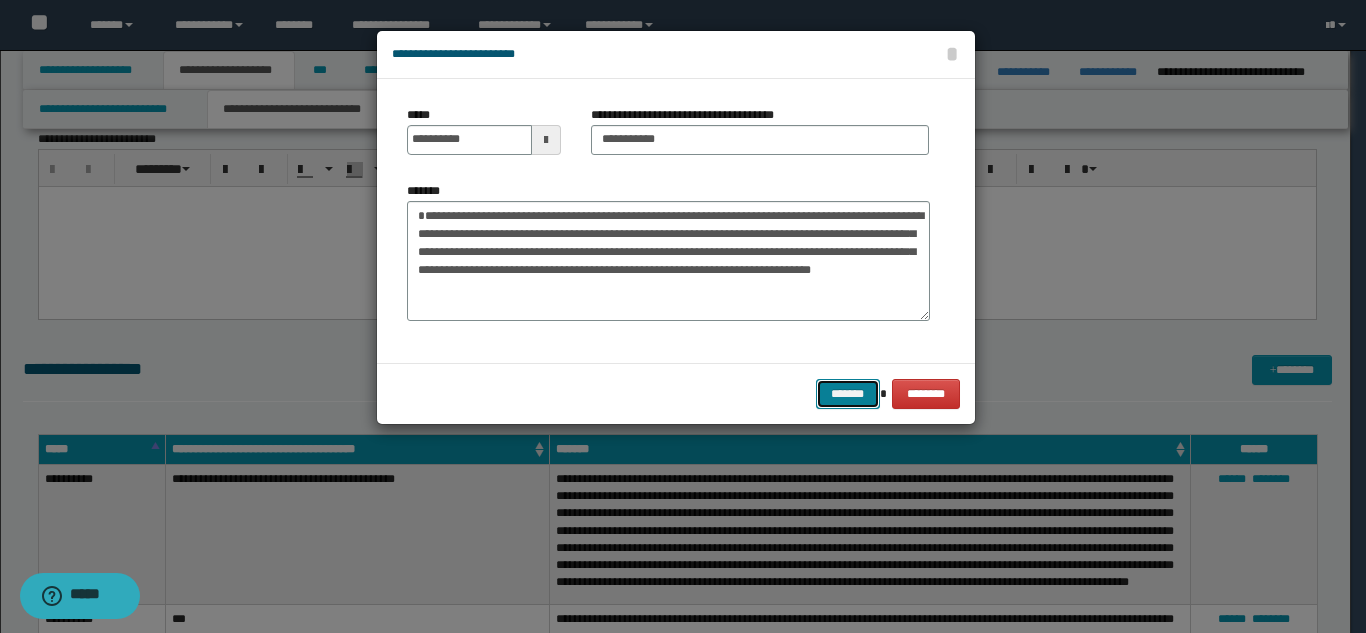 click on "*******" at bounding box center (848, 394) 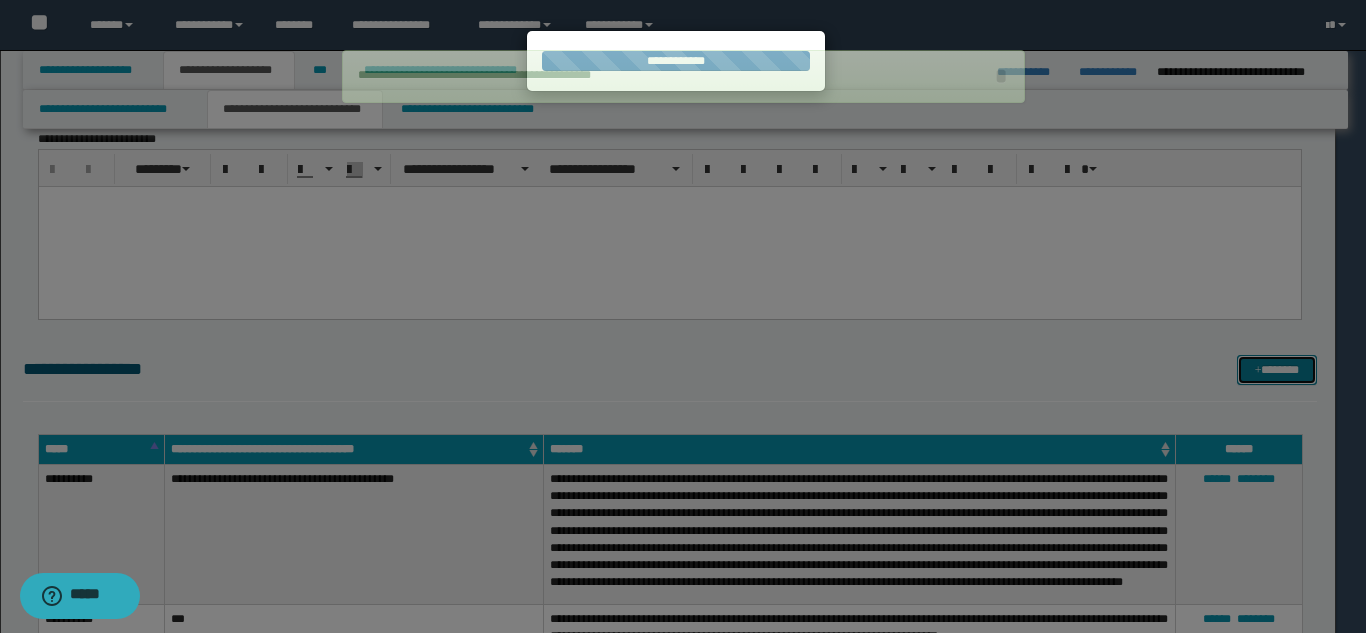 type 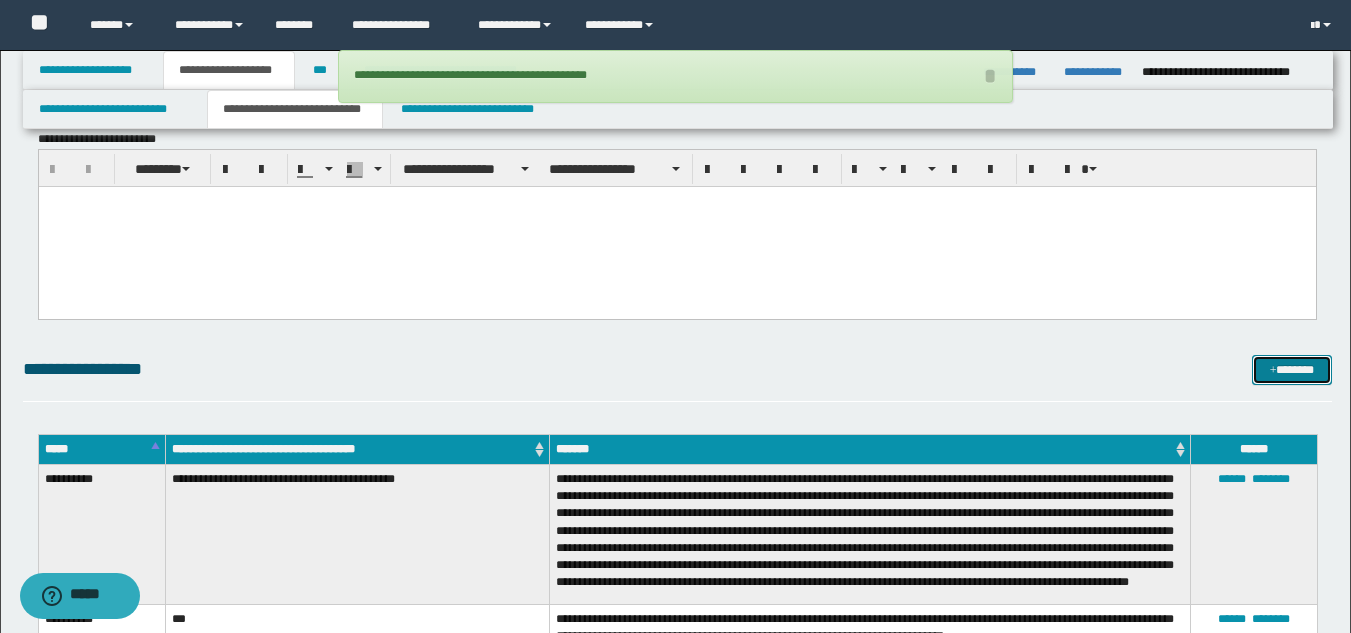 click on "*******" at bounding box center (1292, 370) 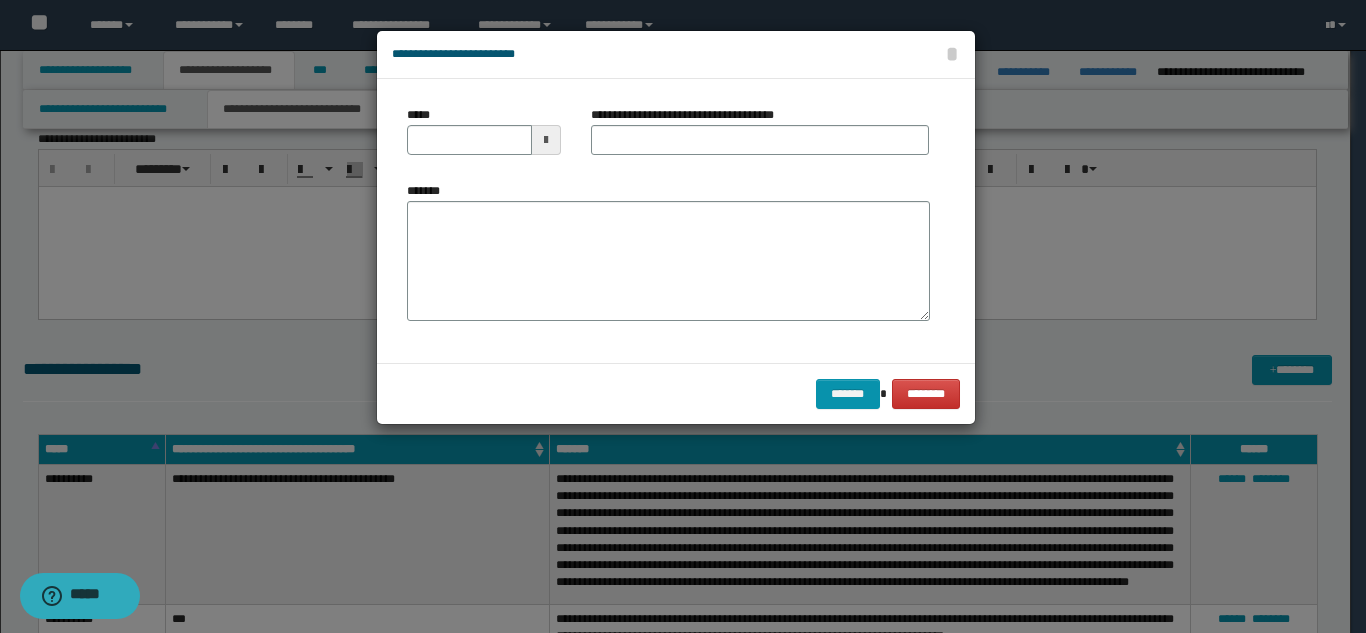 scroll, scrollTop: 0, scrollLeft: 0, axis: both 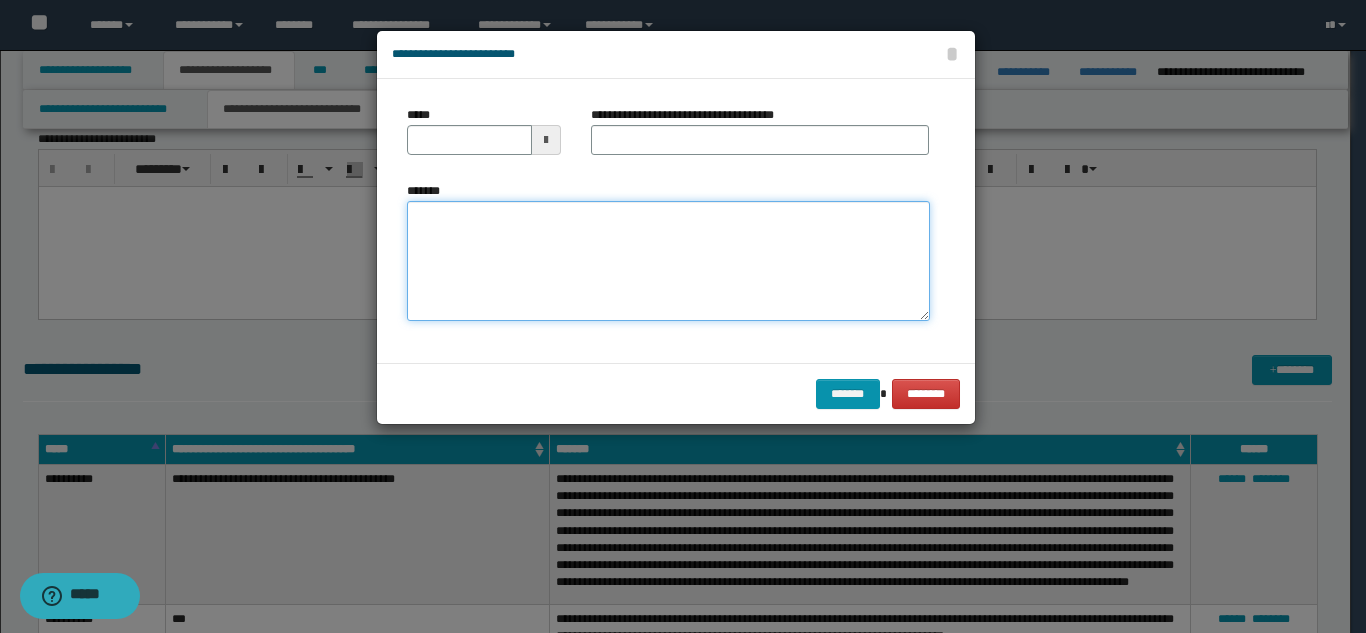 click on "*******" at bounding box center (668, 261) 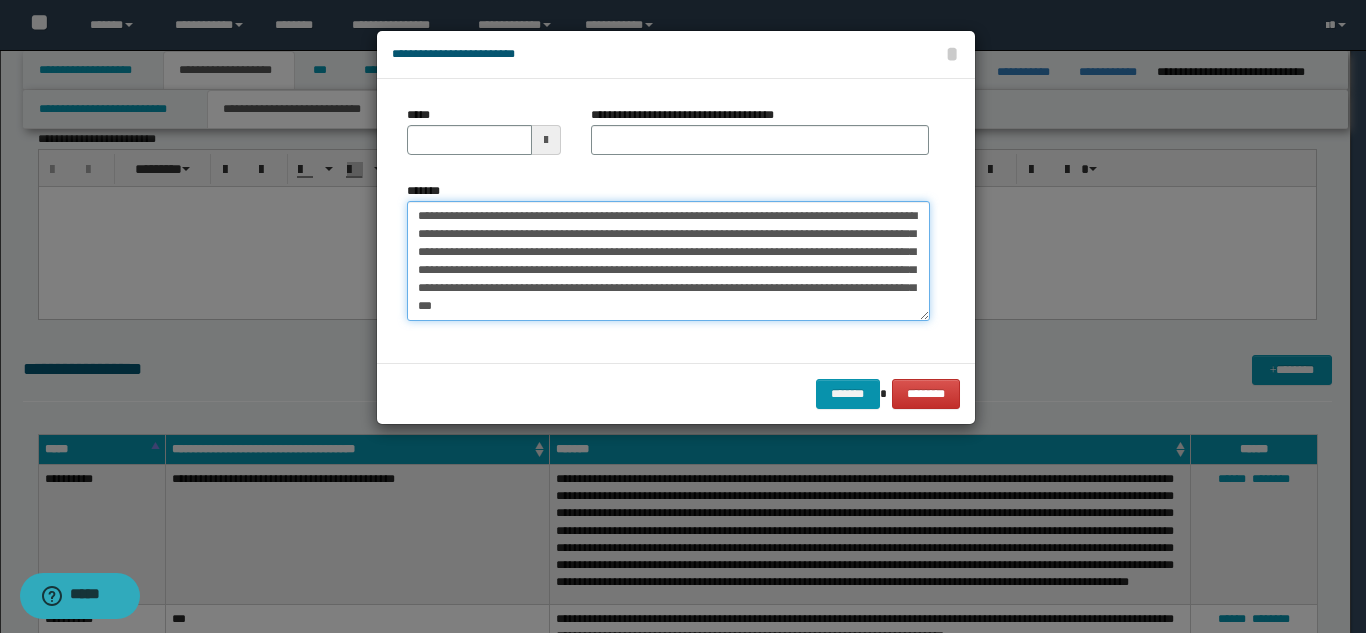 scroll, scrollTop: 0, scrollLeft: 0, axis: both 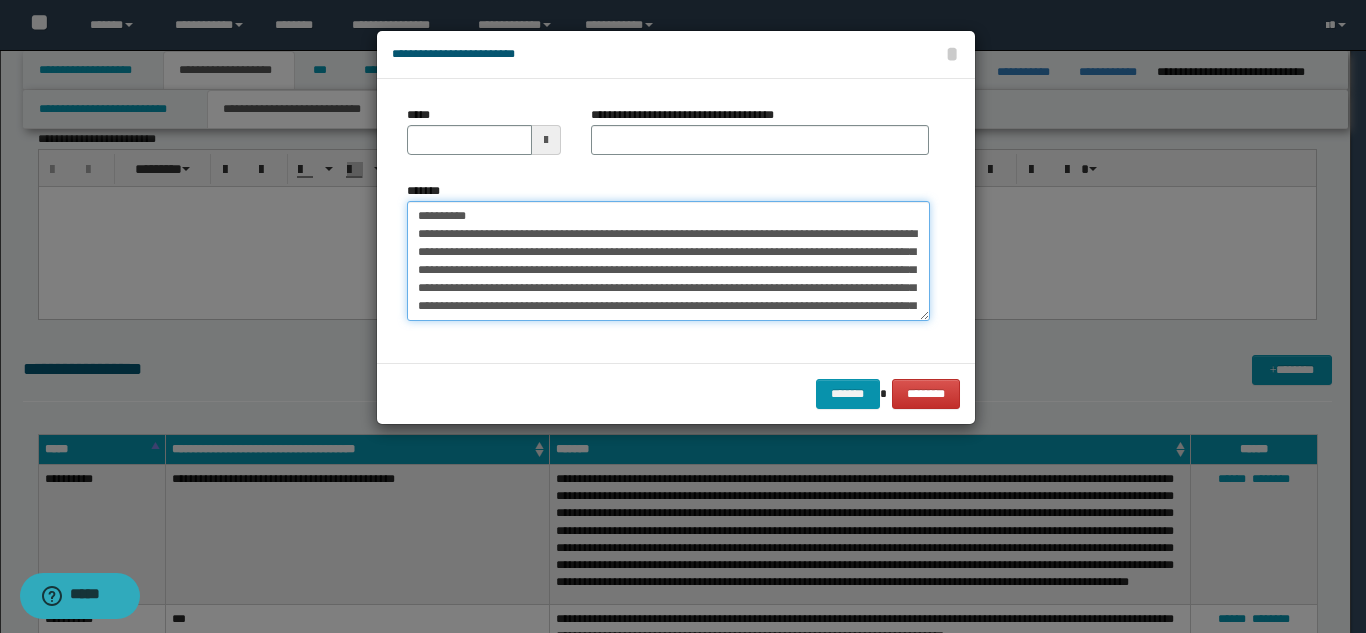 drag, startPoint x: 778, startPoint y: 217, endPoint x: 480, endPoint y: 215, distance: 298.0067 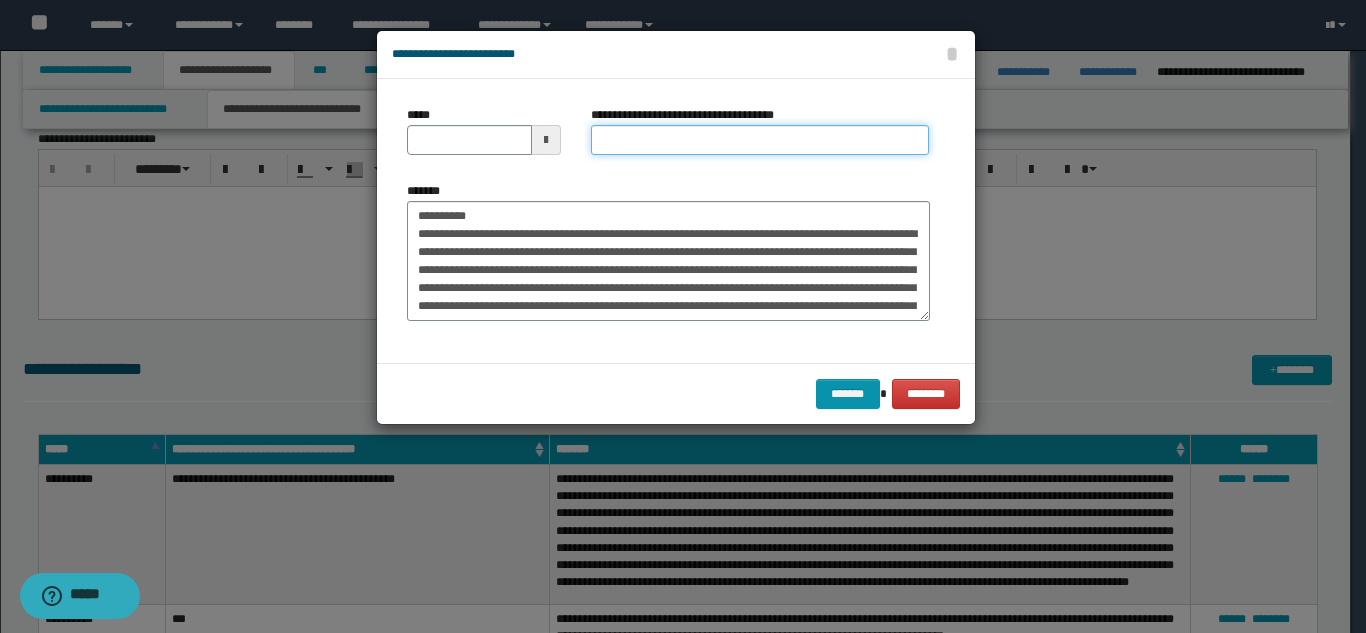 click on "**********" at bounding box center [760, 140] 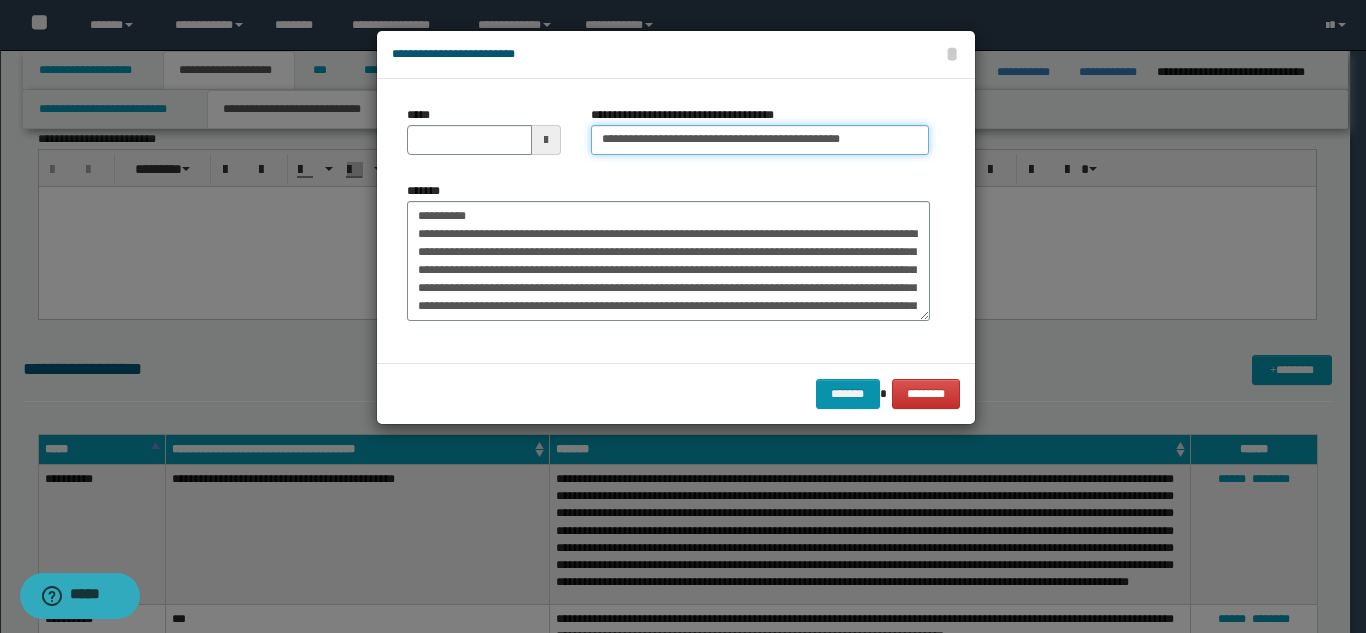 type on "**********" 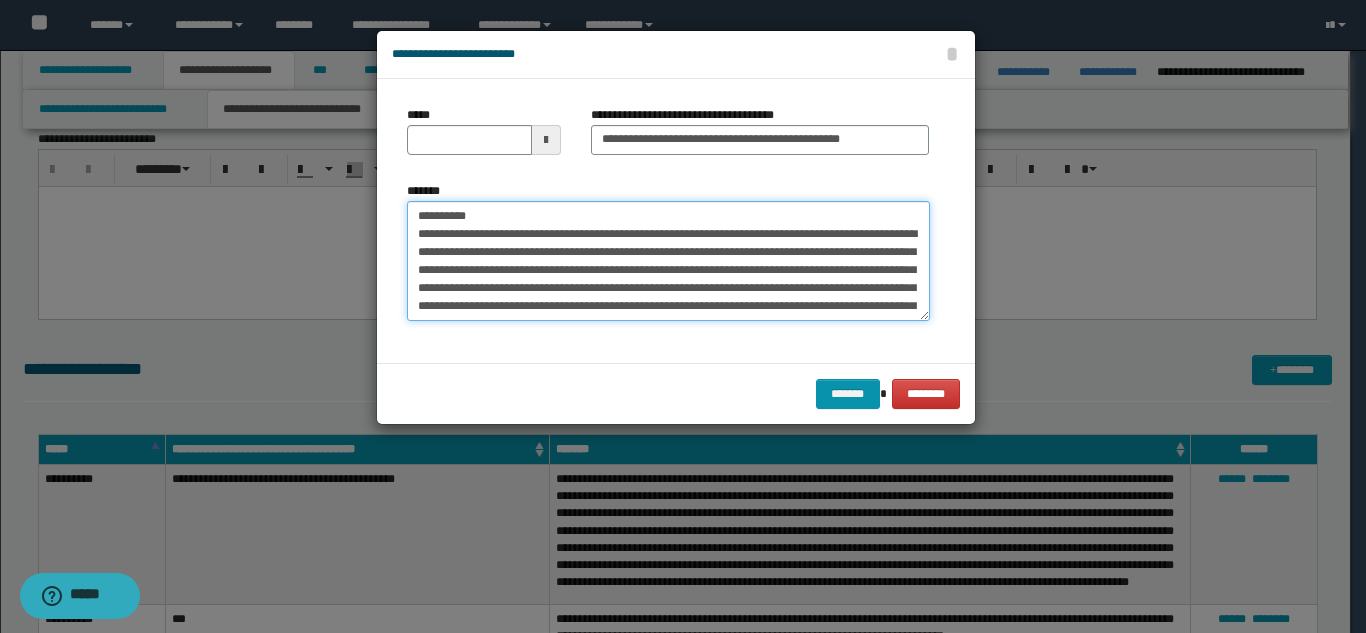 drag, startPoint x: 493, startPoint y: 214, endPoint x: 403, endPoint y: 210, distance: 90.088844 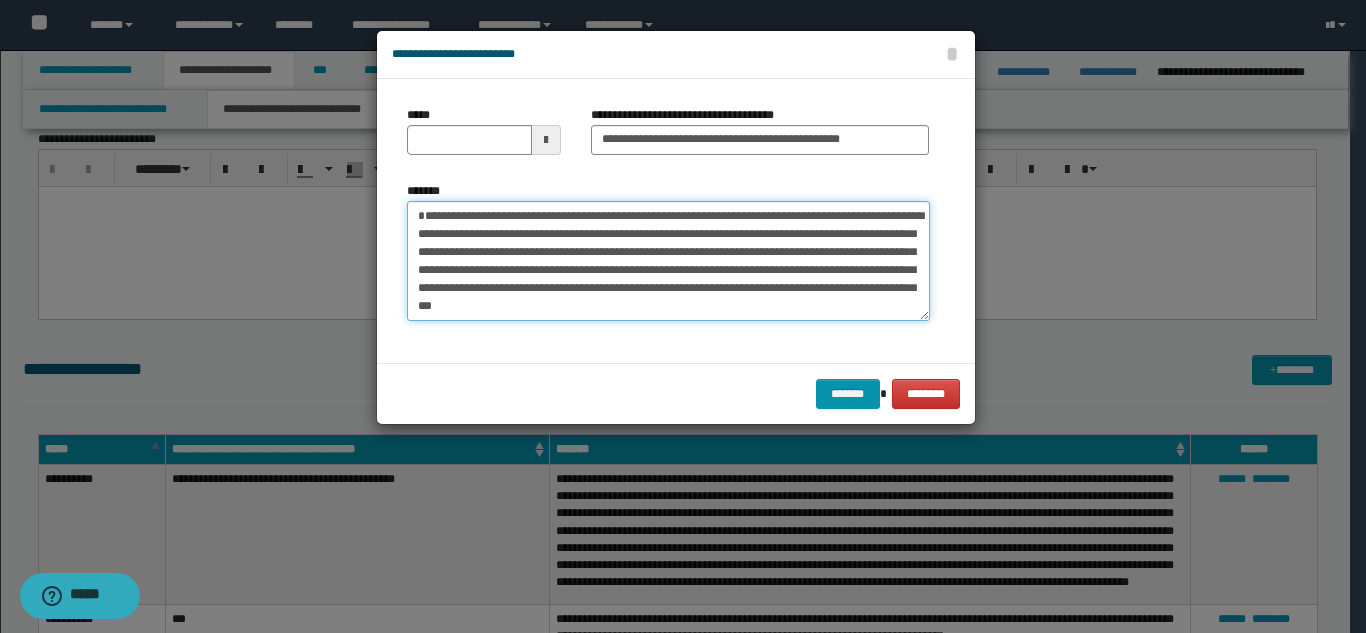 type 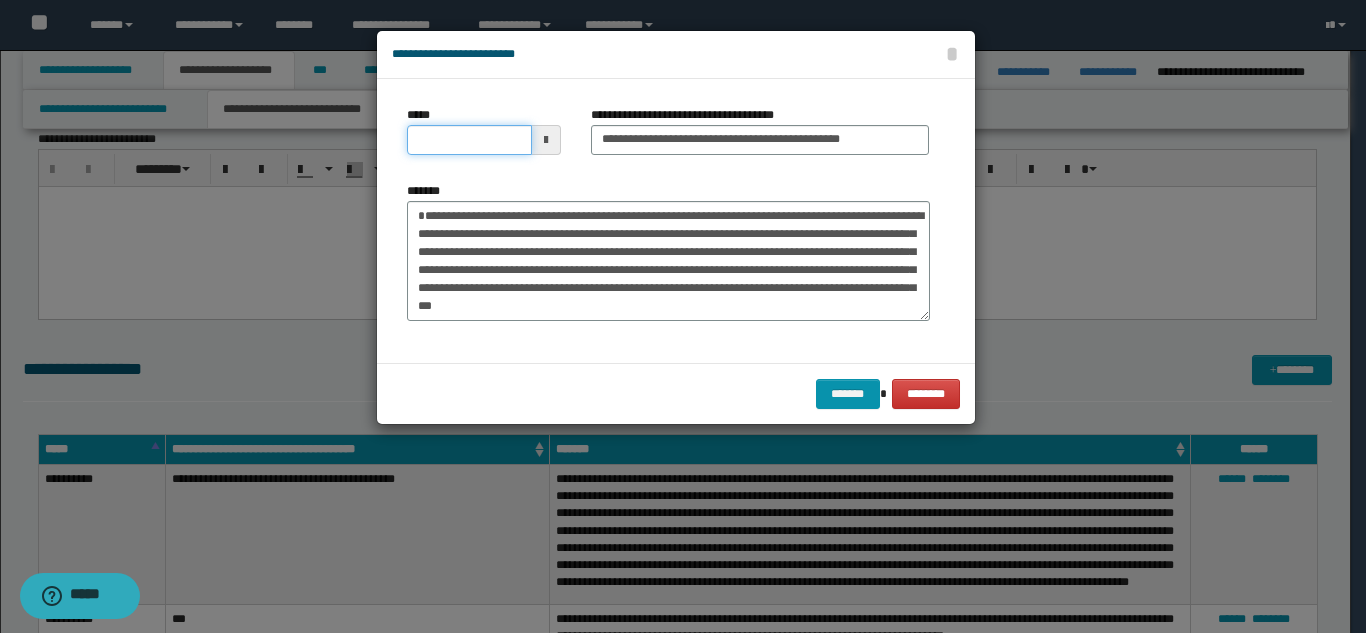 click on "*****" at bounding box center (469, 140) 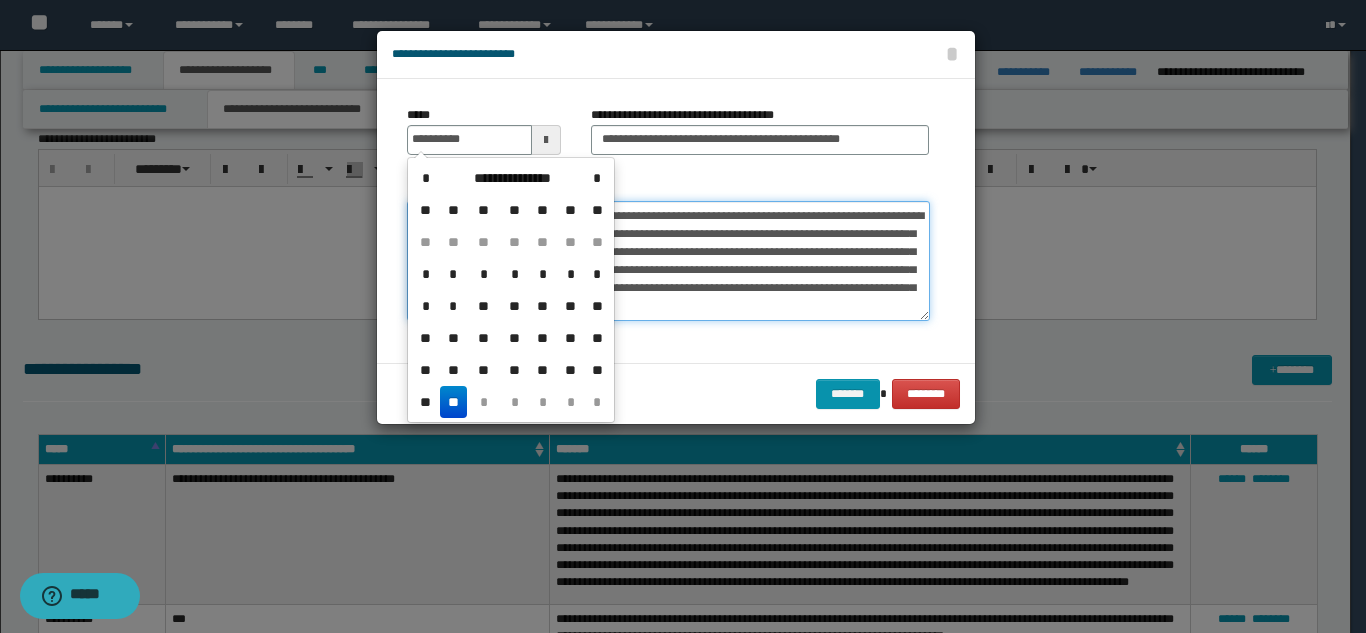 type on "**********" 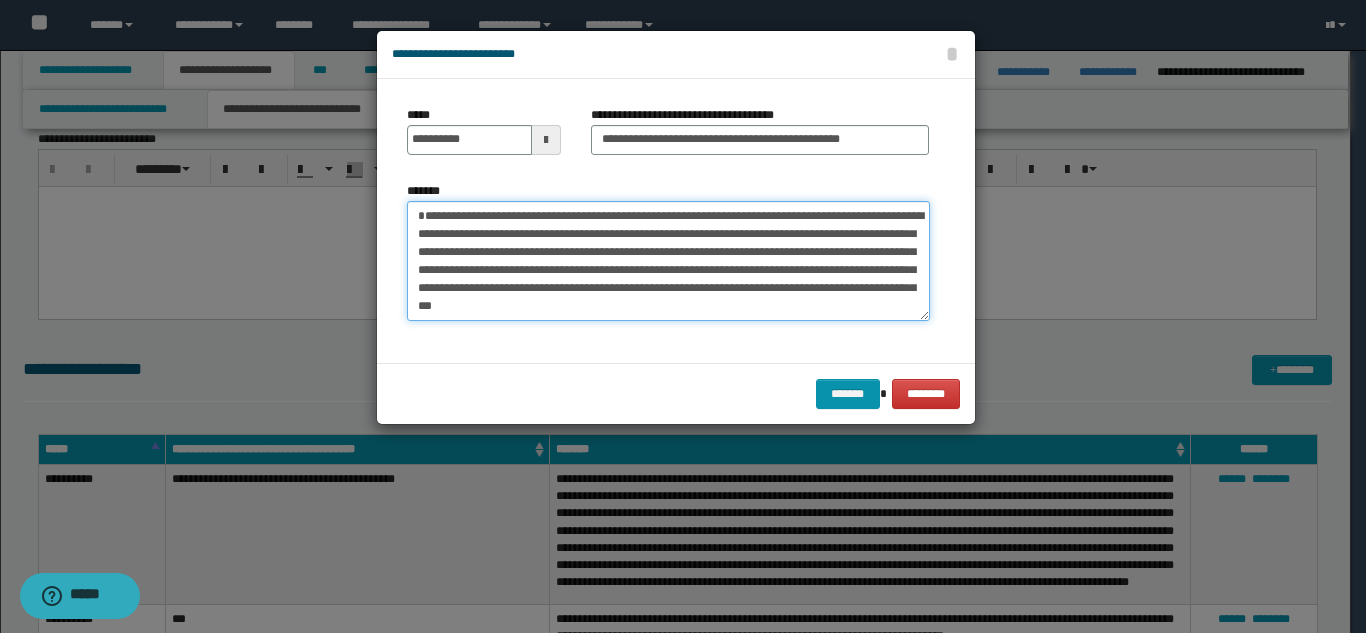 click on "**********" at bounding box center [668, 261] 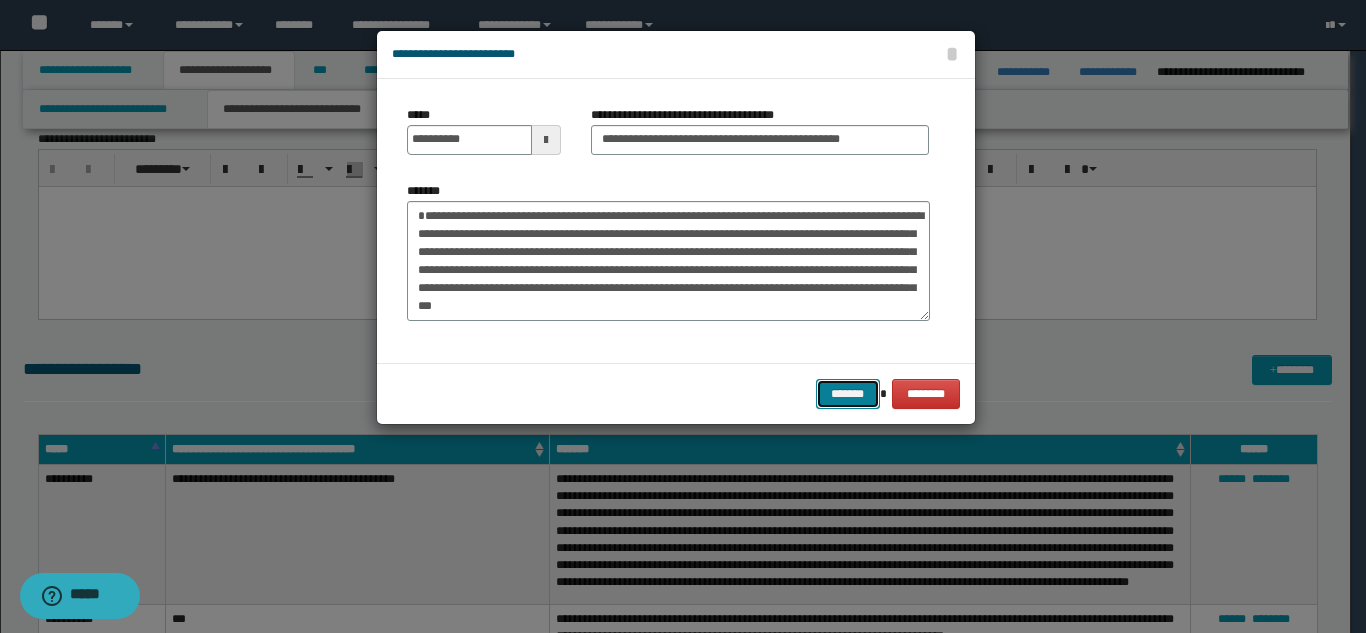 click on "*******" at bounding box center (848, 394) 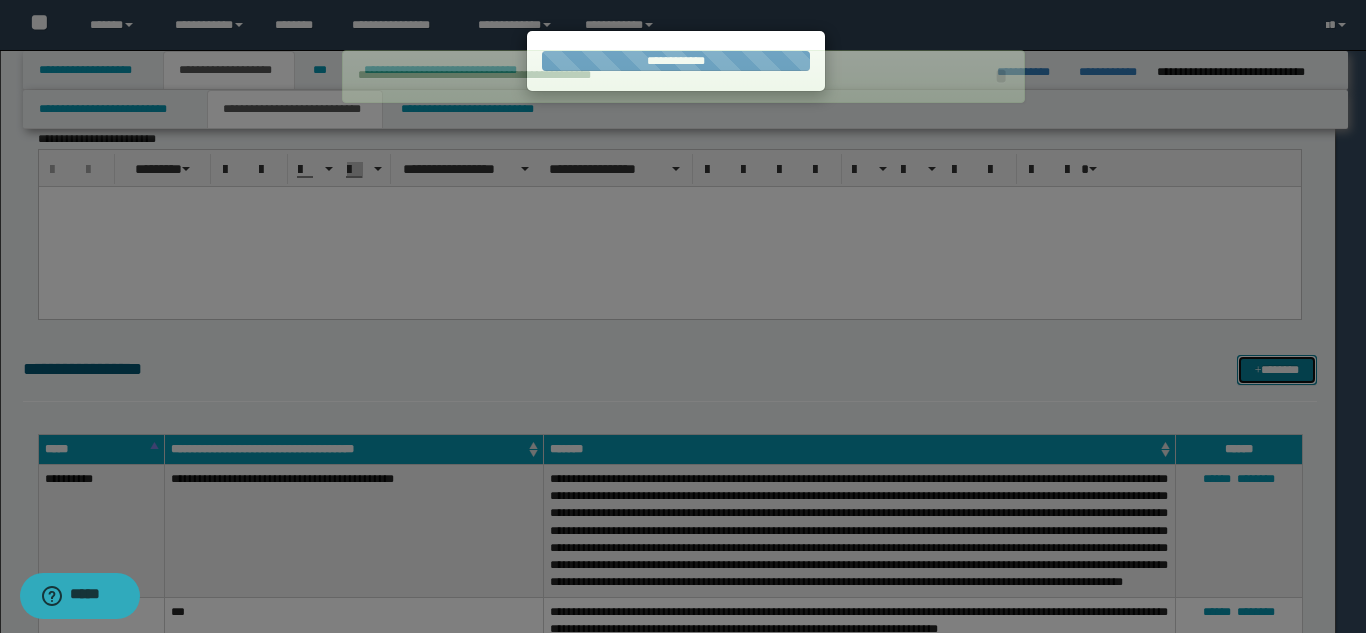 type 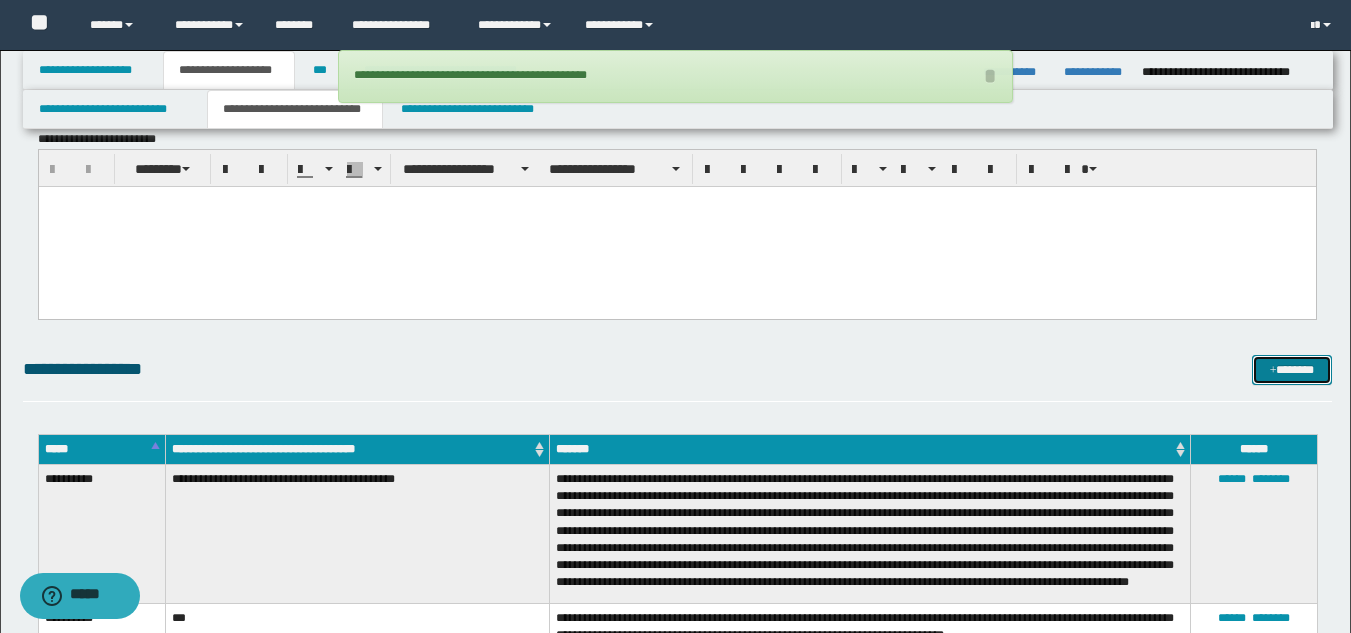 click on "*******" at bounding box center (1292, 370) 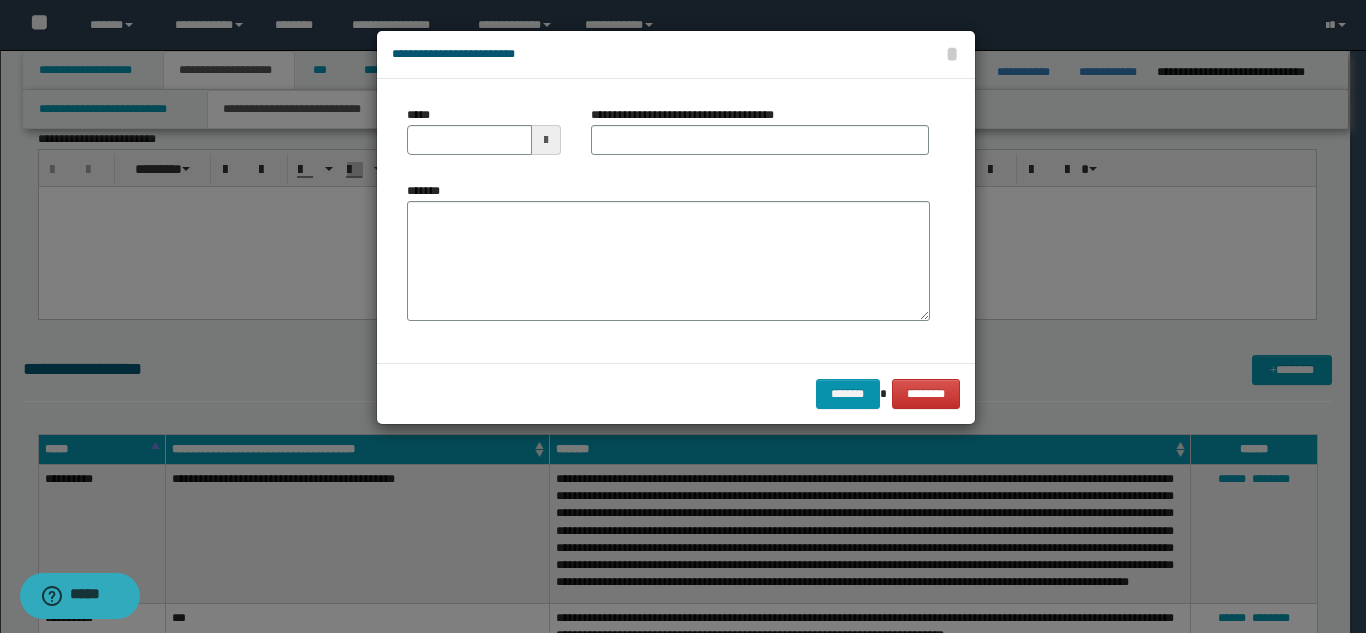 scroll, scrollTop: 0, scrollLeft: 0, axis: both 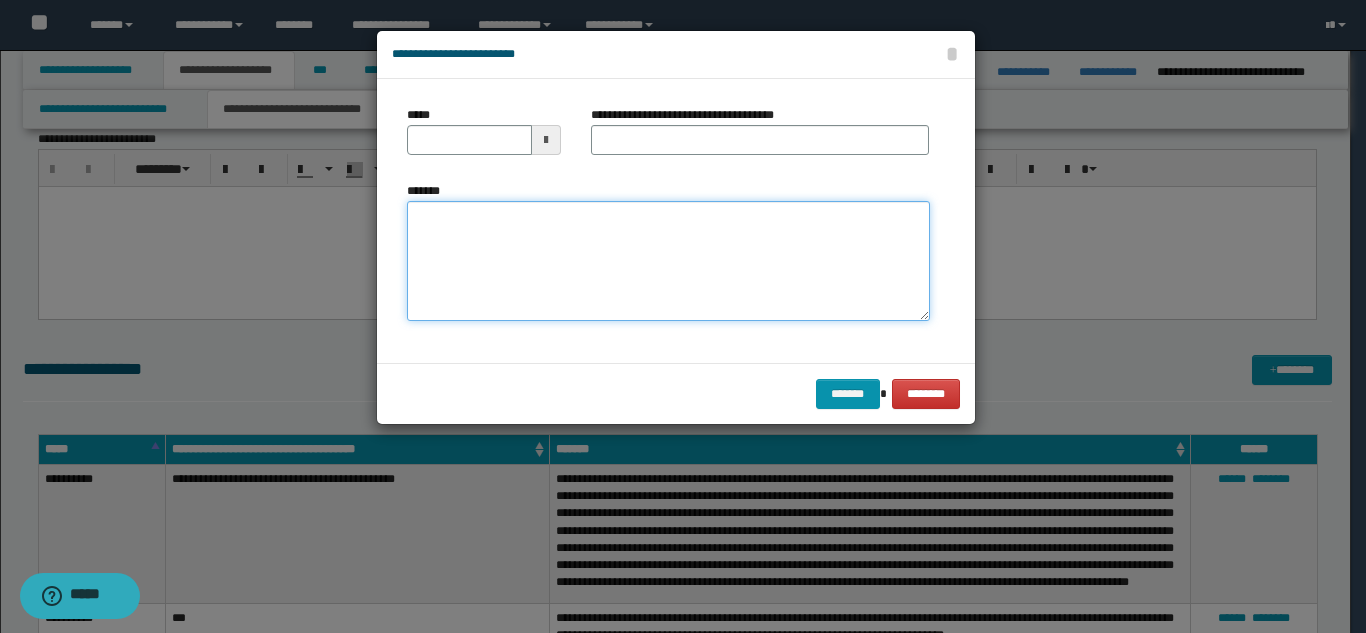 click on "*******" at bounding box center [668, 261] 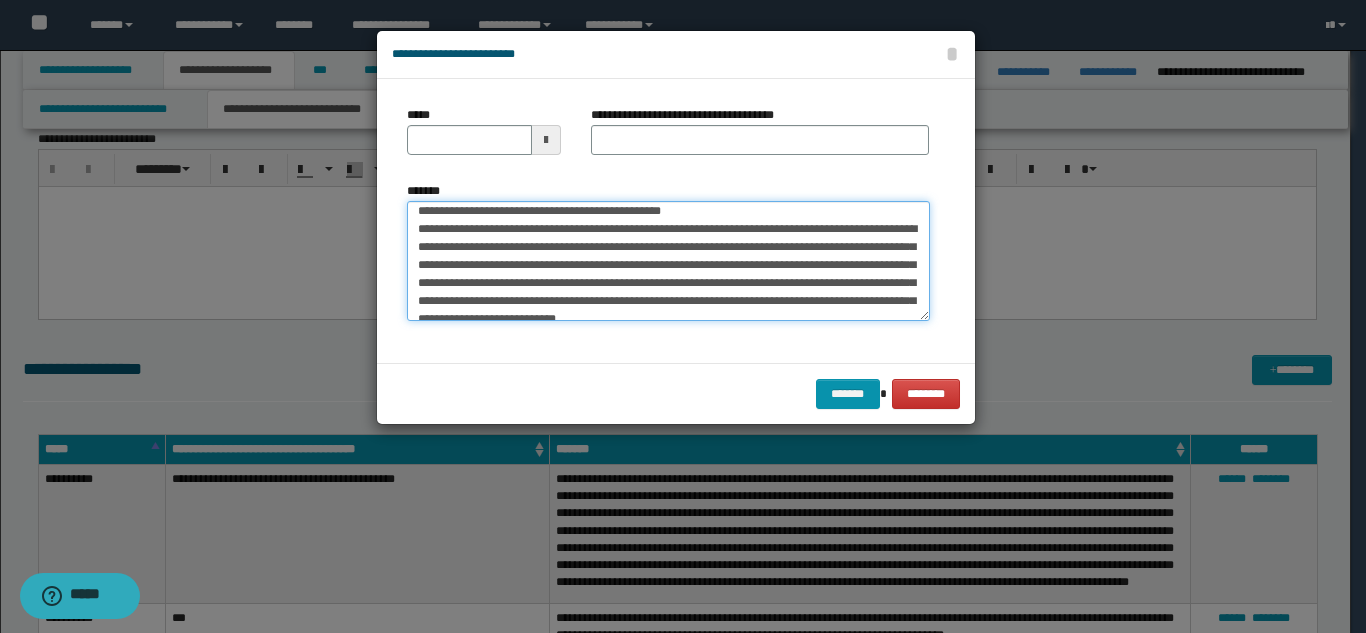 scroll, scrollTop: 0, scrollLeft: 0, axis: both 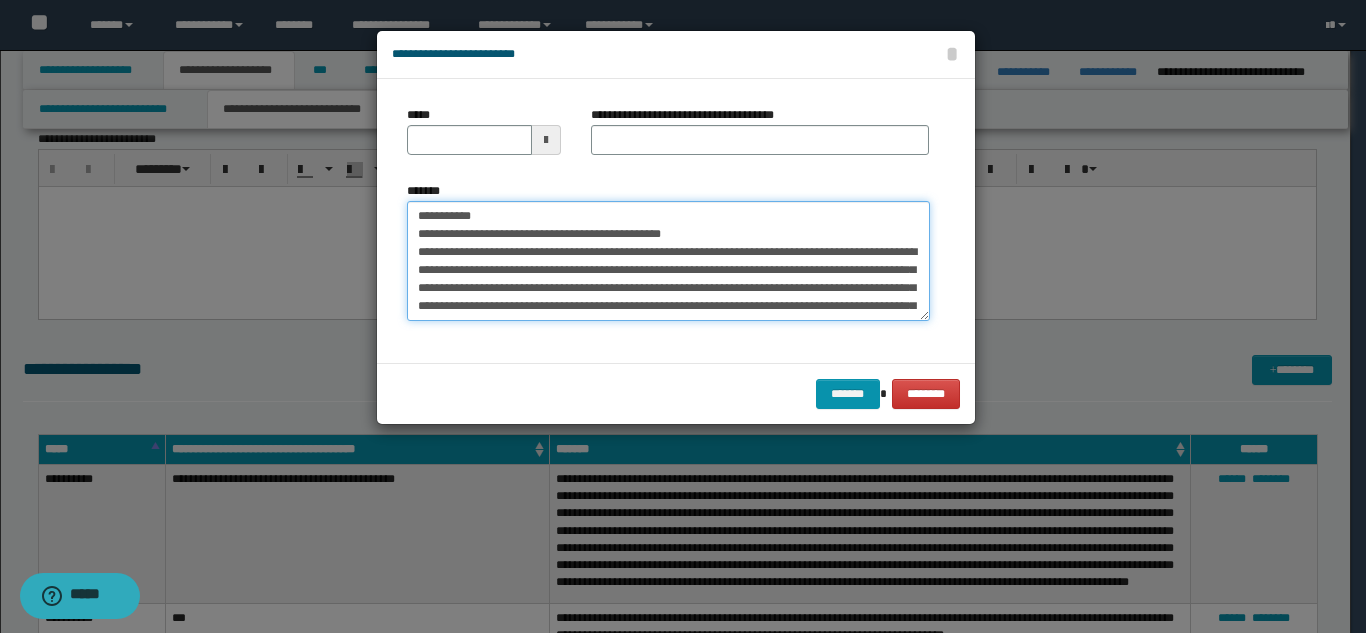drag, startPoint x: 600, startPoint y: 213, endPoint x: 484, endPoint y: 214, distance: 116.00431 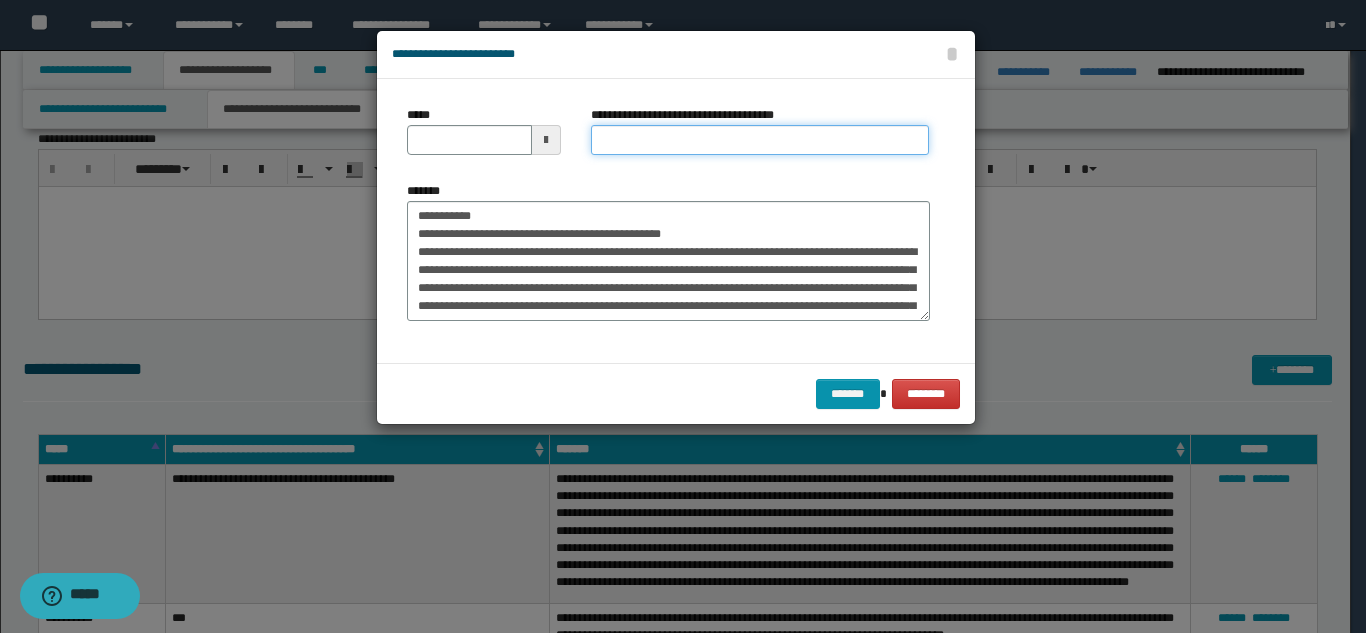 click on "**********" at bounding box center [760, 140] 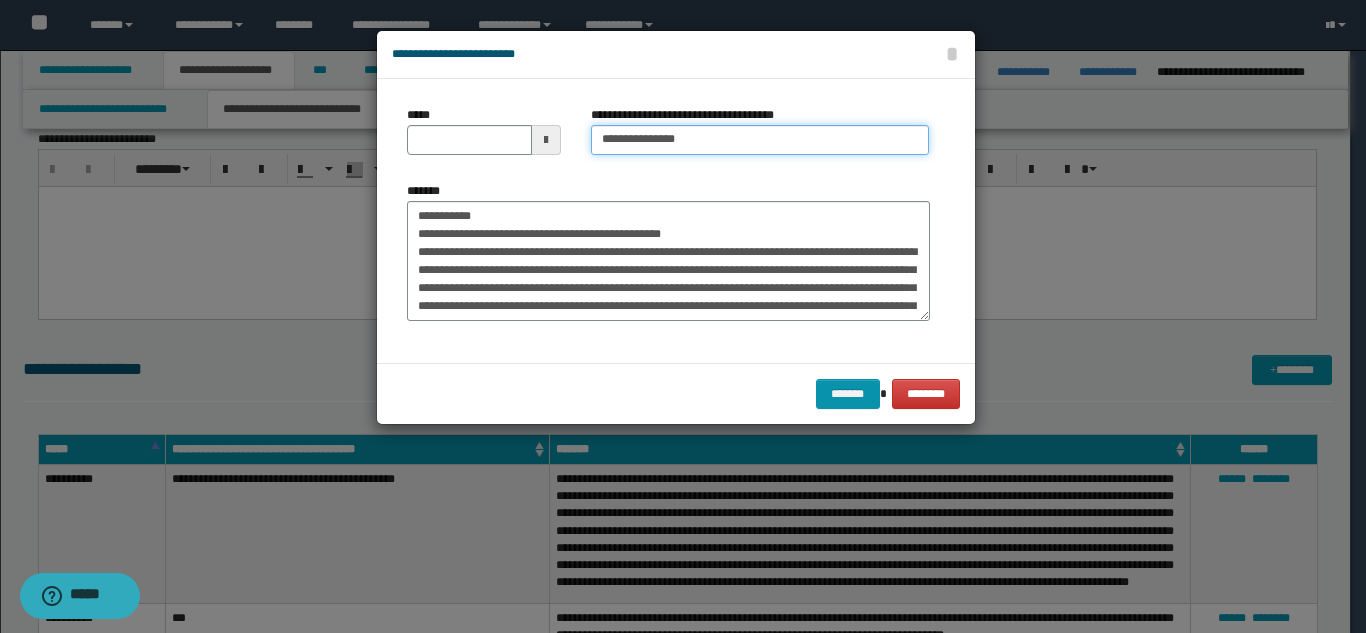 type on "**********" 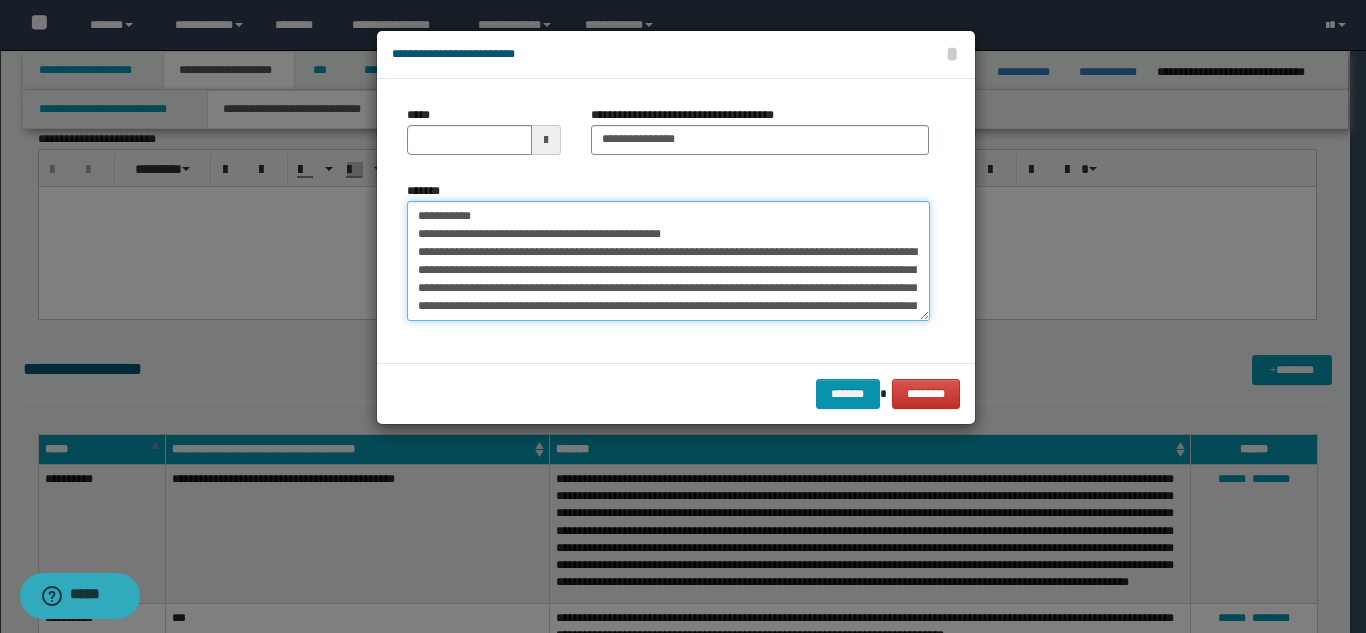 drag, startPoint x: 481, startPoint y: 210, endPoint x: 409, endPoint y: 198, distance: 72.99315 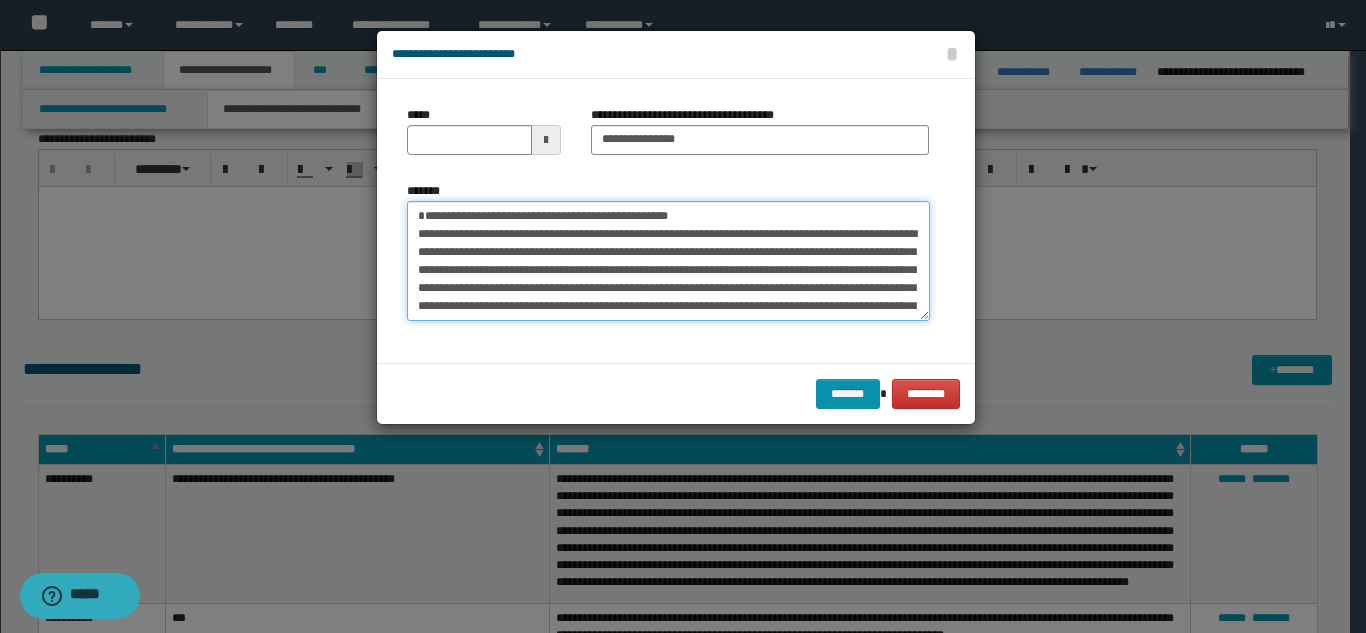 type 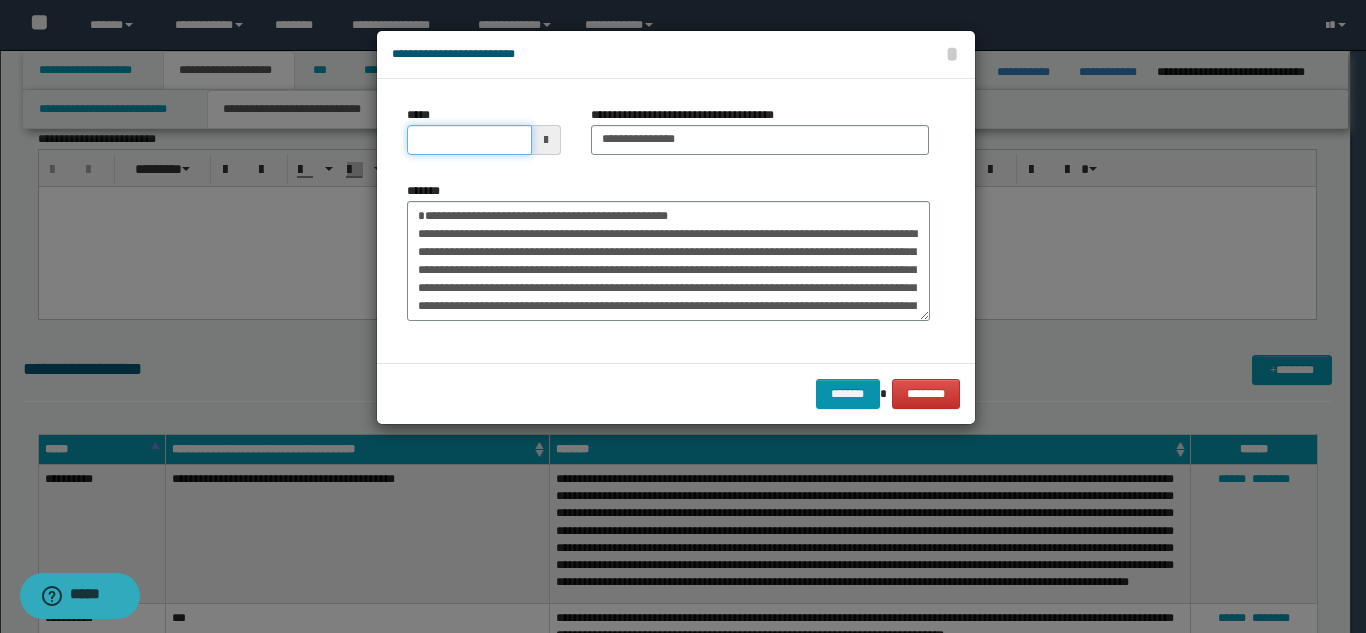 click on "*****" at bounding box center [469, 140] 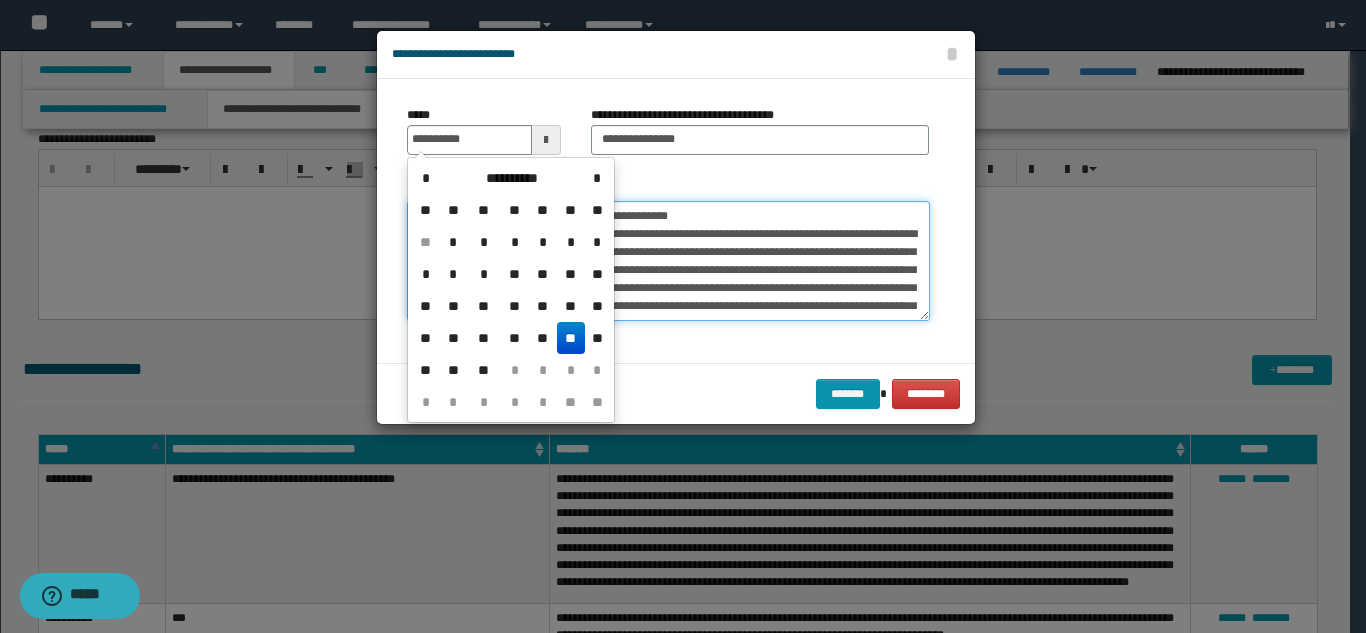 type on "**********" 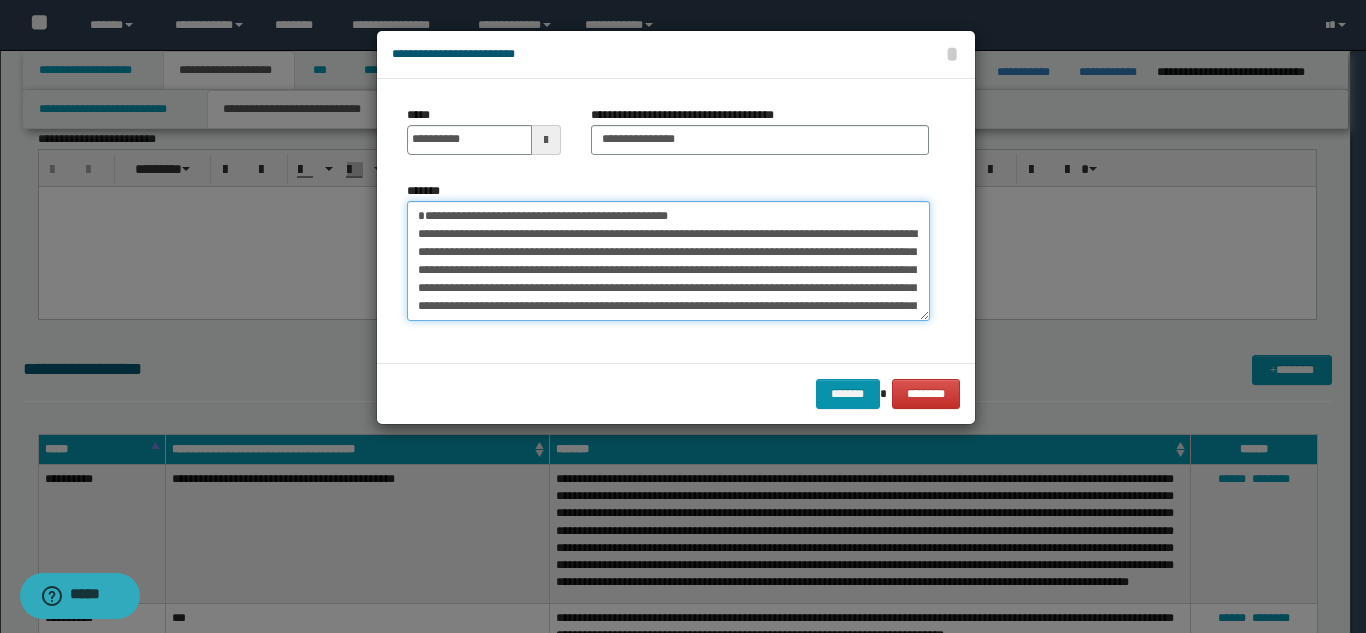 drag, startPoint x: 415, startPoint y: 231, endPoint x: 762, endPoint y: 234, distance: 347.01297 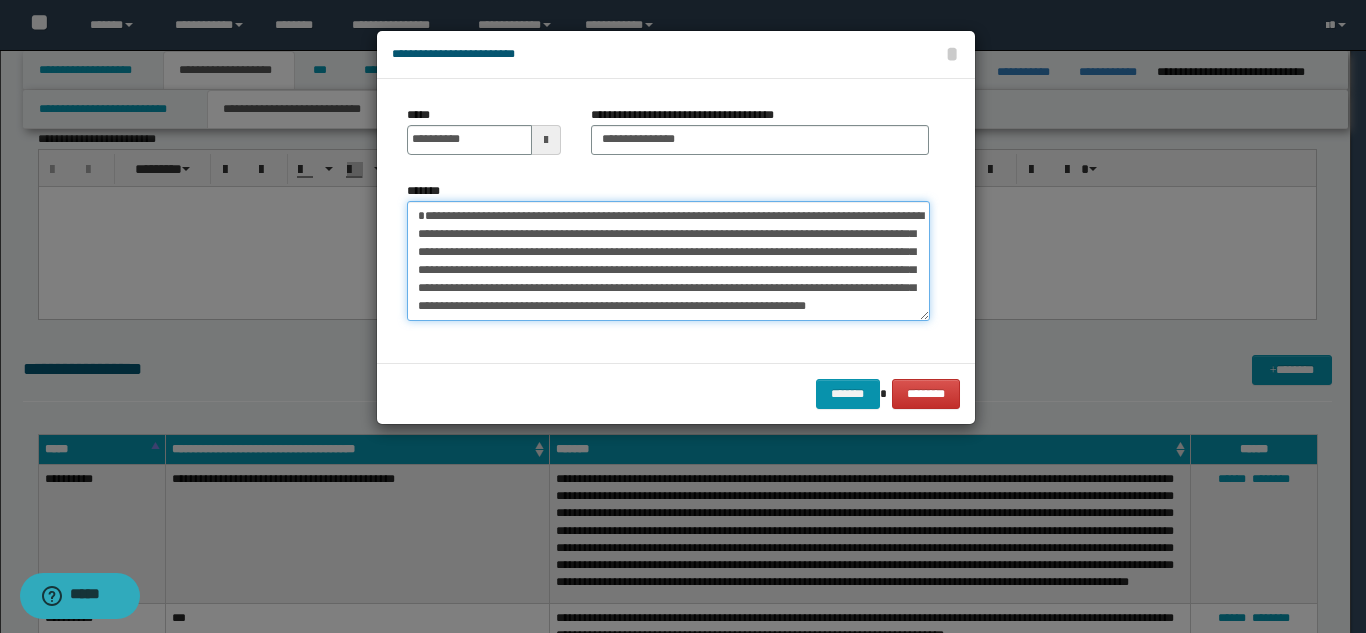 scroll, scrollTop: 54, scrollLeft: 0, axis: vertical 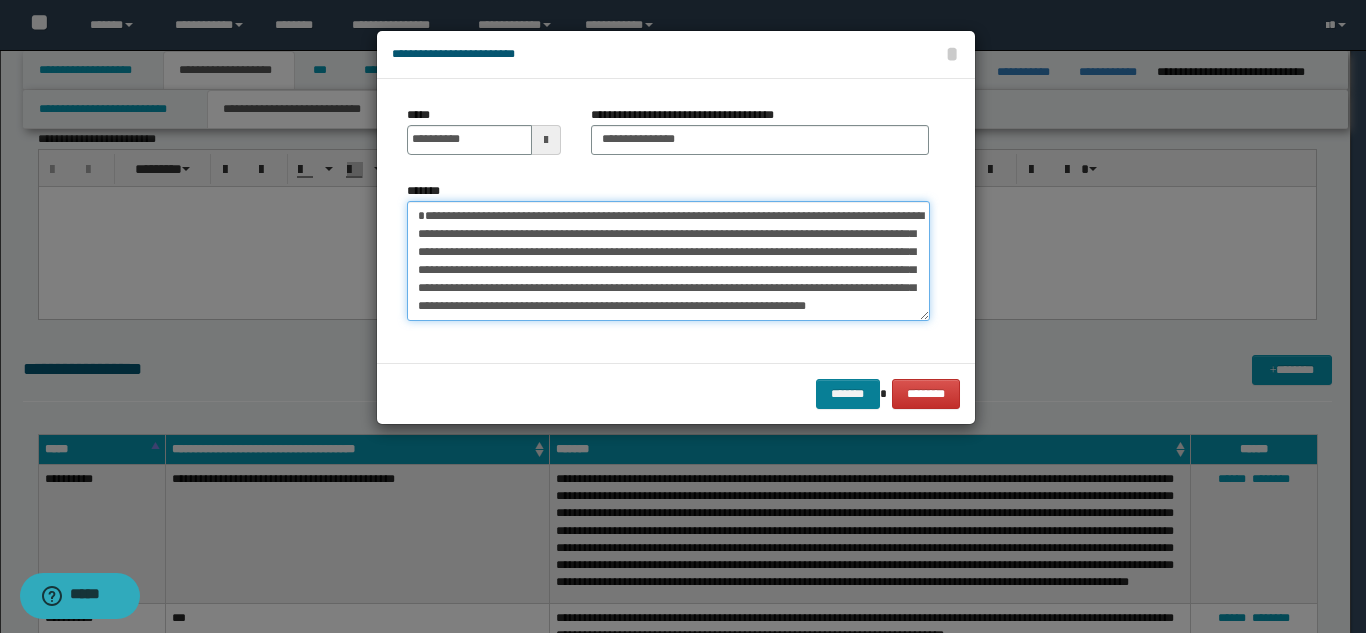 type on "**********" 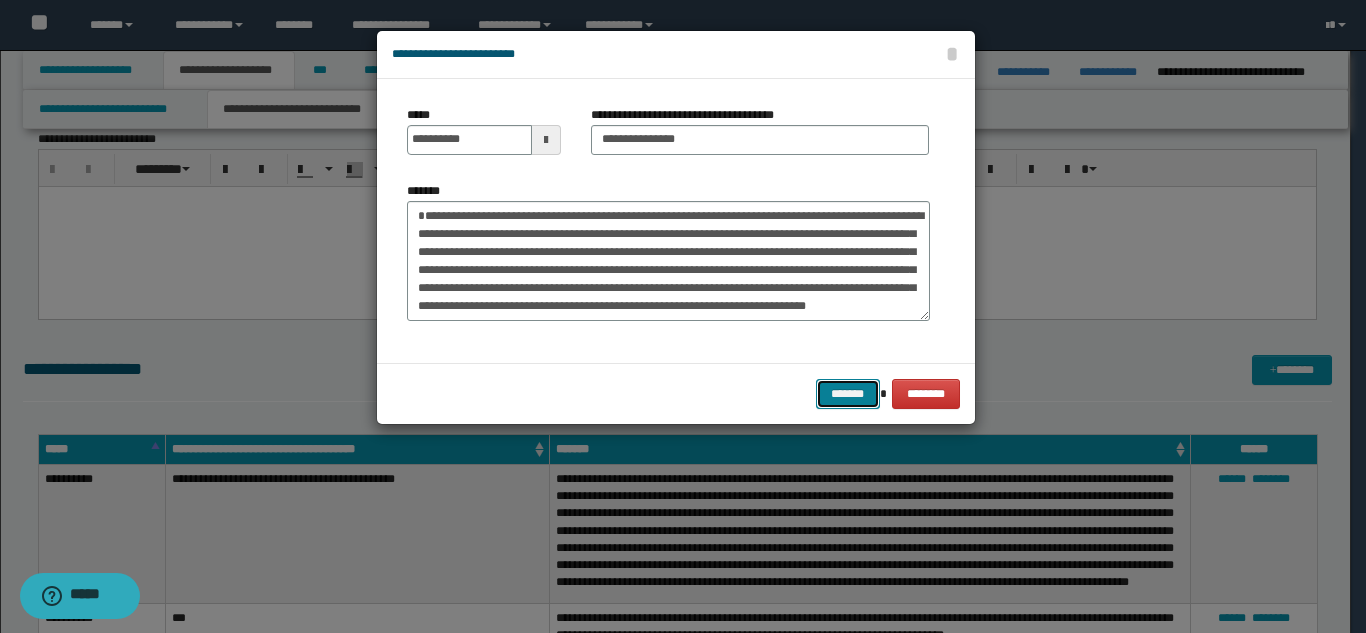 click on "*******" at bounding box center (848, 394) 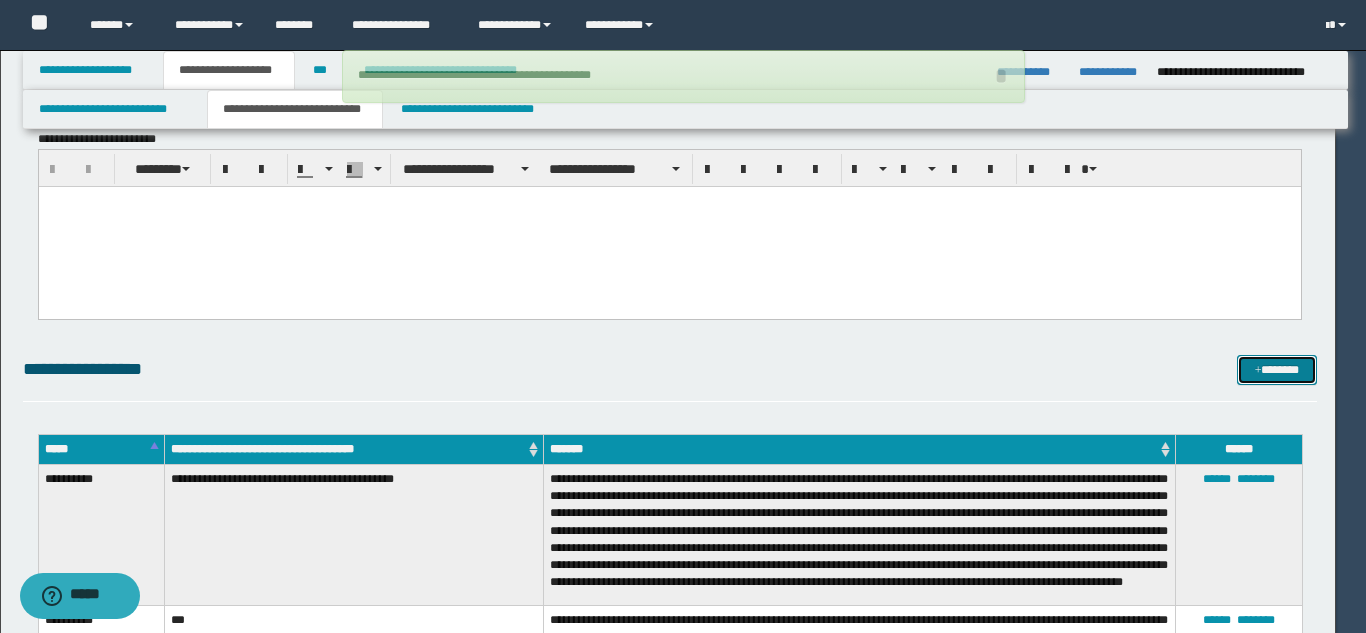 type 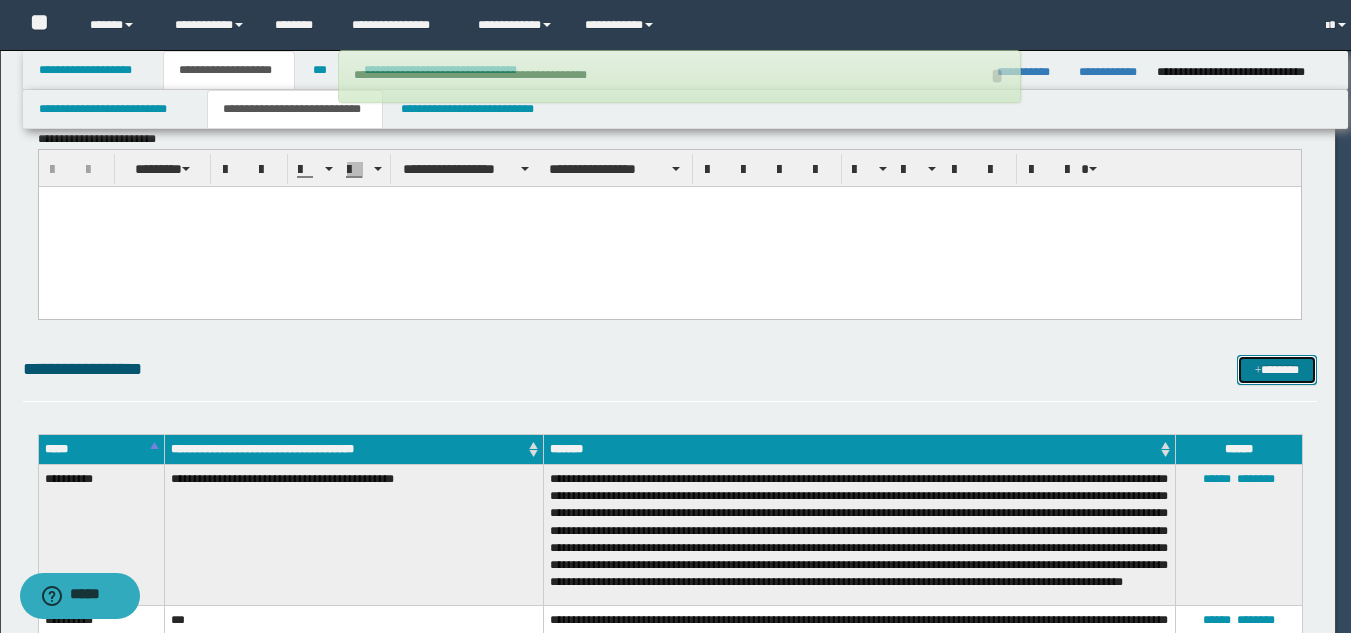 click on "*******" at bounding box center (1277, 370) 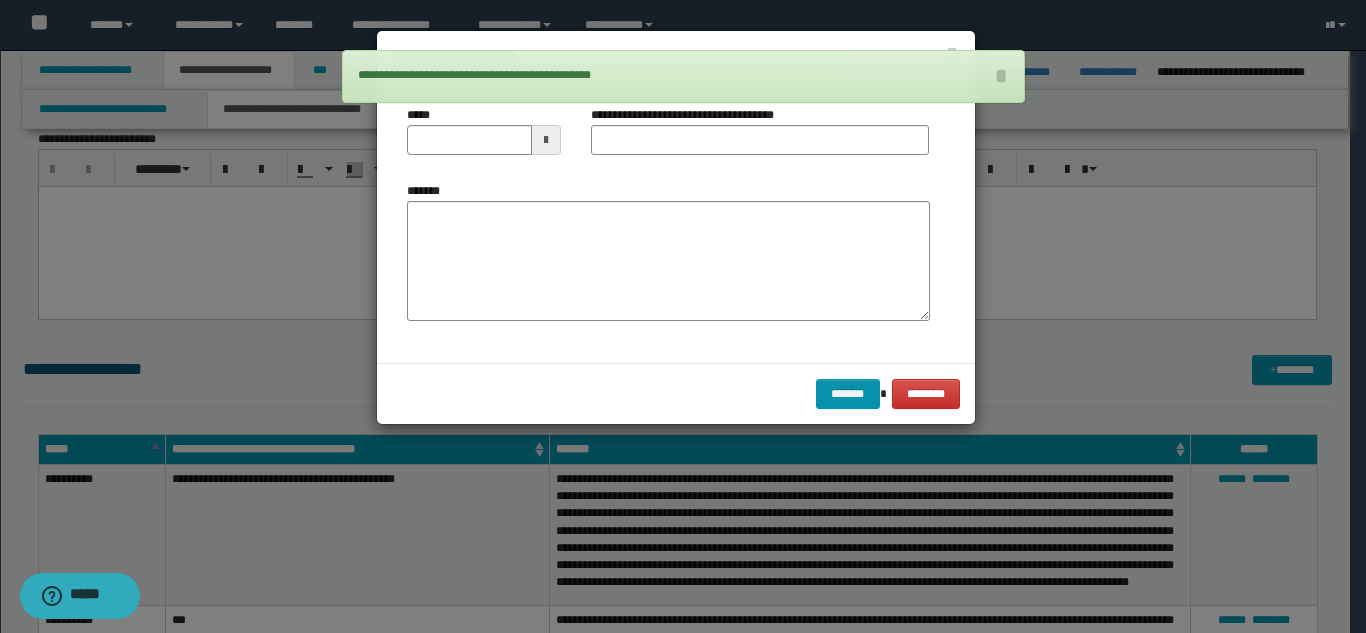 scroll, scrollTop: 0, scrollLeft: 0, axis: both 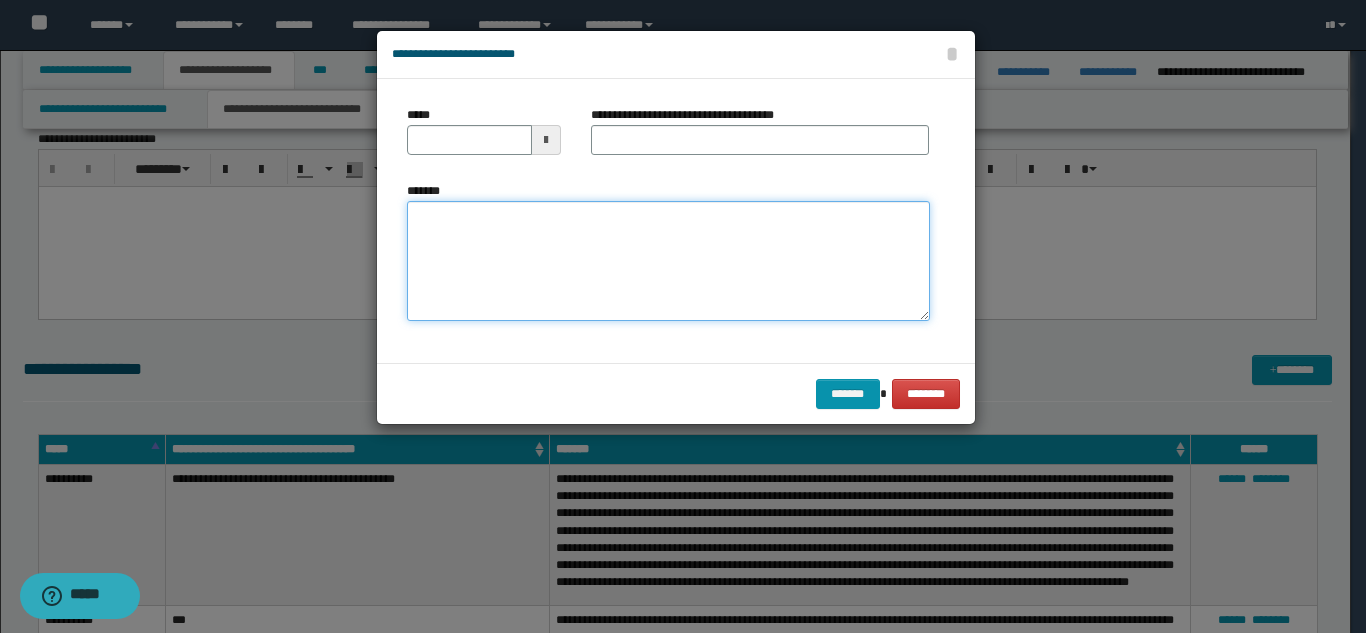 drag, startPoint x: 594, startPoint y: 290, endPoint x: 561, endPoint y: 254, distance: 48.83646 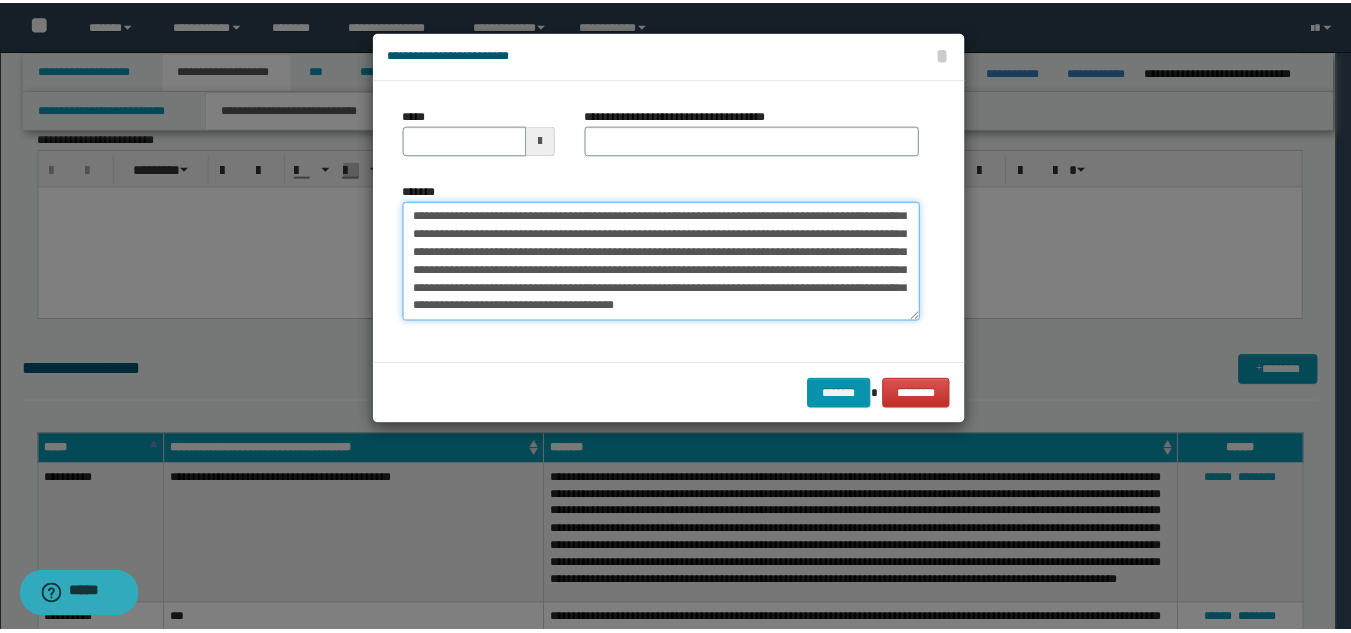 scroll, scrollTop: 0, scrollLeft: 0, axis: both 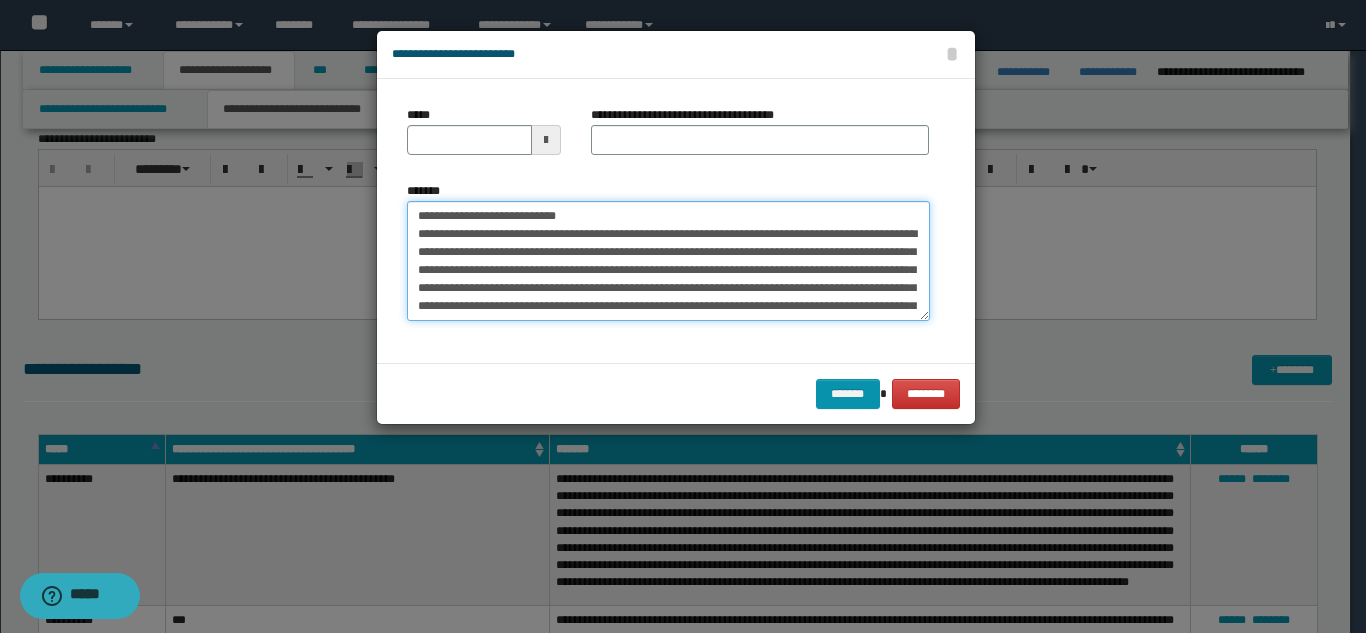 drag, startPoint x: 590, startPoint y: 216, endPoint x: 484, endPoint y: 222, distance: 106.16968 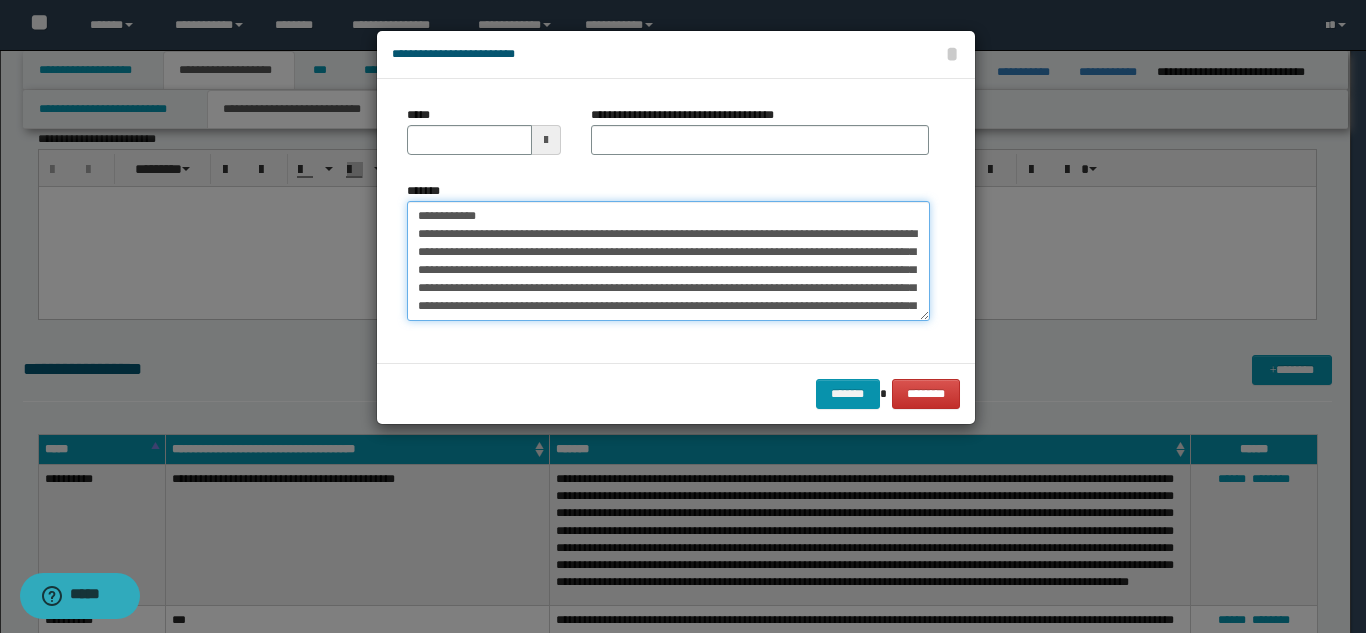 type on "**********" 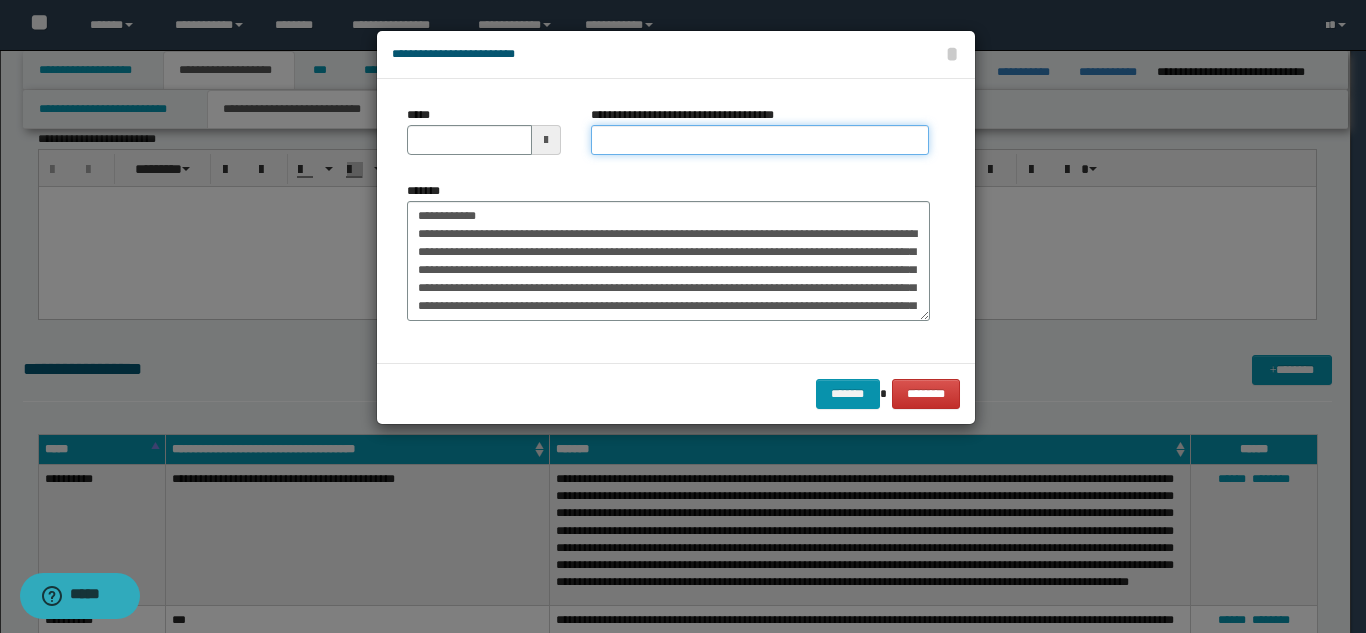 drag, startPoint x: 614, startPoint y: 136, endPoint x: 606, endPoint y: 144, distance: 11.313708 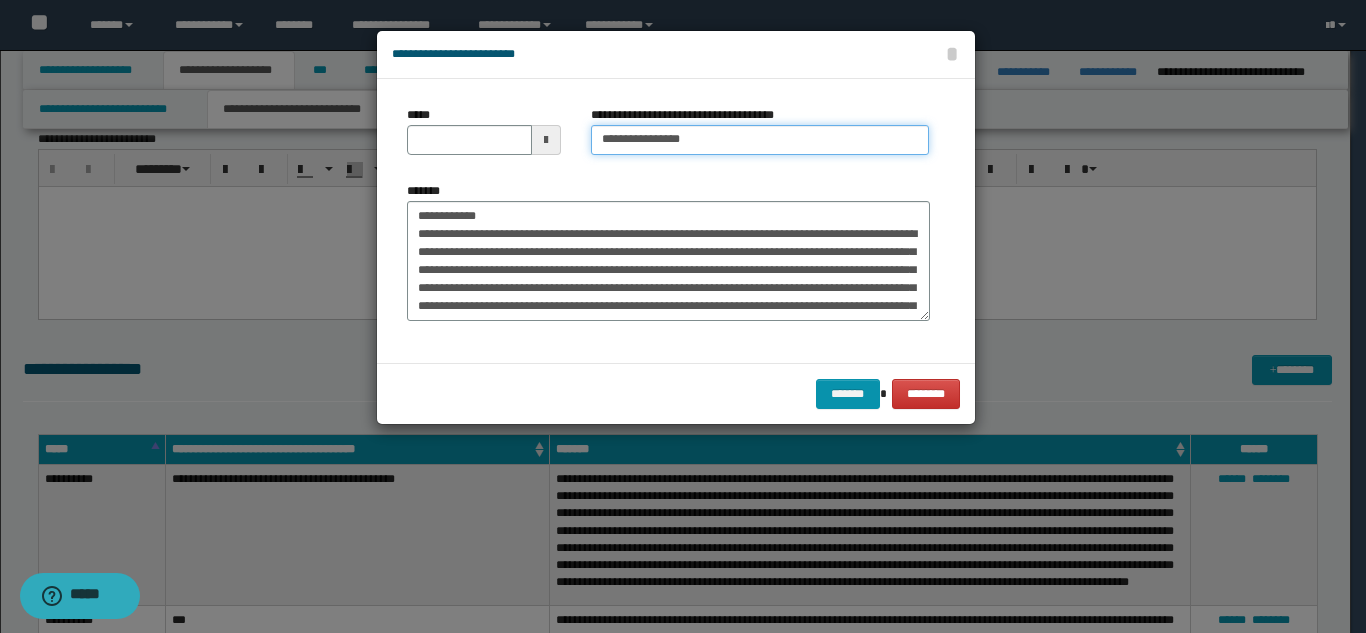 type on "**********" 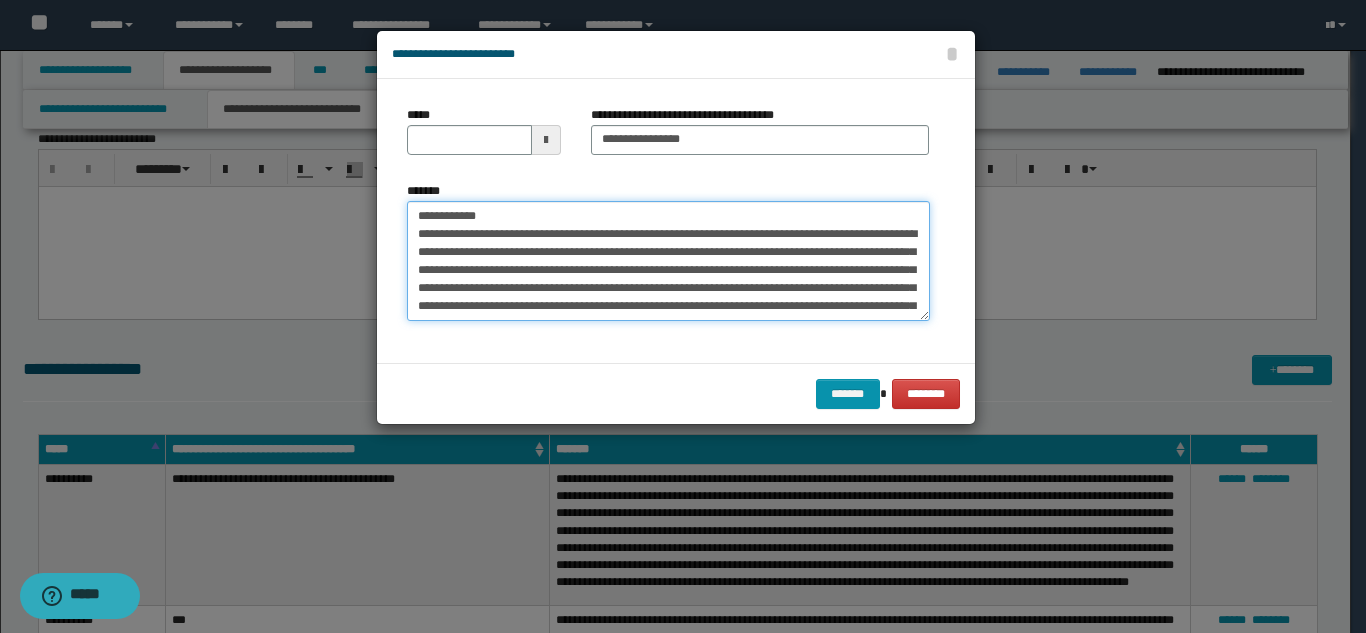 drag, startPoint x: 496, startPoint y: 215, endPoint x: 414, endPoint y: 203, distance: 82.8734 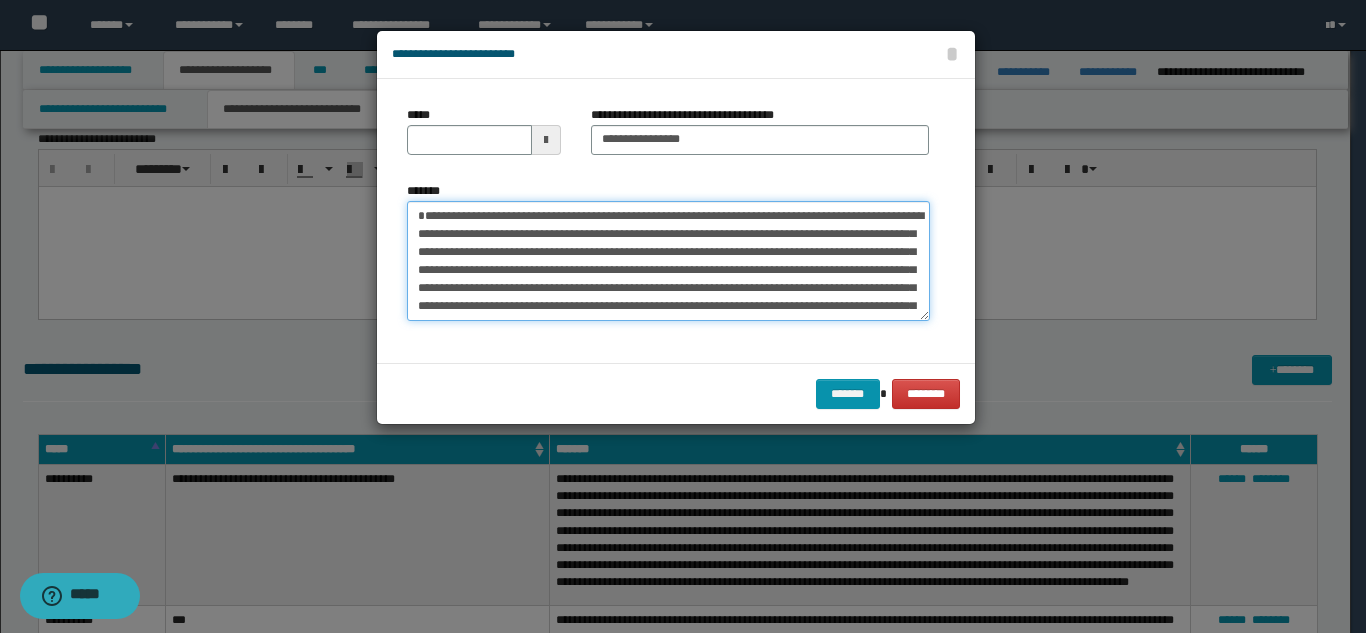 type 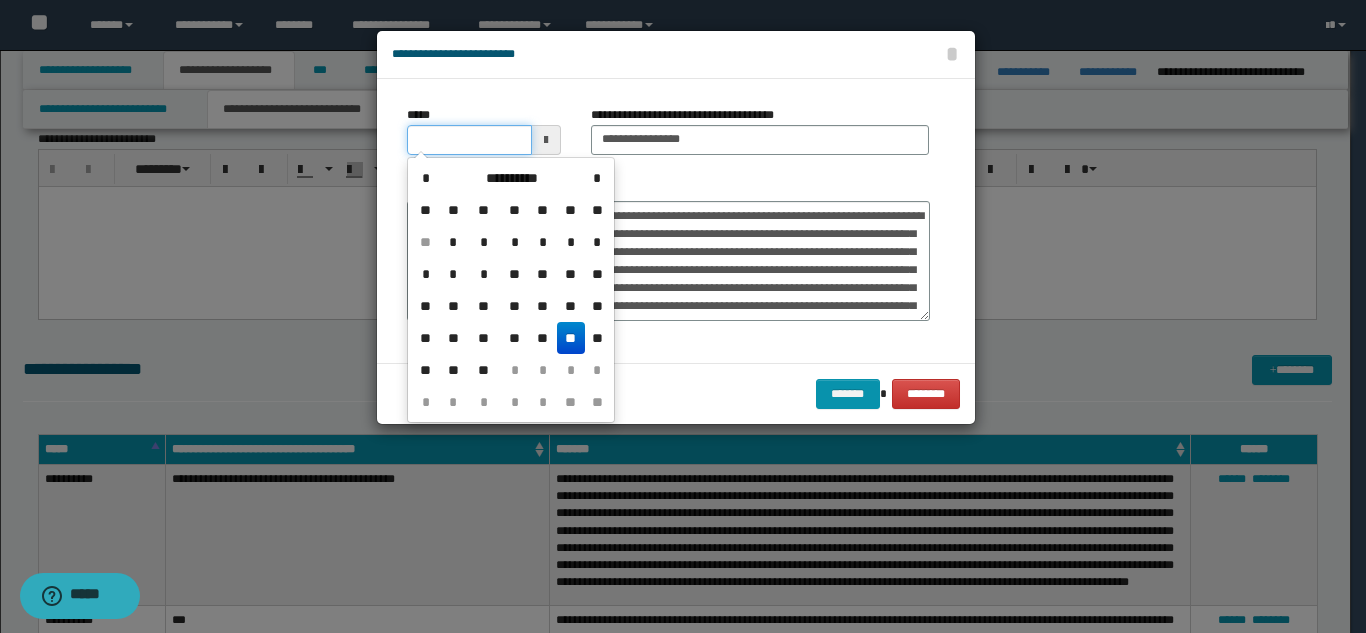 click on "*****" at bounding box center (469, 140) 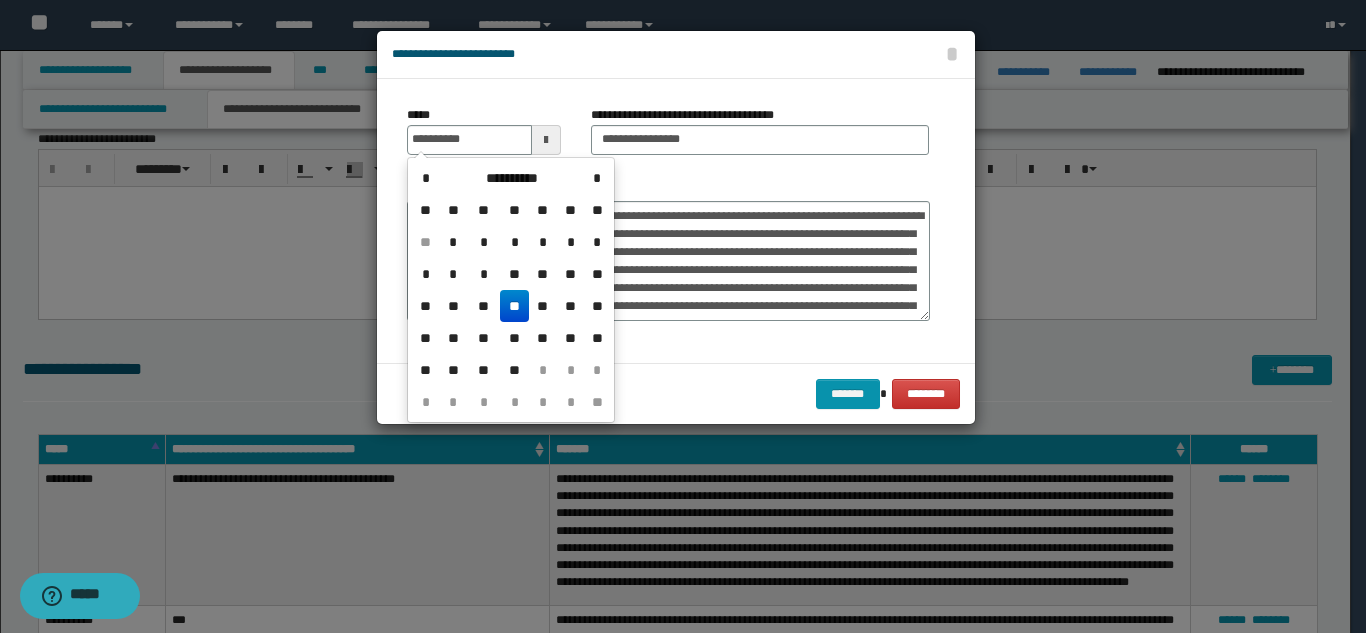 type on "**********" 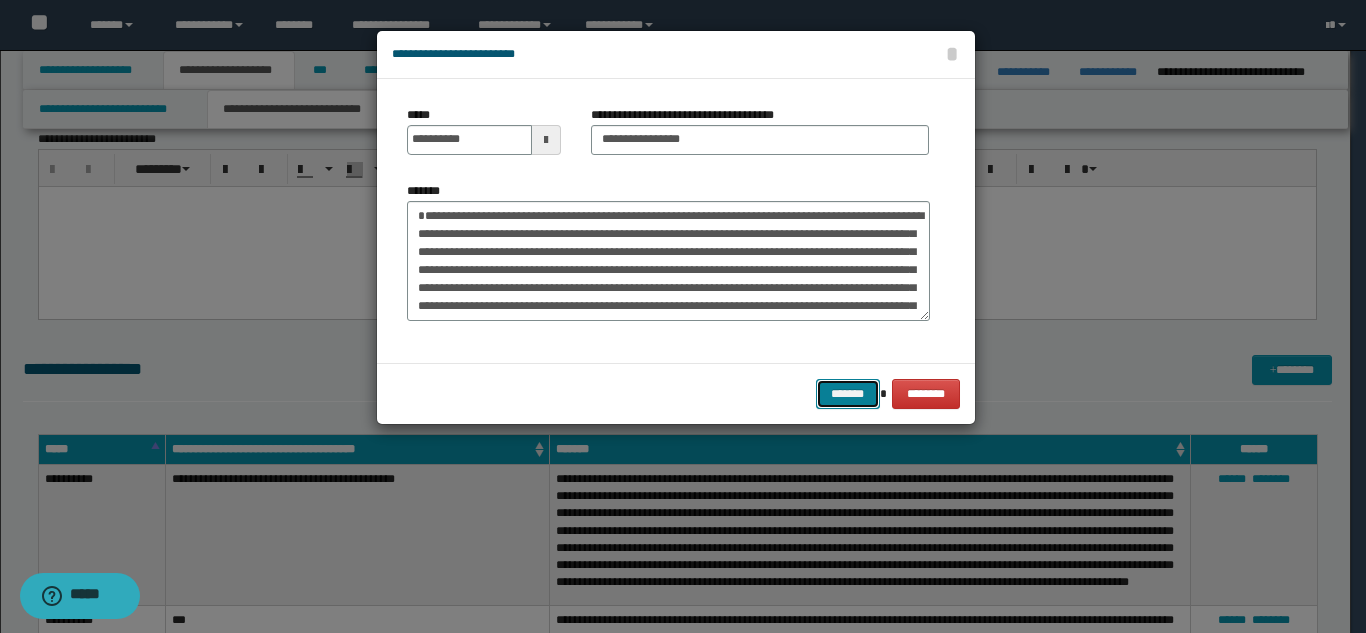 click on "*******" at bounding box center (848, 394) 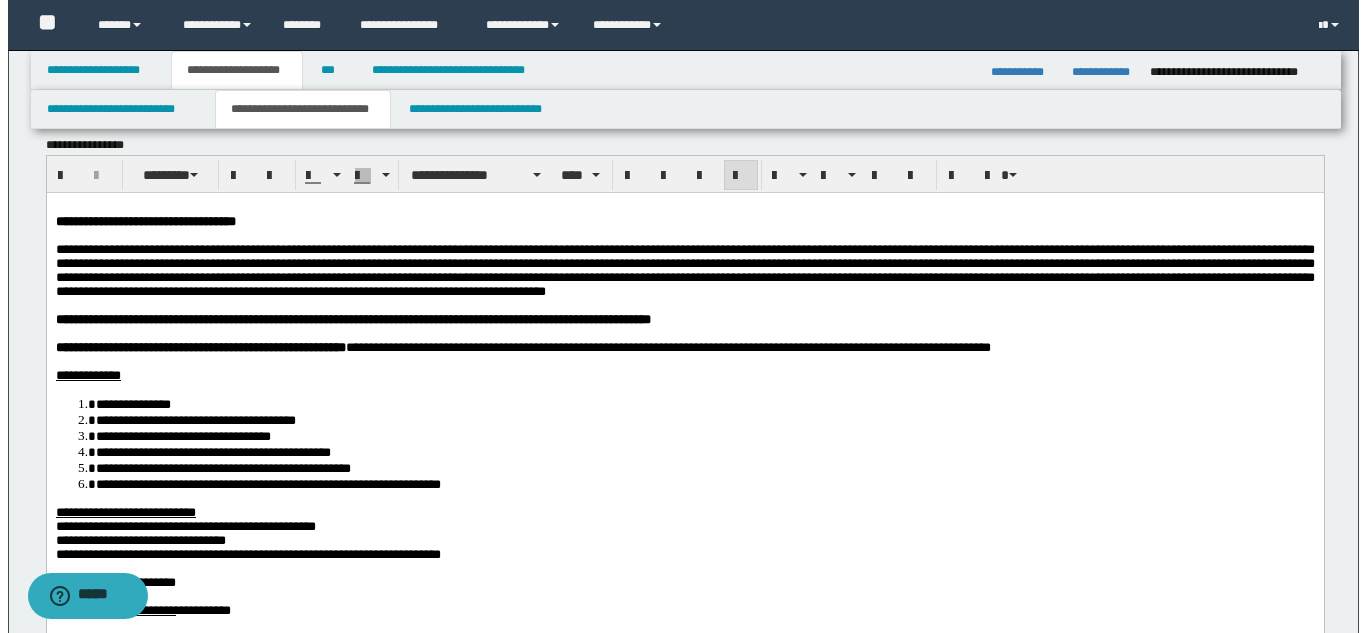 scroll, scrollTop: 0, scrollLeft: 0, axis: both 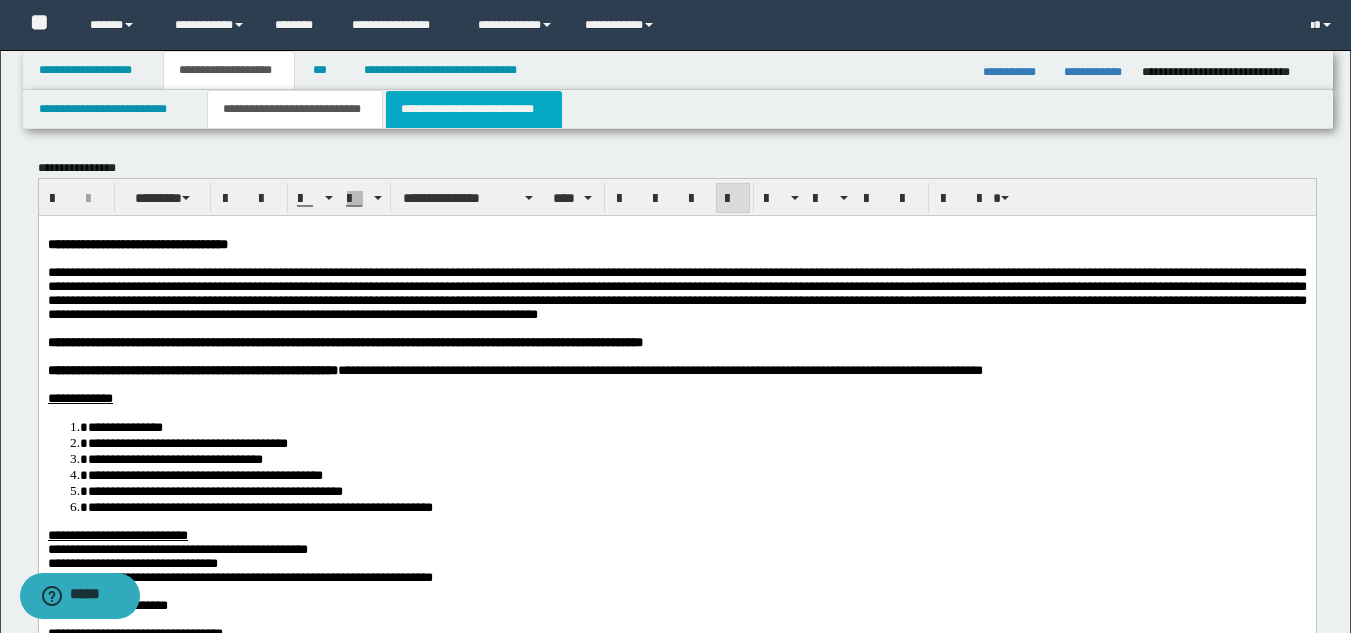 click on "**********" at bounding box center [474, 109] 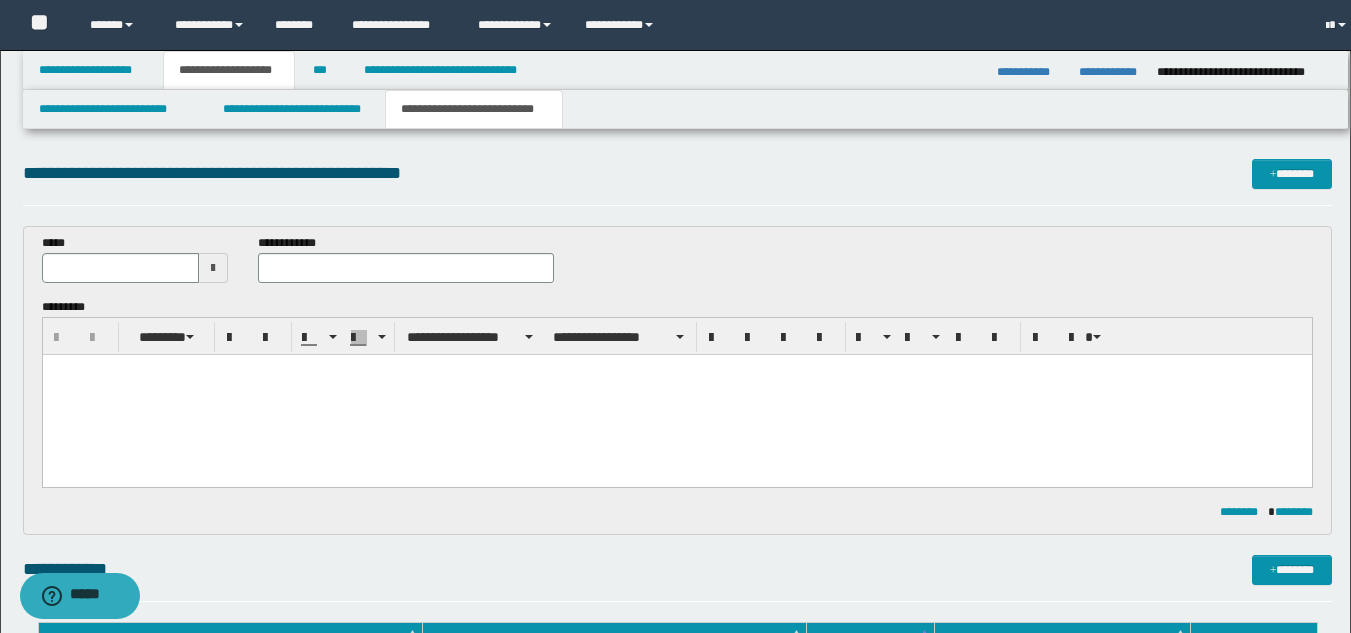 scroll, scrollTop: 0, scrollLeft: 0, axis: both 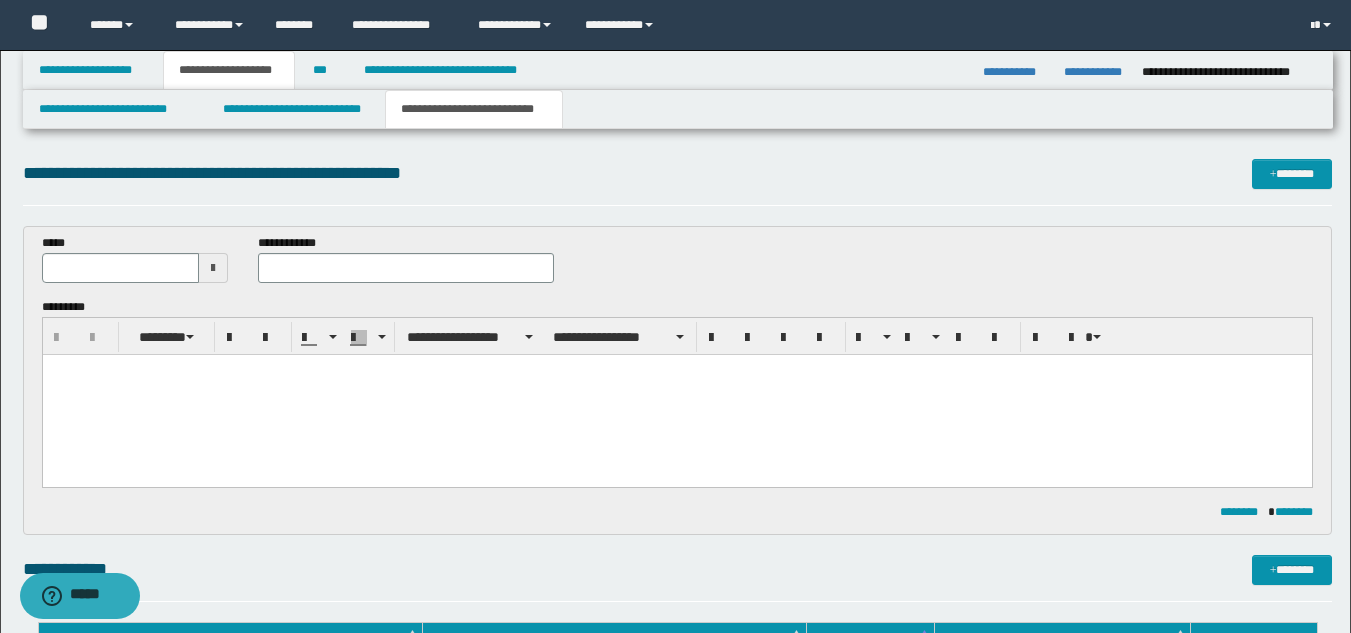 click at bounding box center (213, 268) 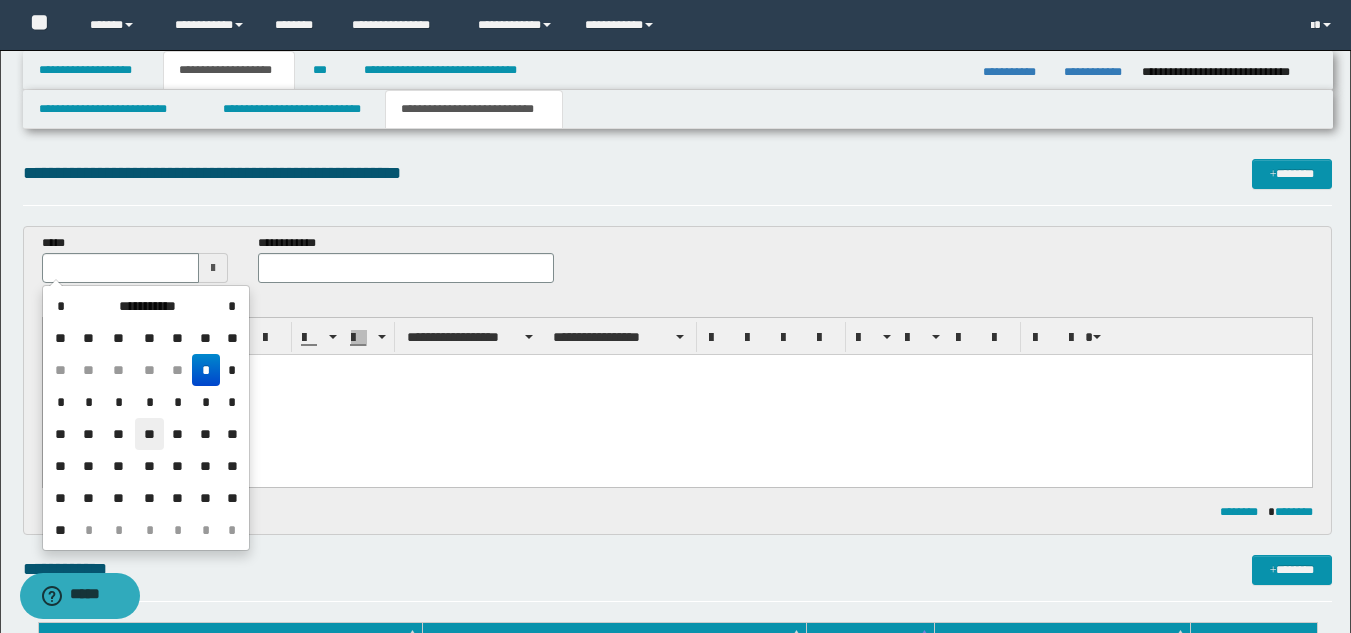 drag, startPoint x: 142, startPoint y: 437, endPoint x: 194, endPoint y: 0, distance: 440.08295 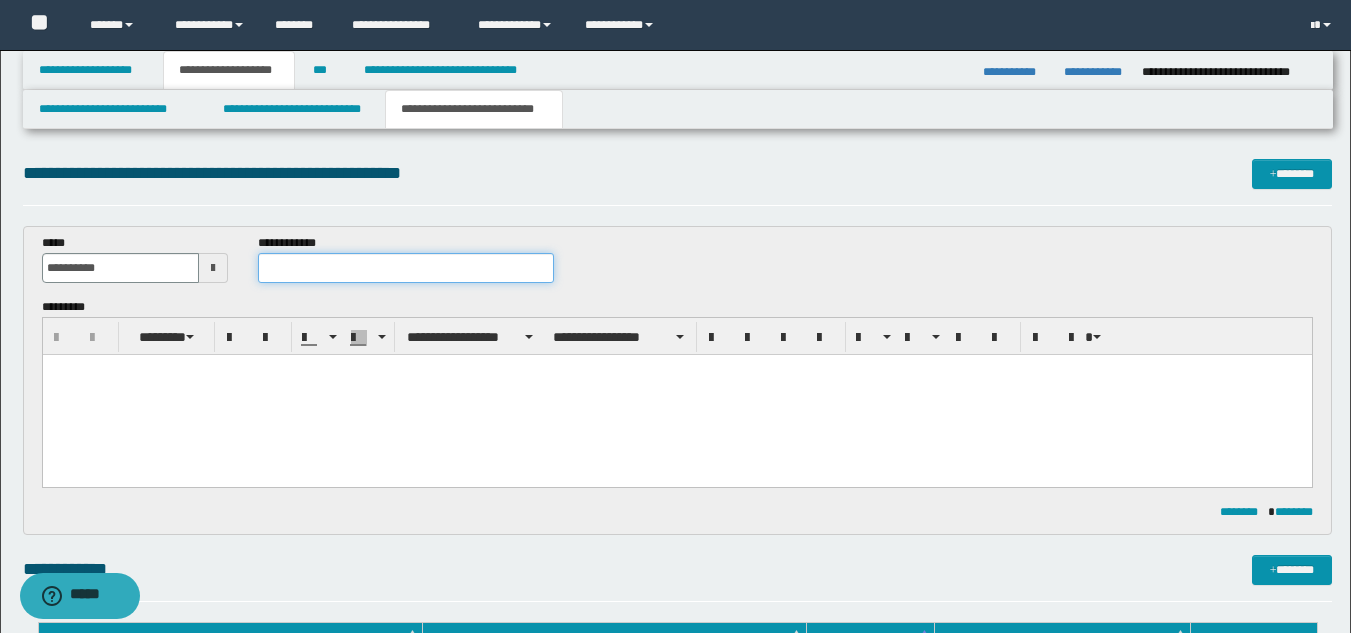 click at bounding box center [405, 268] 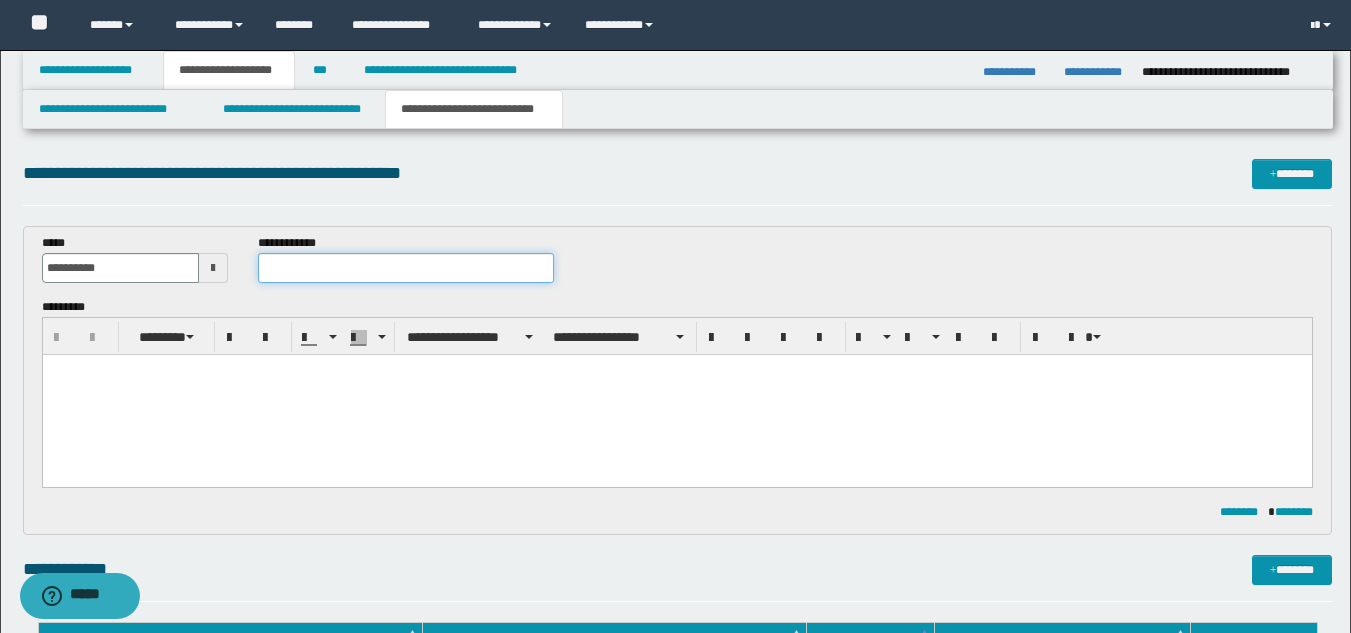 paste on "**********" 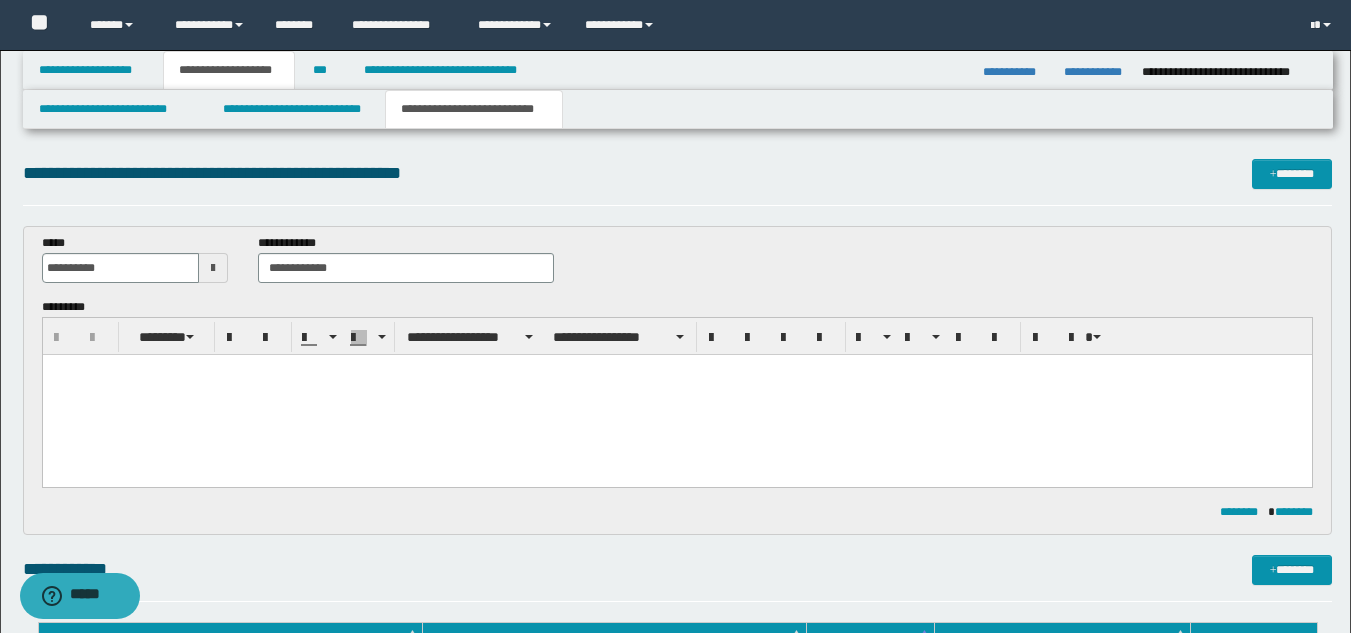 click at bounding box center (676, 395) 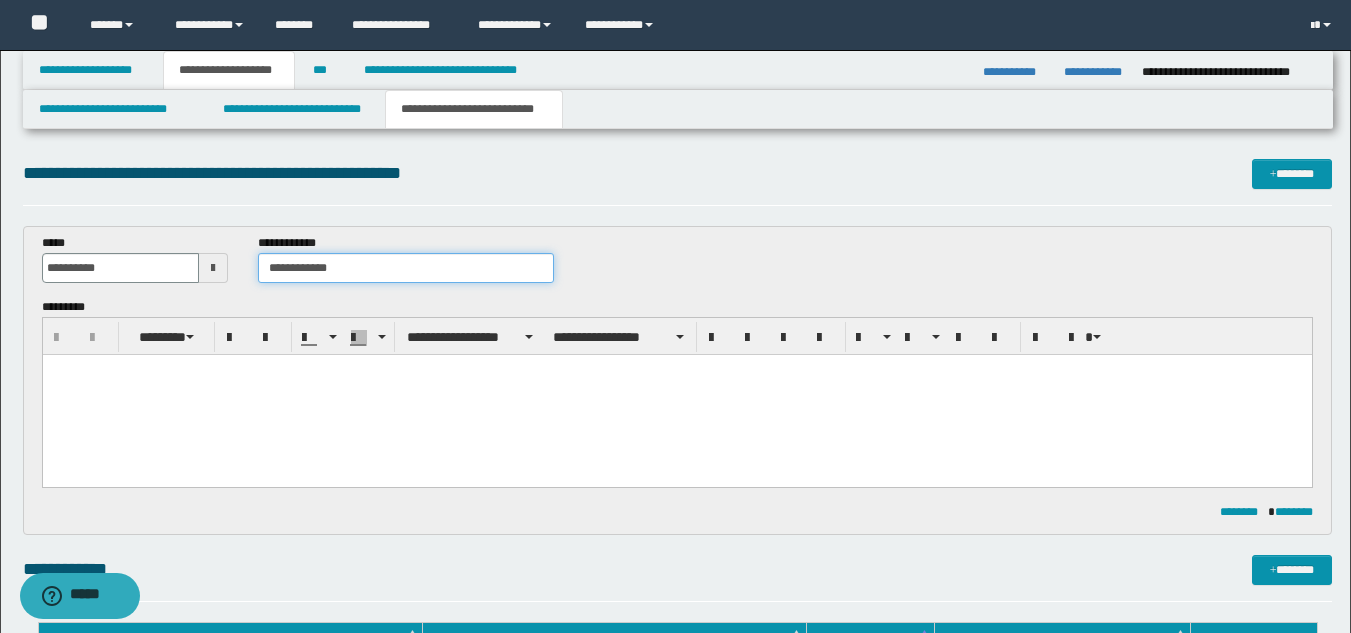 drag, startPoint x: 356, startPoint y: 269, endPoint x: 250, endPoint y: 274, distance: 106.11786 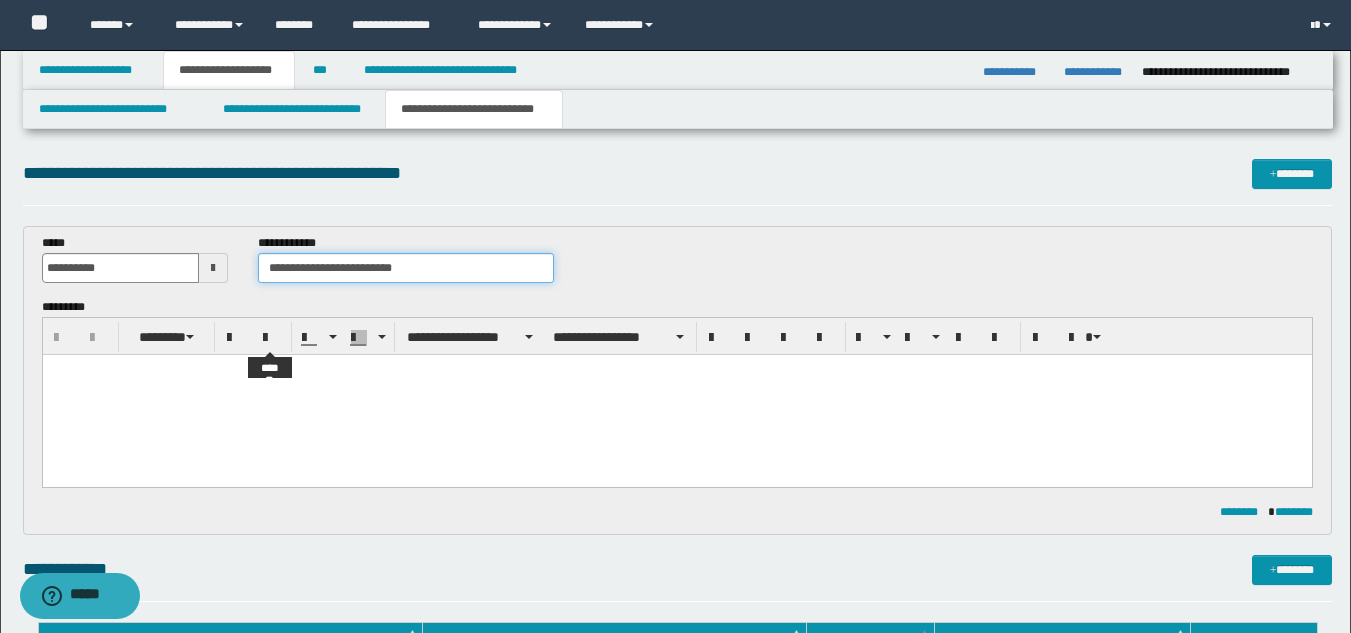 type on "**********" 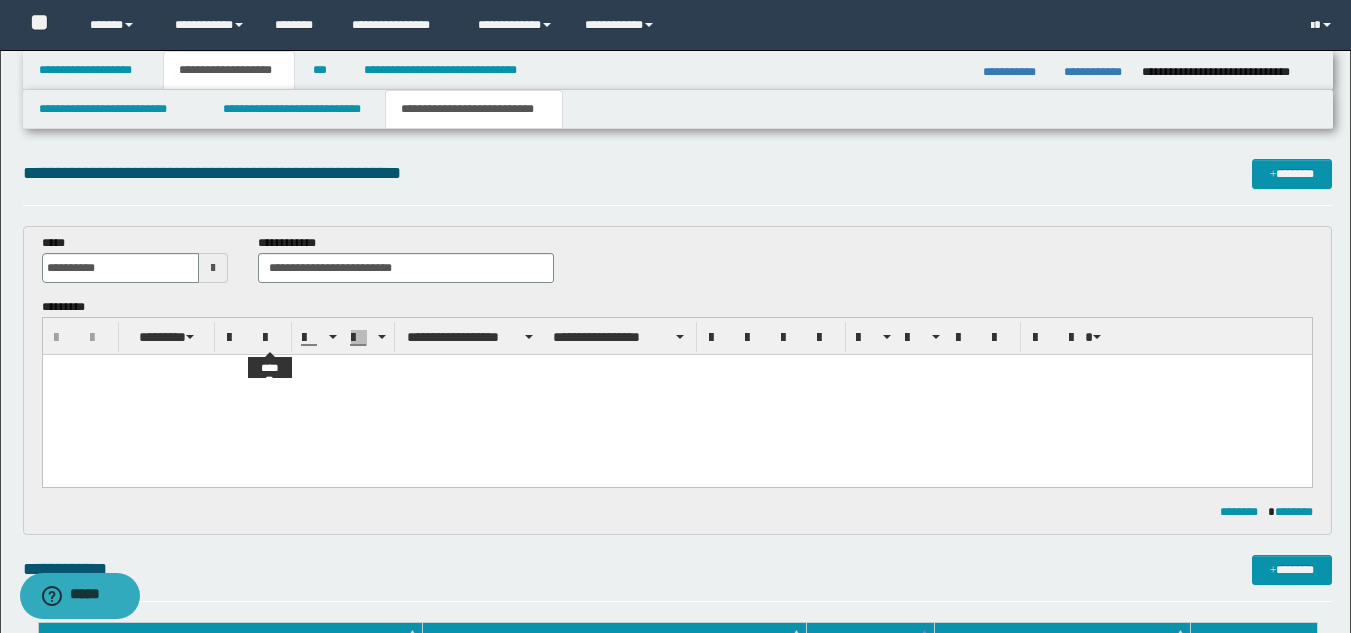 click at bounding box center [676, 395] 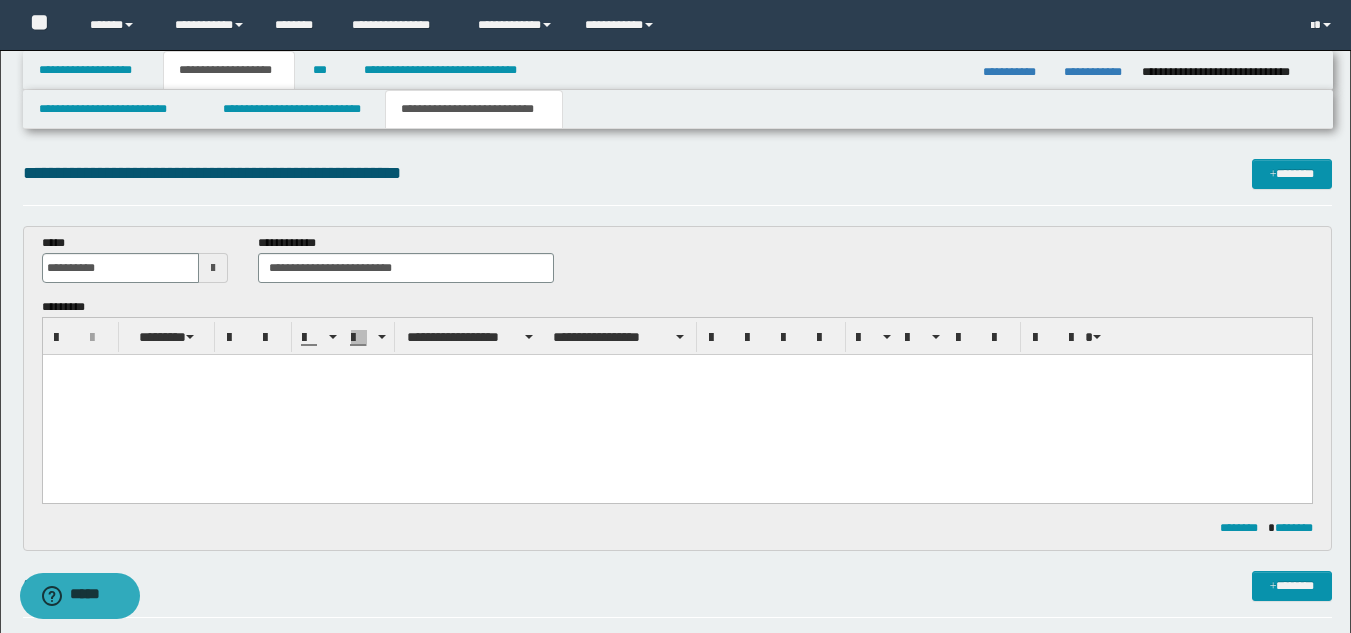 paste 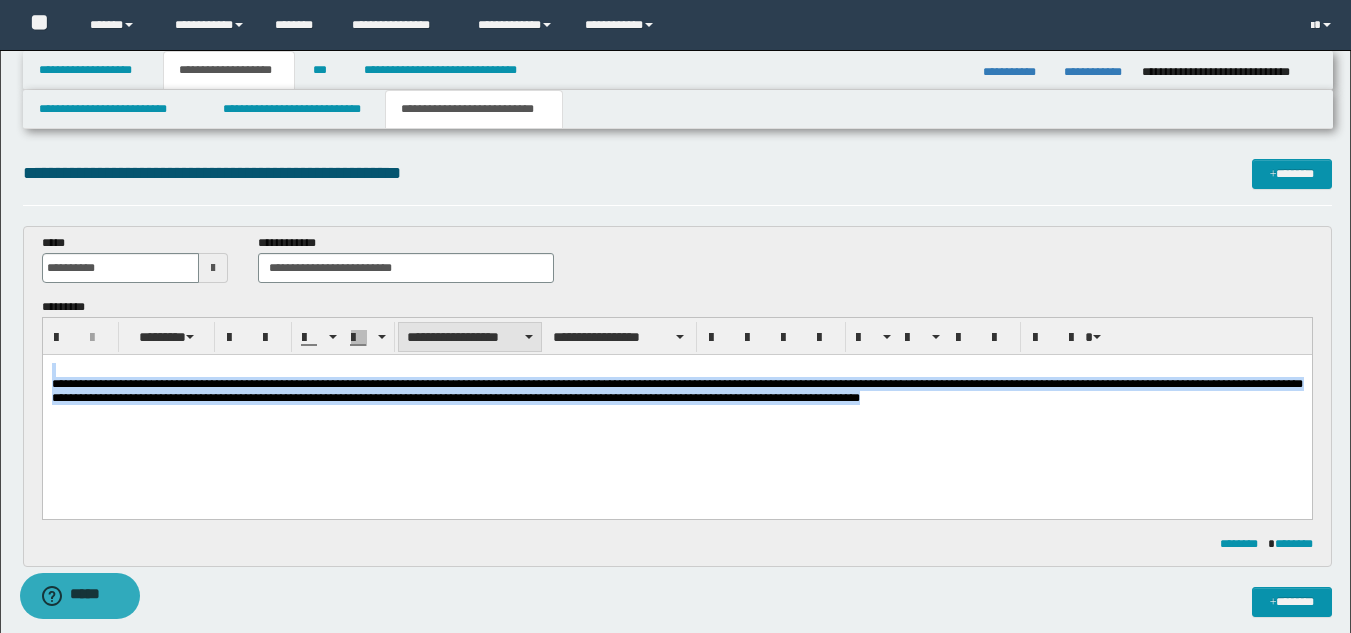 click on "**********" at bounding box center [470, 337] 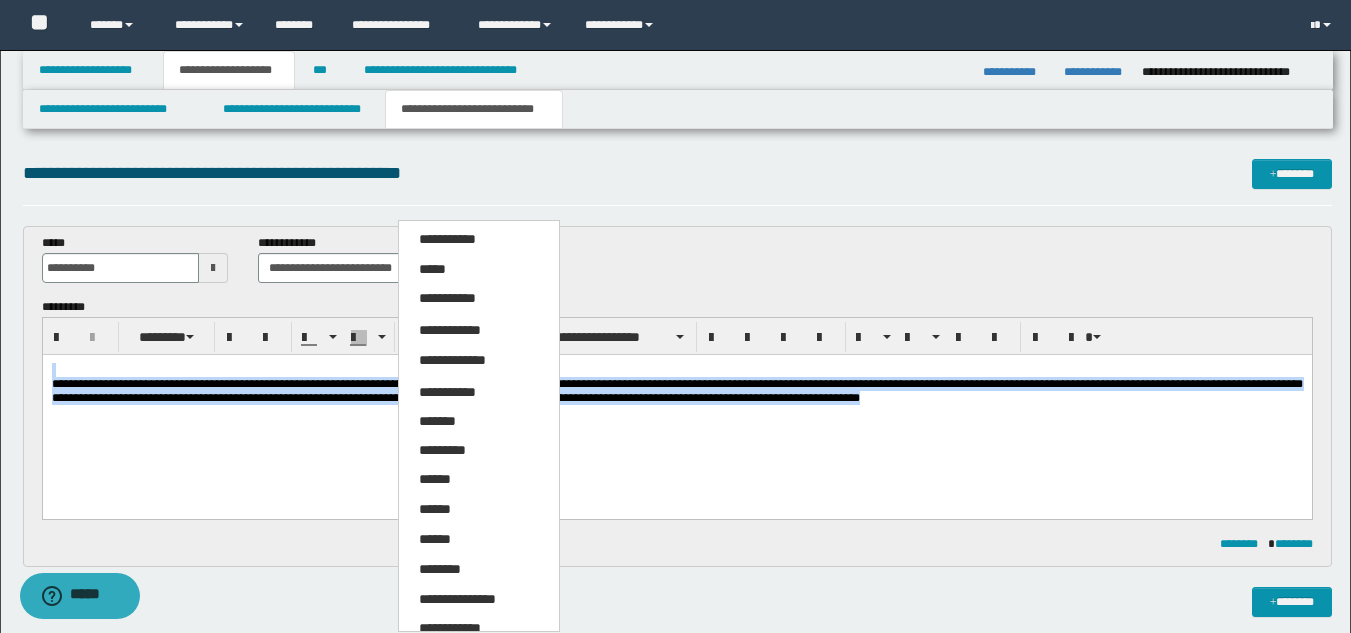 click on "**********" at bounding box center (479, 600) 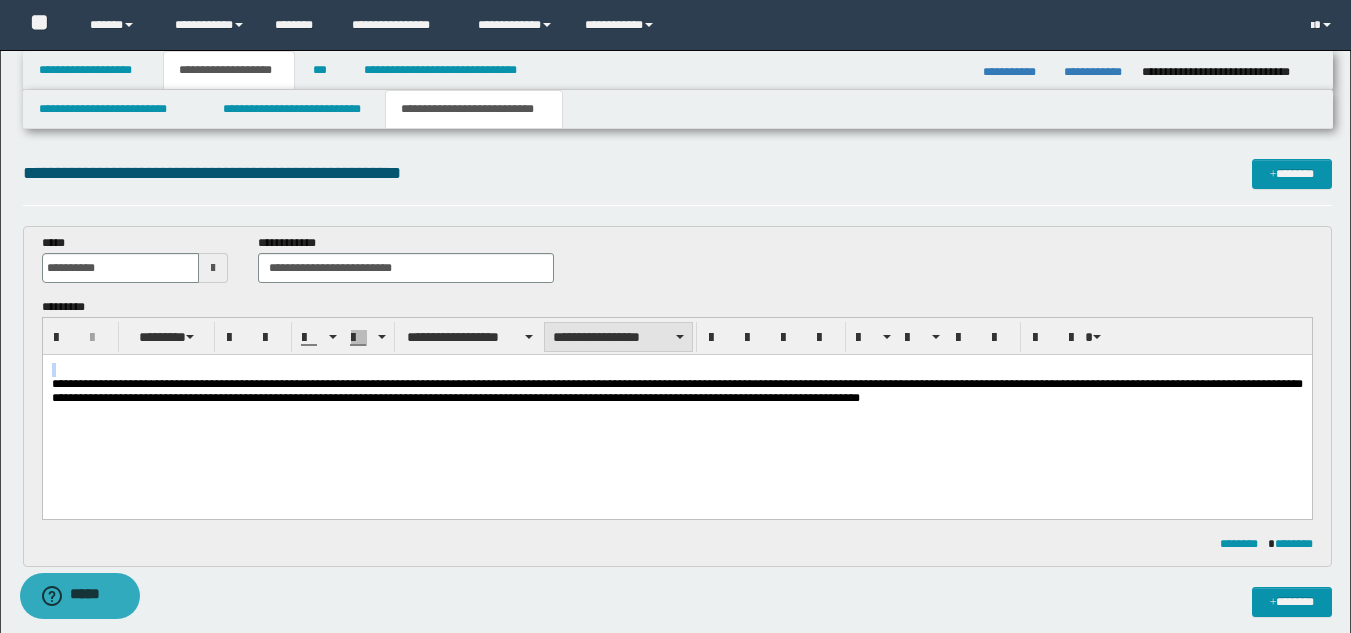 click on "**********" at bounding box center [618, 337] 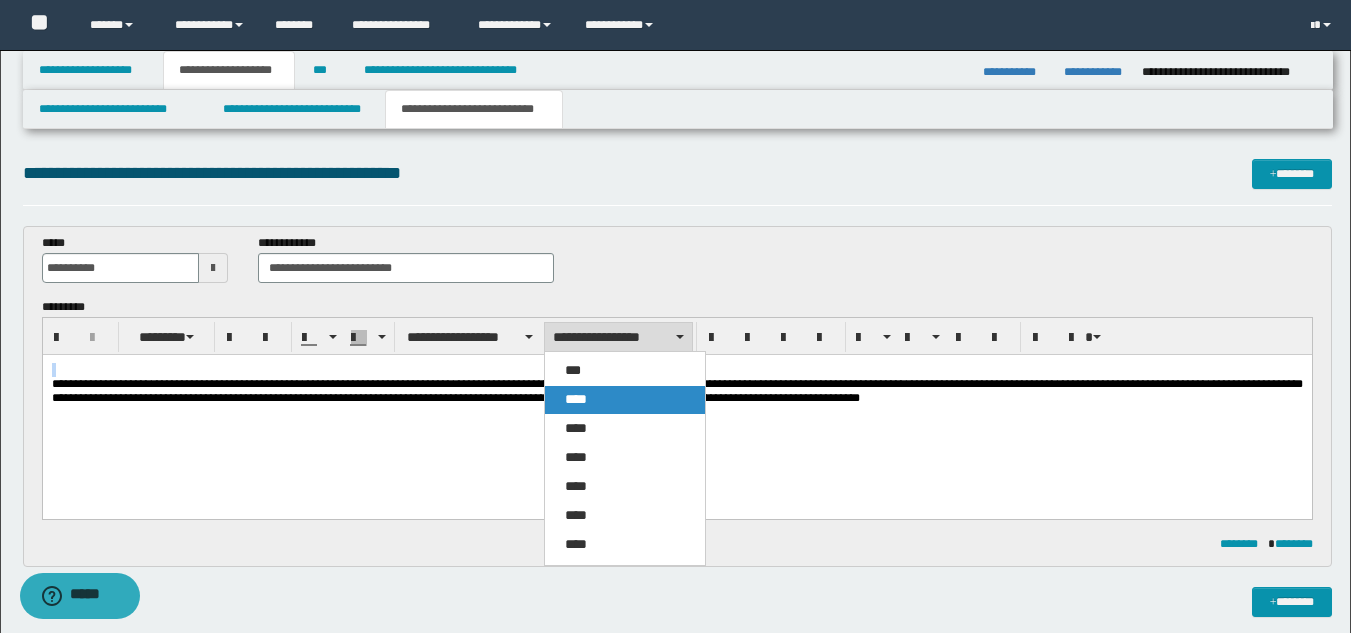 click on "****" at bounding box center (625, 400) 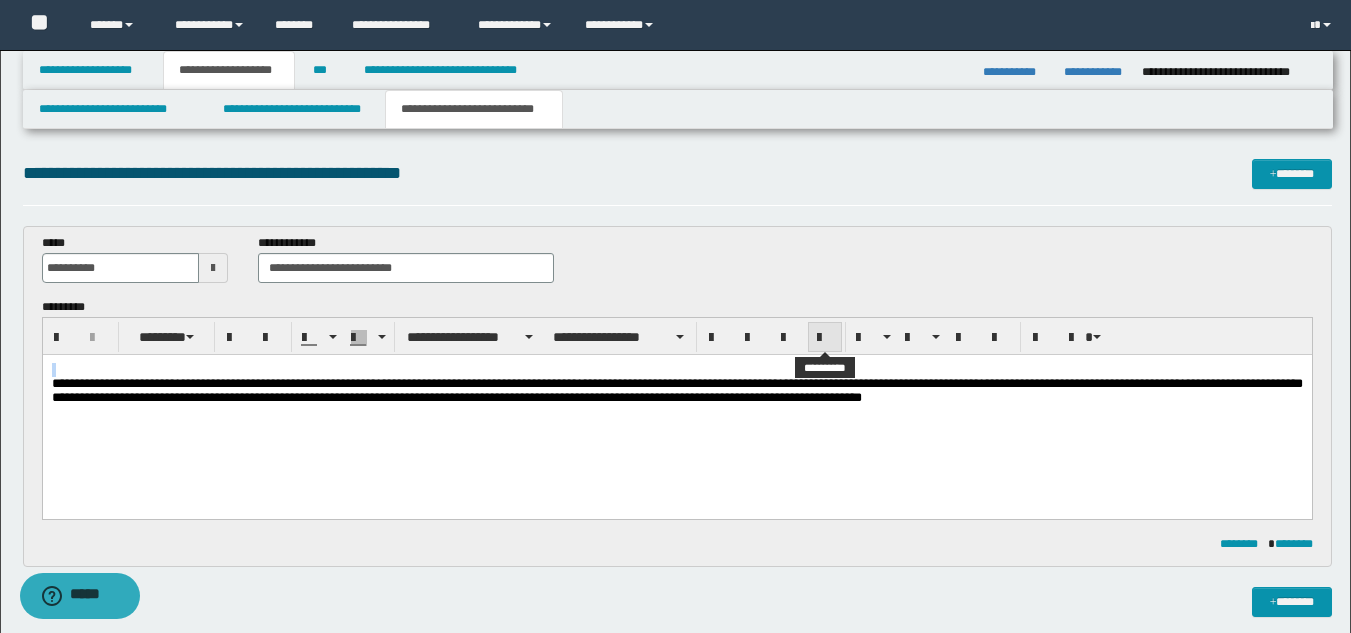 click at bounding box center [825, 338] 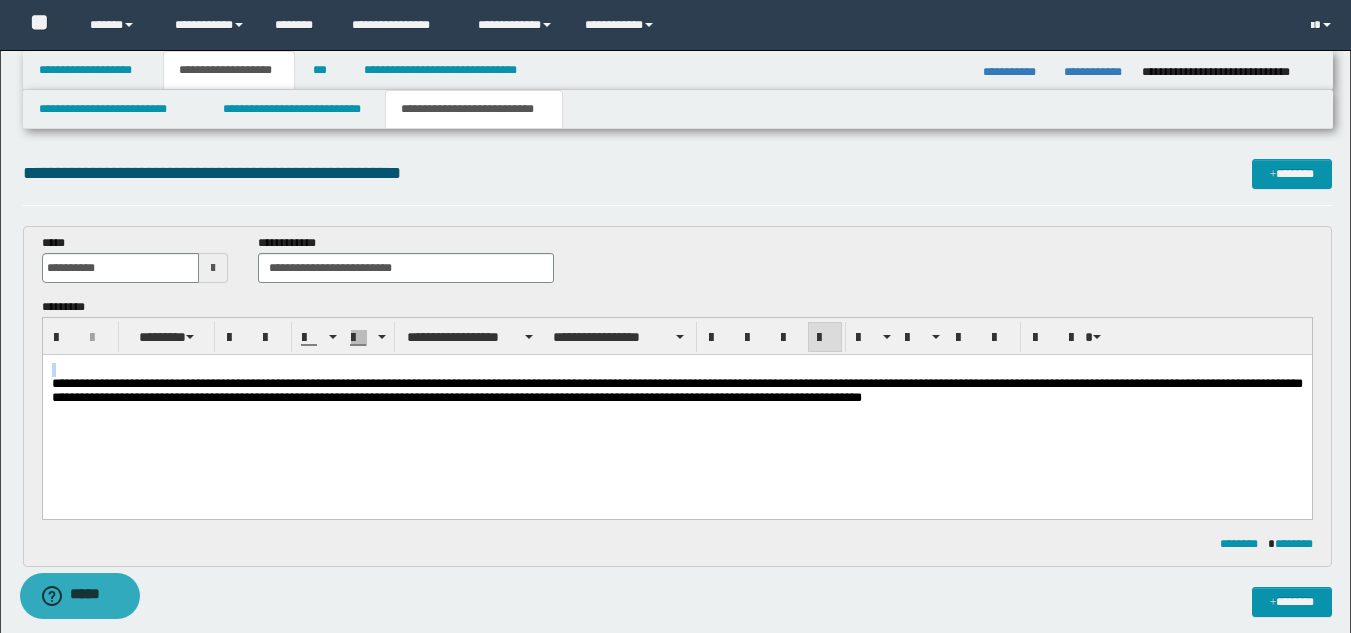 click on "**********" at bounding box center (676, 409) 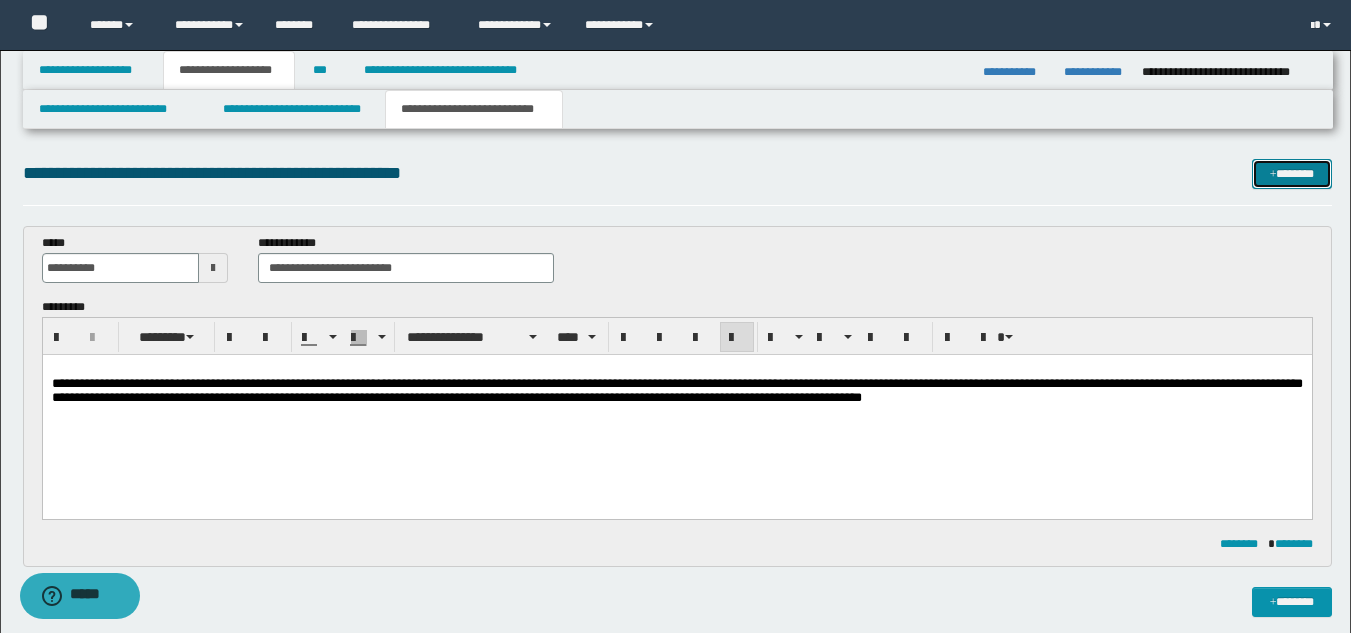 click on "*******" at bounding box center [1292, 174] 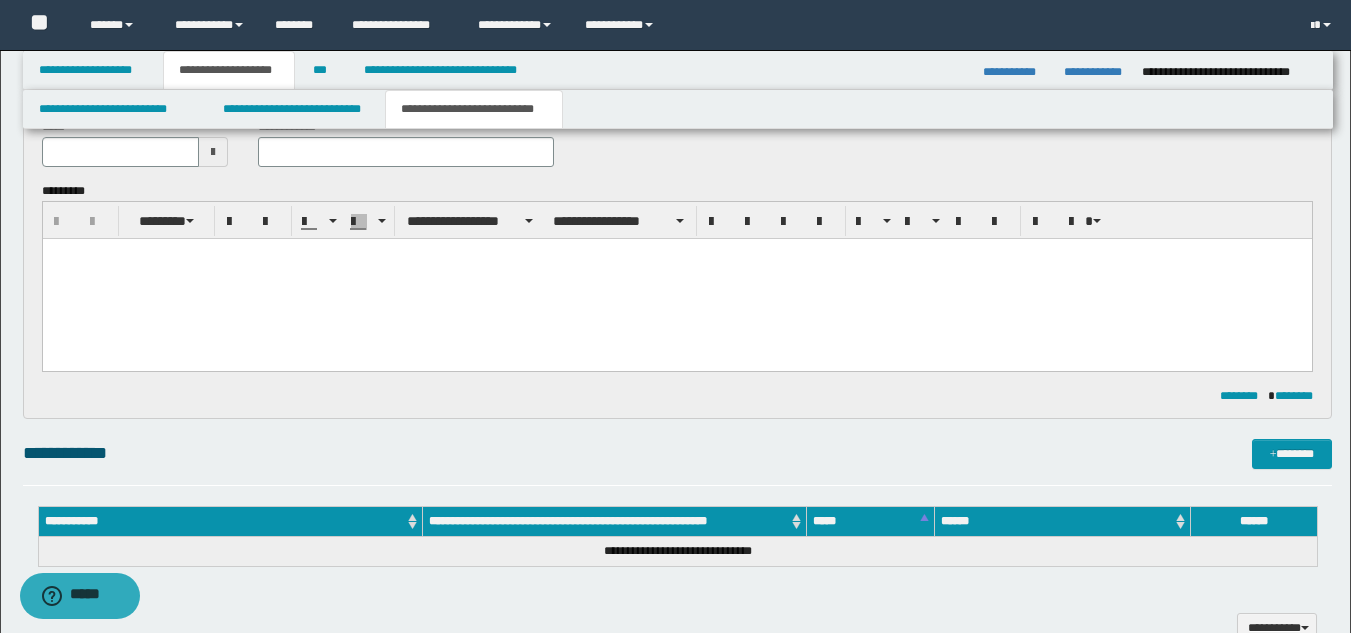 scroll, scrollTop: 414, scrollLeft: 0, axis: vertical 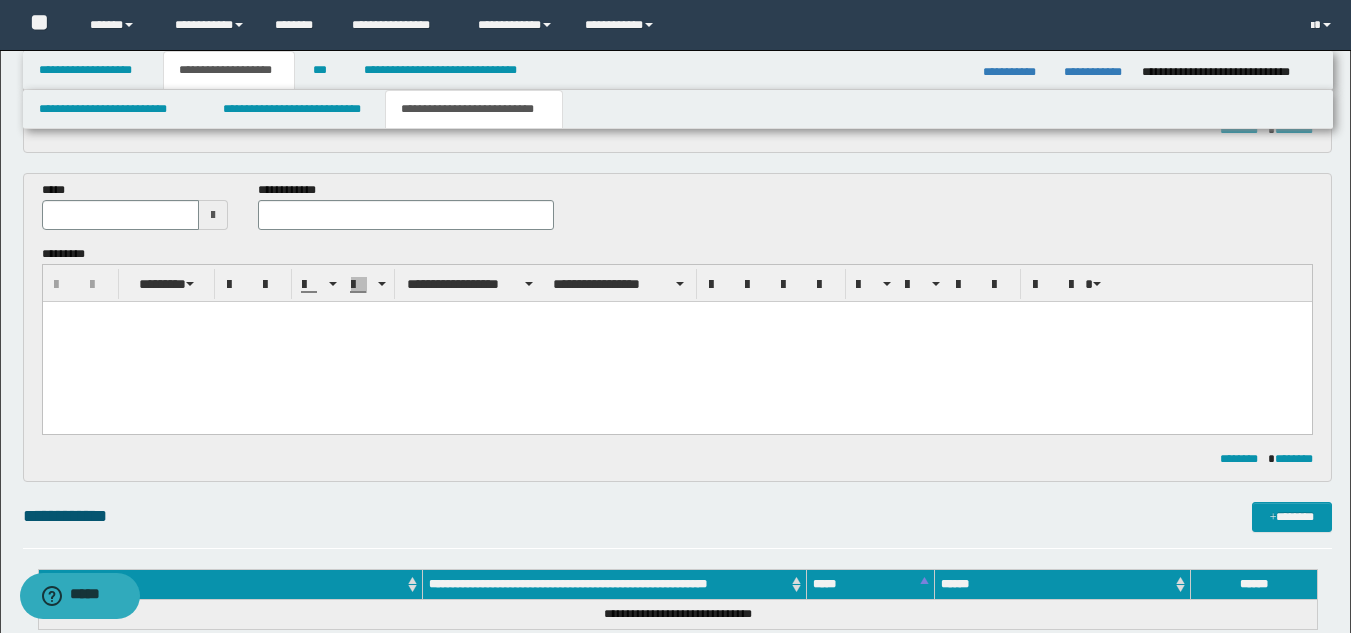 drag, startPoint x: 225, startPoint y: 193, endPoint x: 210, endPoint y: 205, distance: 19.209373 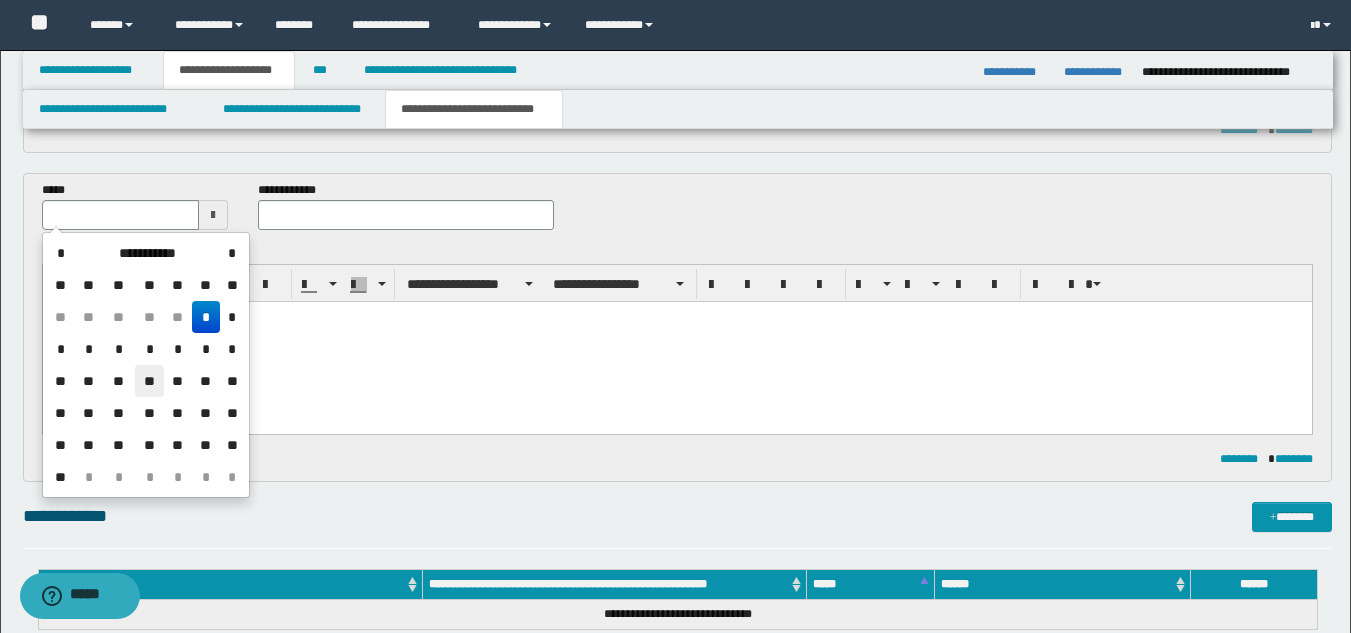 click on "**" at bounding box center (149, 381) 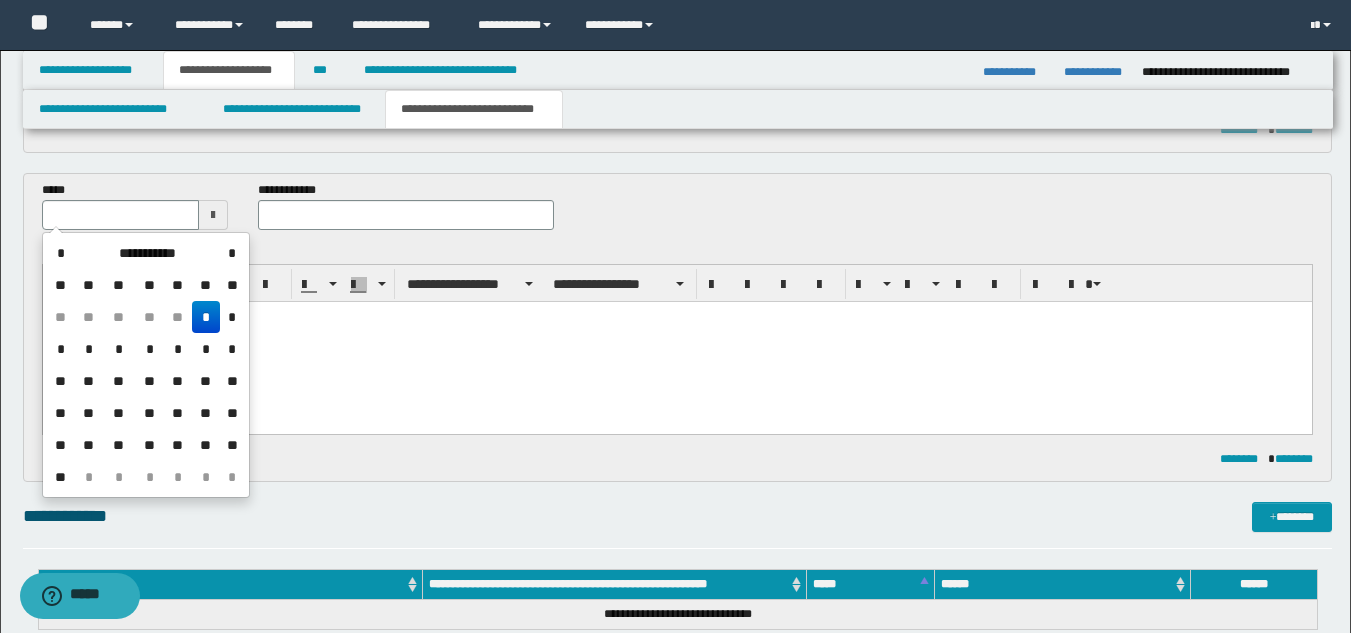 type on "**********" 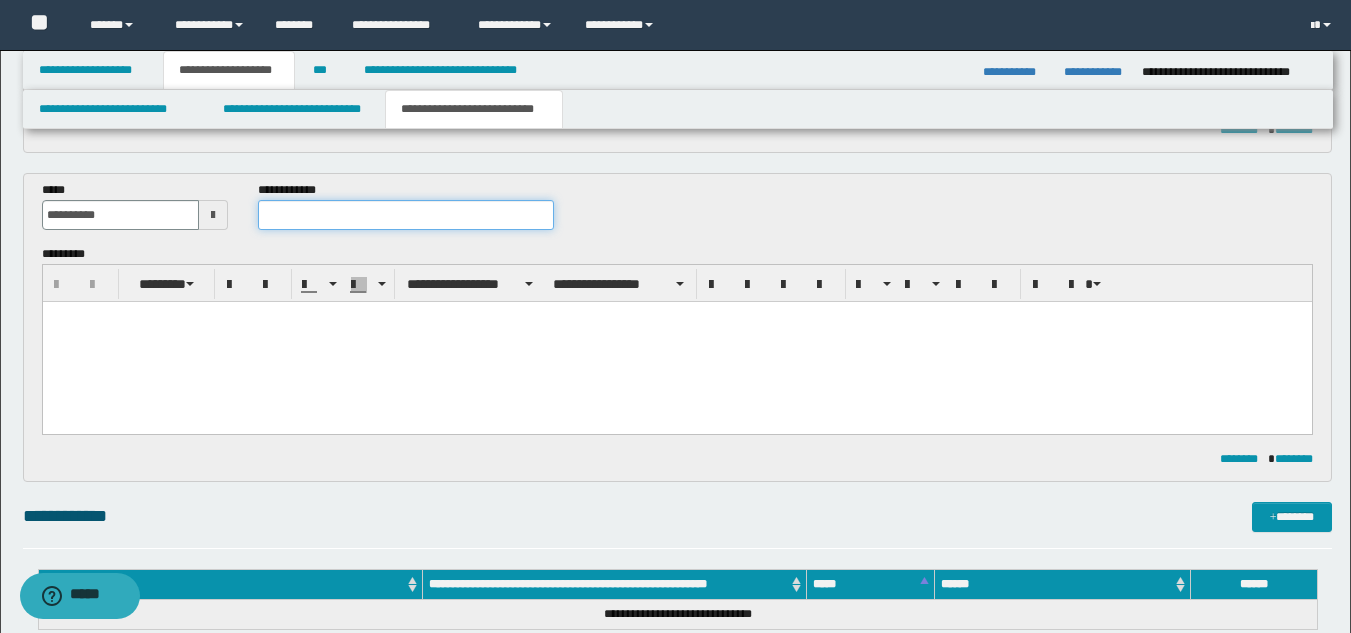 click at bounding box center (405, 215) 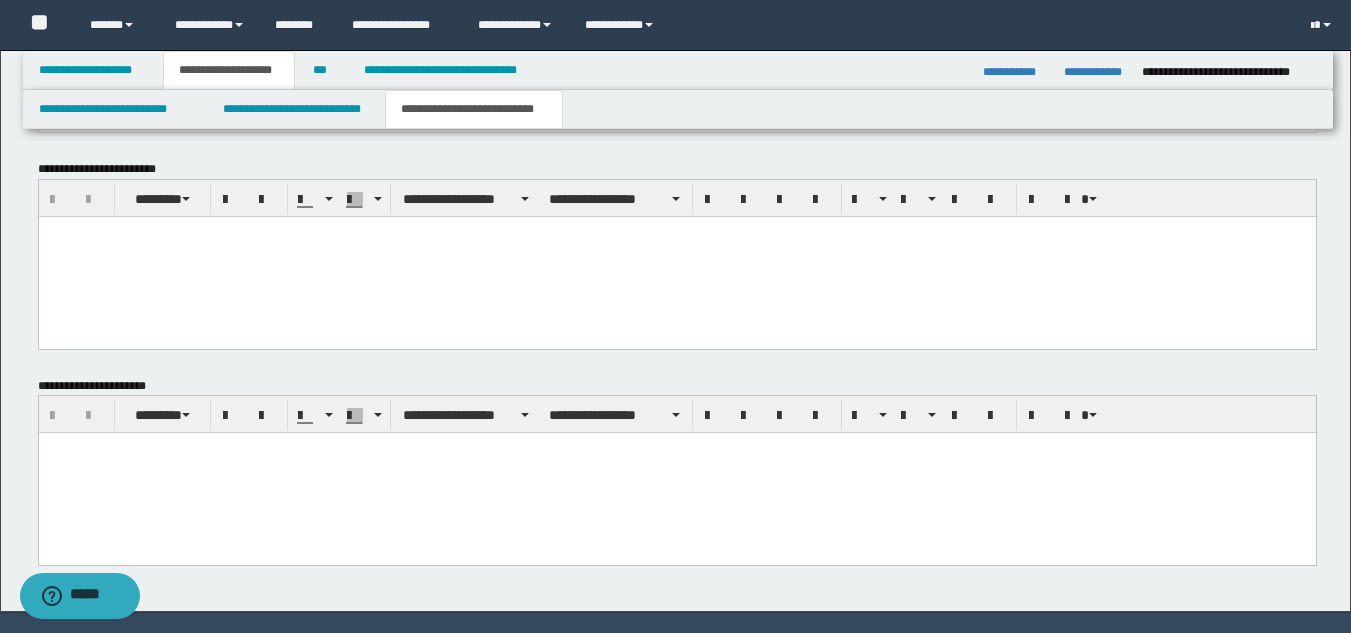 scroll, scrollTop: 1246, scrollLeft: 0, axis: vertical 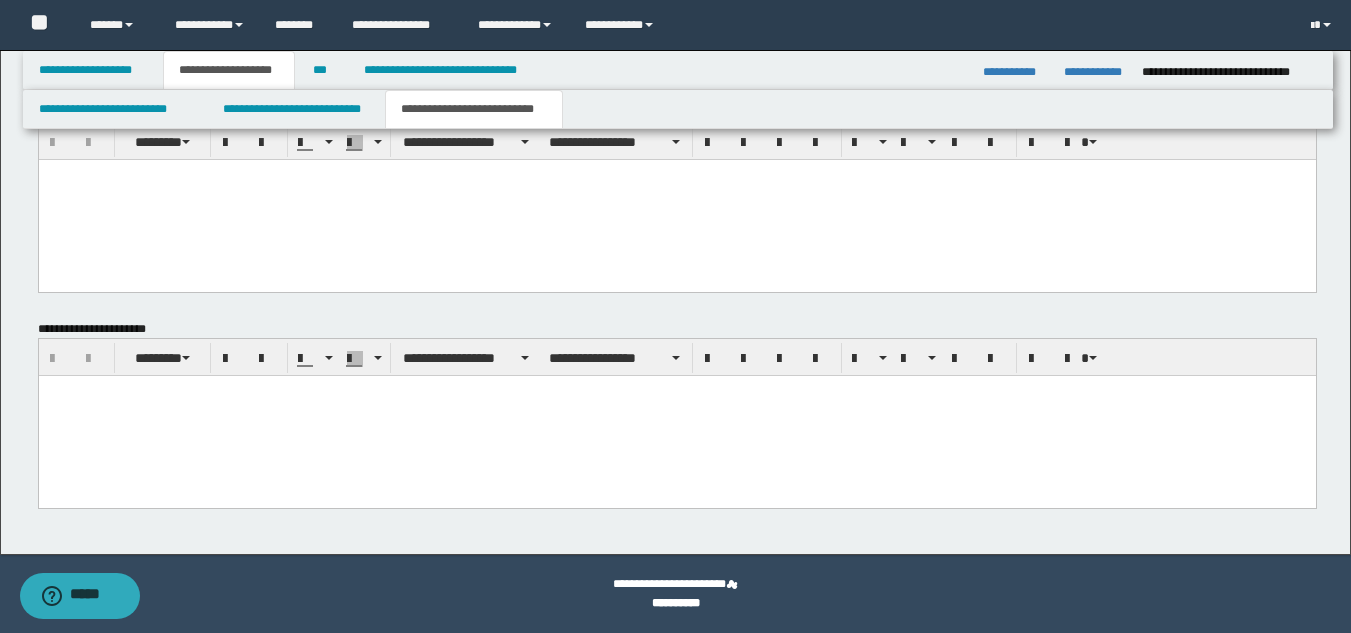 type on "**********" 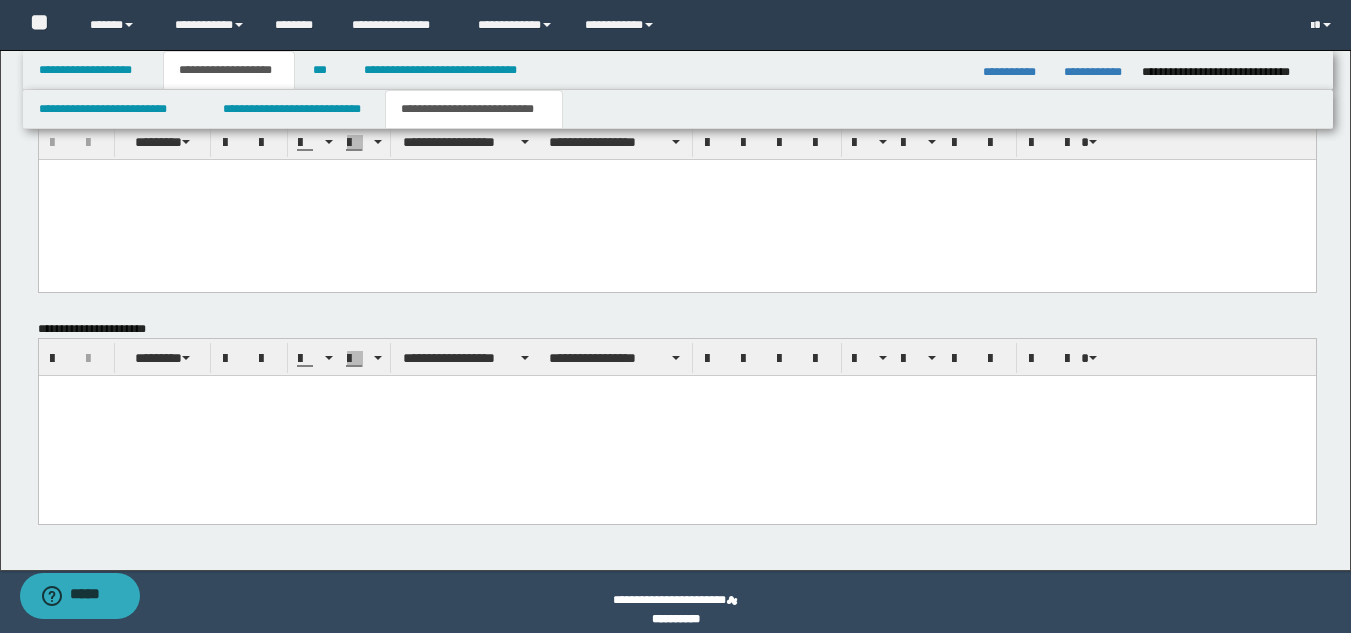 paste 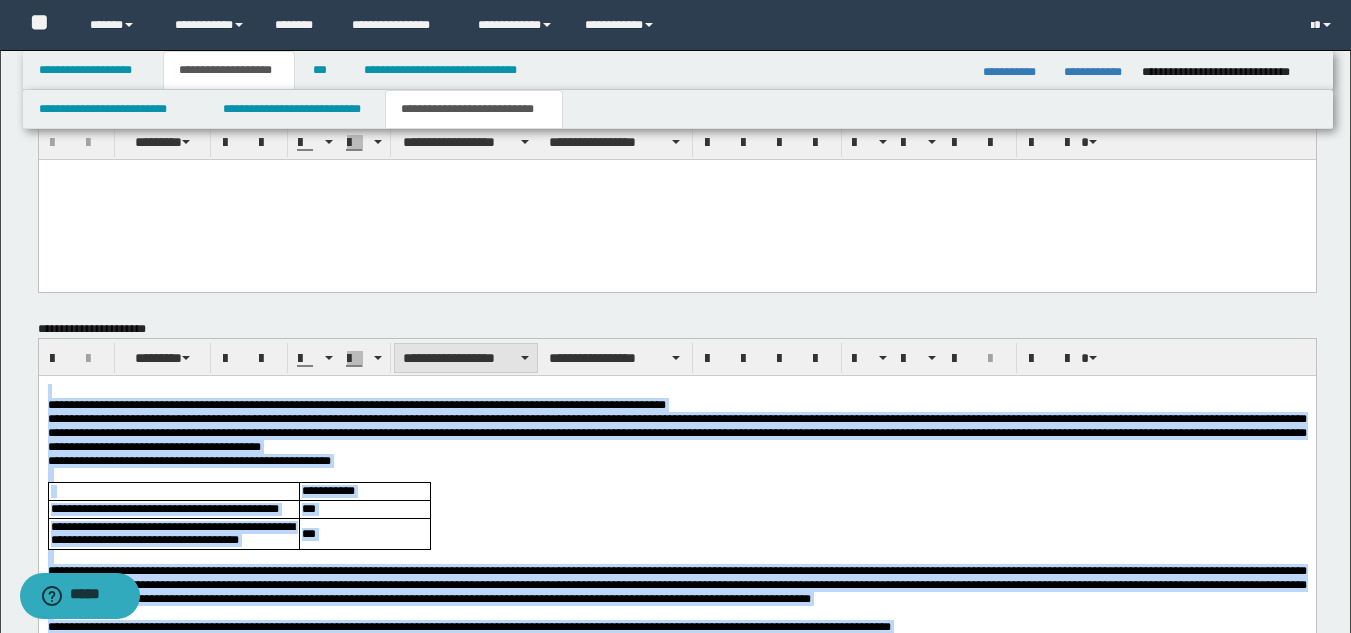 click on "**********" at bounding box center (466, 358) 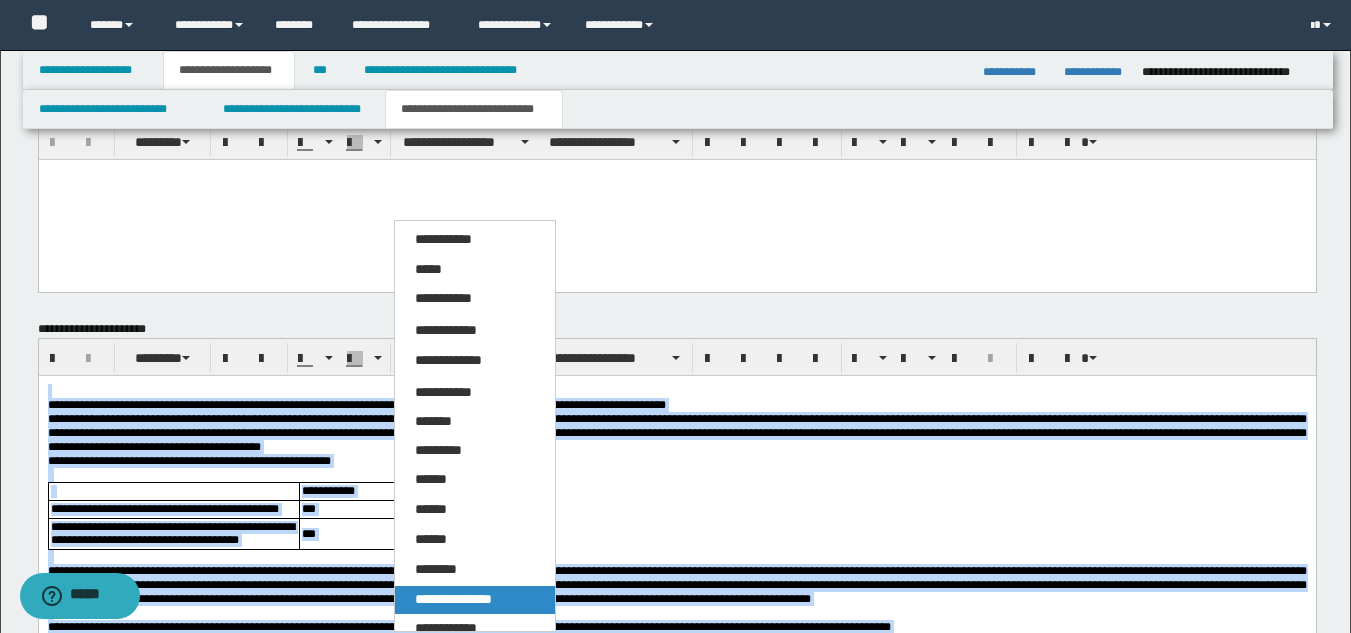 click on "**********" at bounding box center [453, 599] 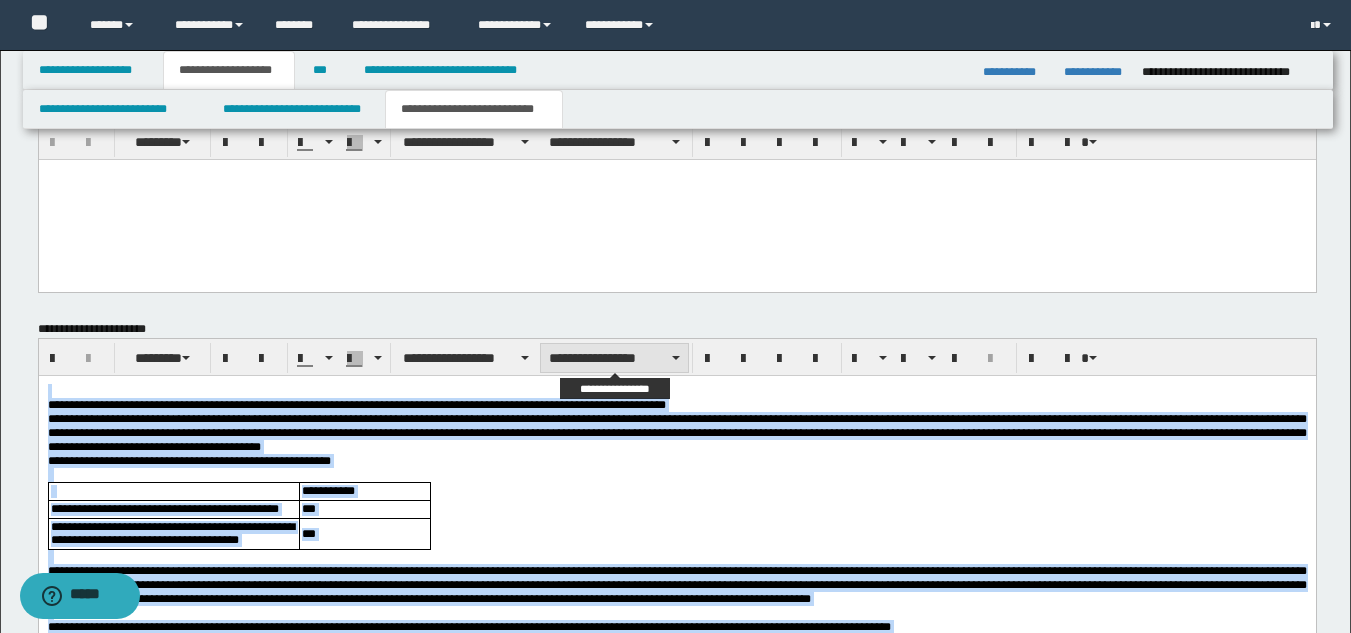 click on "**********" at bounding box center [614, 358] 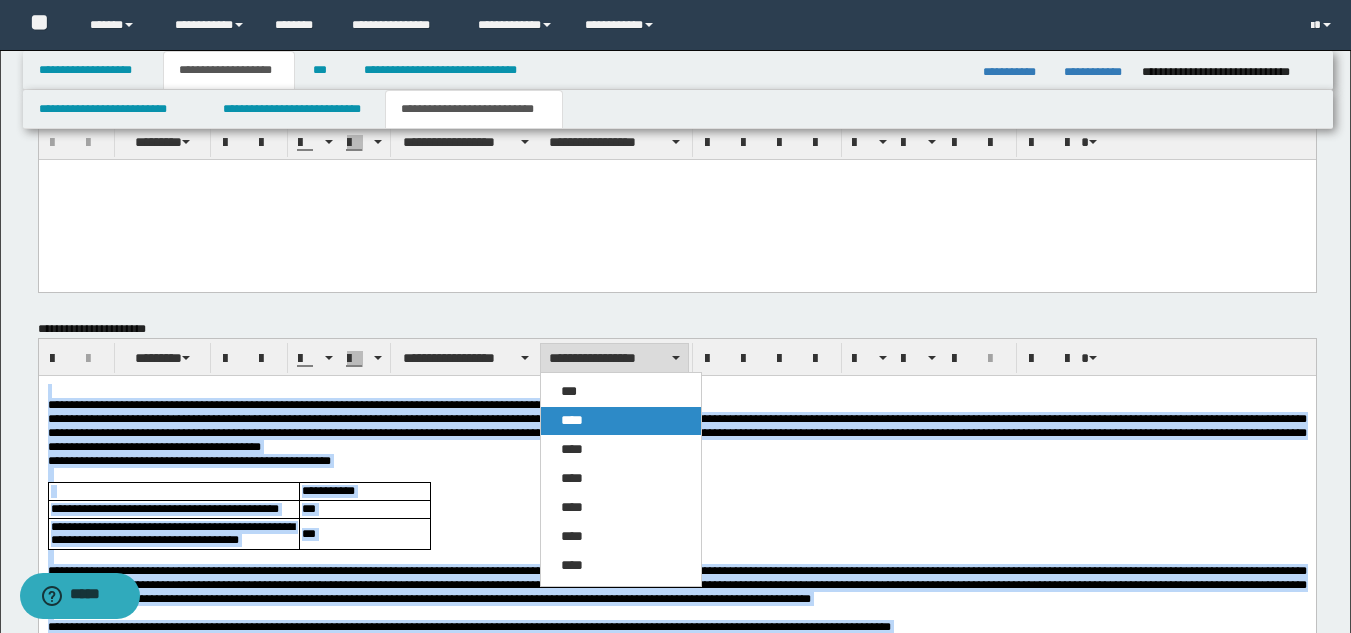 click on "****" at bounding box center (621, 421) 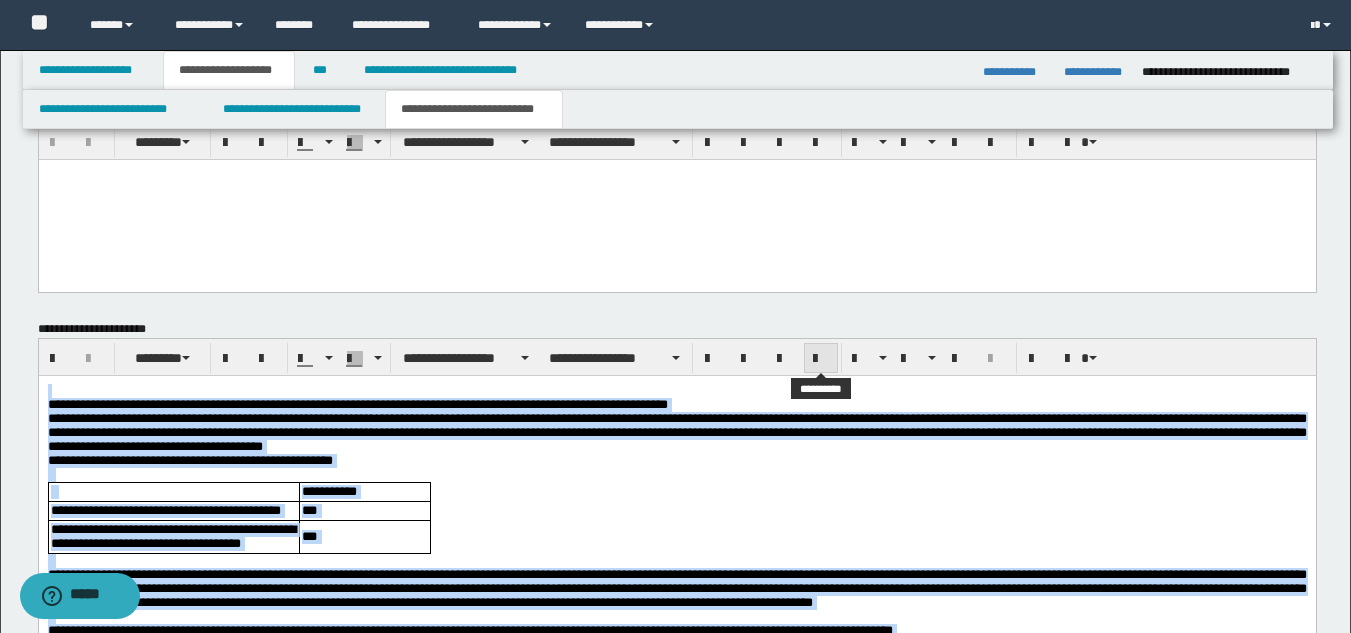 click at bounding box center (821, 358) 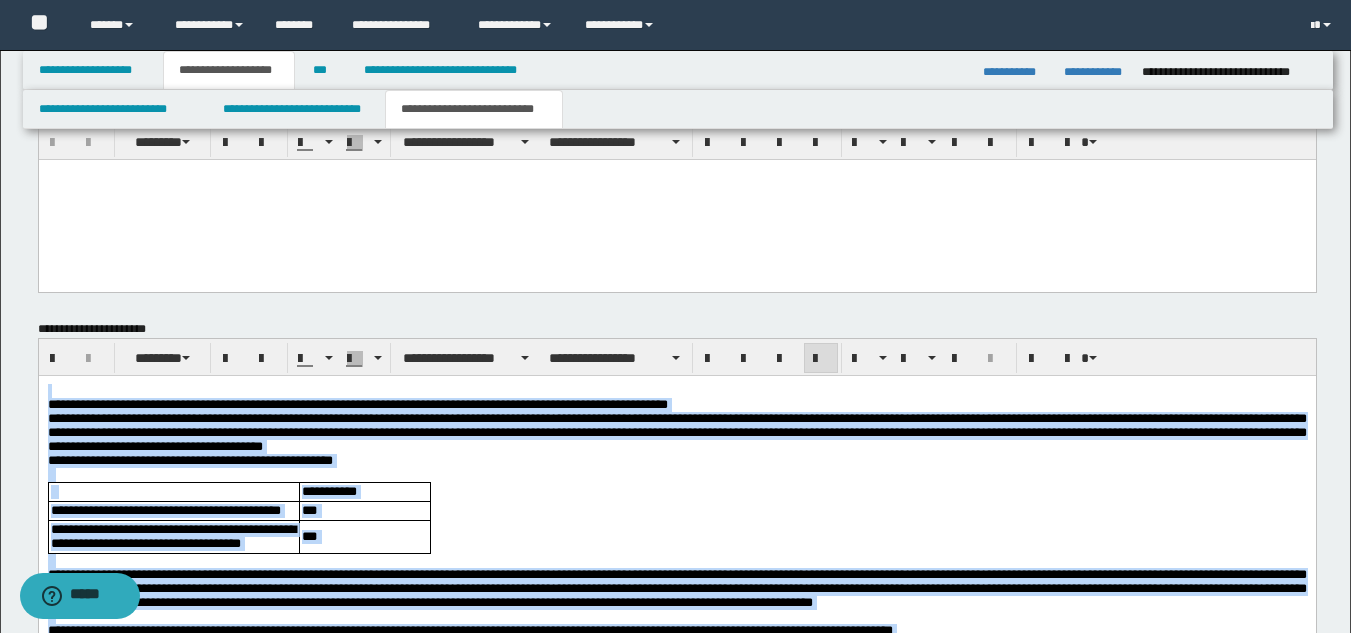 click on "**********" at bounding box center [676, 405] 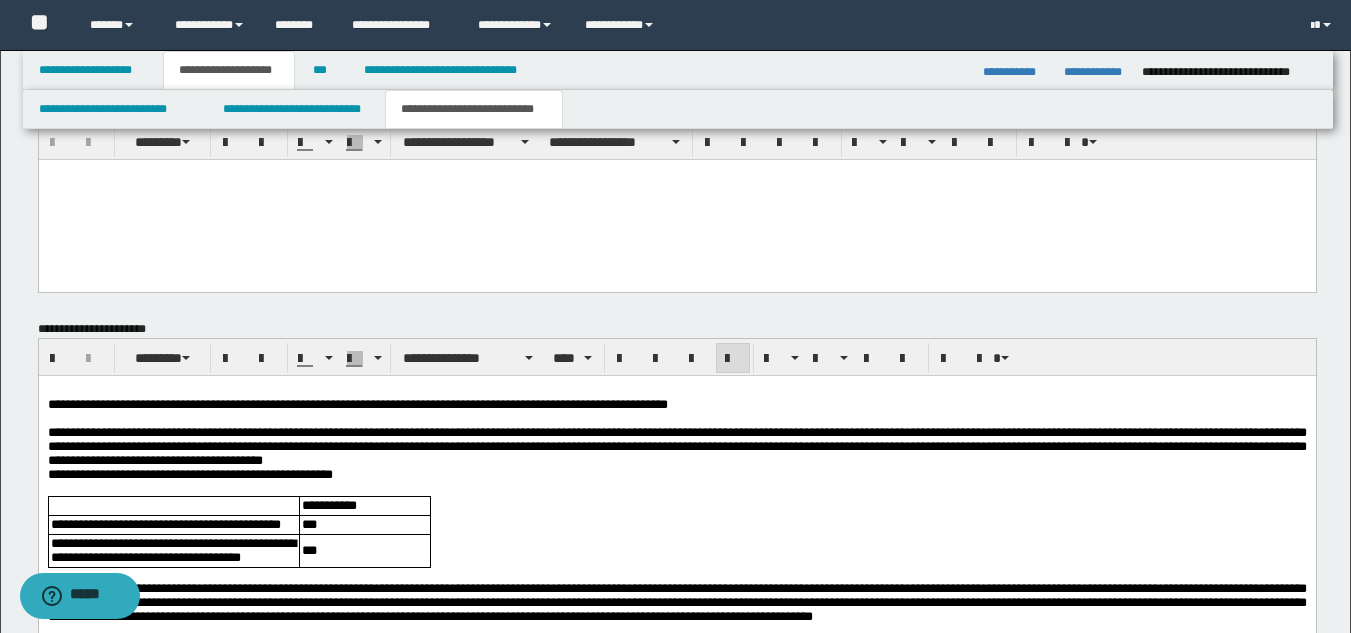 click on "**********" at bounding box center (676, 447) 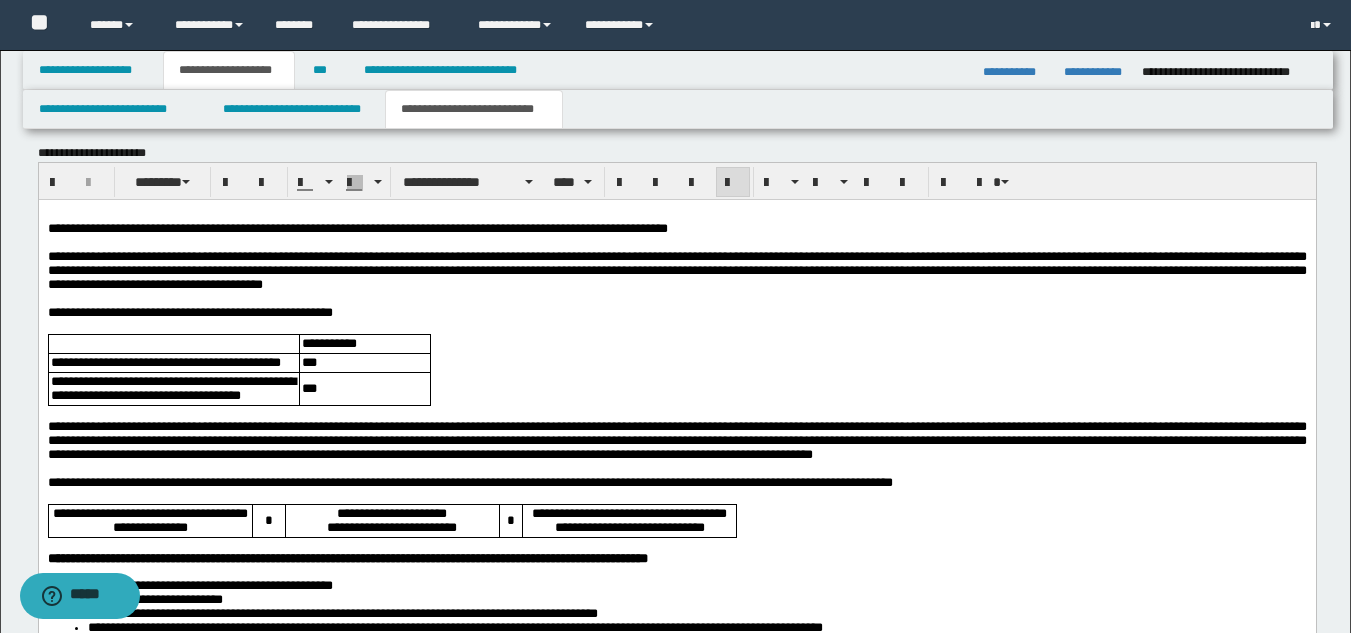 scroll, scrollTop: 1646, scrollLeft: 0, axis: vertical 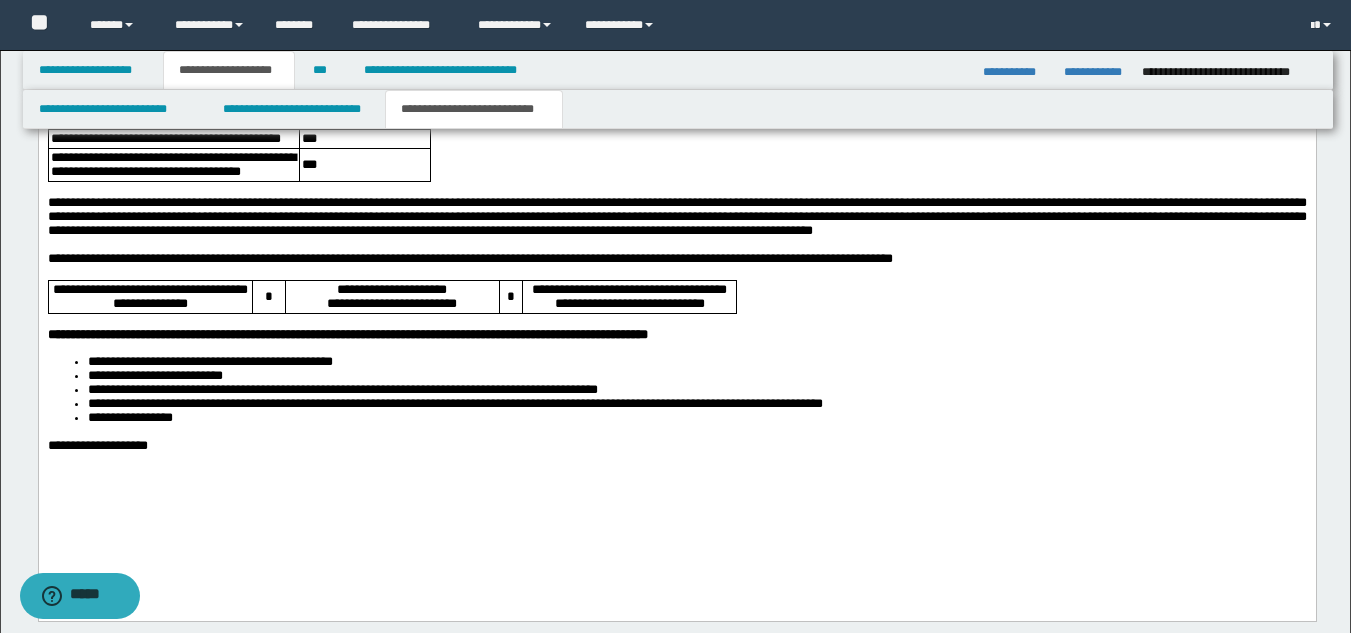 click on "**********" at bounding box center (696, 419) 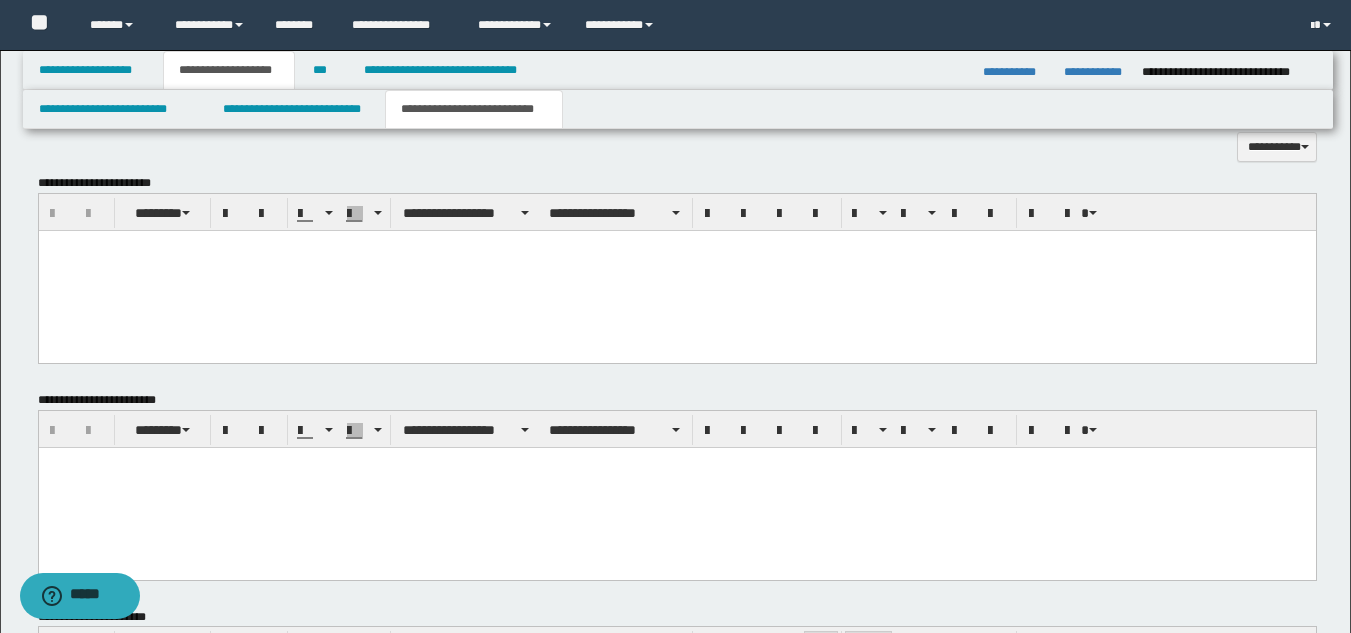 scroll, scrollTop: 946, scrollLeft: 0, axis: vertical 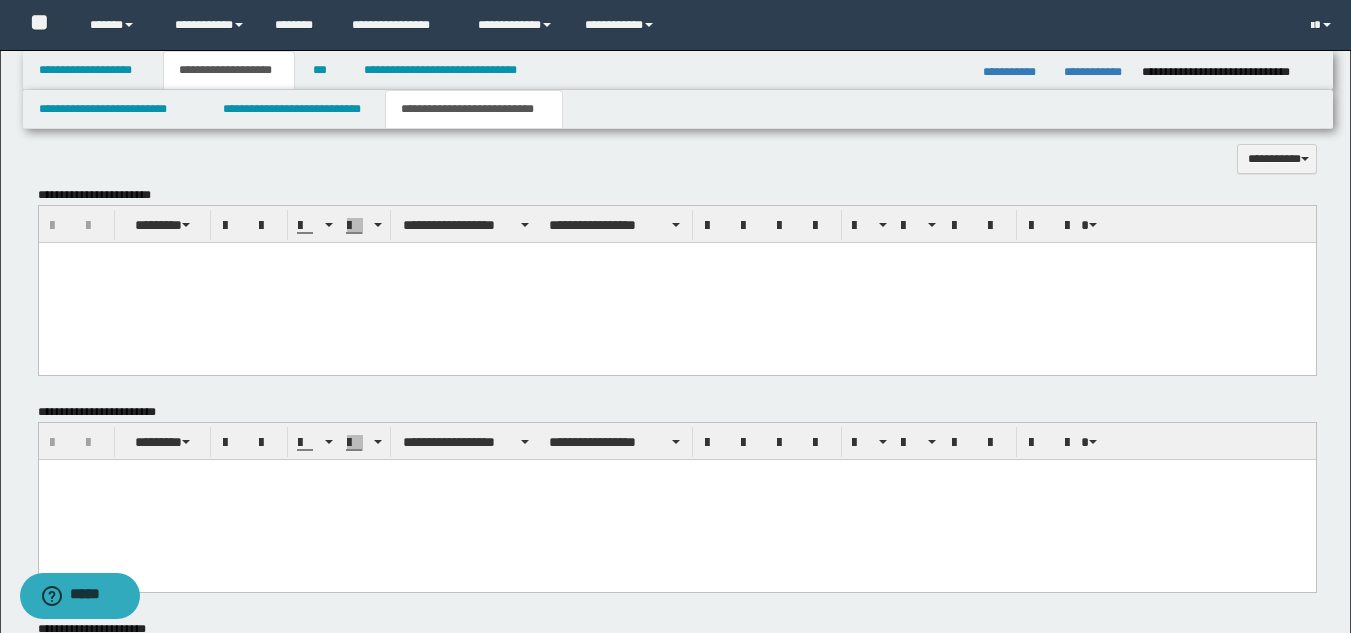 click at bounding box center [676, 282] 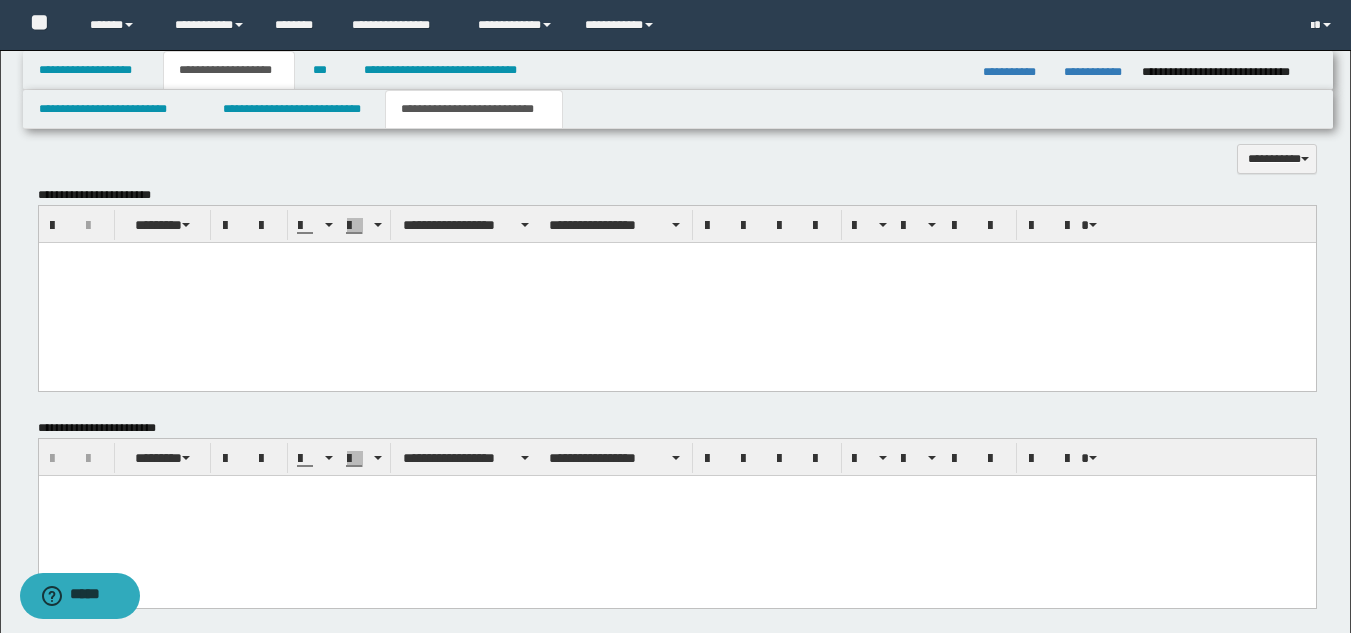 paste 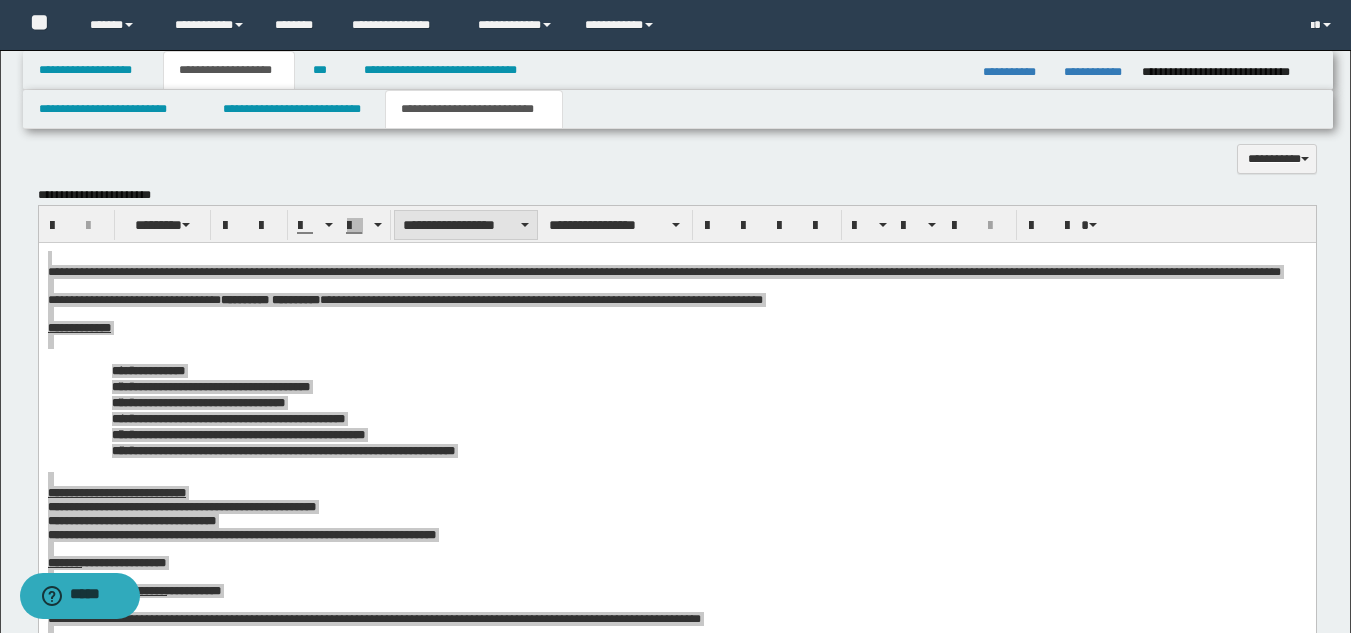 click on "**********" at bounding box center [677, 224] 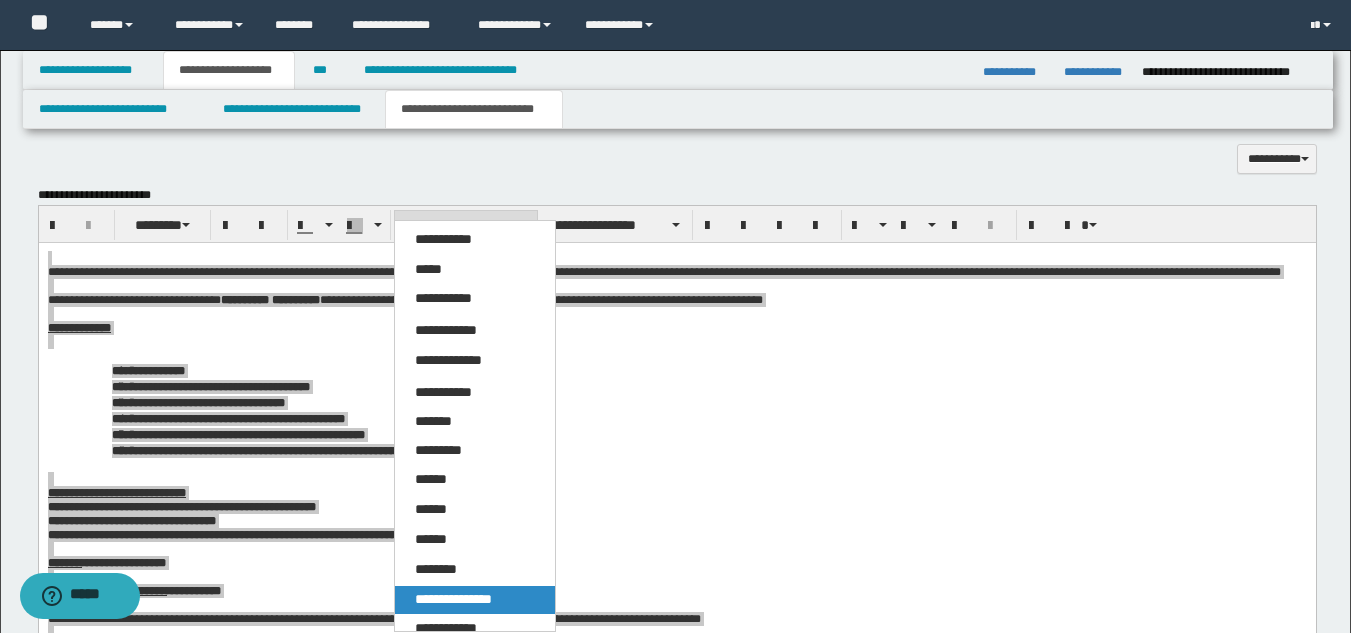 drag, startPoint x: 467, startPoint y: 587, endPoint x: 396, endPoint y: 343, distance: 254.12006 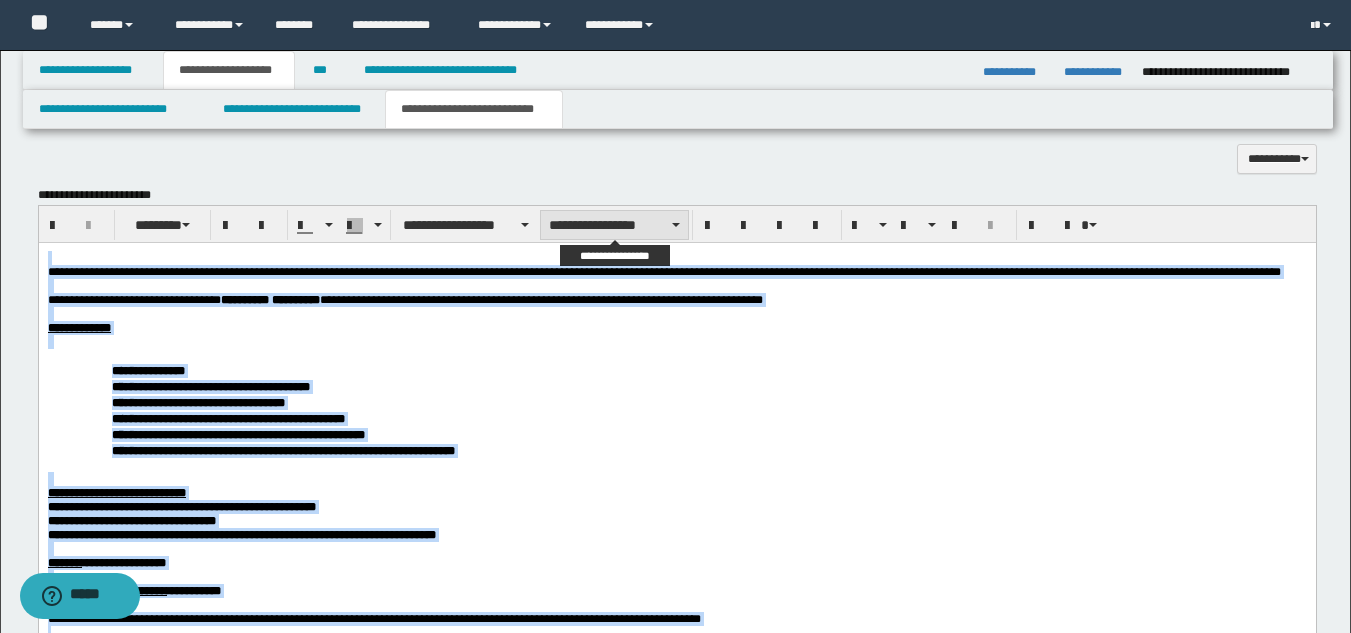 click on "**********" at bounding box center (614, 225) 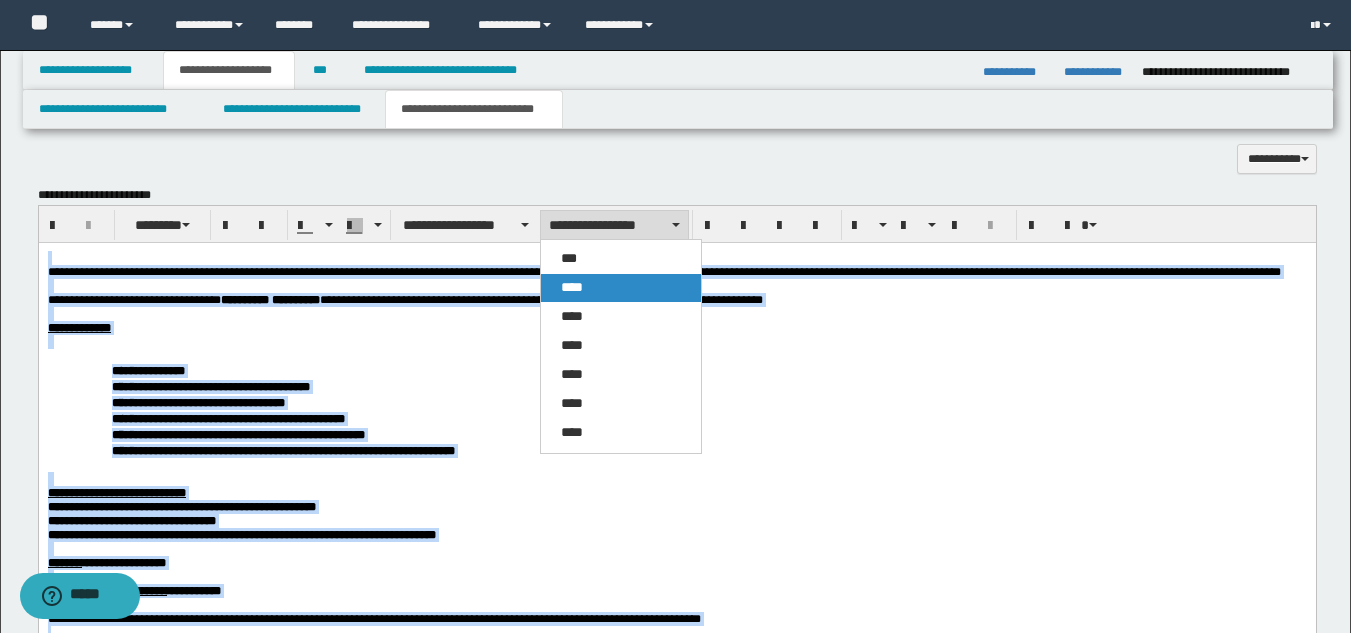 click on "****" at bounding box center [621, 288] 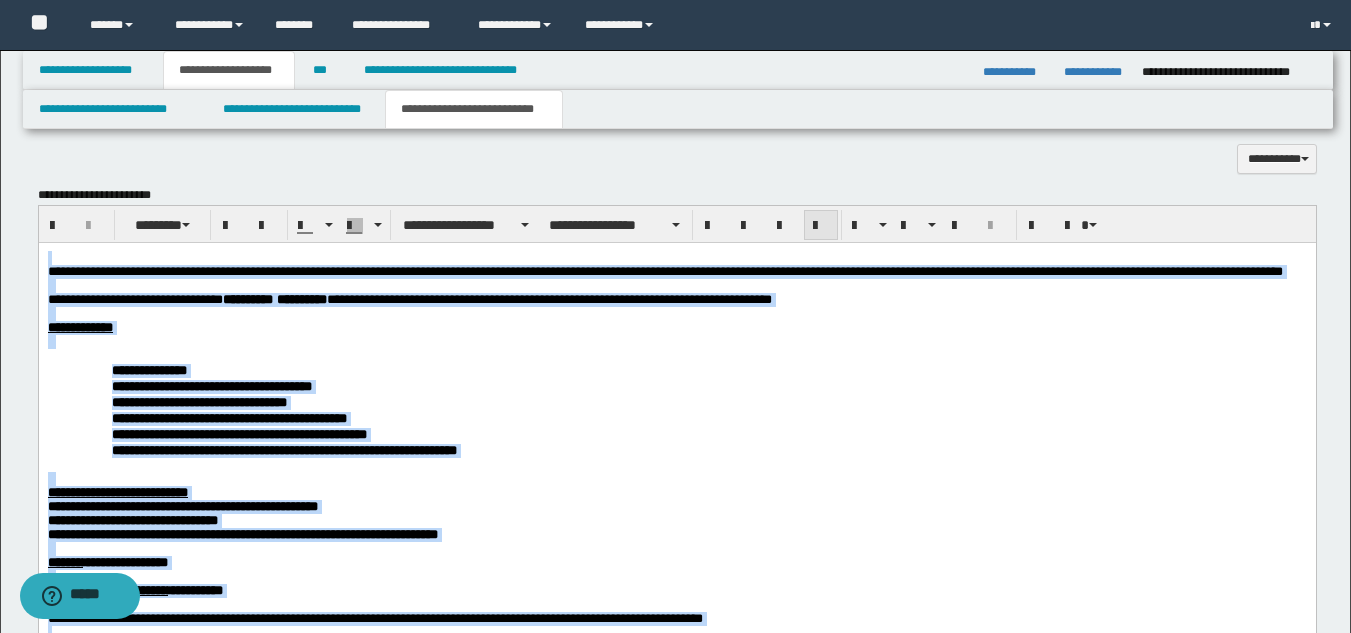 click at bounding box center (821, 226) 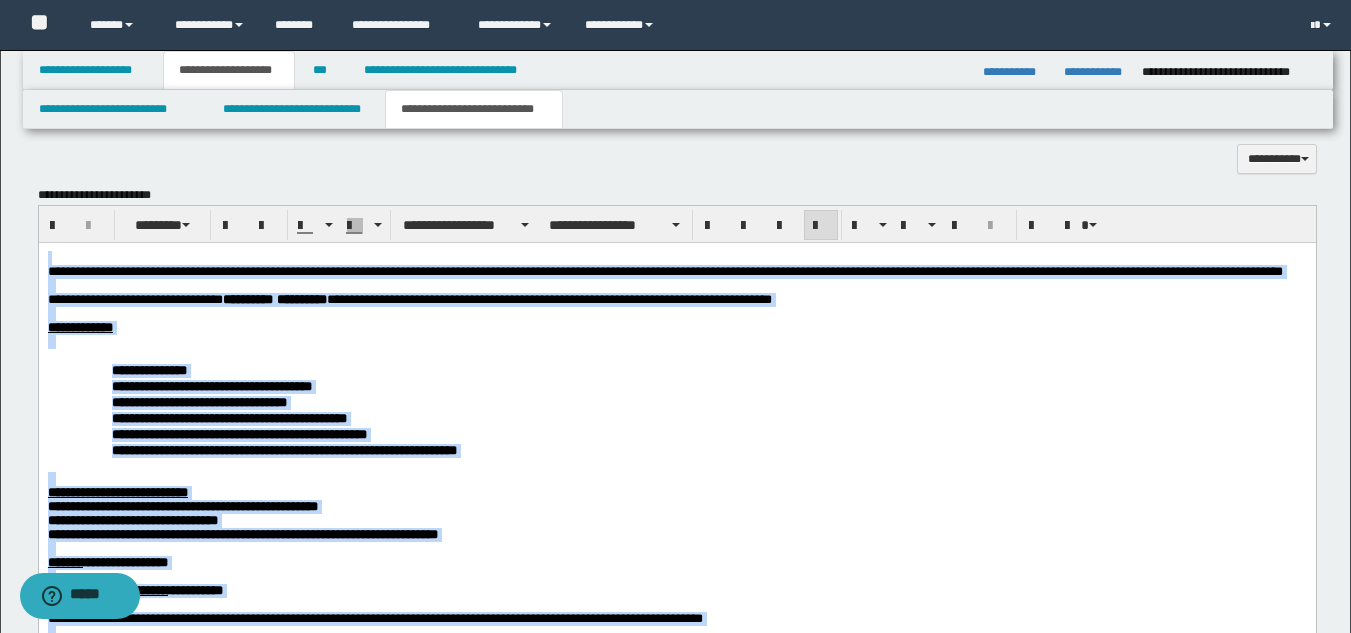 click at bounding box center [676, 341] 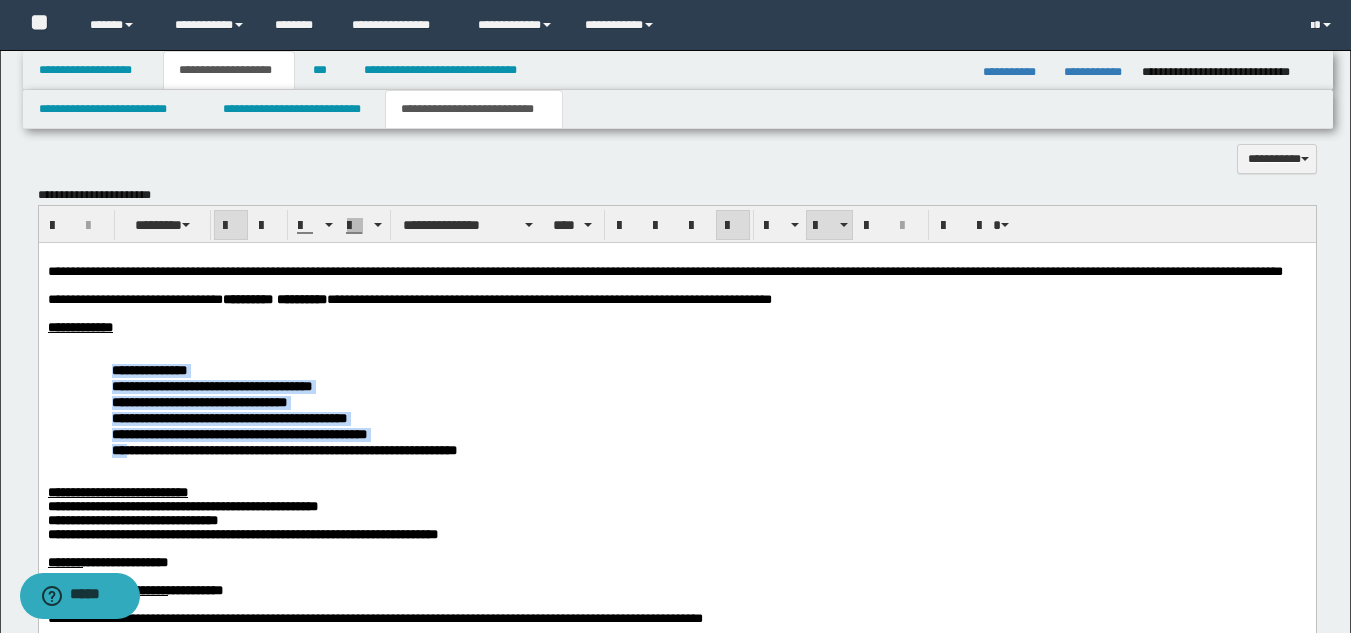 drag, startPoint x: 112, startPoint y: 390, endPoint x: 135, endPoint y: 478, distance: 90.95603 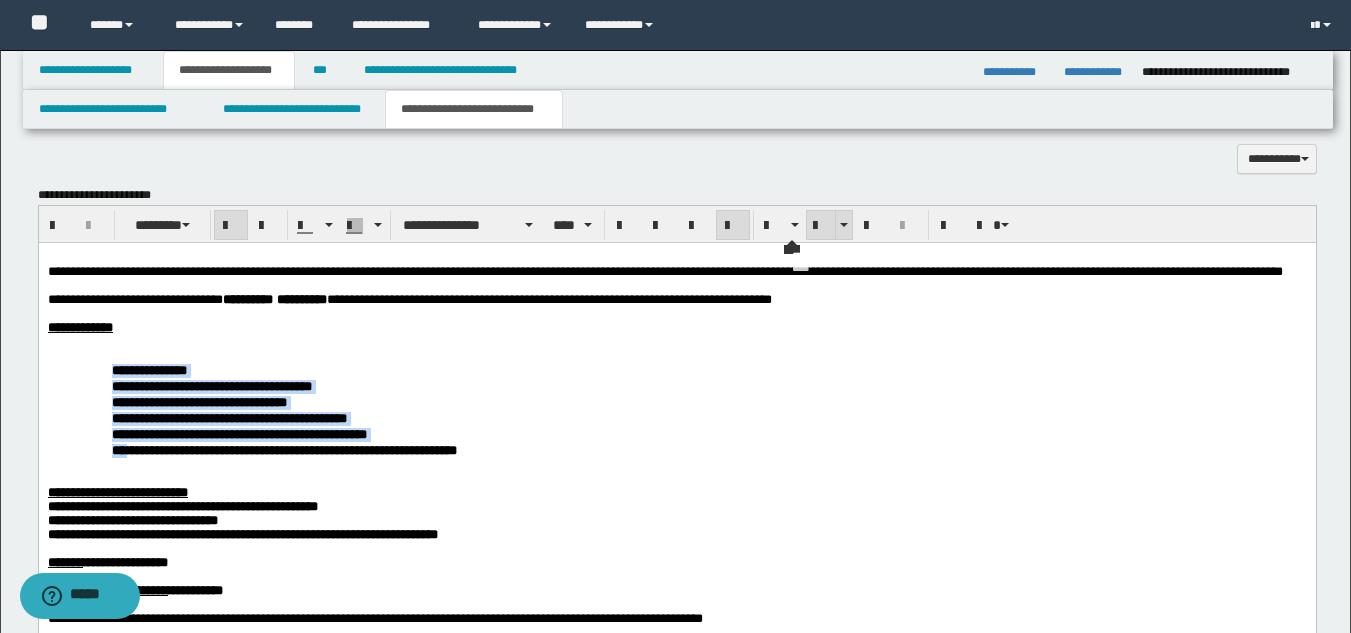 click at bounding box center [821, 226] 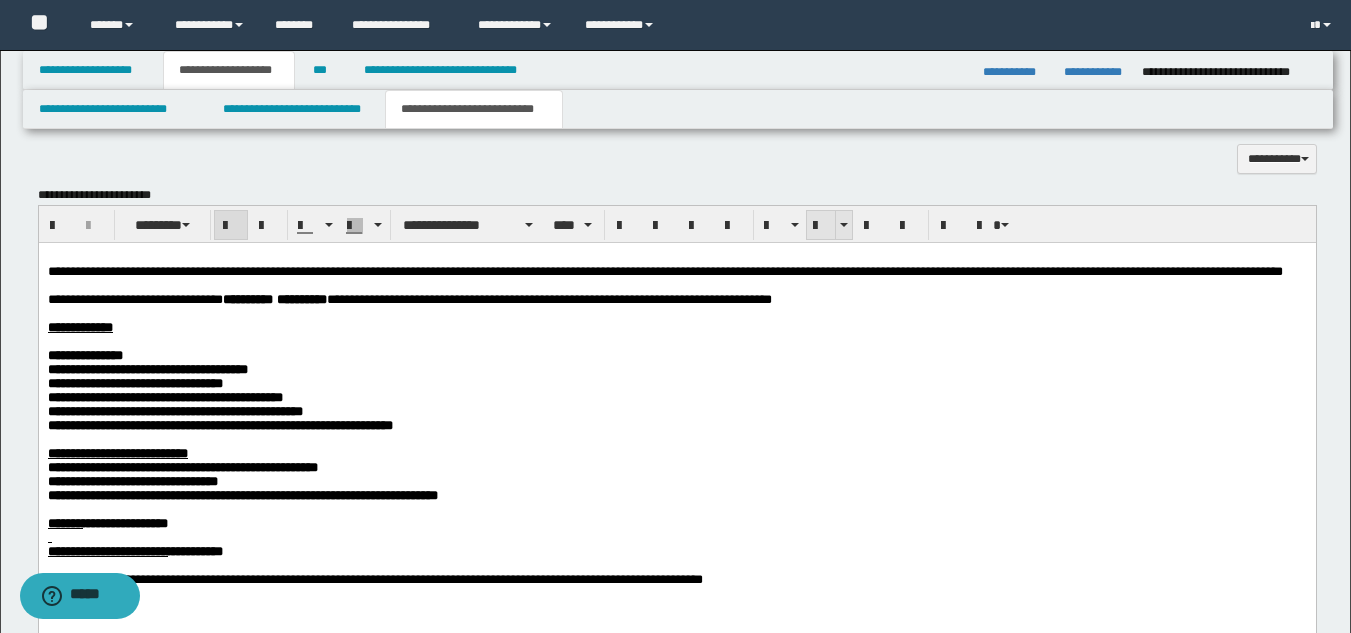 click at bounding box center [821, 226] 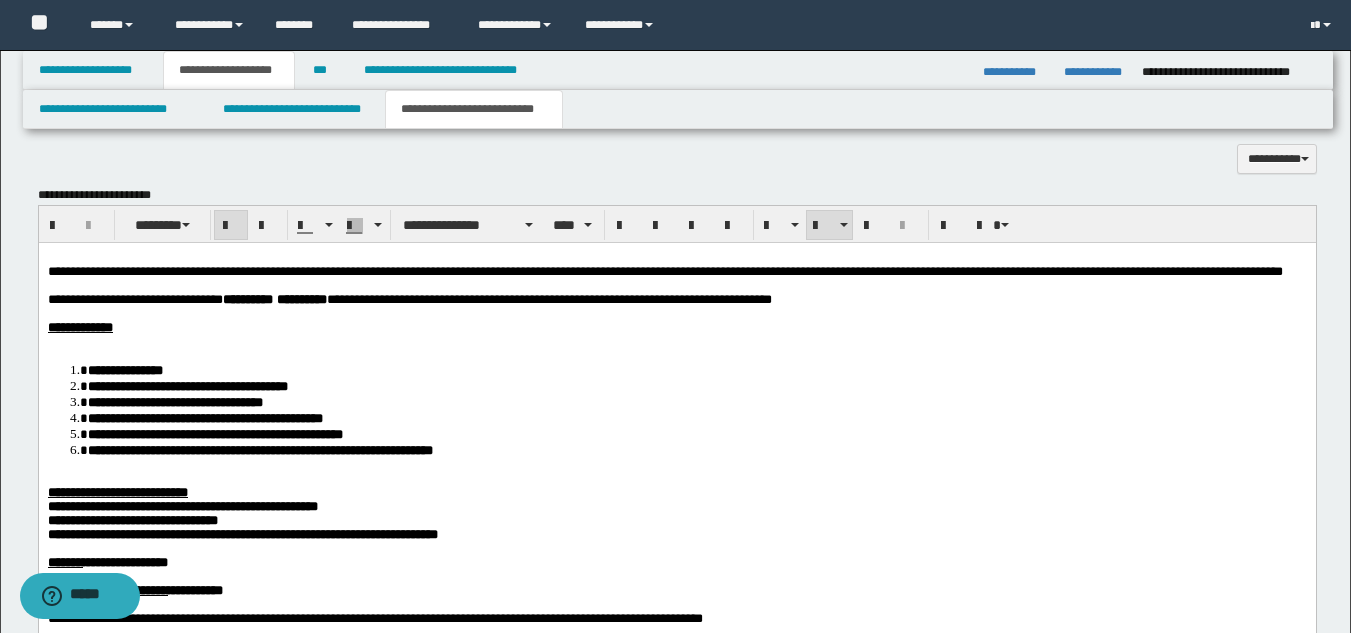click at bounding box center (676, 341) 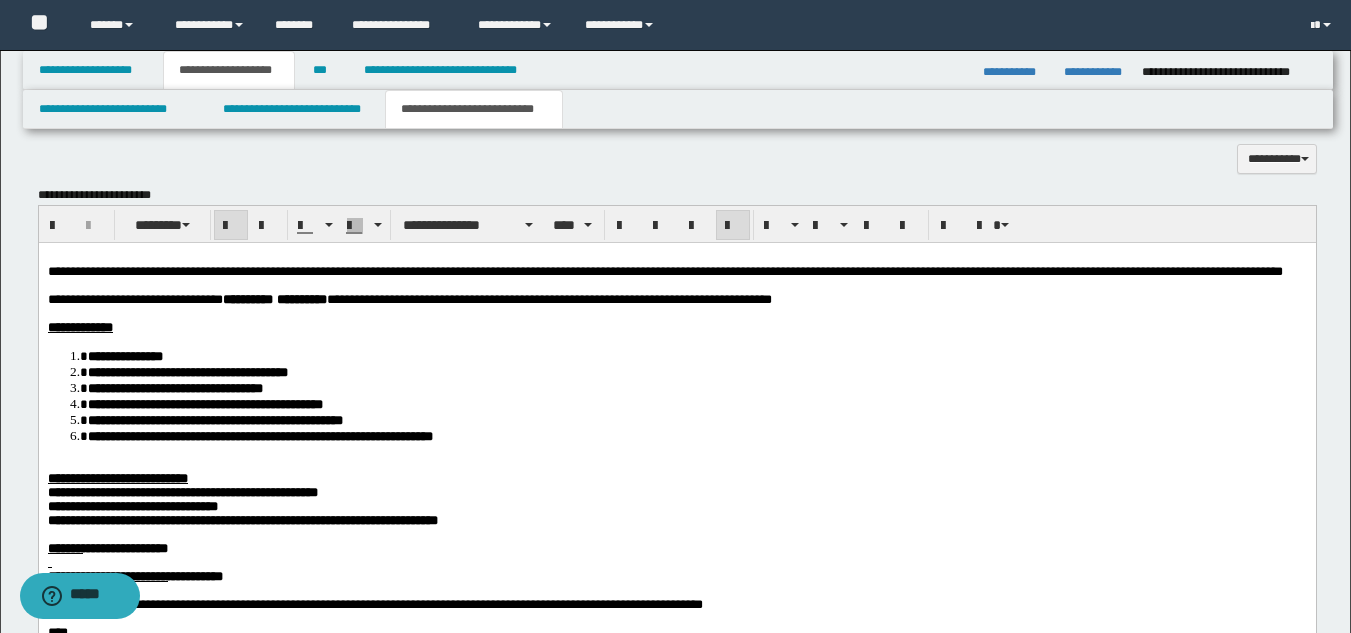 click on "**********" at bounding box center (676, 469) 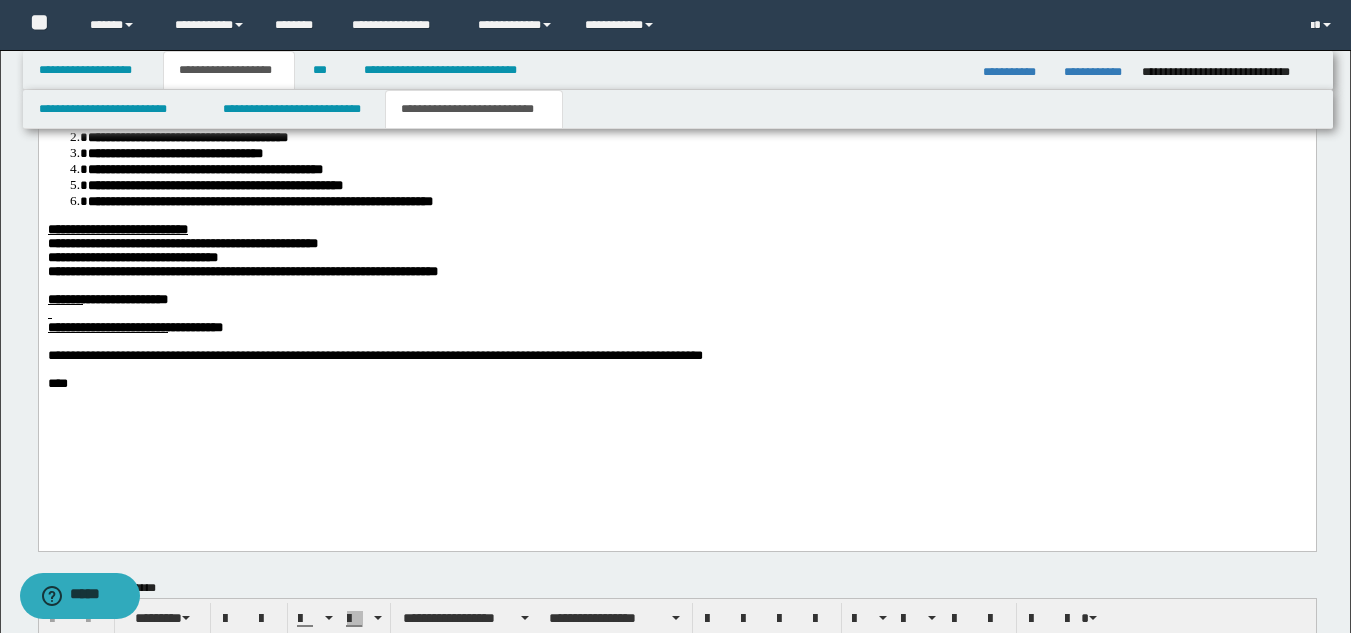 scroll, scrollTop: 1146, scrollLeft: 0, axis: vertical 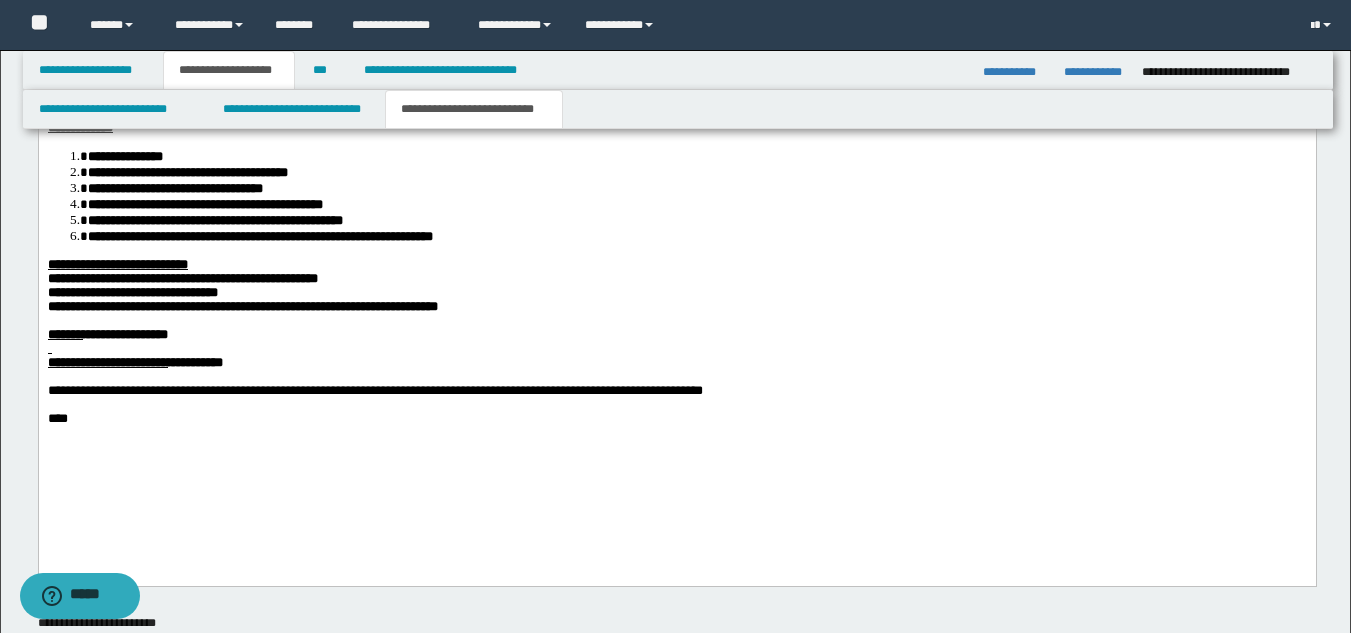 click at bounding box center (676, 348) 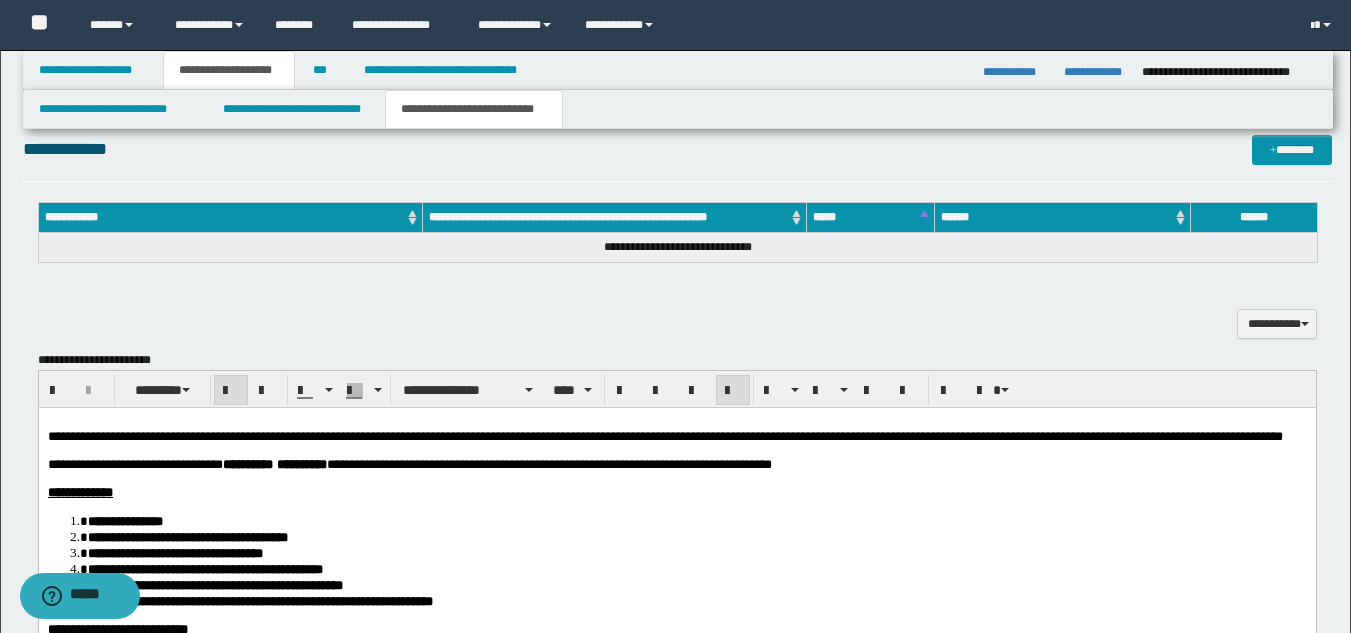 scroll, scrollTop: 746, scrollLeft: 0, axis: vertical 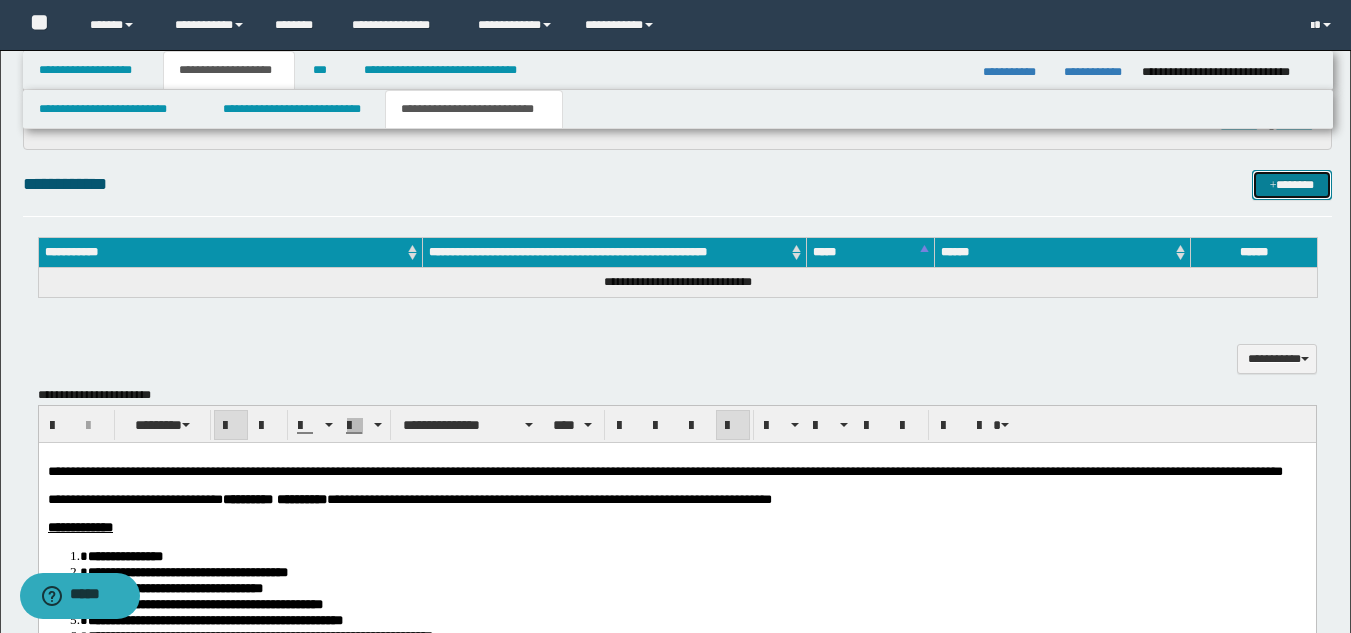 drag, startPoint x: 1273, startPoint y: 189, endPoint x: 1152, endPoint y: 198, distance: 121.33425 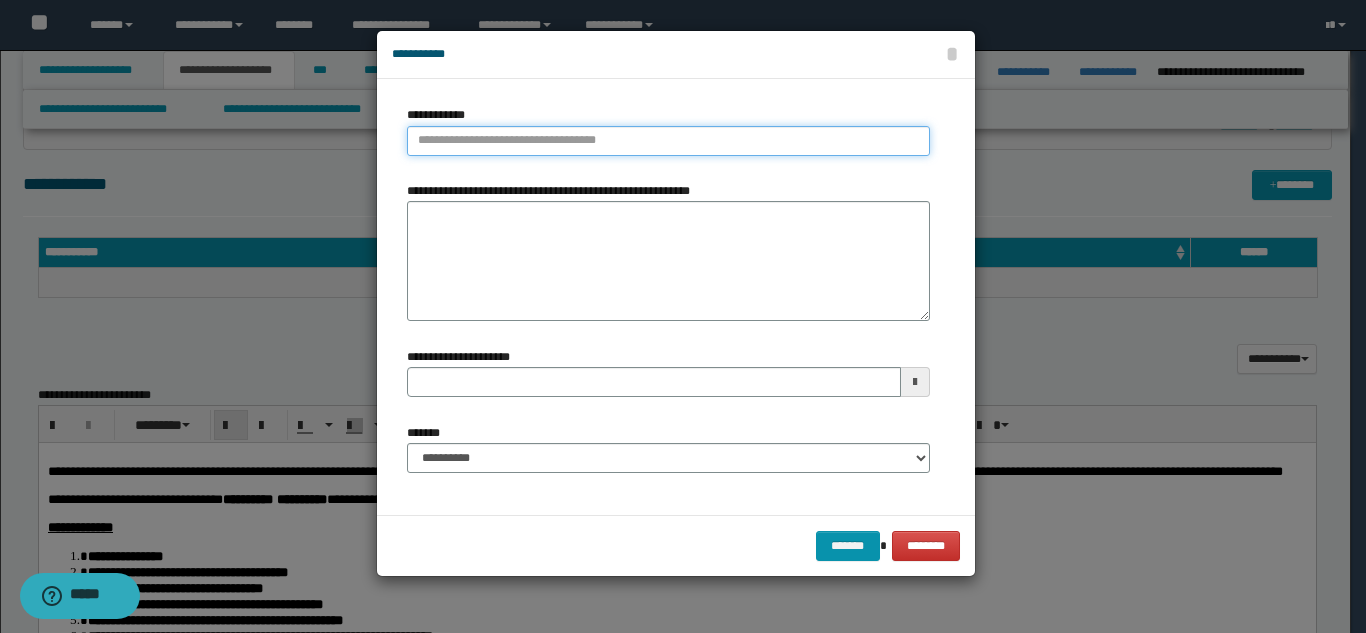 click on "**********" at bounding box center (668, 141) 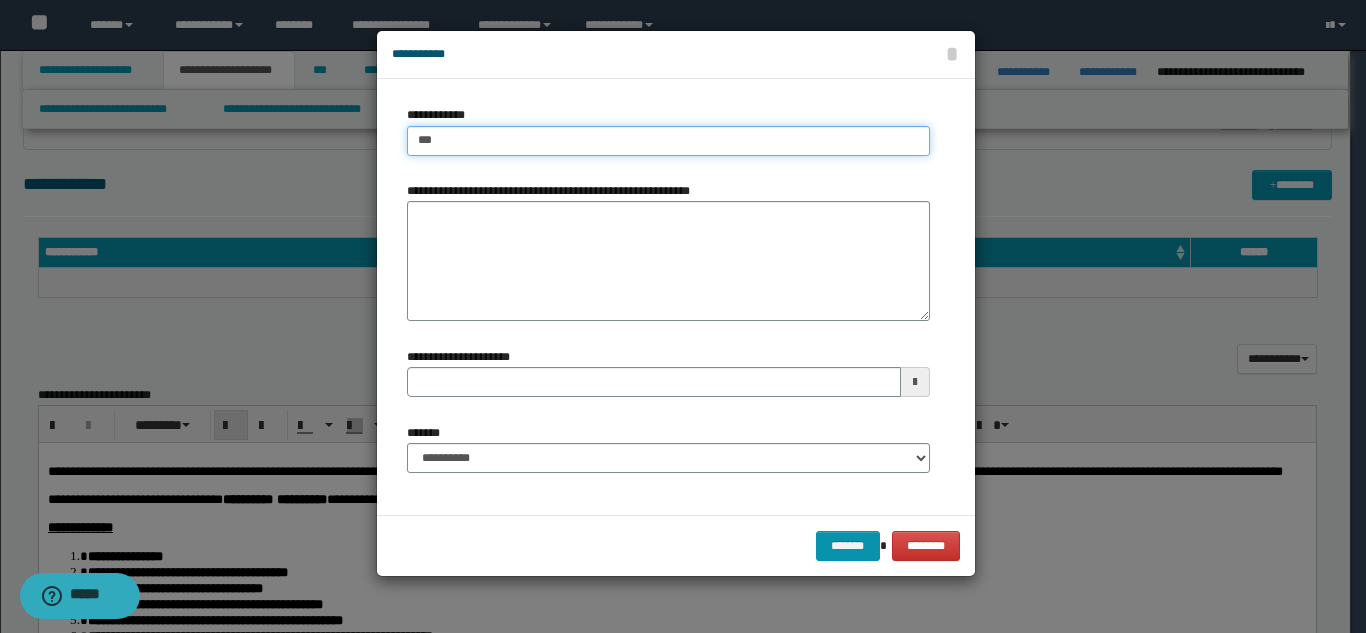type on "****" 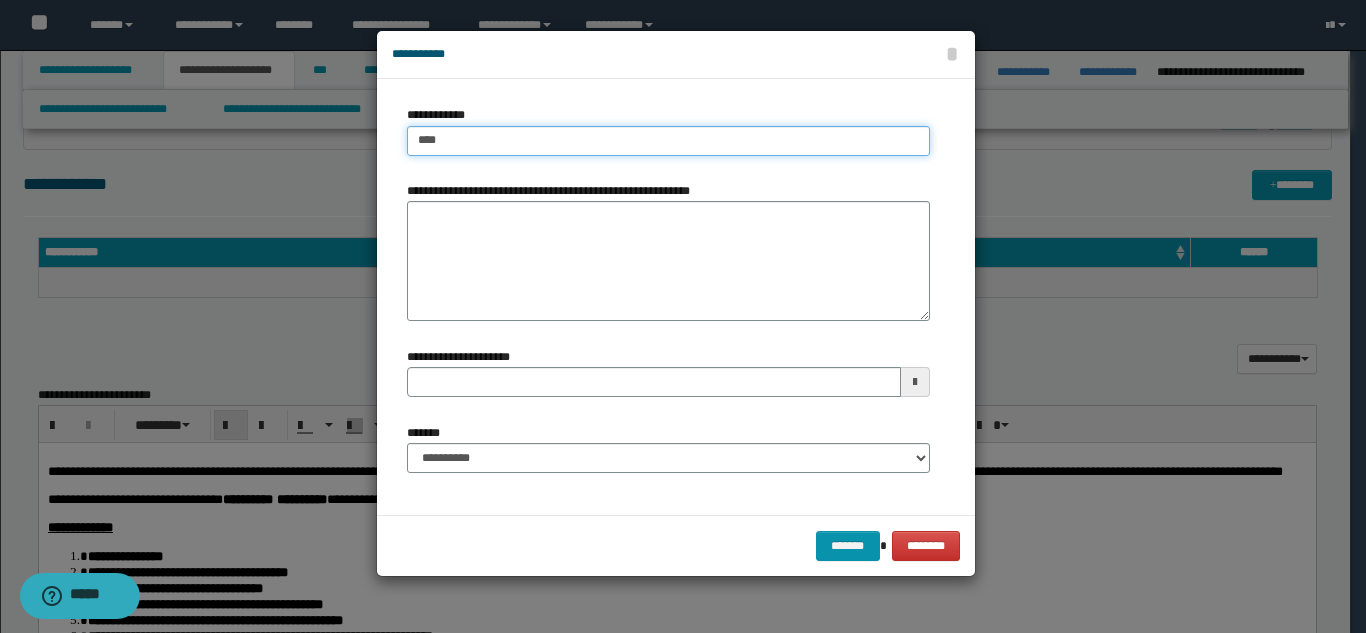 type on "****" 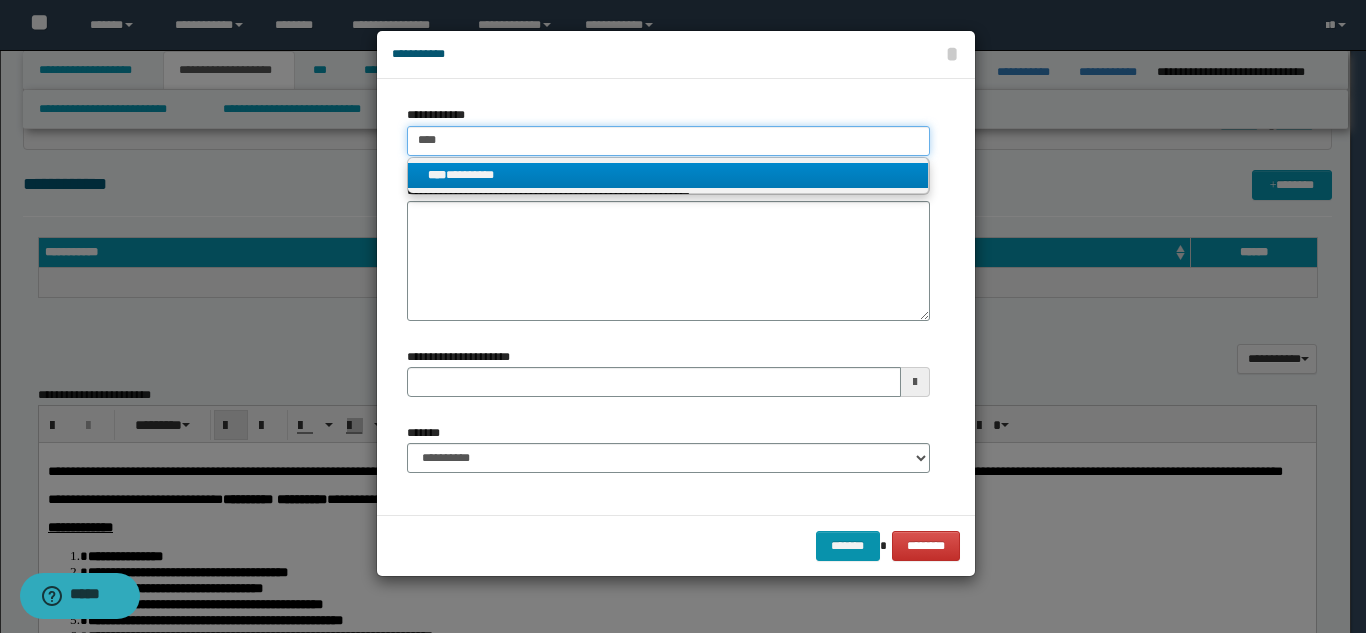 type on "****" 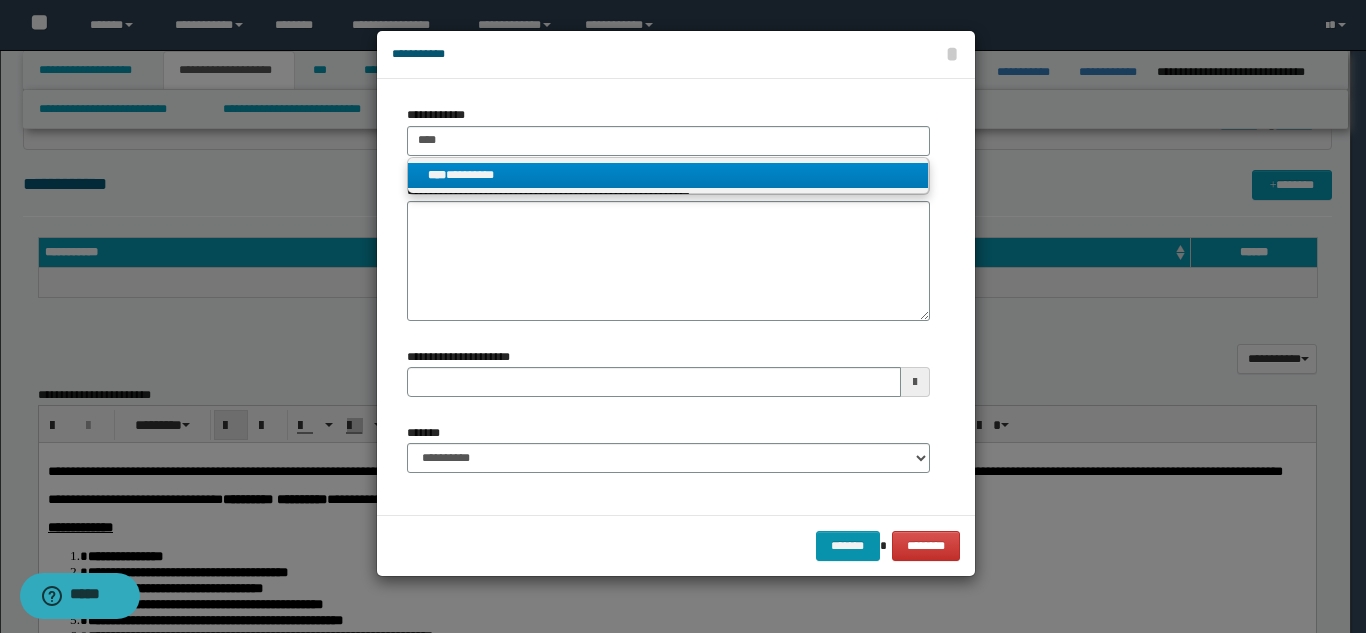 click on "**** *********" at bounding box center (668, 175) 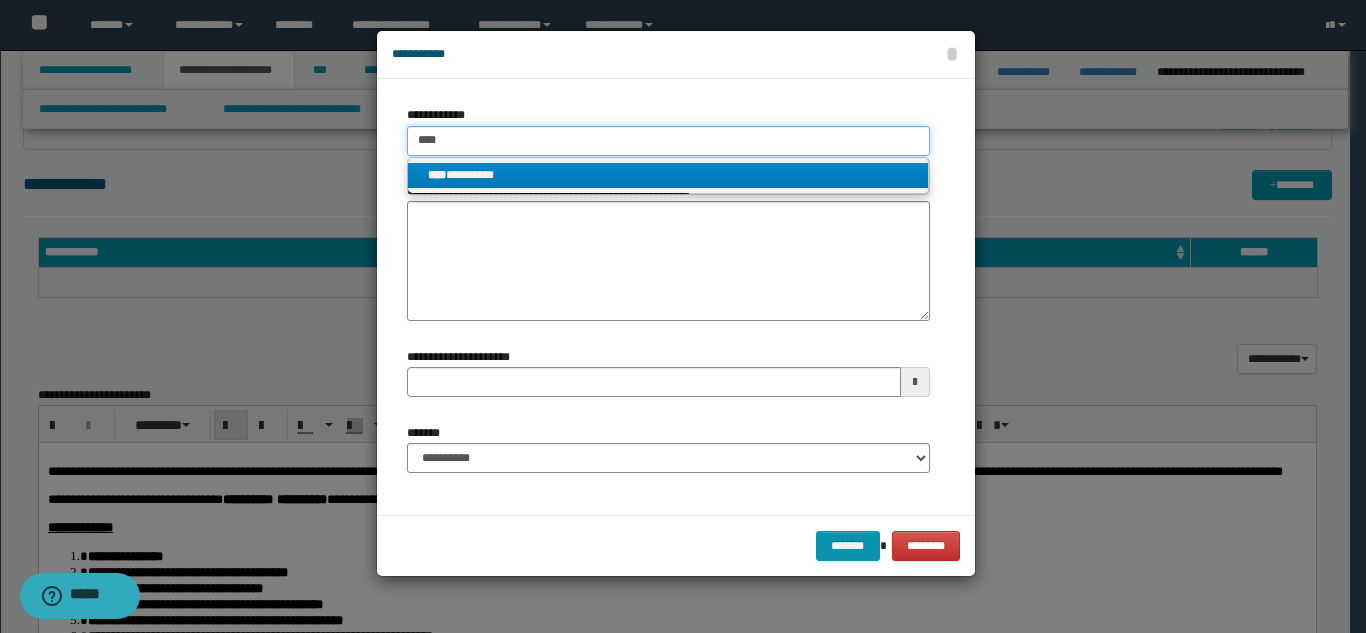 type 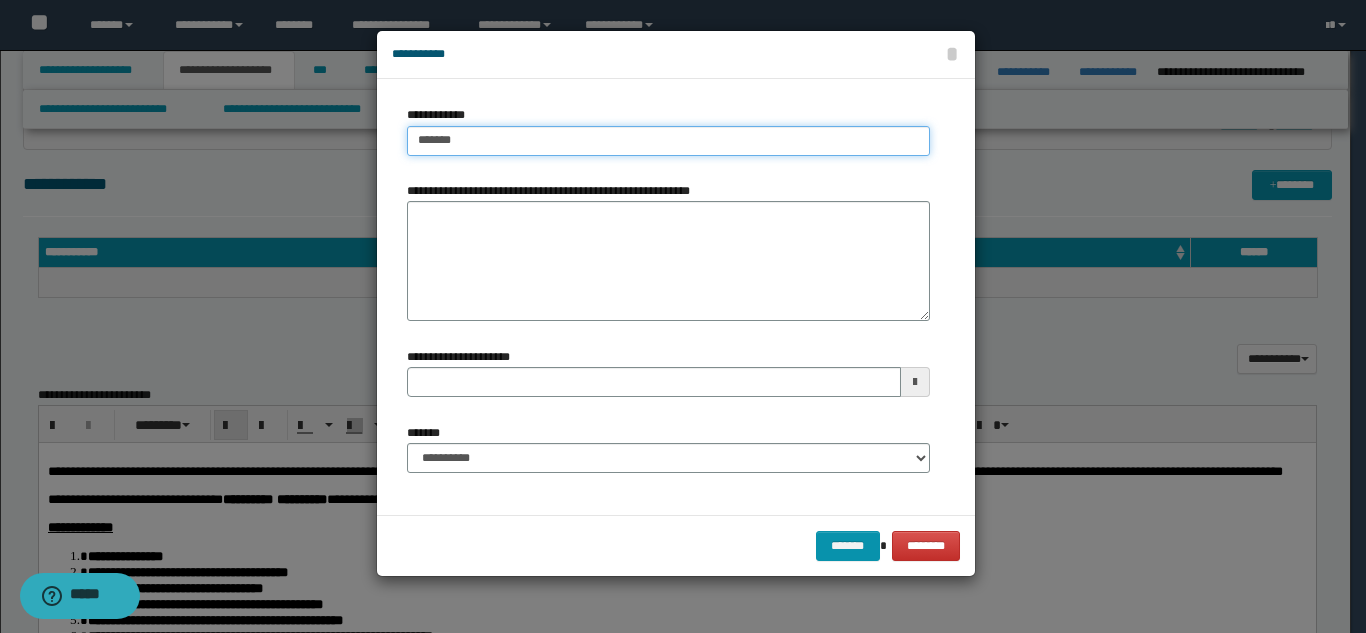 type on "*******" 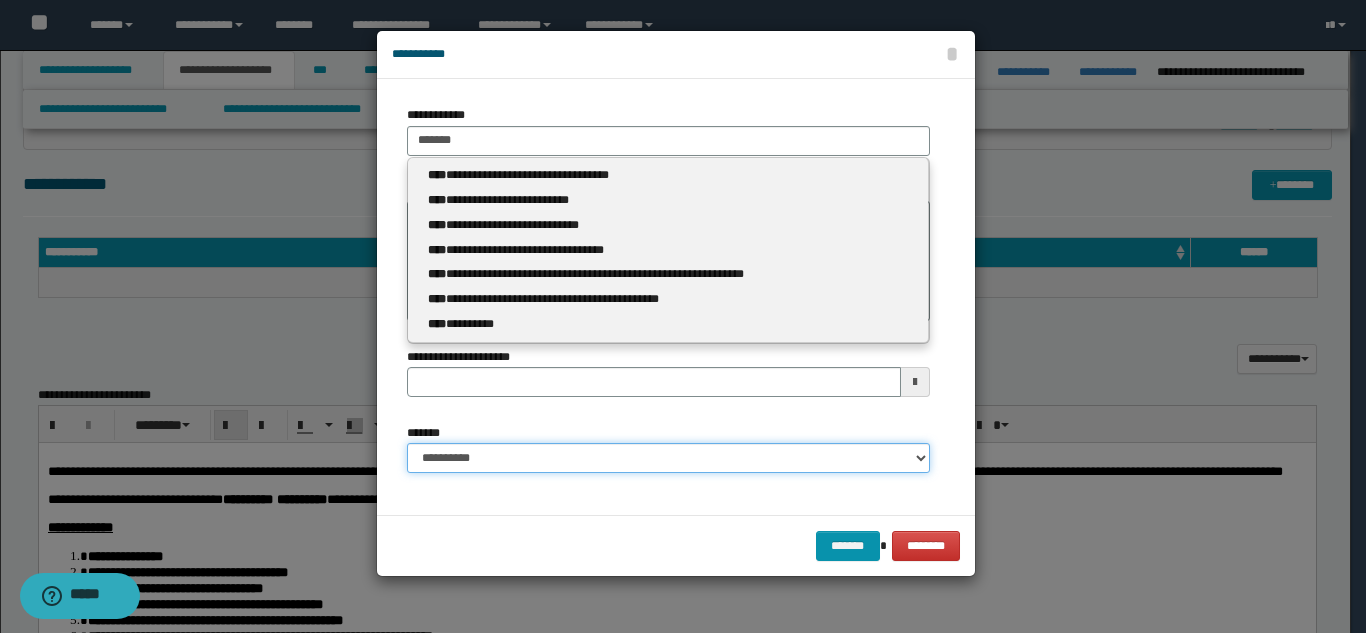 type 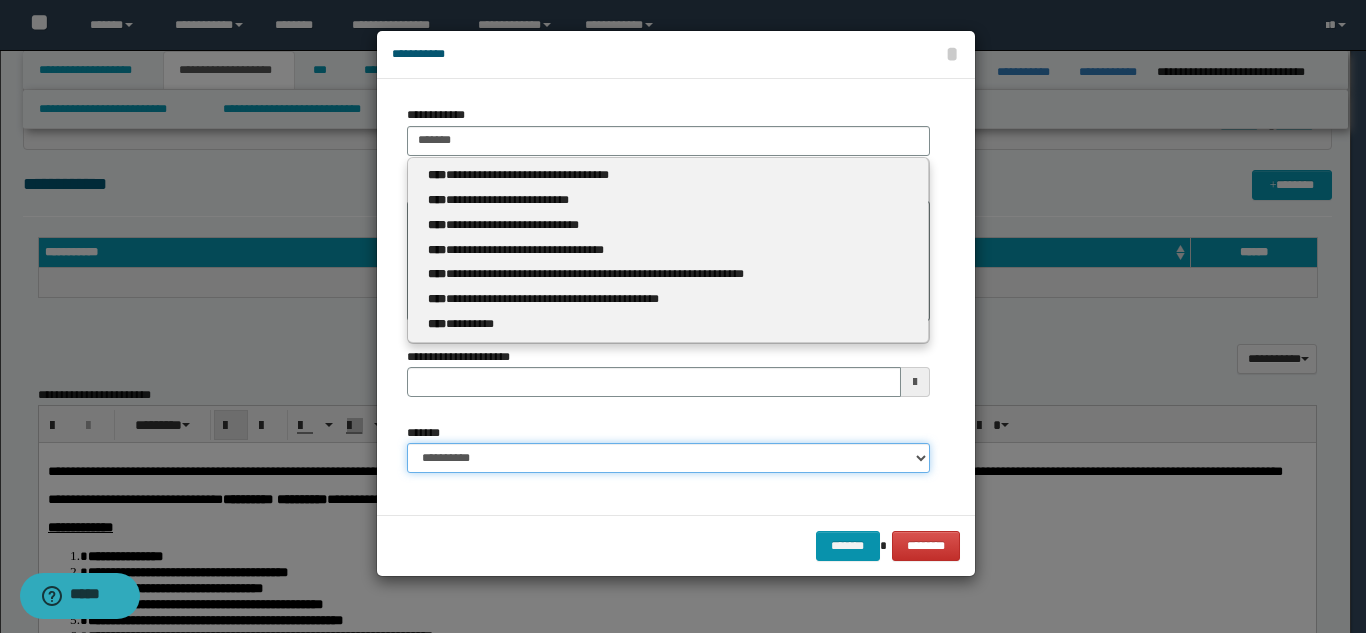 click on "**********" at bounding box center [668, 458] 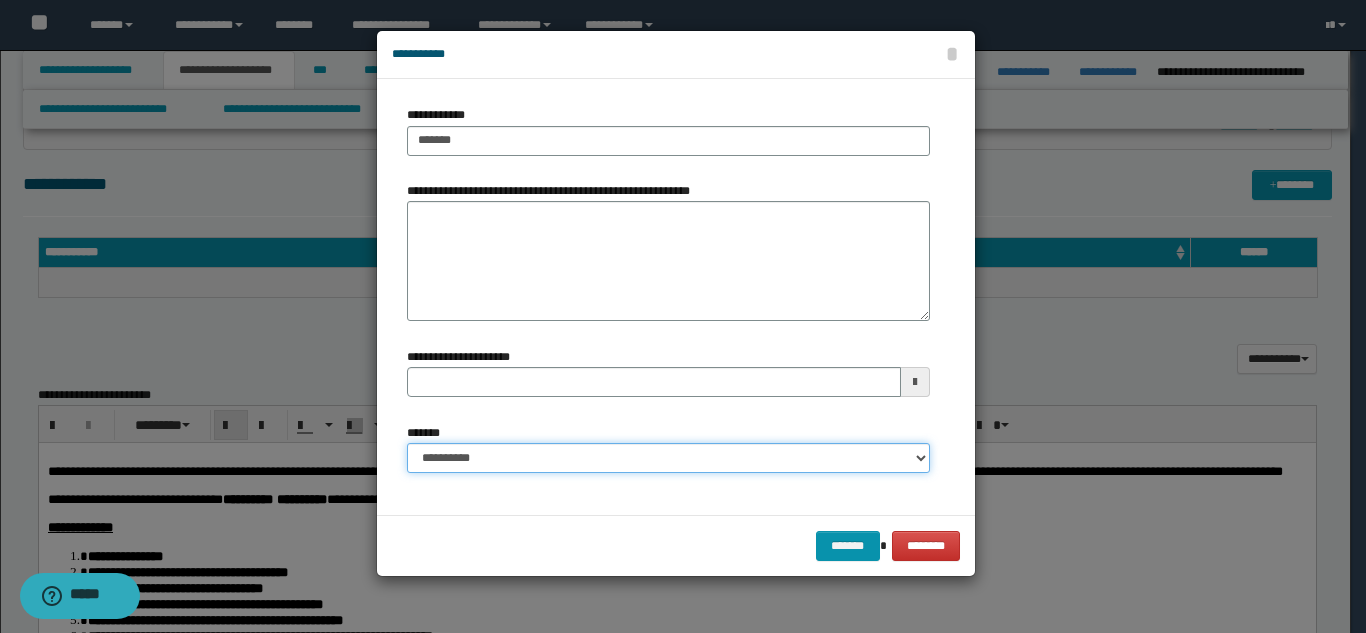 select on "*" 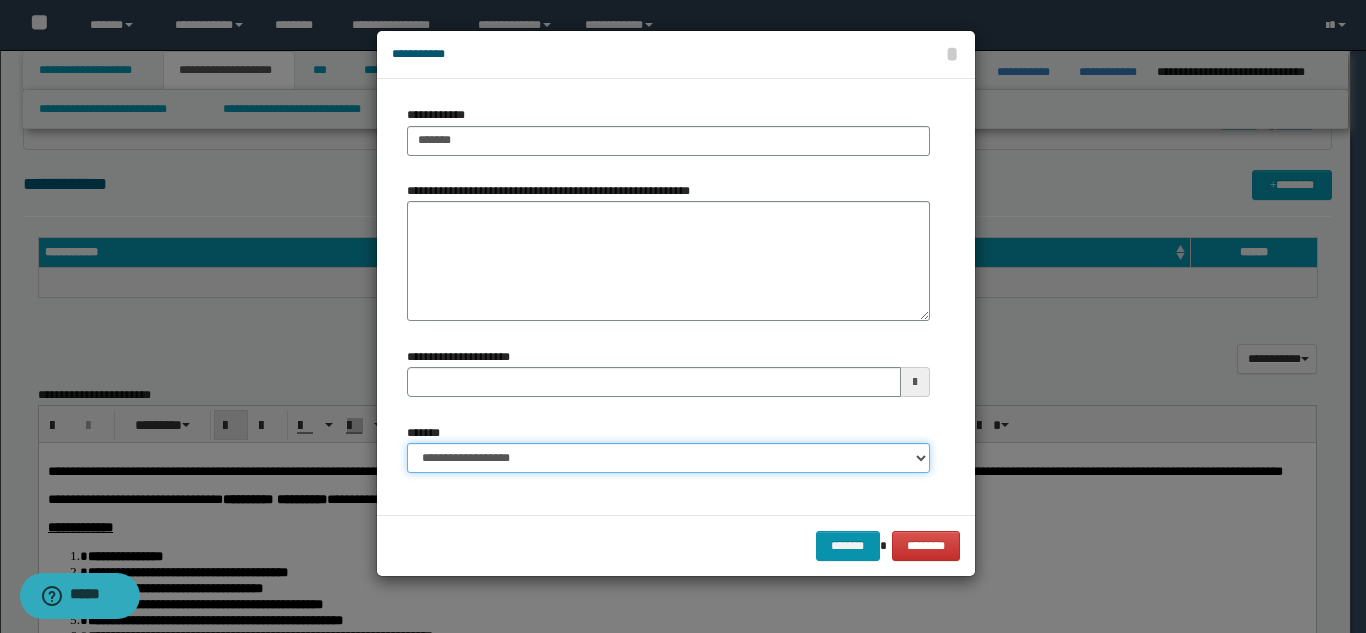click on "**********" at bounding box center (668, 458) 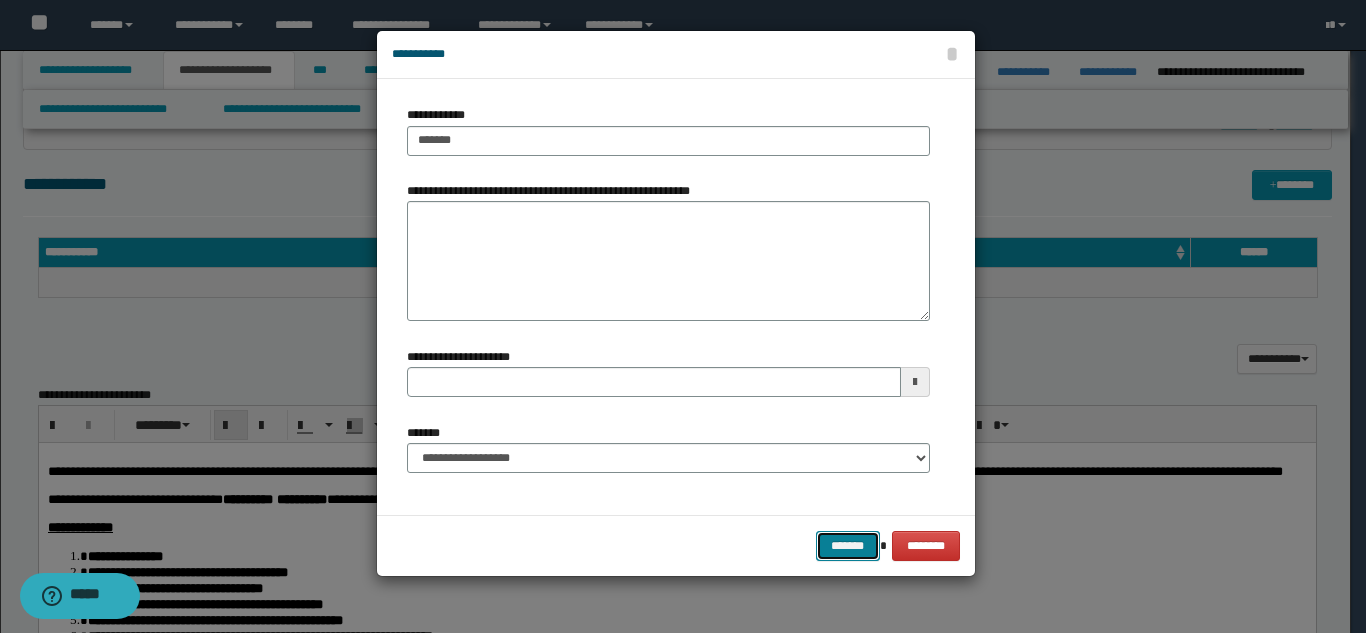 click on "*******" at bounding box center [848, 546] 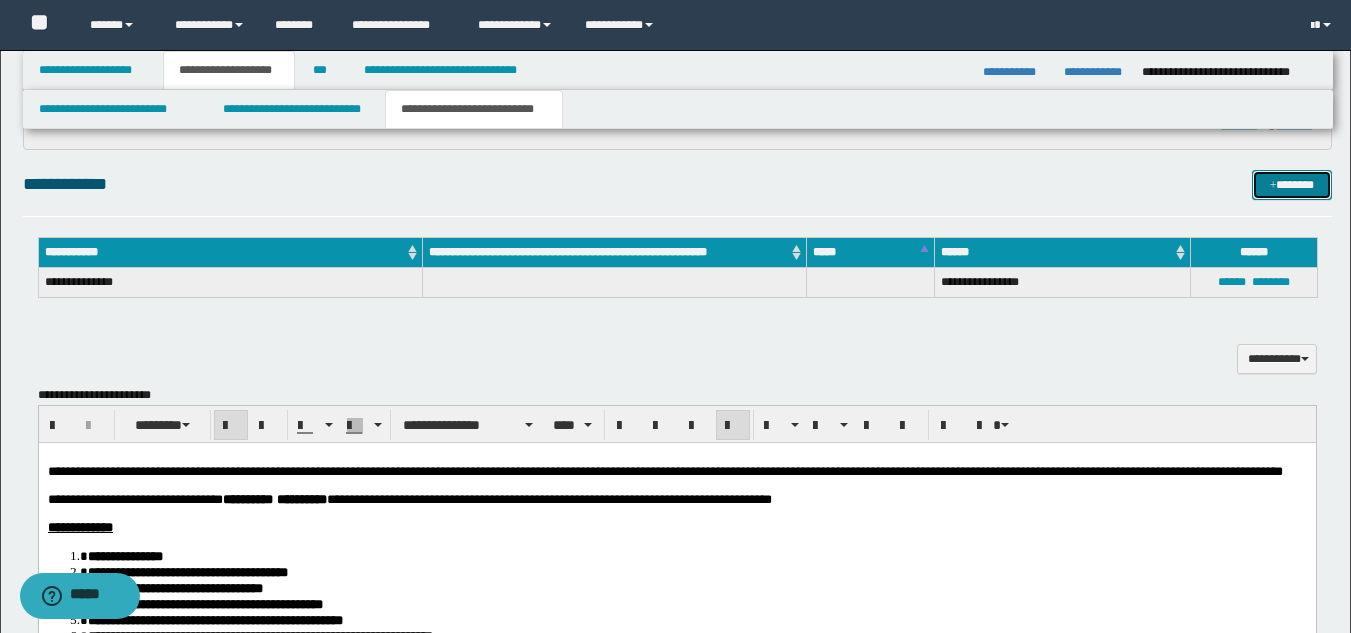 click at bounding box center (1273, 186) 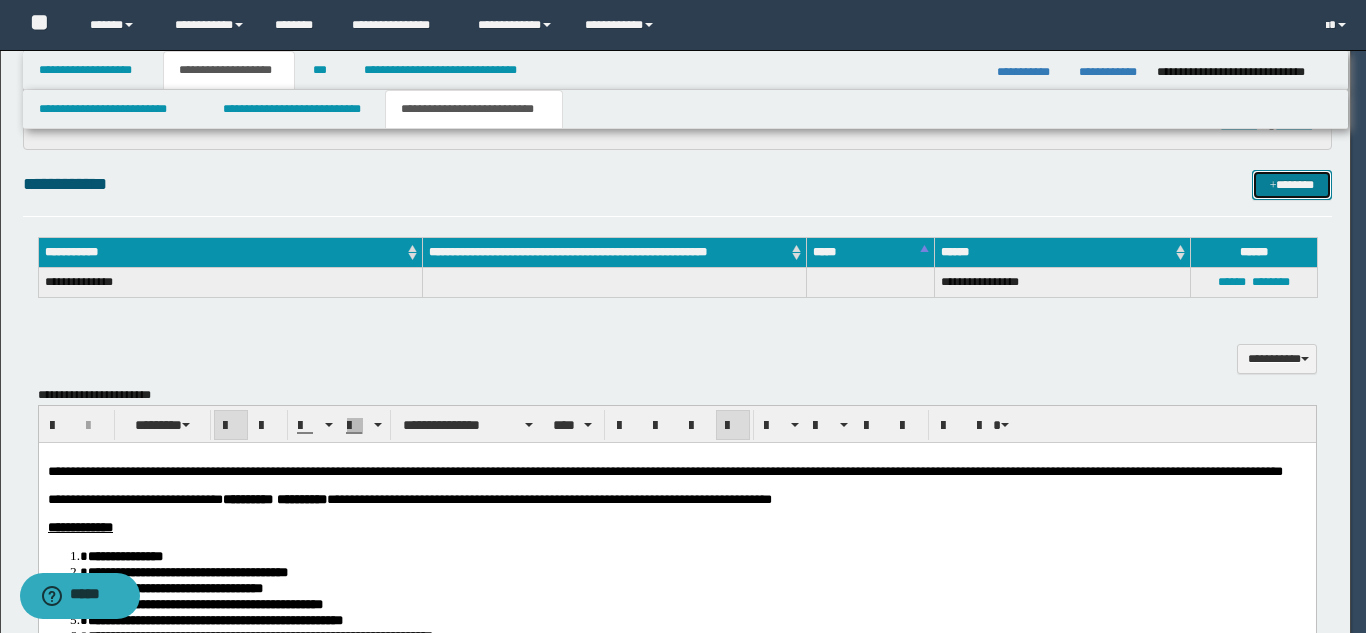 type 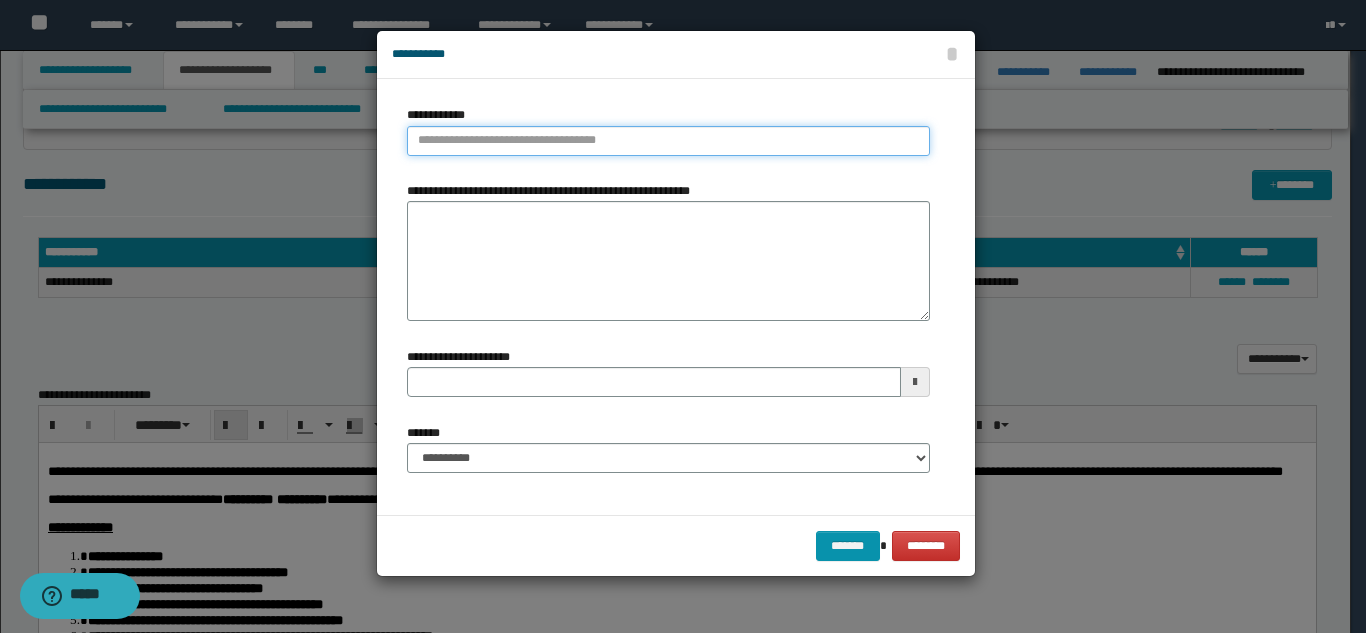 type on "**********" 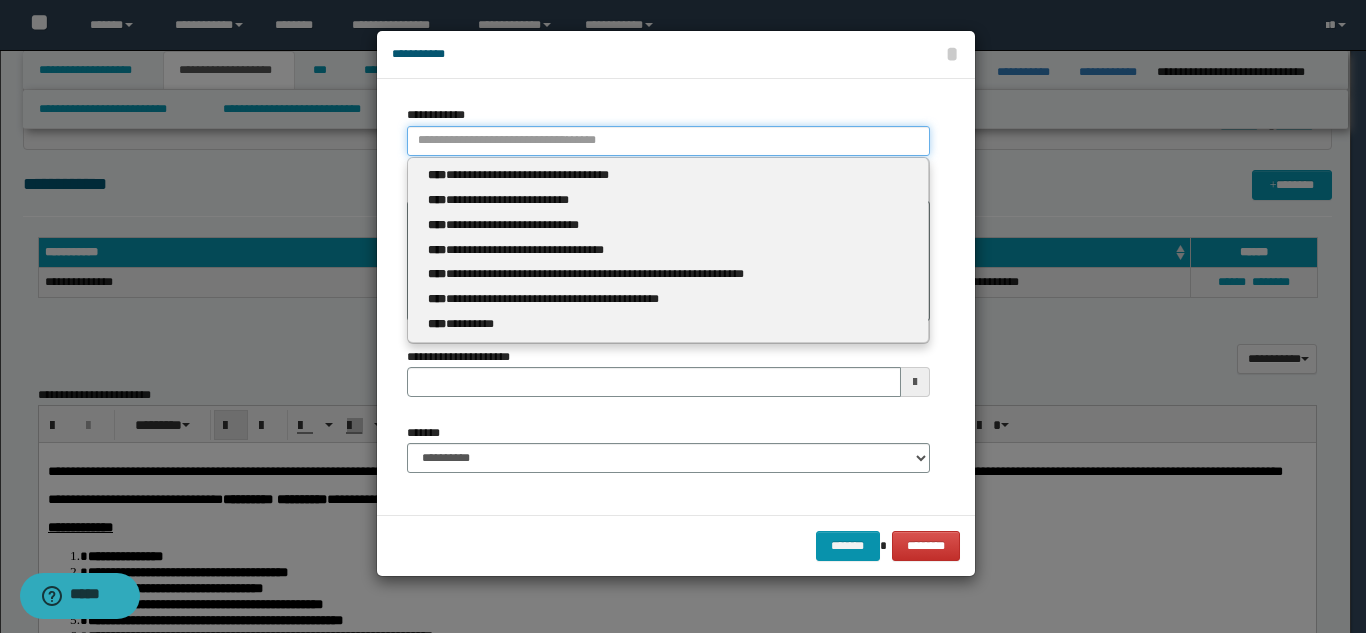 click on "**********" at bounding box center (668, 141) 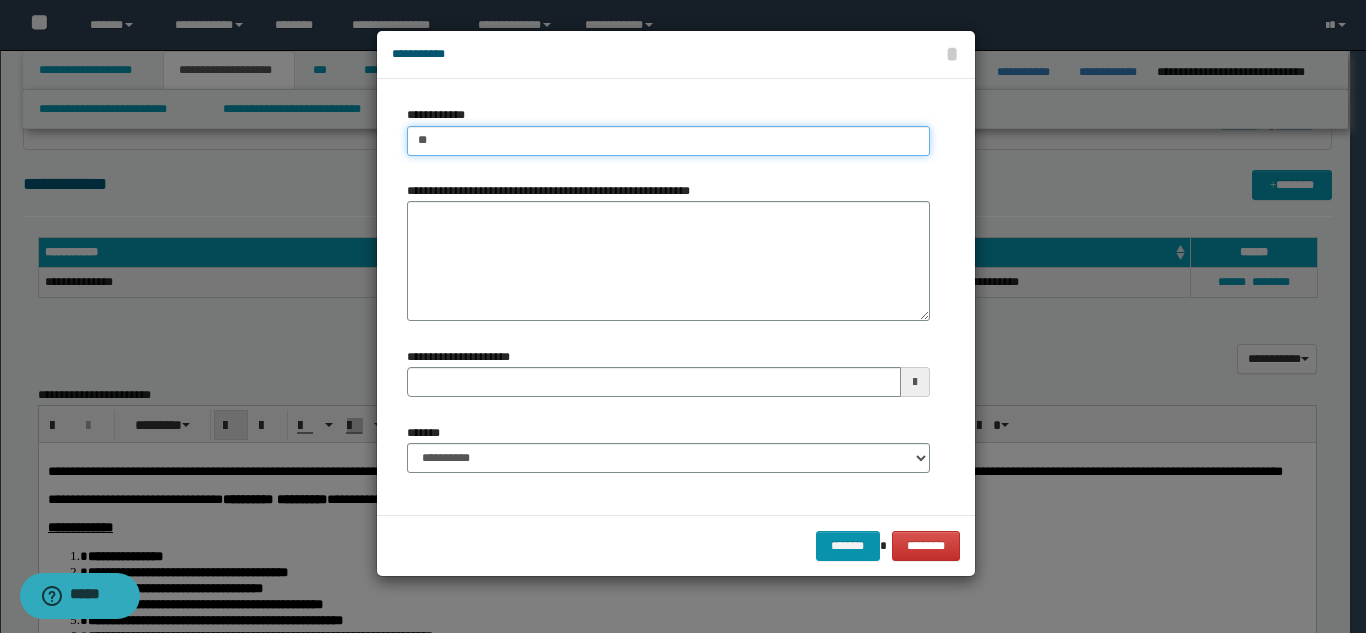 type on "*" 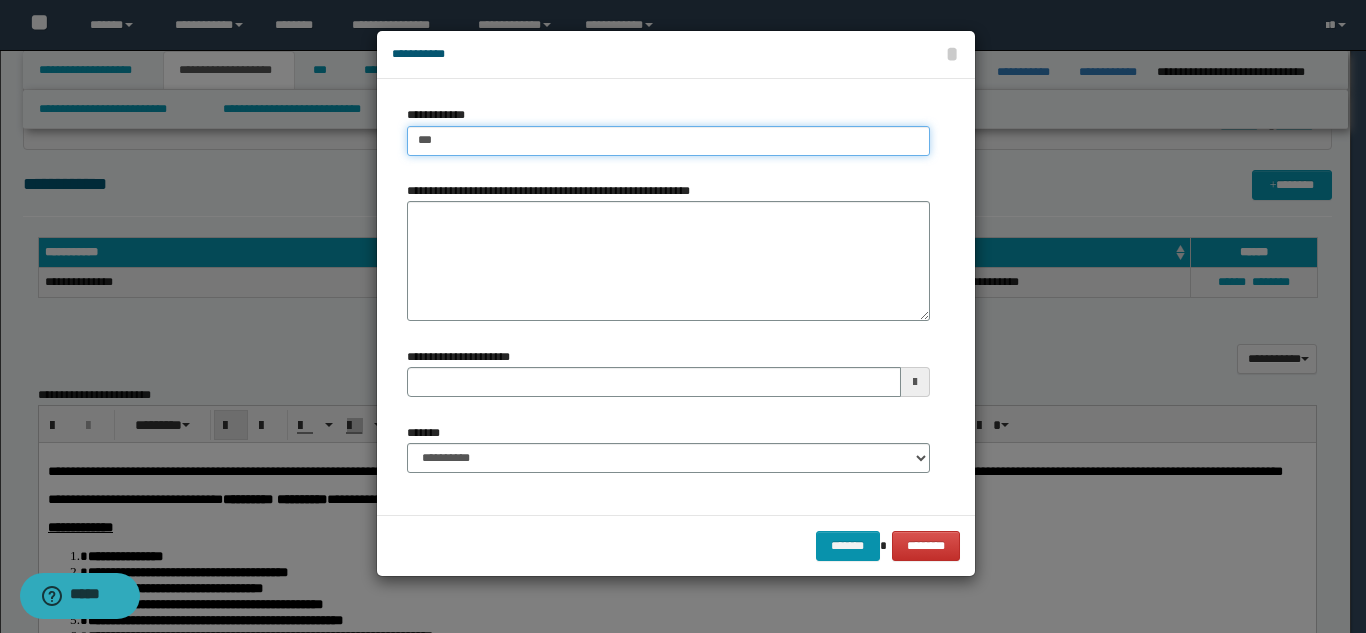 type on "****" 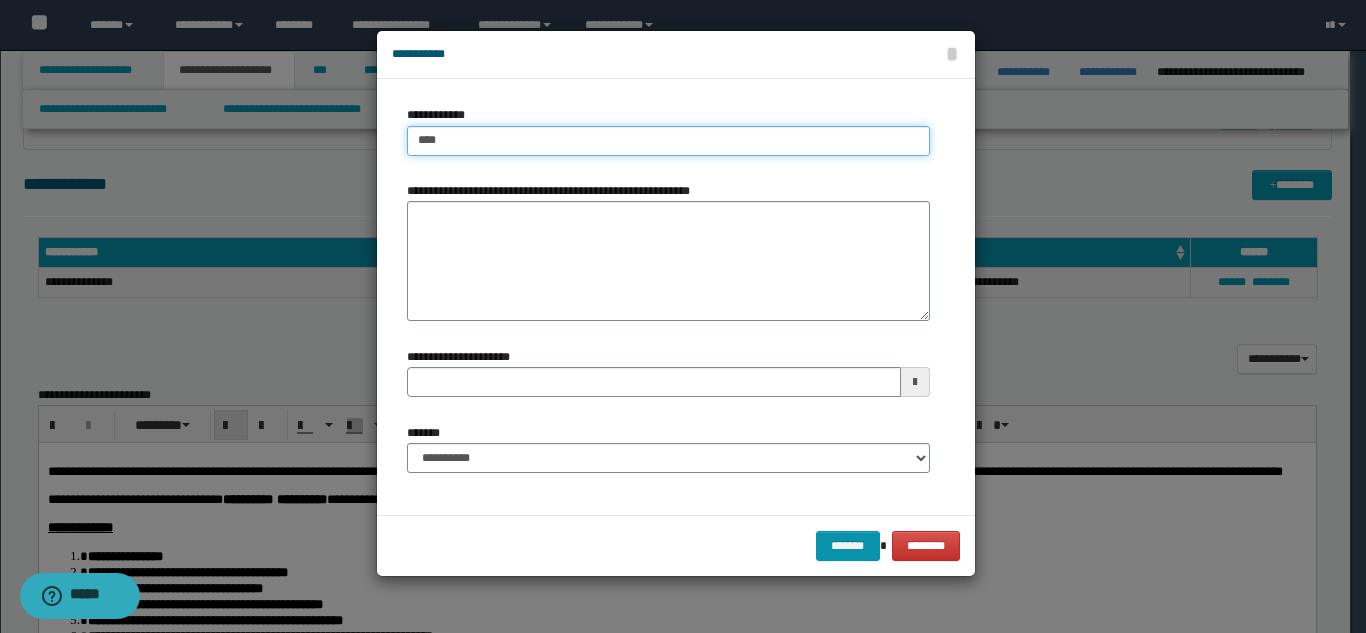 type on "****" 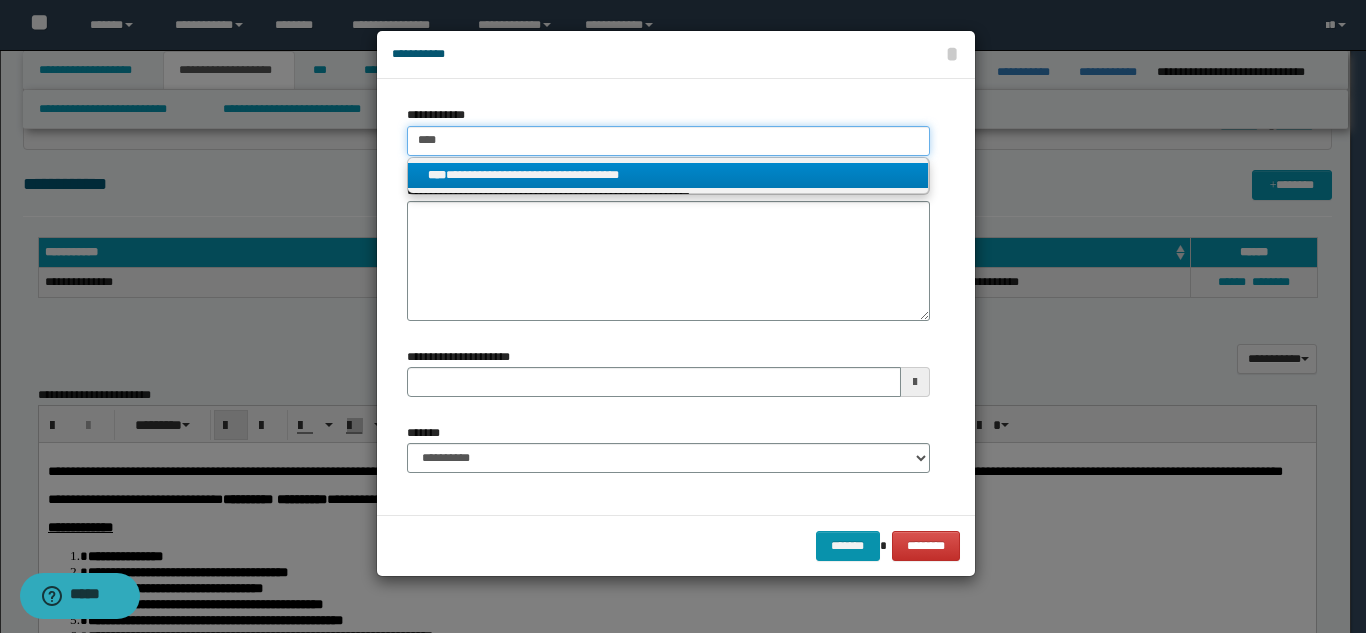 type on "****" 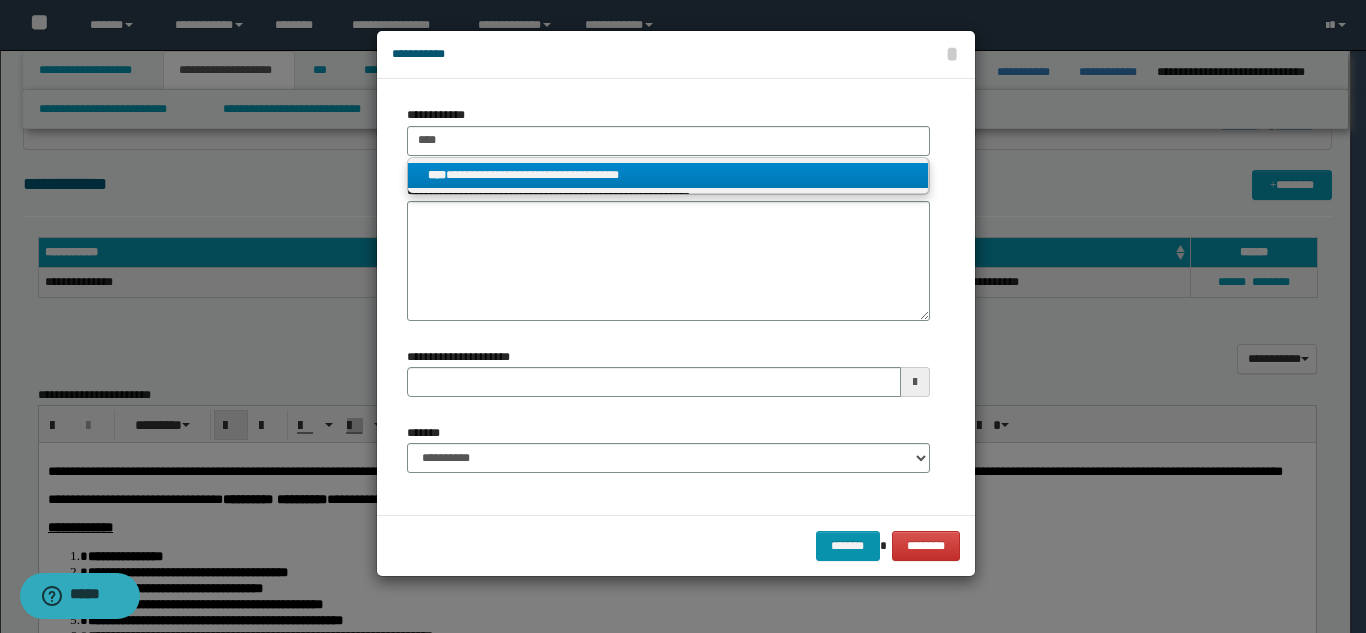 click on "**********" at bounding box center [668, 175] 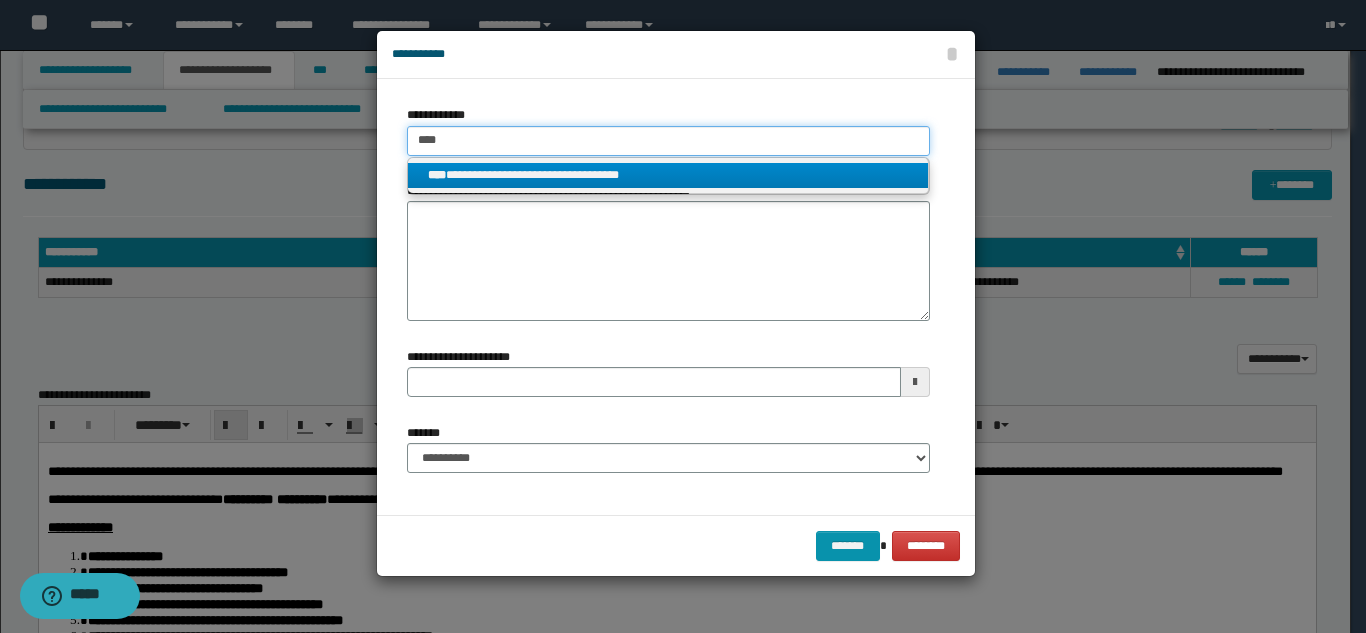 type 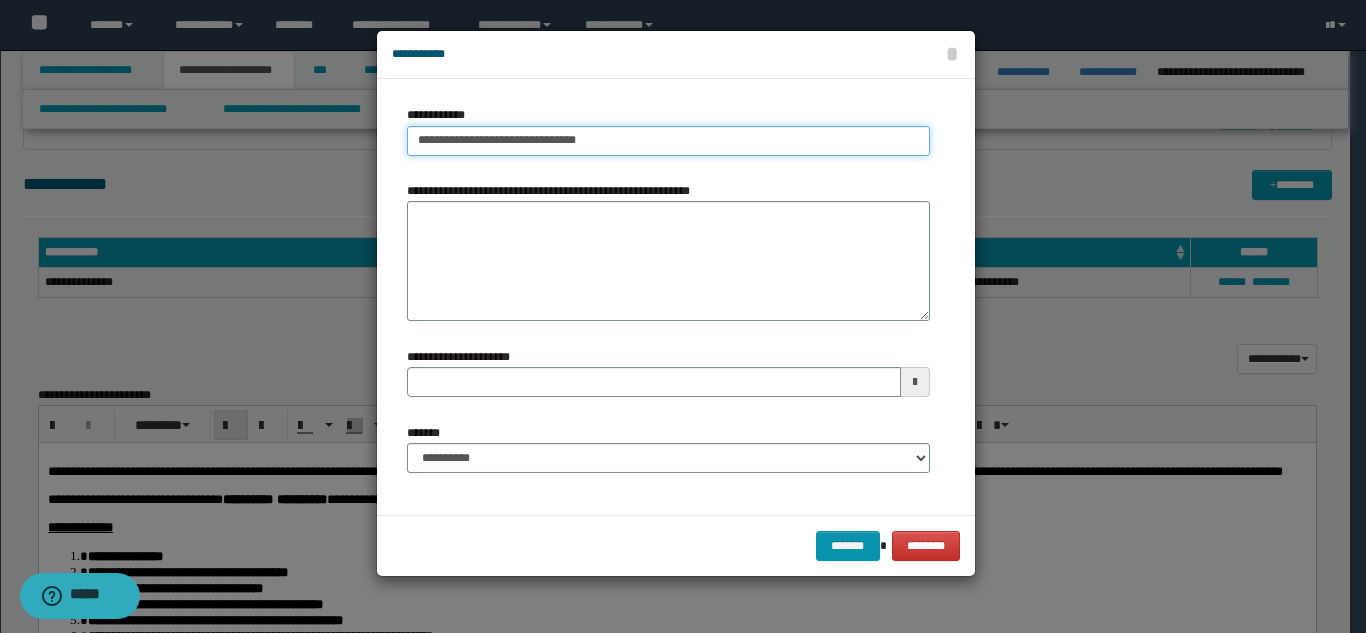 type 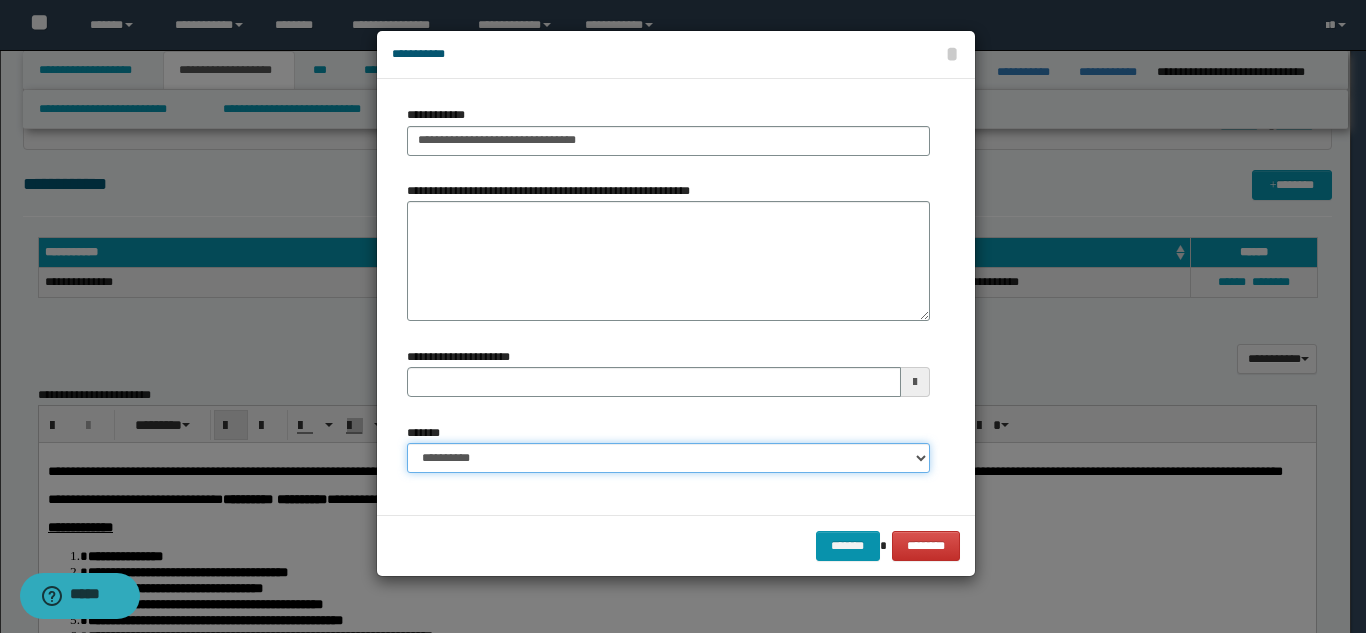 click on "**********" at bounding box center (668, 458) 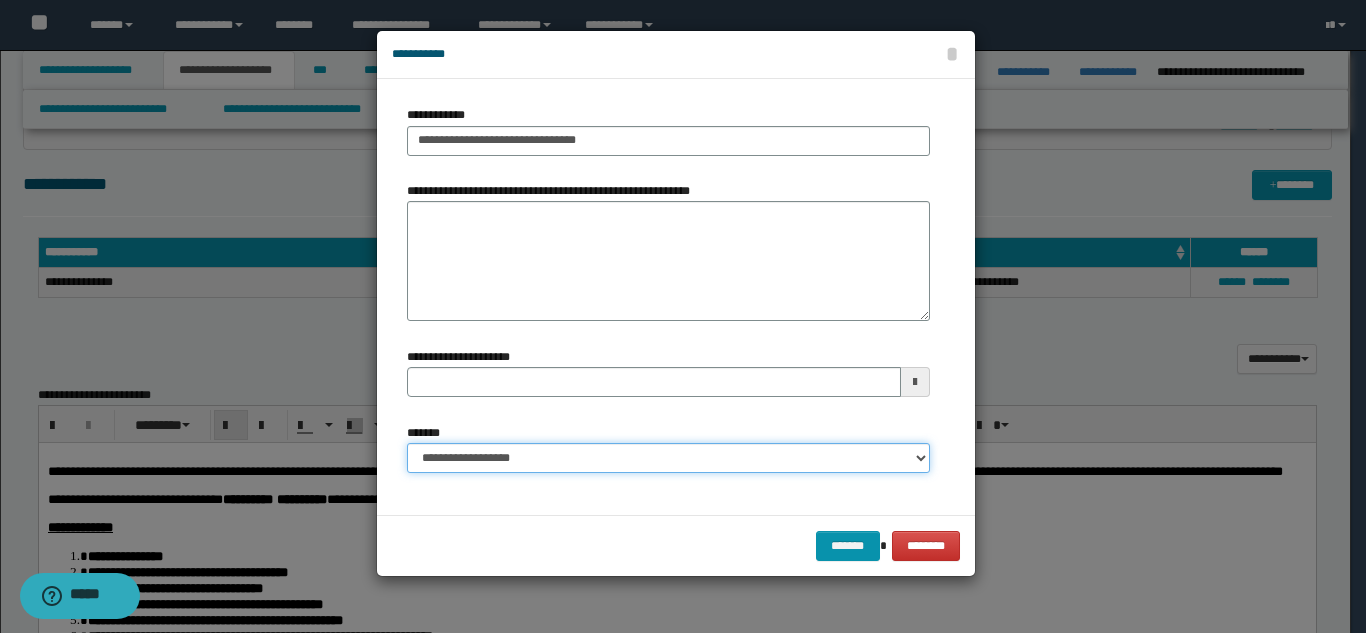 click on "**********" at bounding box center [668, 458] 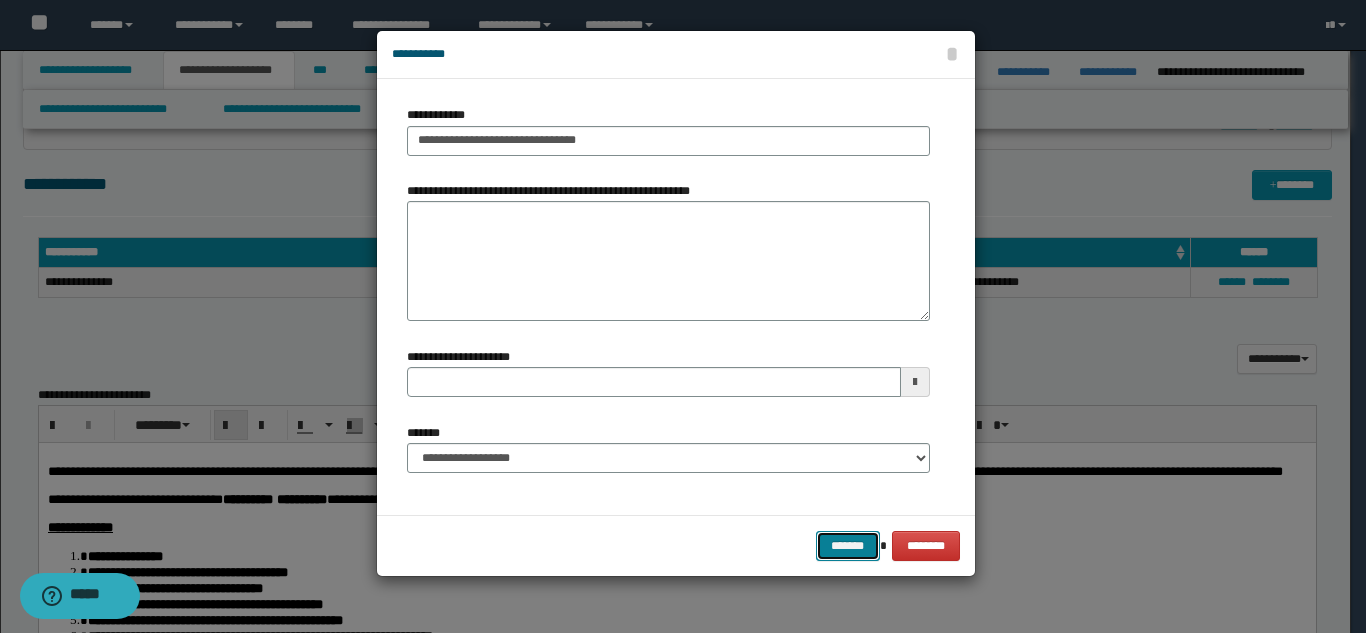 click on "*******" at bounding box center [848, 546] 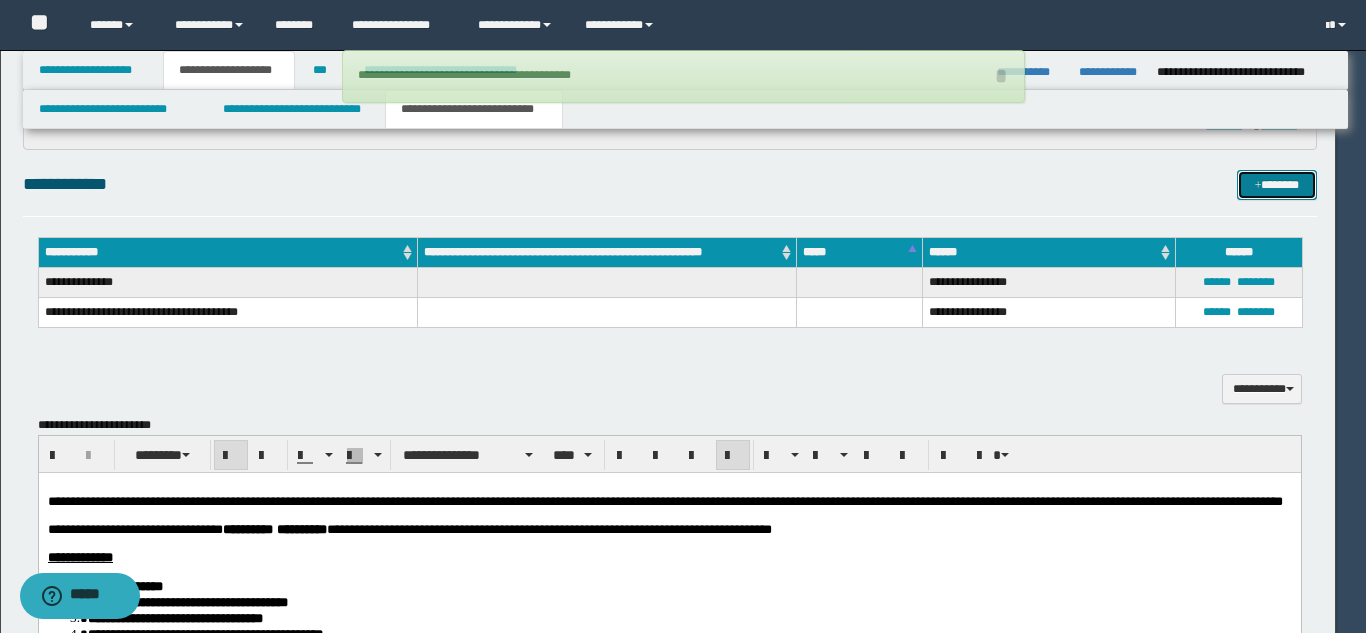 type 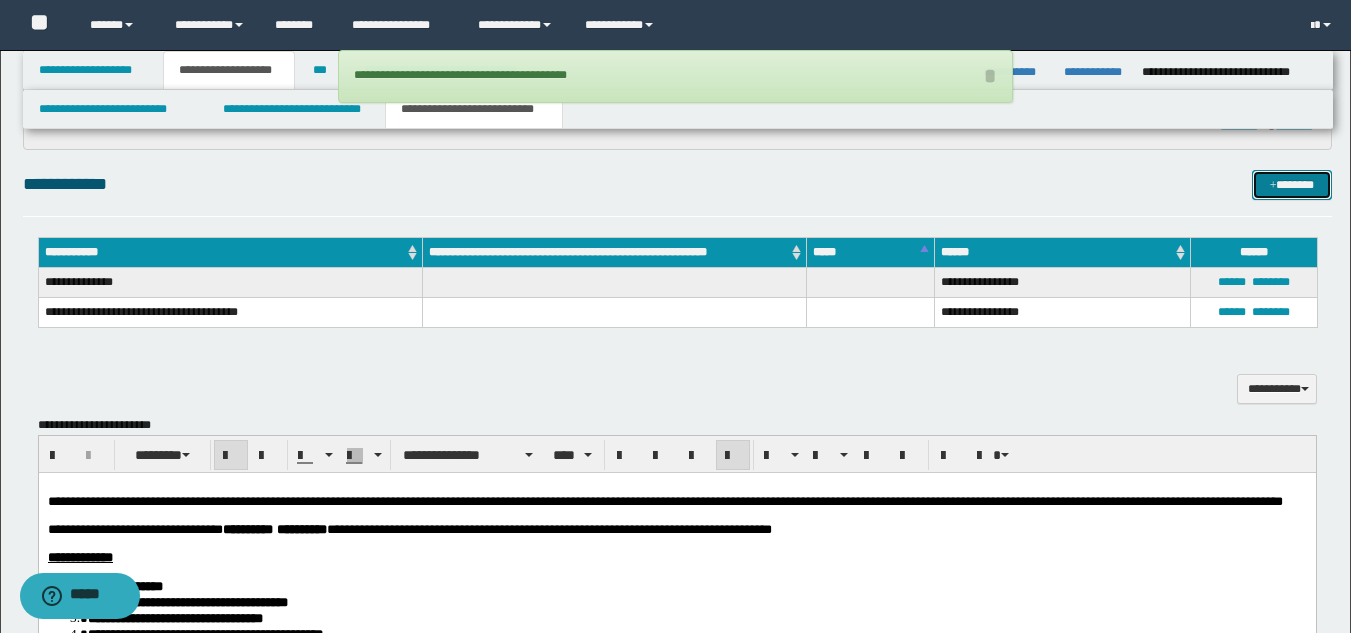 click on "*******" at bounding box center (1292, 185) 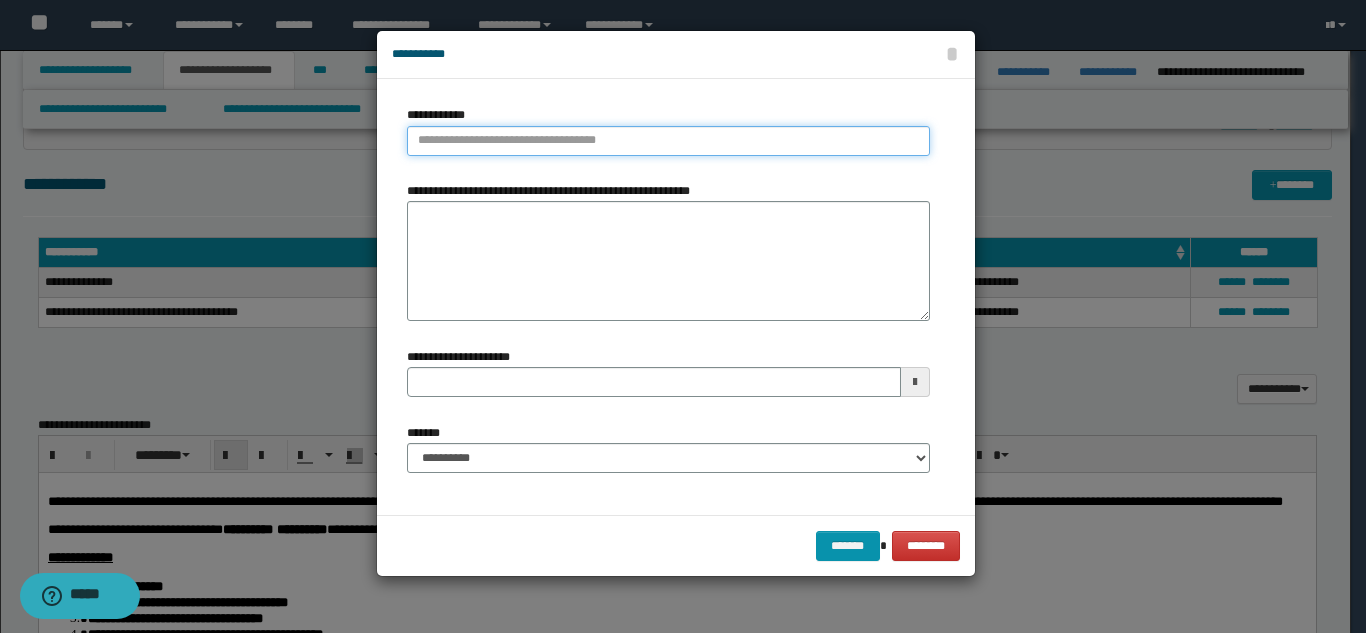 type on "**********" 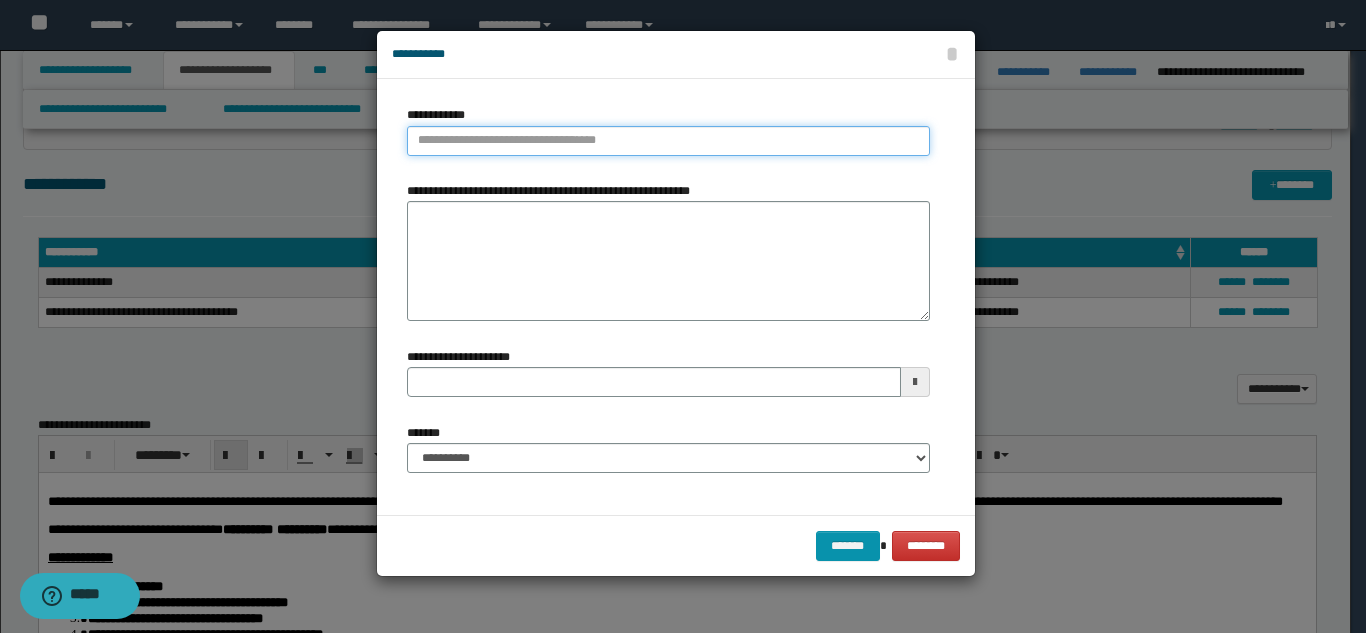 click on "**********" at bounding box center (668, 141) 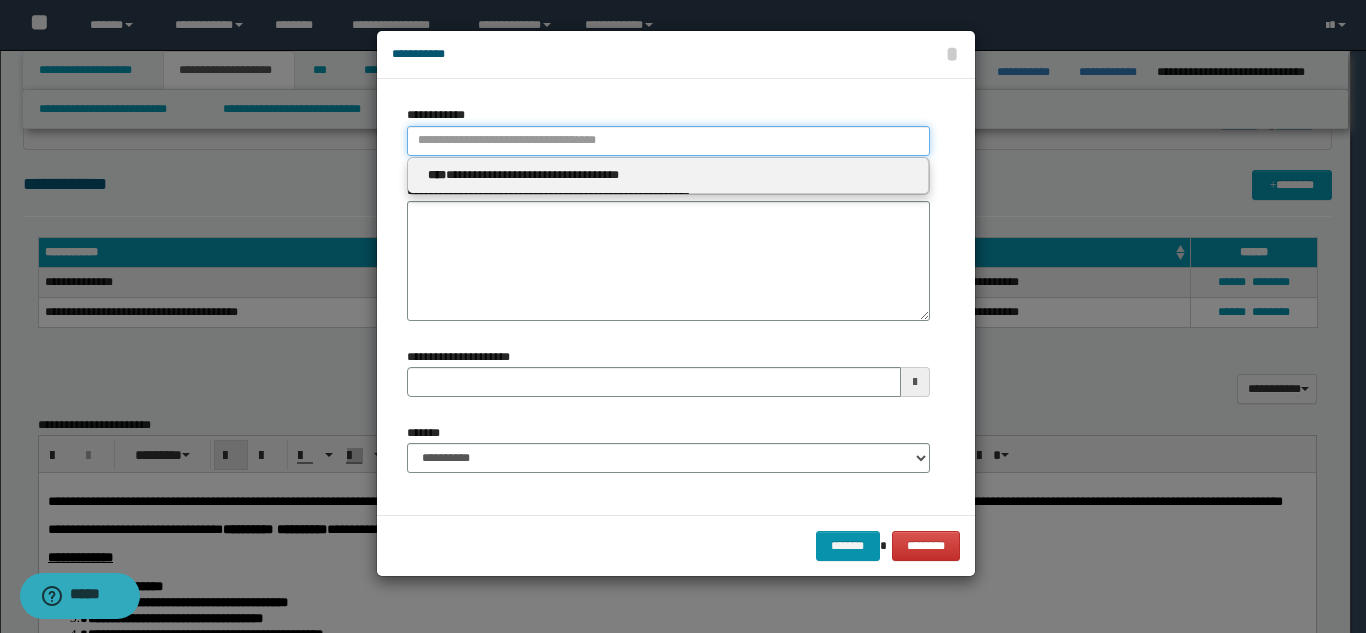 type 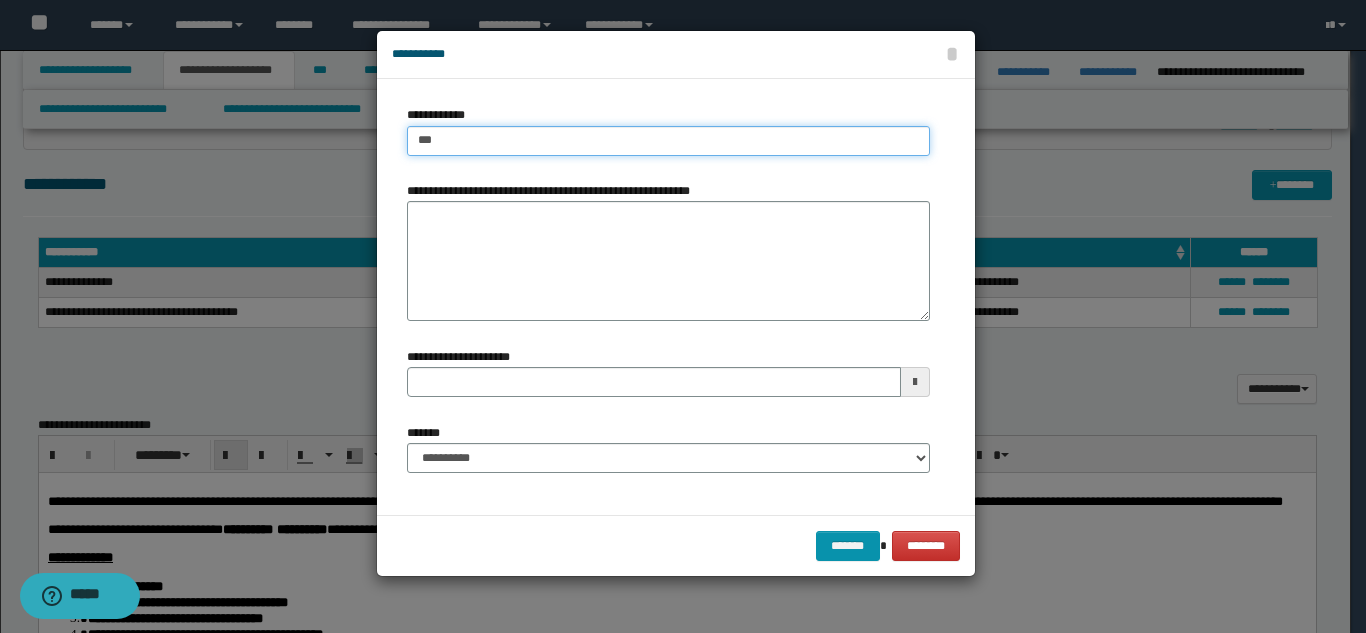 type on "****" 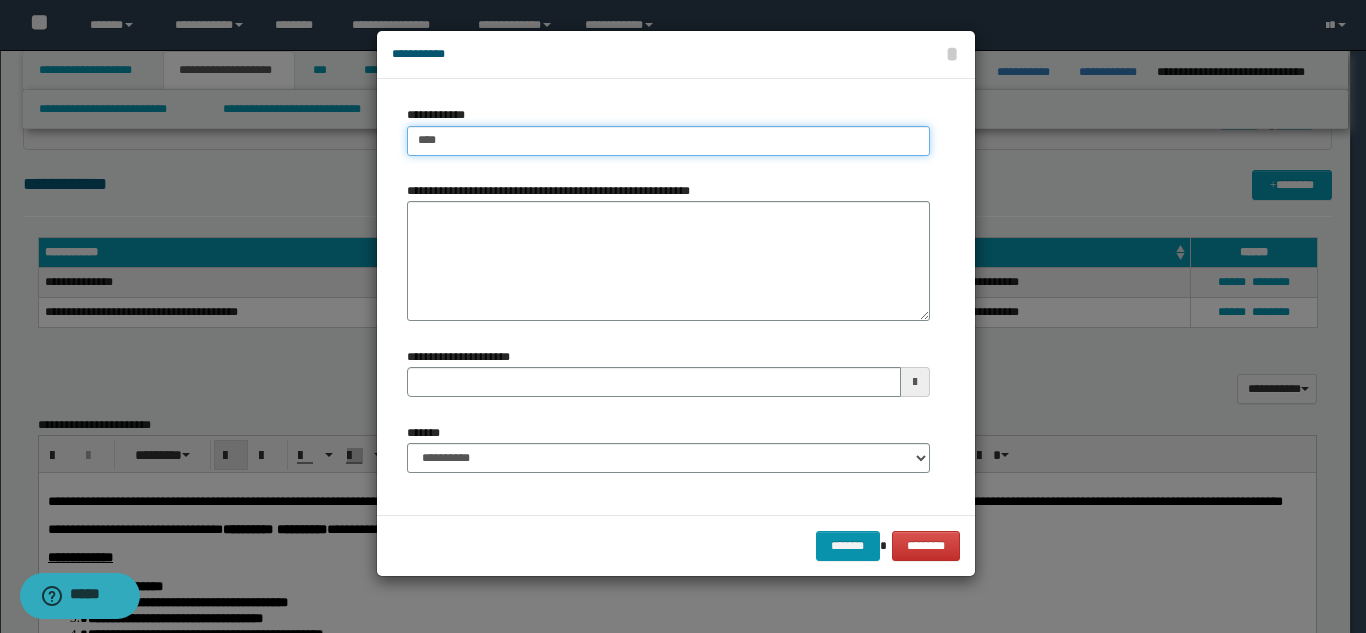 type on "****" 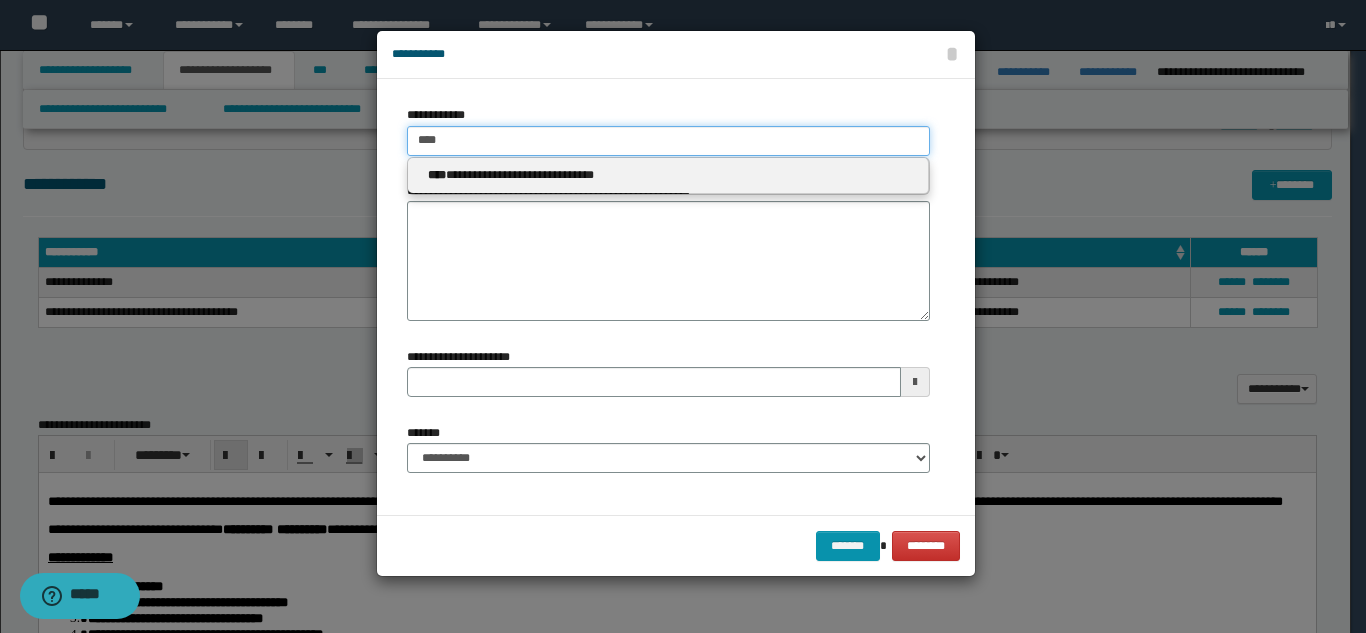 type on "****" 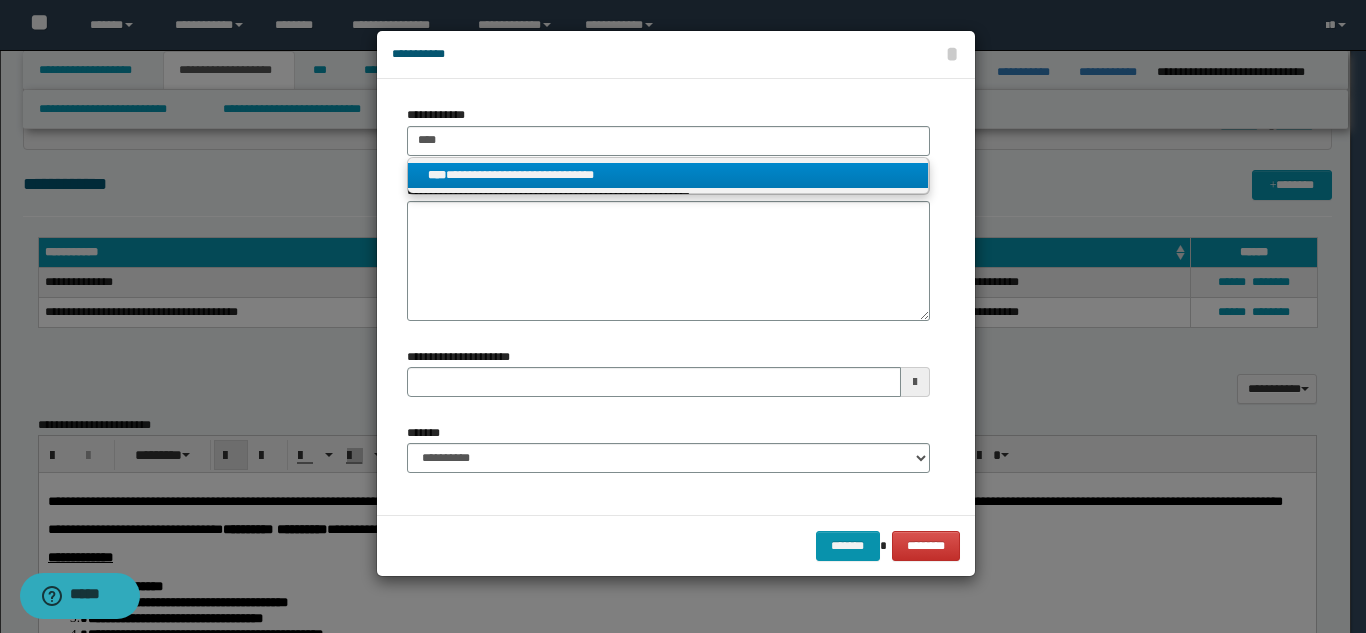 click on "**********" at bounding box center [668, 175] 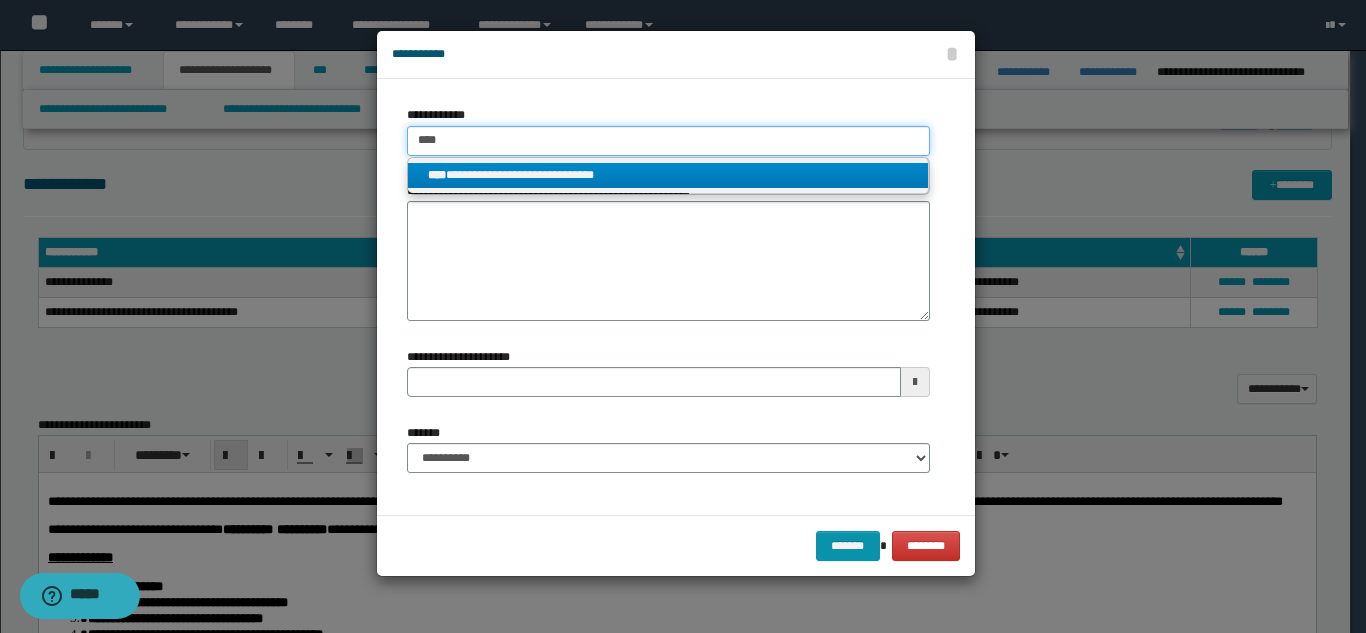 type 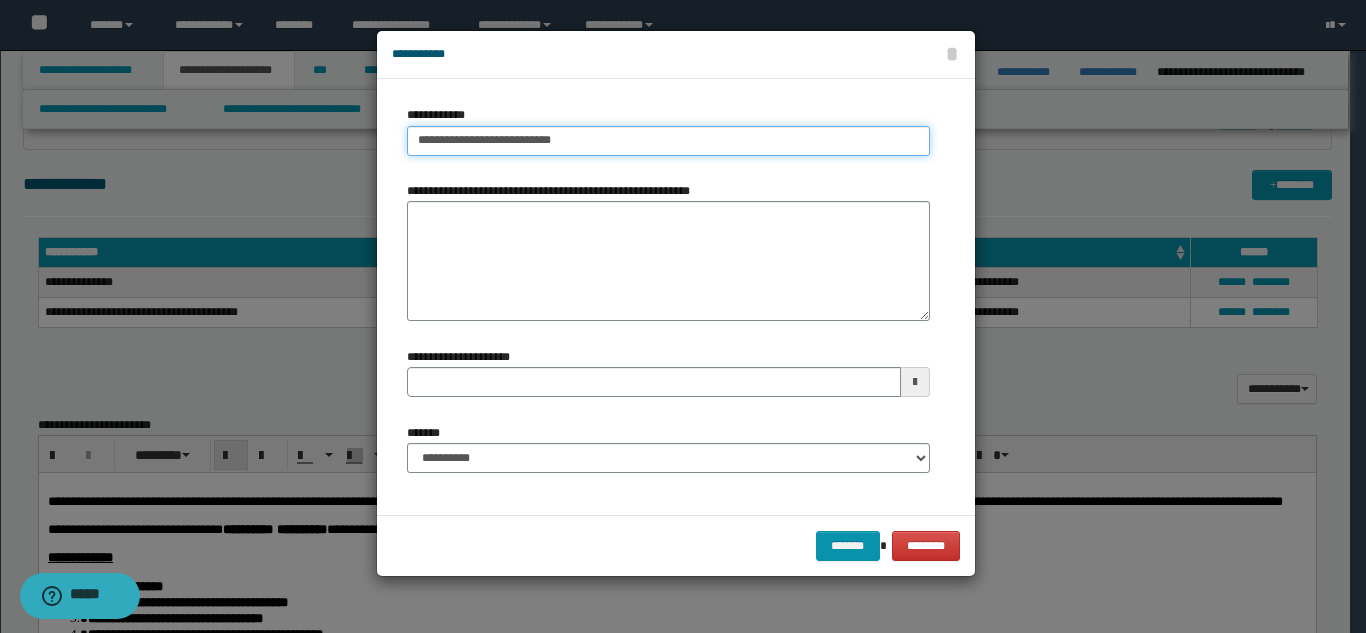 type 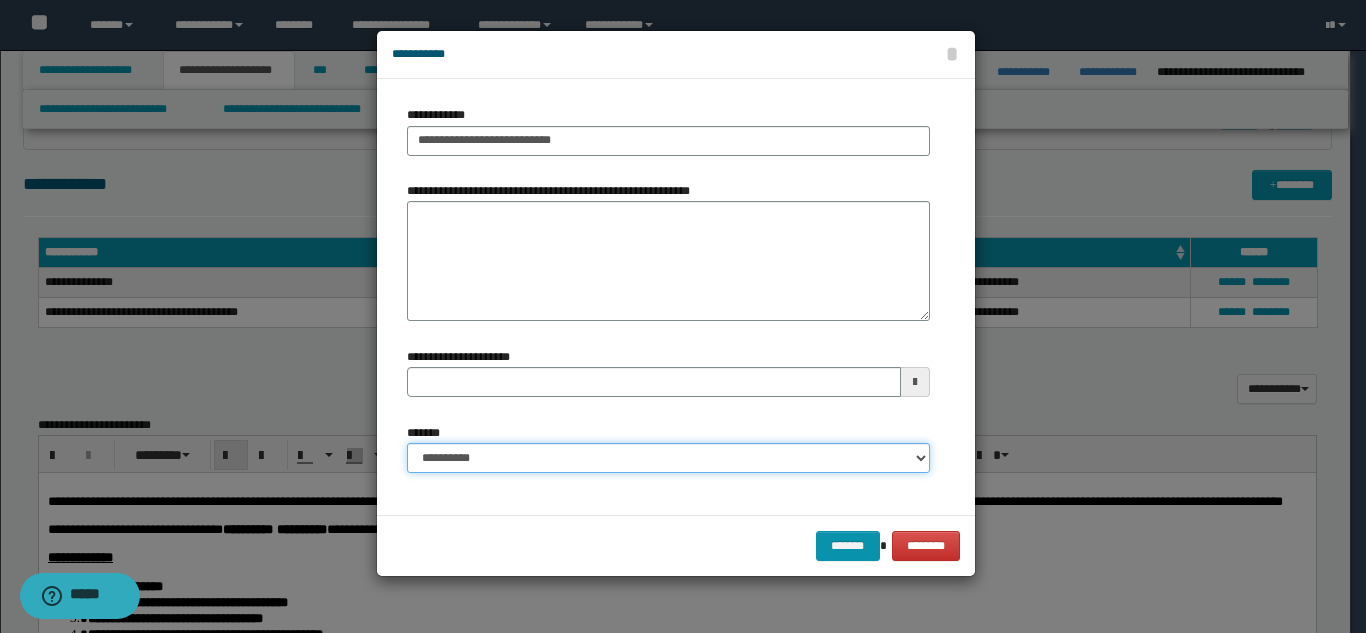 click on "**********" at bounding box center (668, 458) 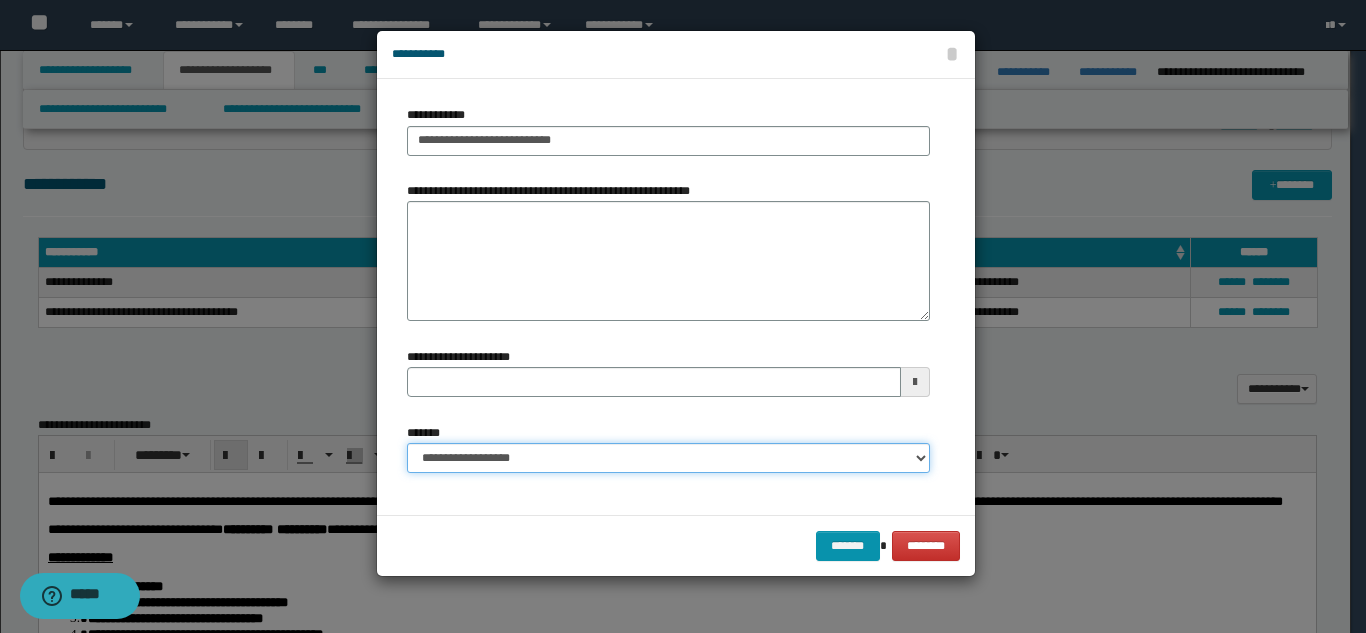 click on "**********" at bounding box center [668, 458] 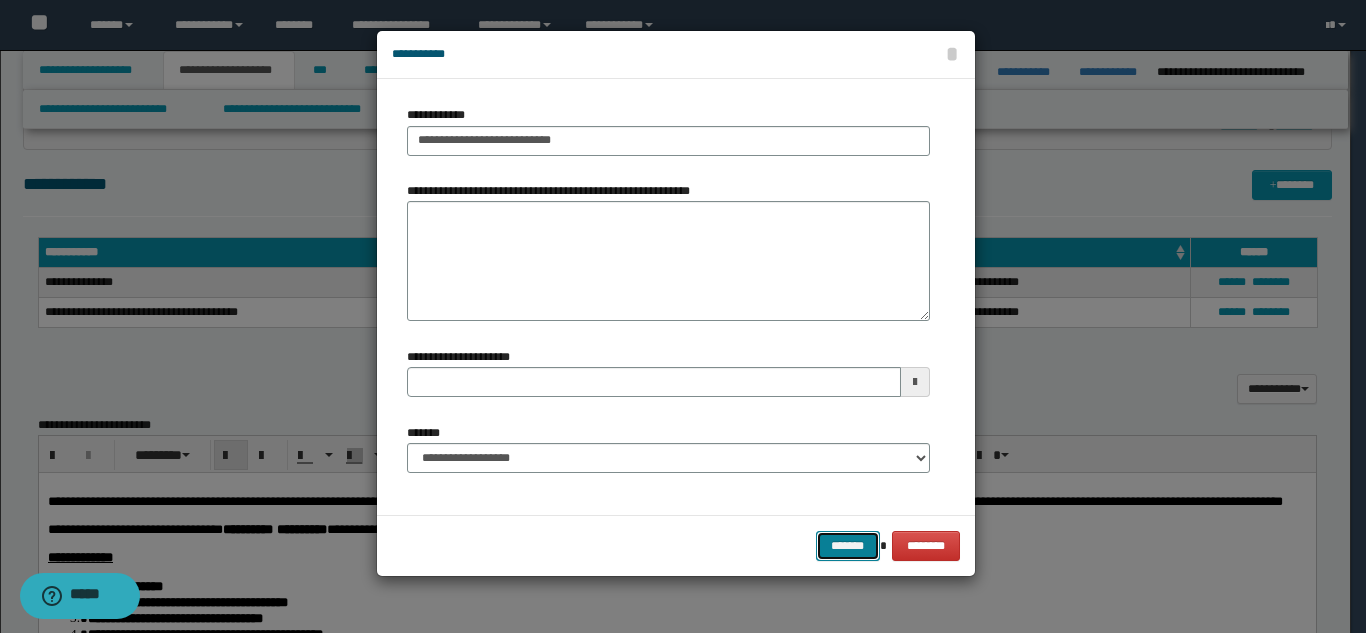 click on "*******" at bounding box center (848, 546) 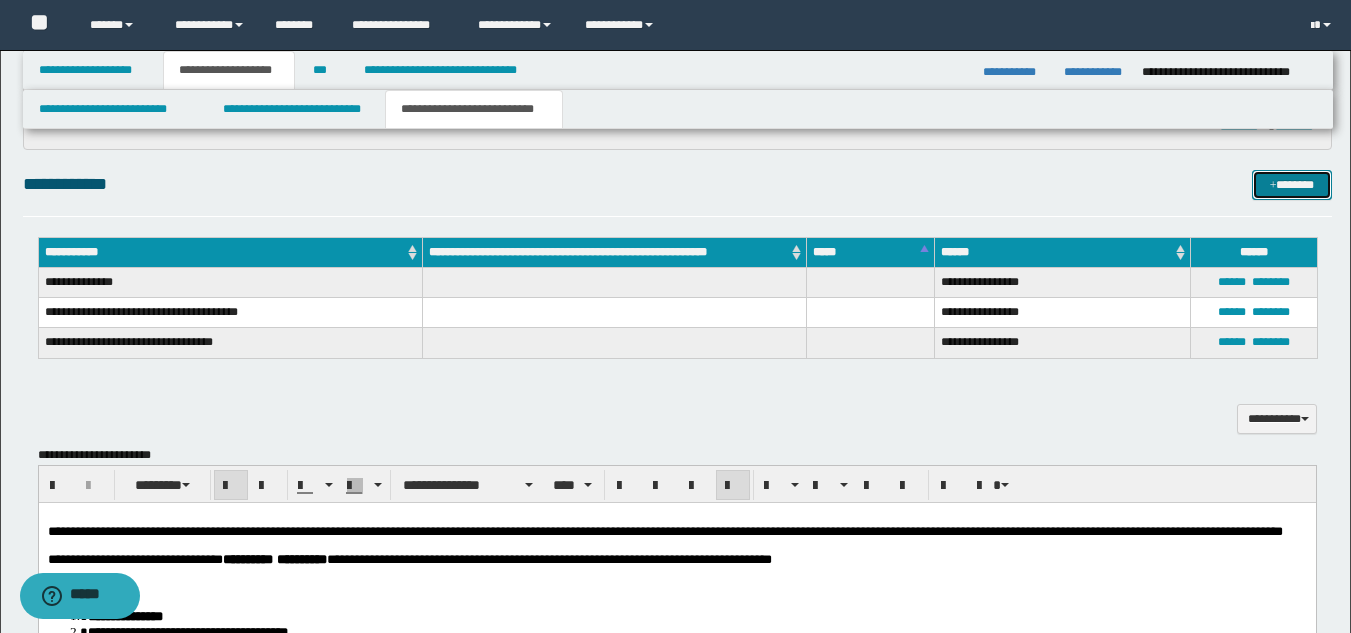 click on "*******" at bounding box center (1292, 185) 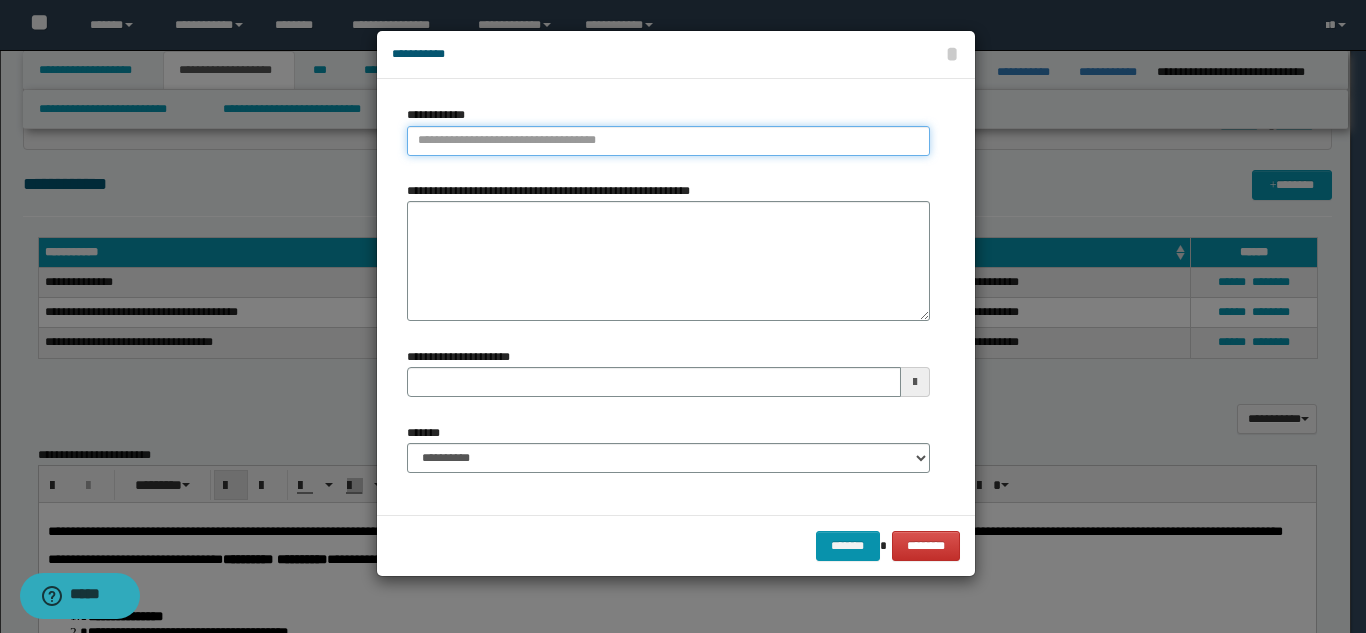 type on "**********" 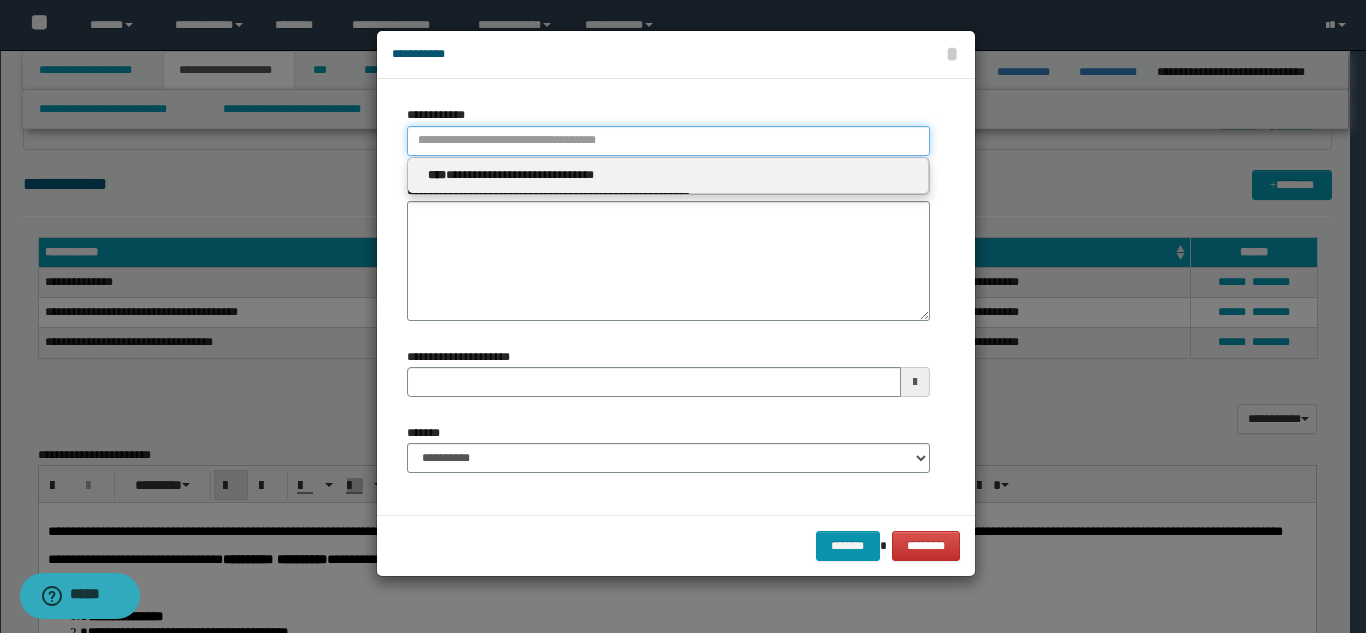 click on "**********" at bounding box center [668, 141] 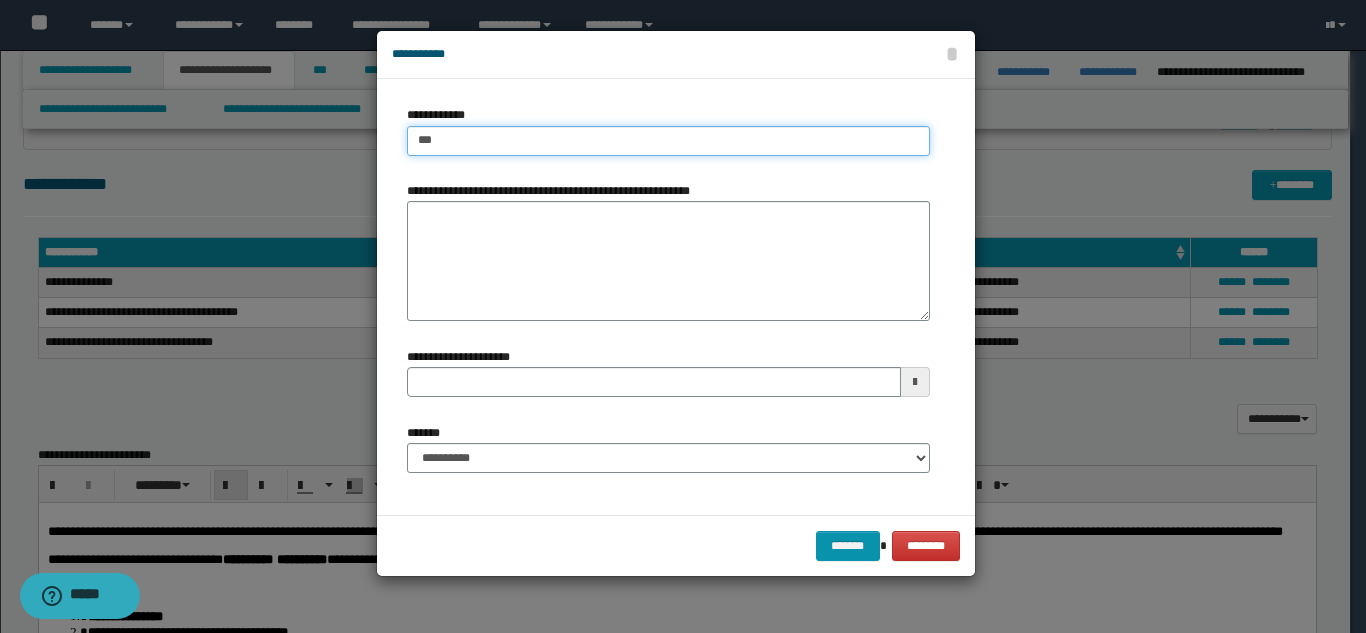 type on "****" 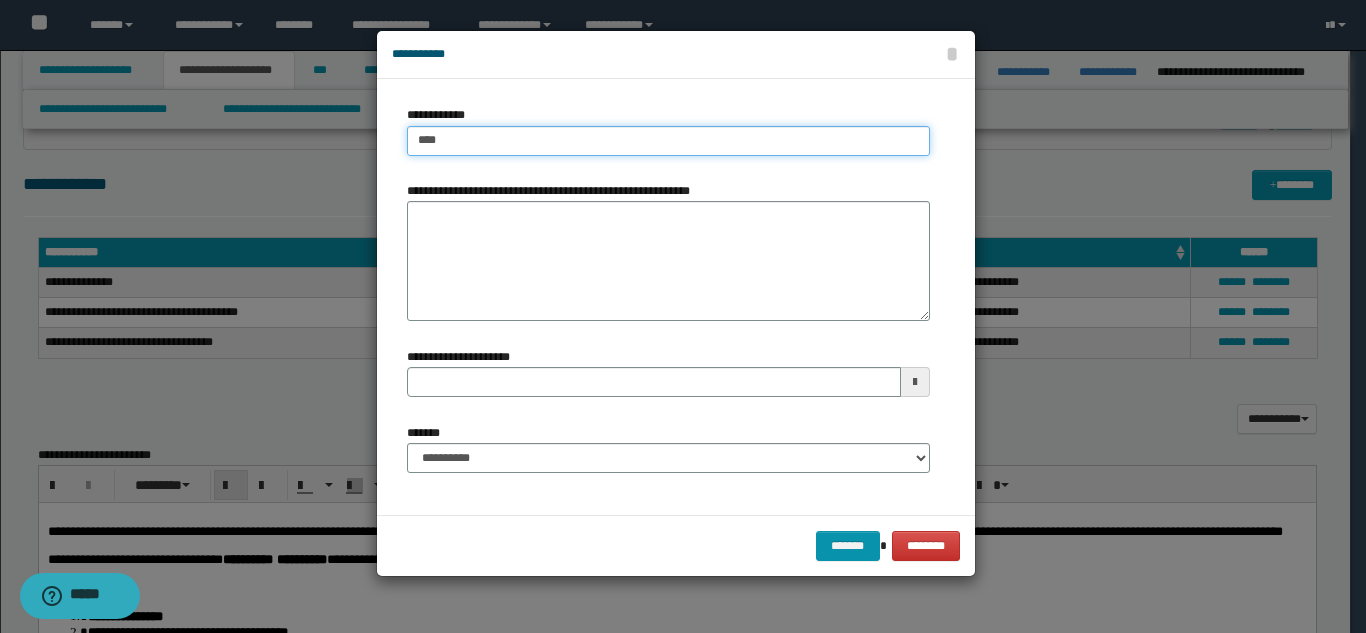 type on "****" 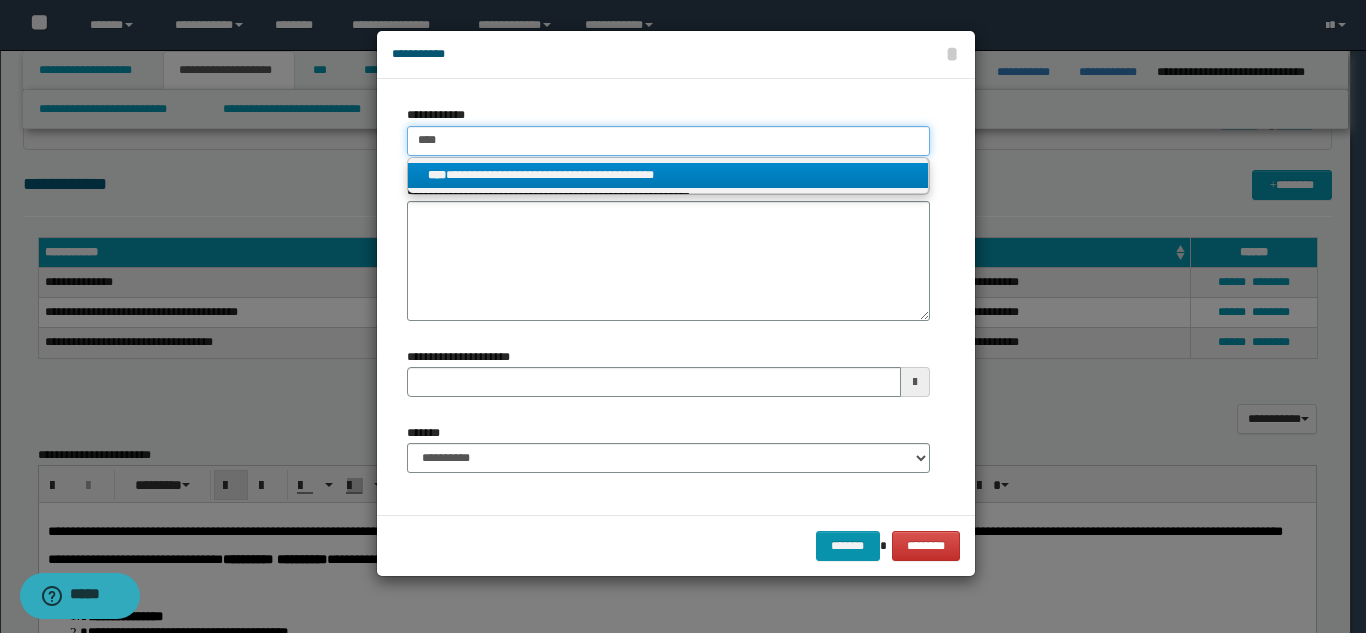 type on "****" 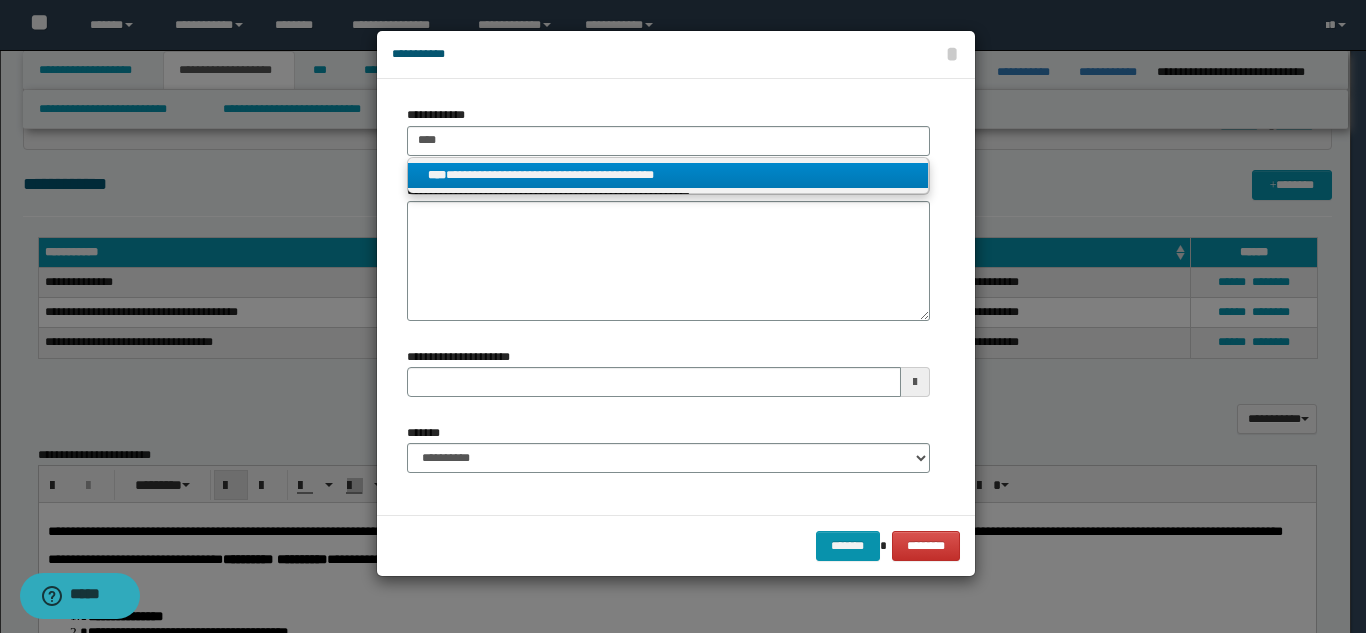 drag, startPoint x: 749, startPoint y: 171, endPoint x: 749, endPoint y: 226, distance: 55 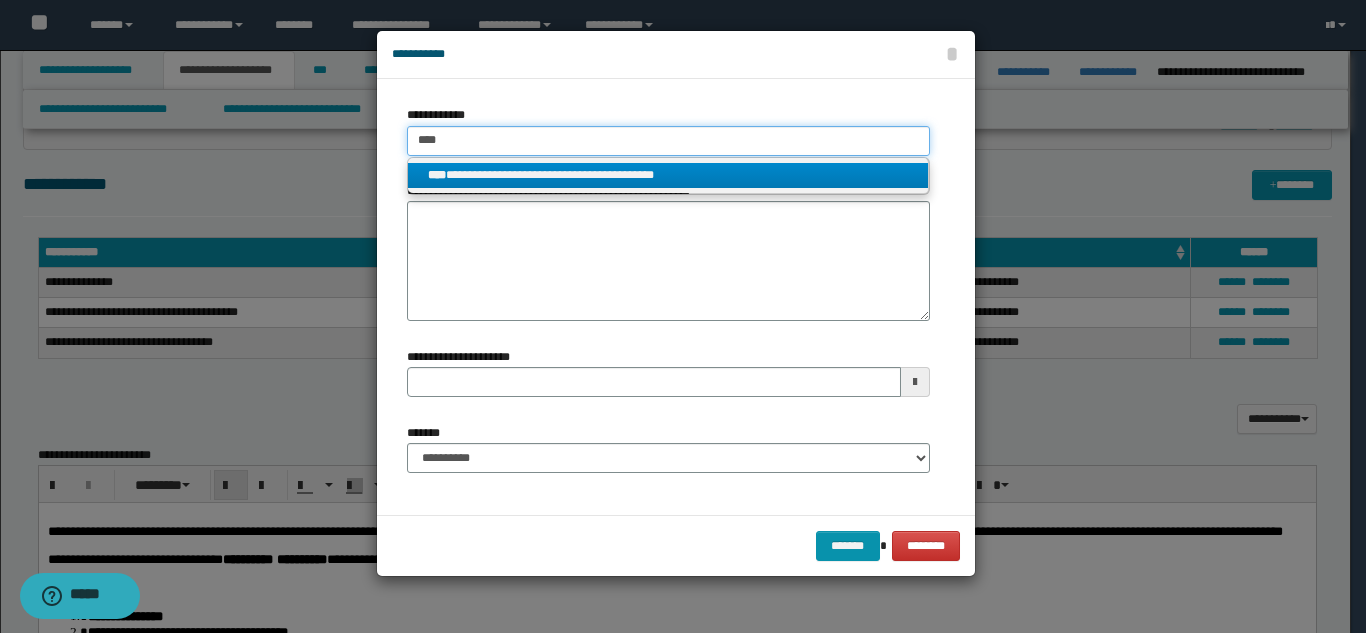 type 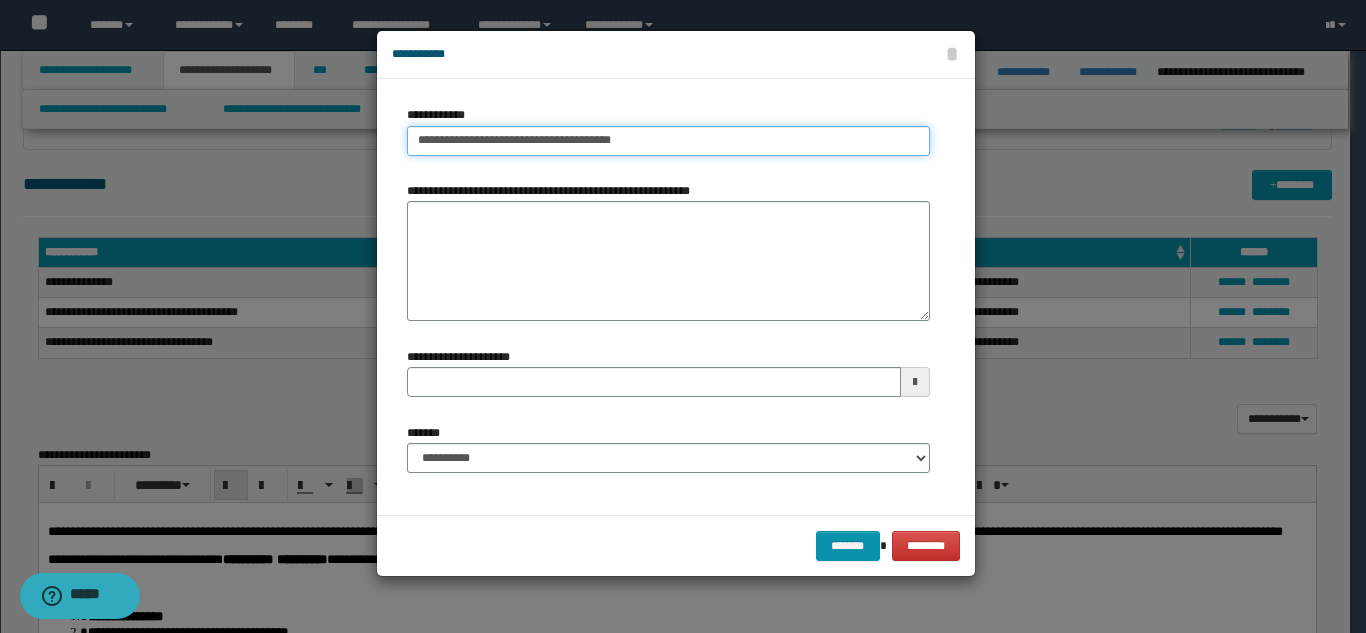 type 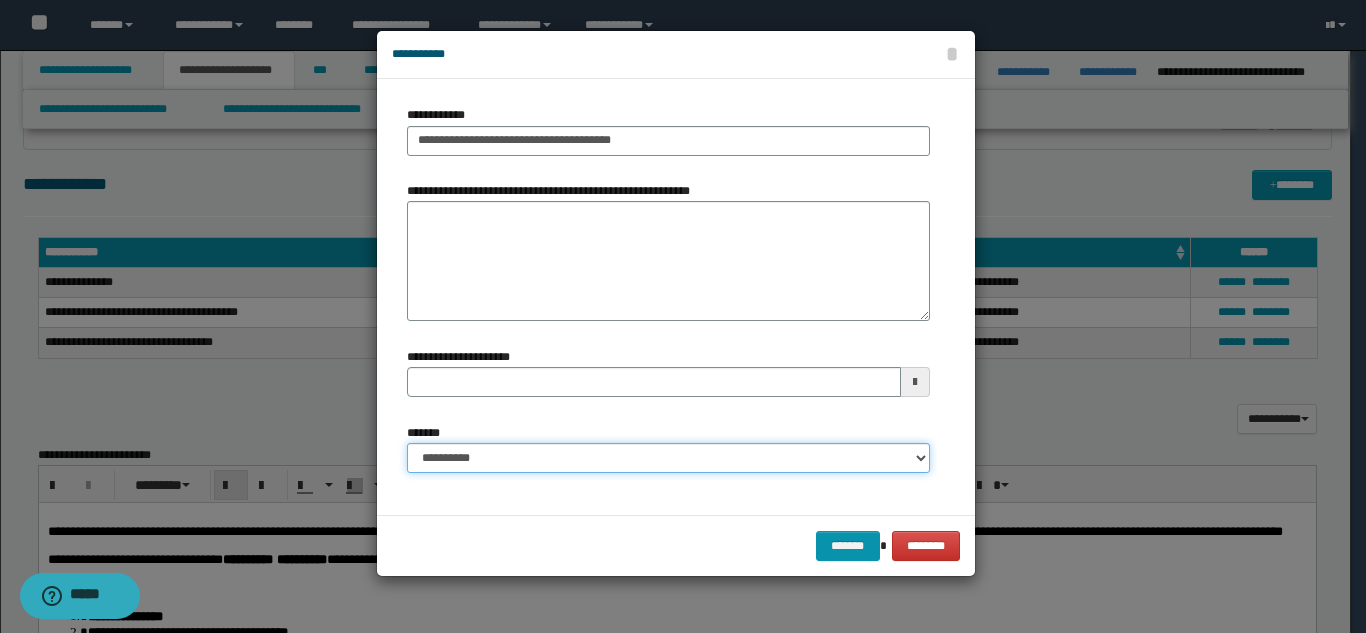 drag, startPoint x: 712, startPoint y: 462, endPoint x: 711, endPoint y: 446, distance: 16.03122 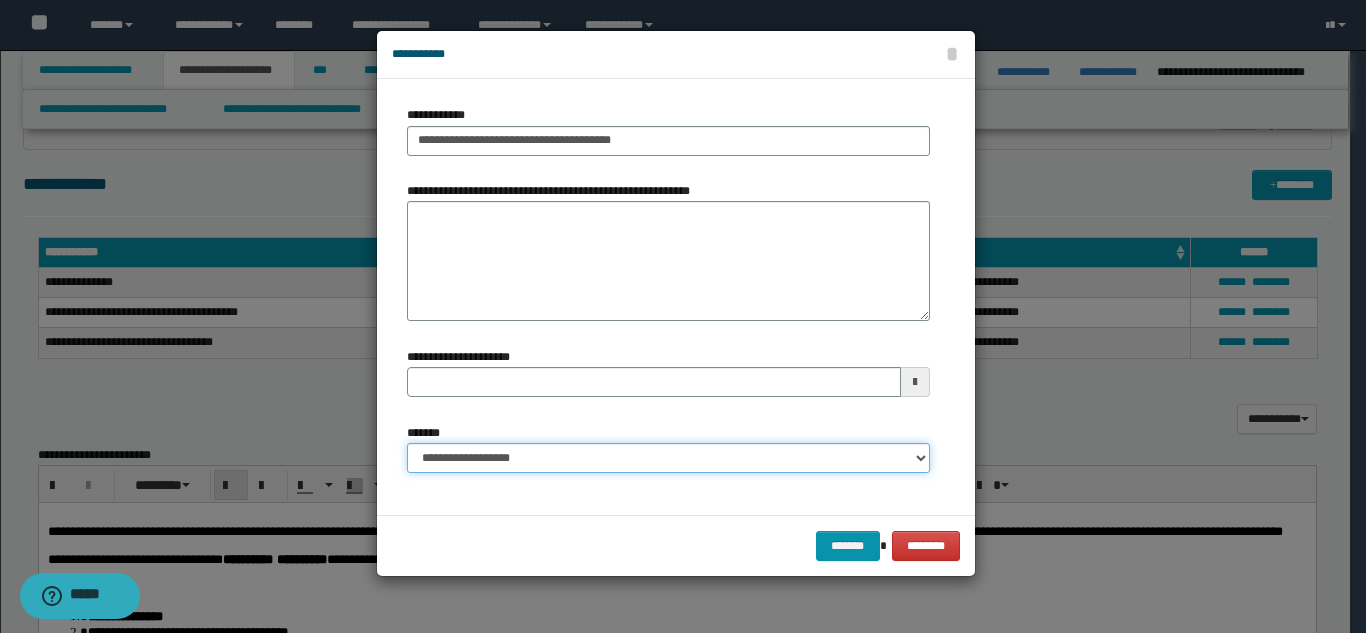 click on "**********" at bounding box center (668, 458) 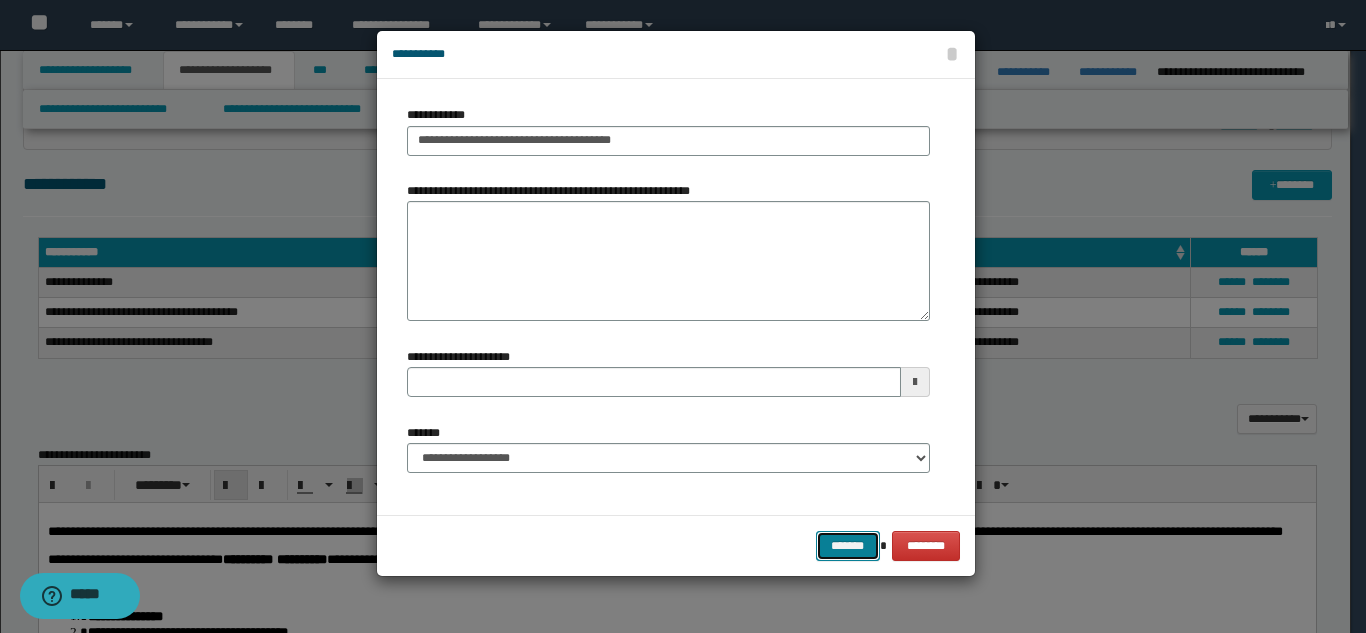 click on "*******" at bounding box center [848, 546] 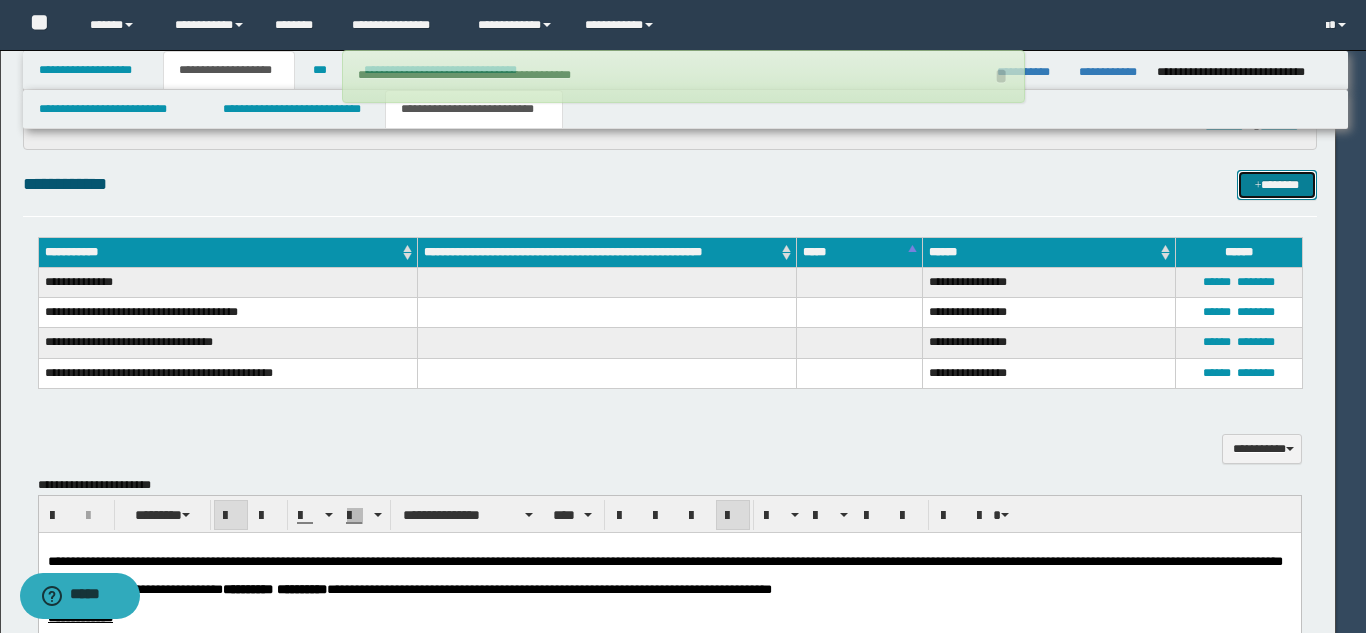 type 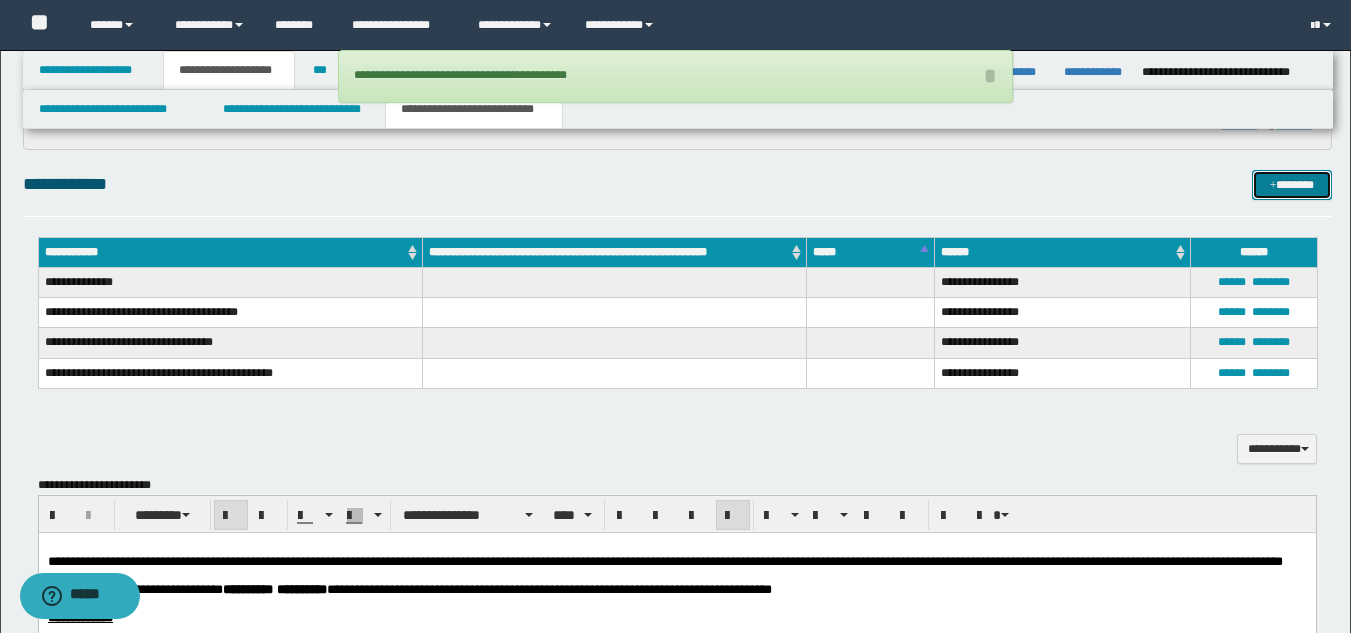 click at bounding box center [1273, 186] 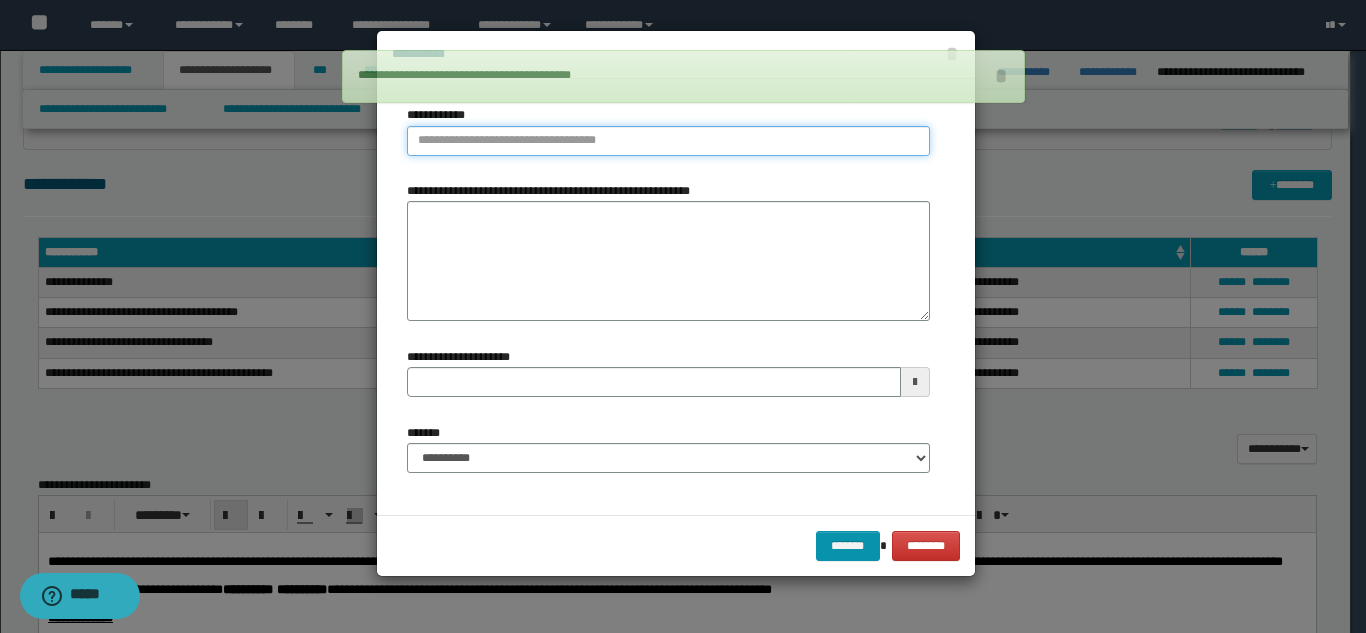 type on "**********" 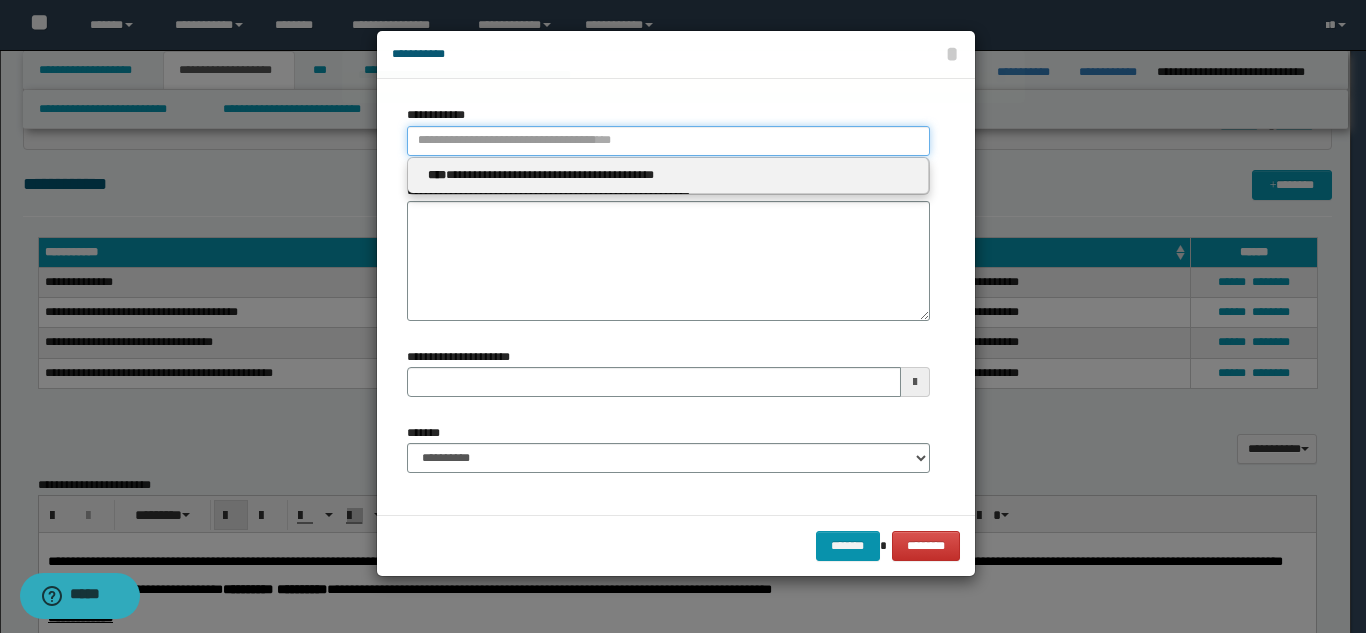 click on "**********" at bounding box center (668, 141) 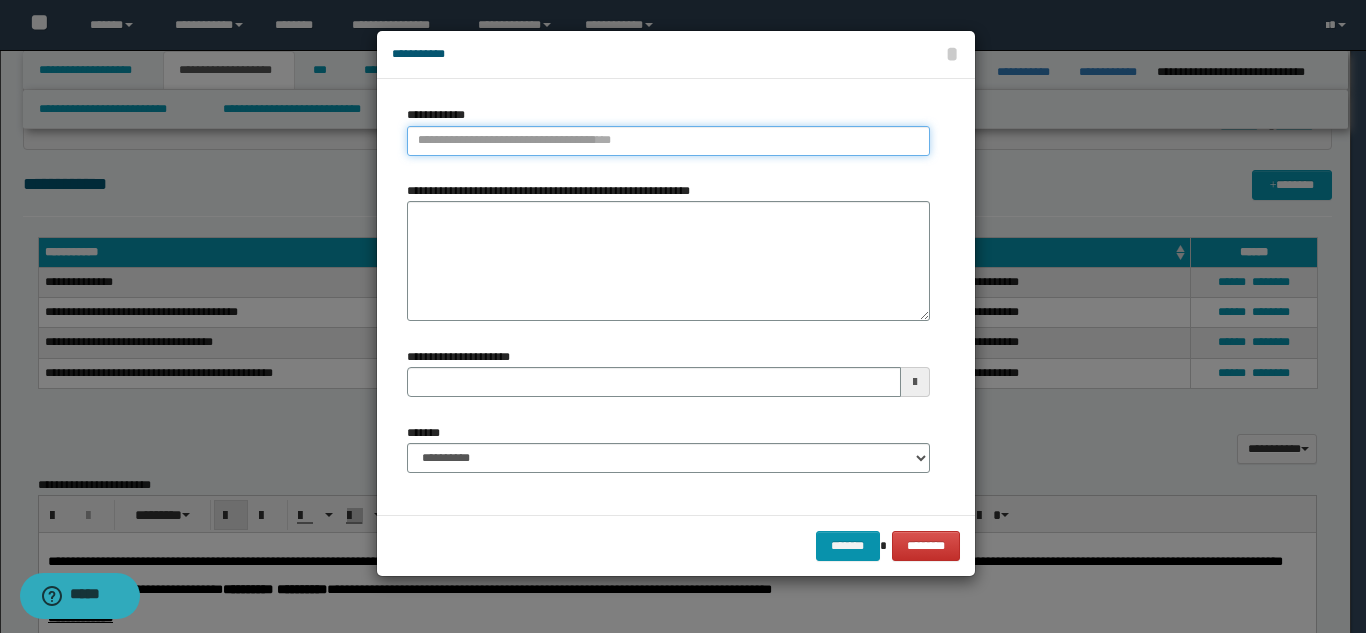 type 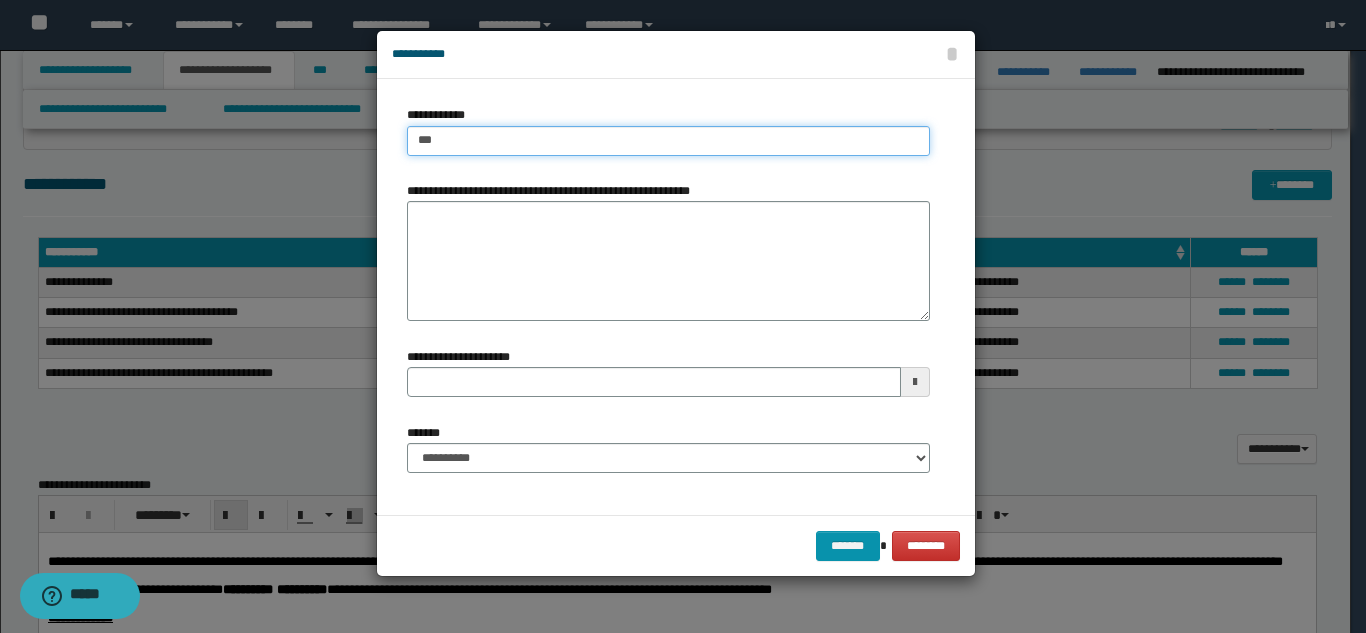 type 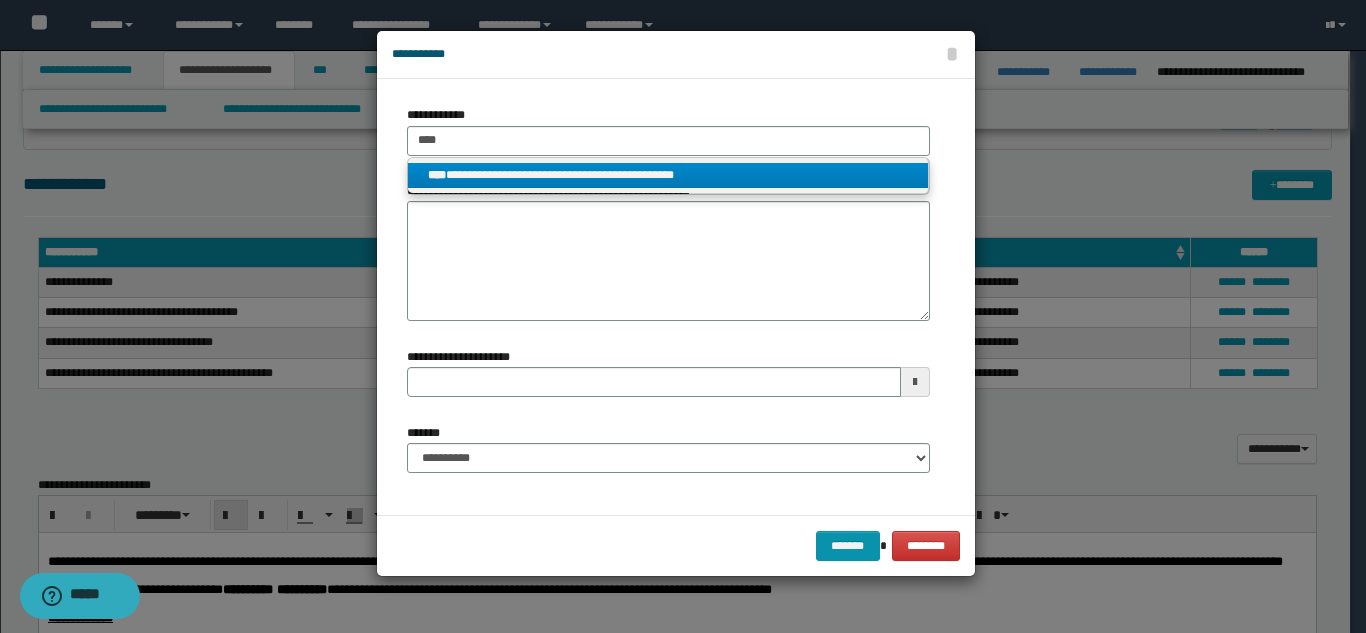 click on "**********" at bounding box center (668, 175) 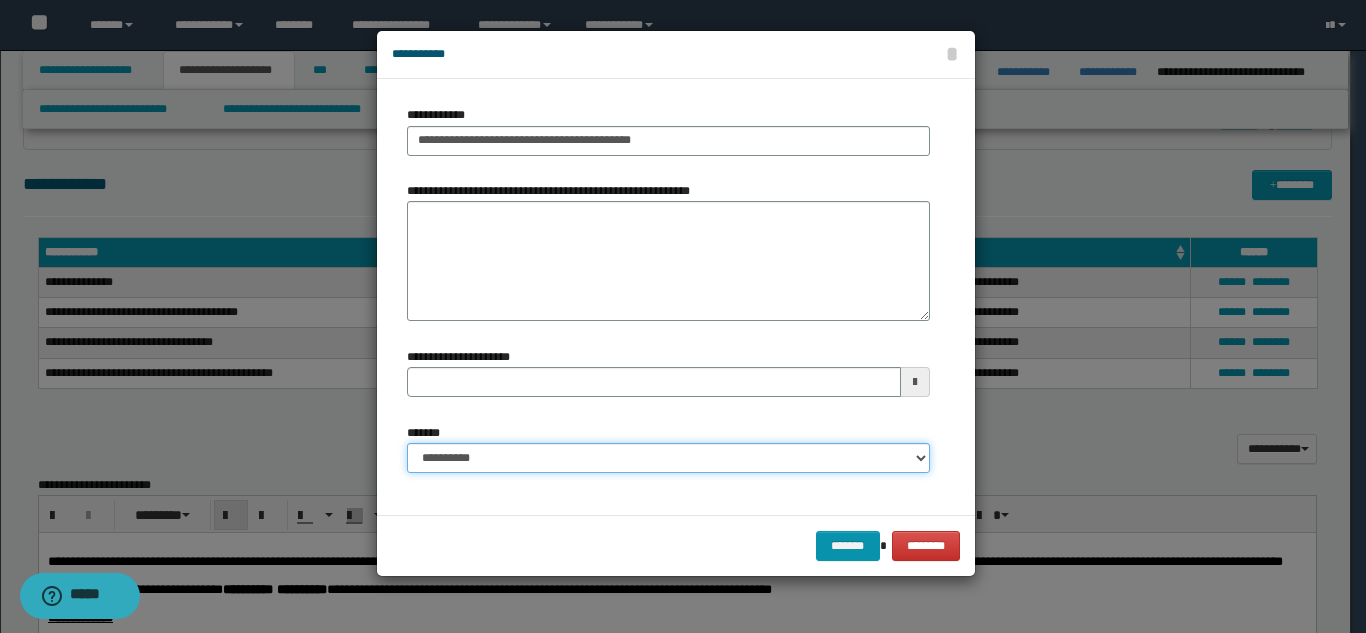 click on "**********" at bounding box center [668, 458] 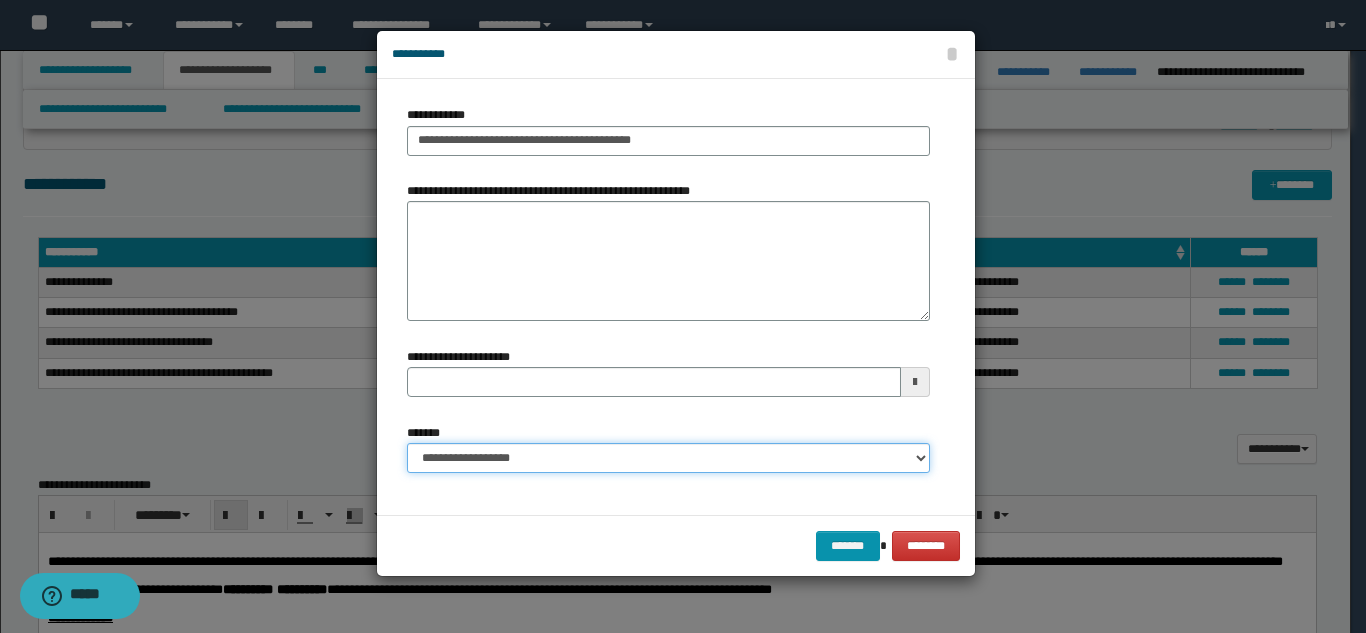 click on "**********" at bounding box center [668, 458] 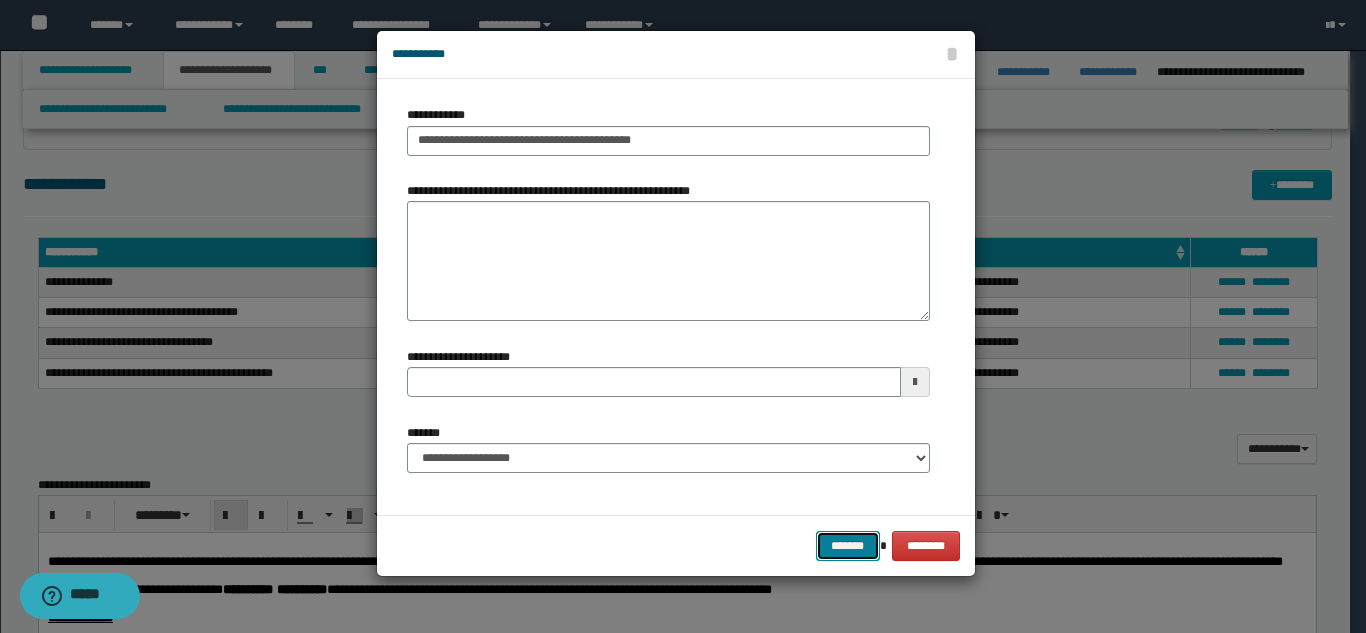 click on "*******" at bounding box center [848, 546] 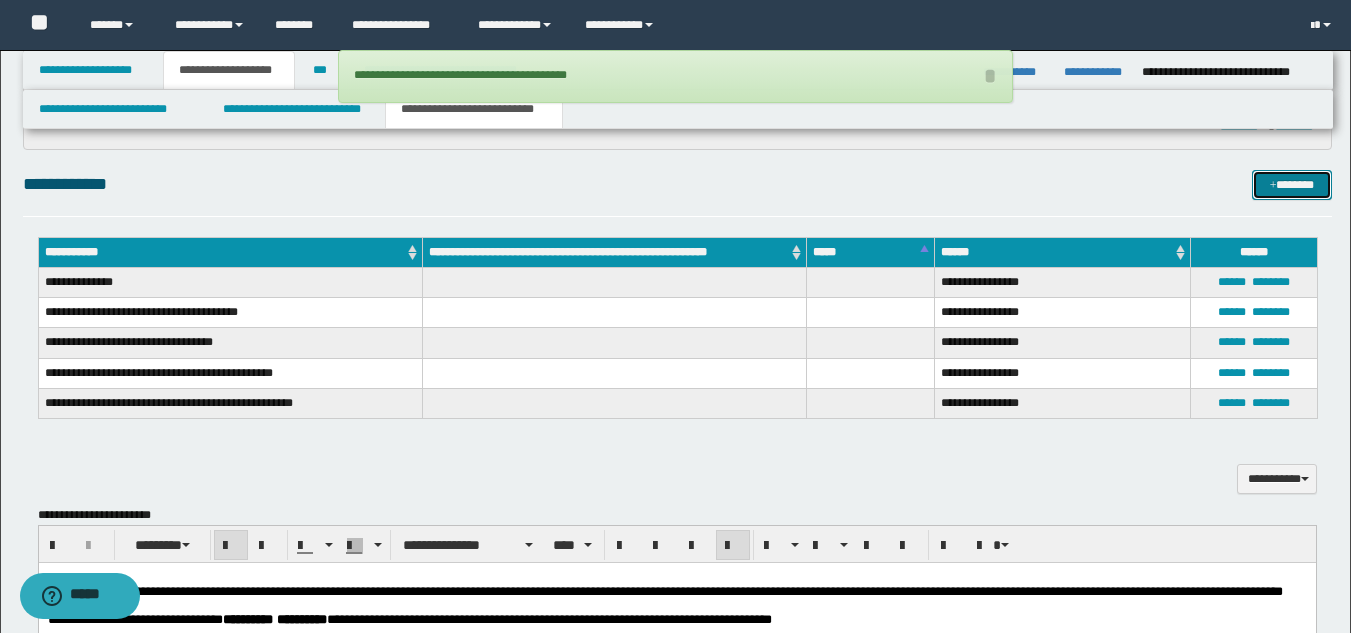 click at bounding box center (1273, 186) 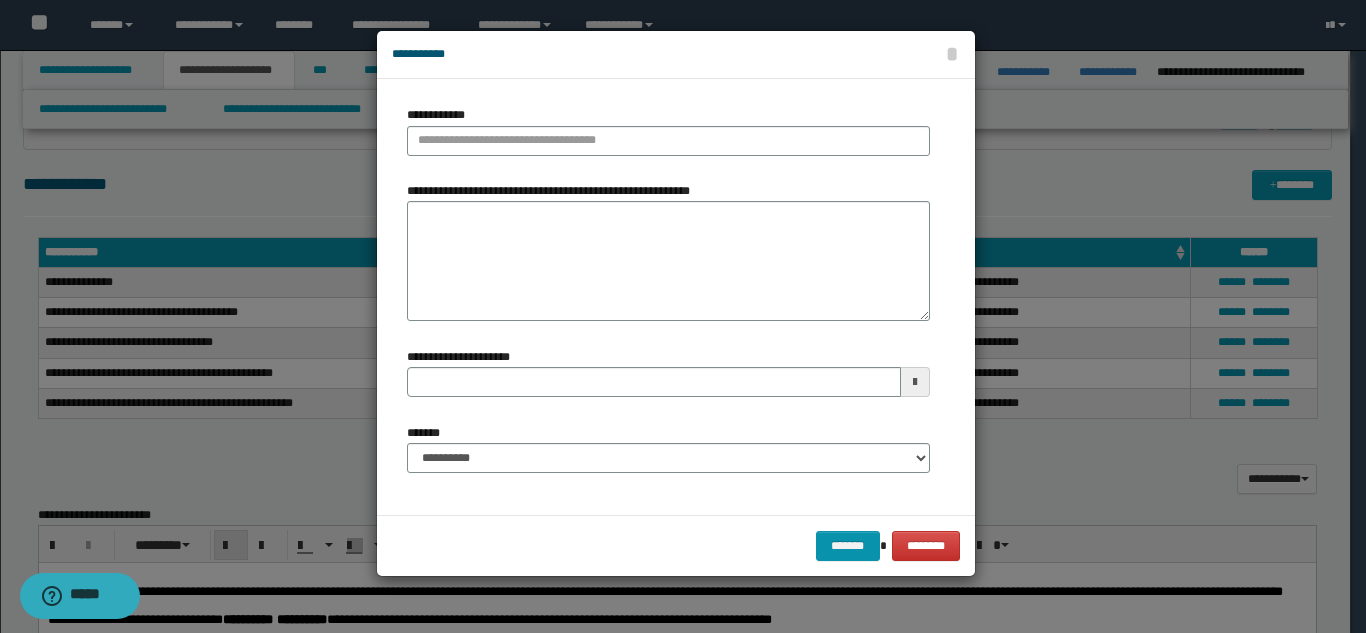 click on "**********" at bounding box center (668, 130) 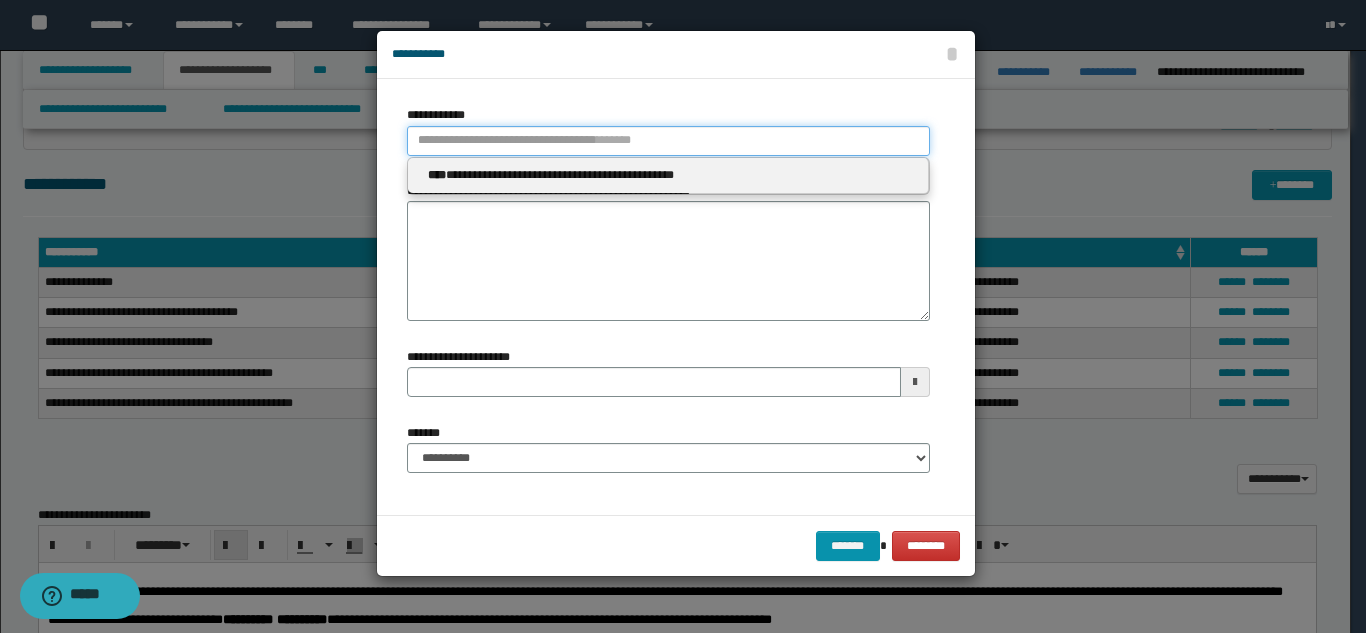 click on "**********" at bounding box center (668, 141) 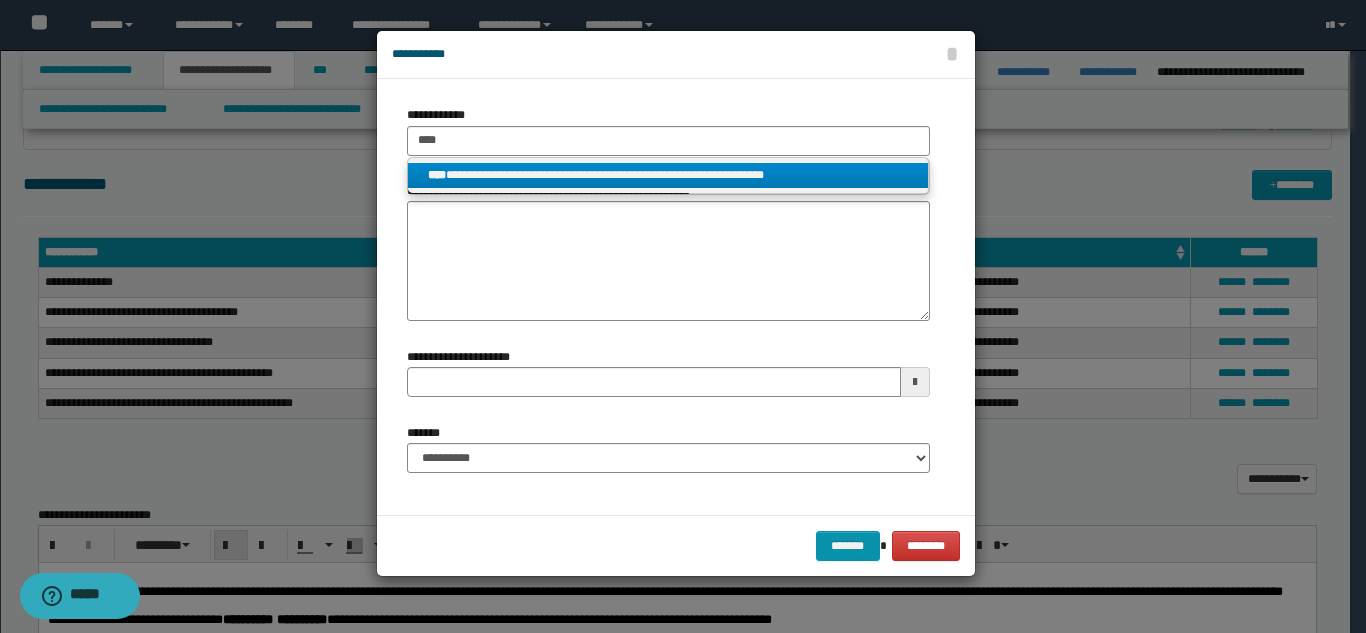 click on "**********" at bounding box center [668, 175] 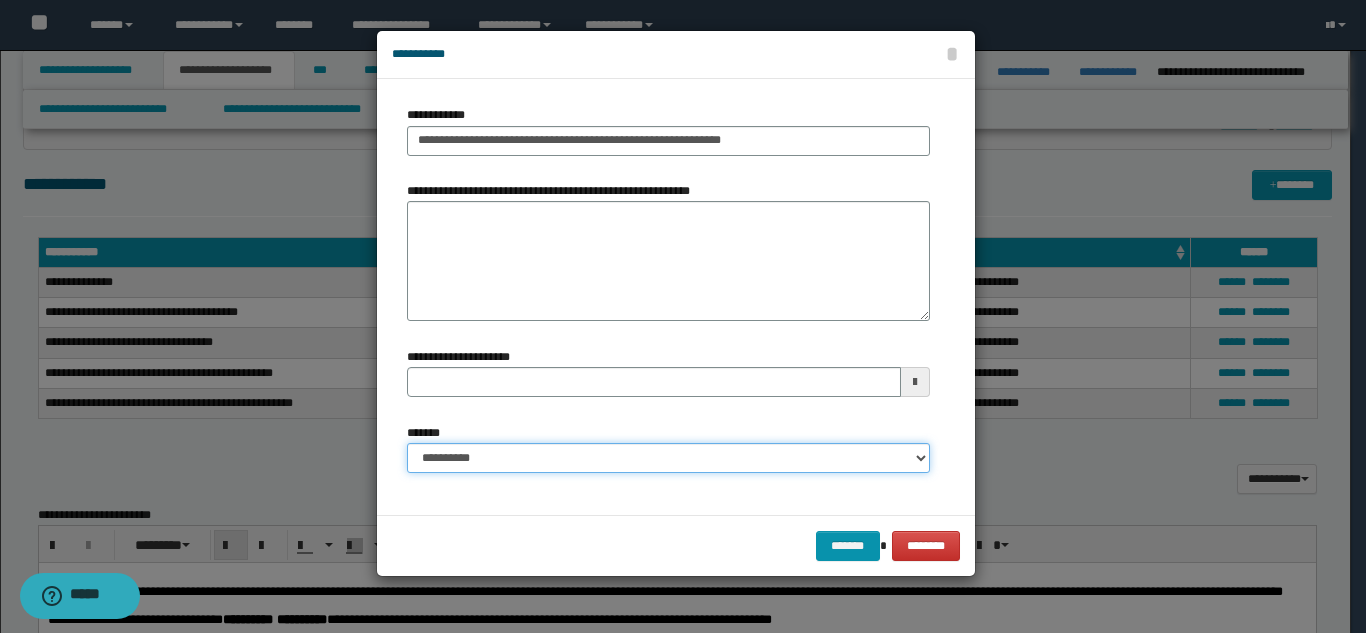 drag, startPoint x: 606, startPoint y: 460, endPoint x: 603, endPoint y: 447, distance: 13.341664 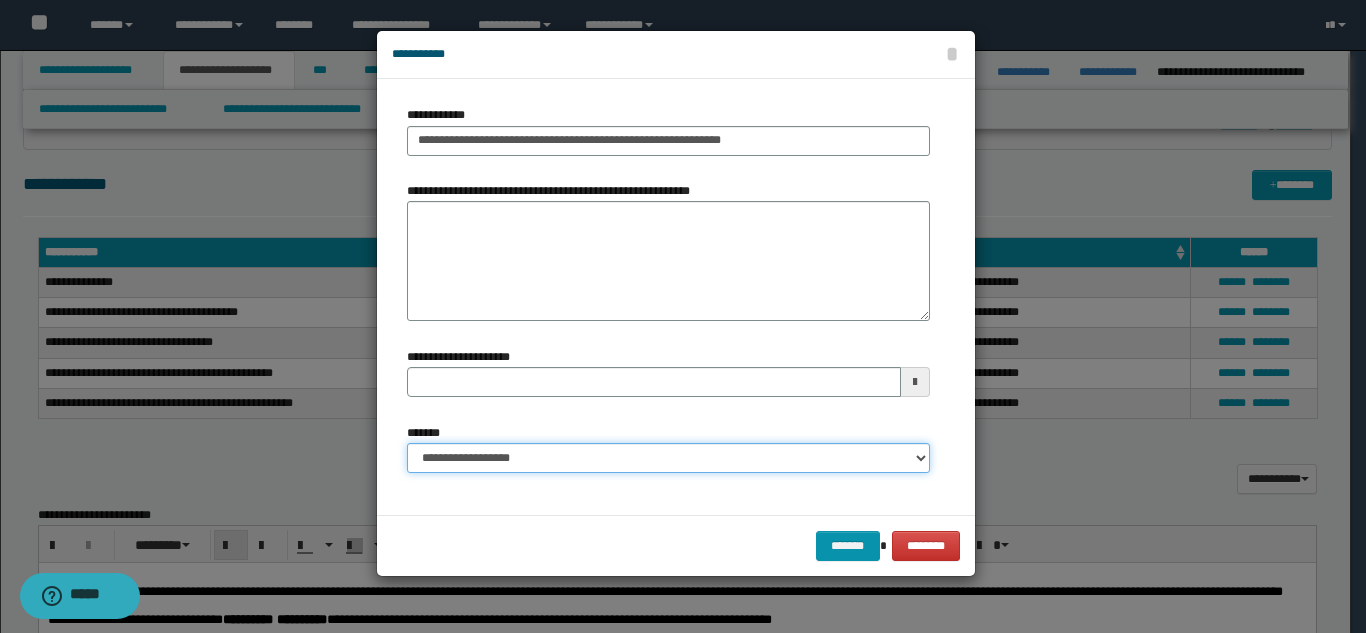 click on "**********" at bounding box center [668, 458] 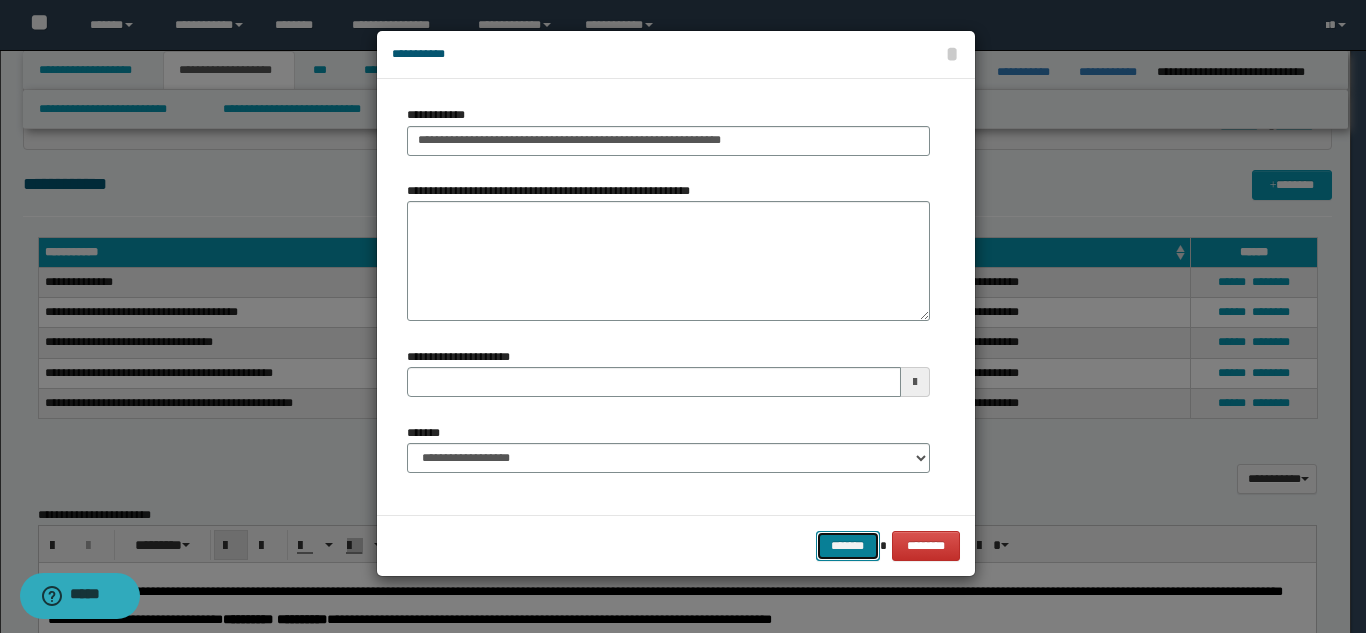 click on "*******" at bounding box center [848, 546] 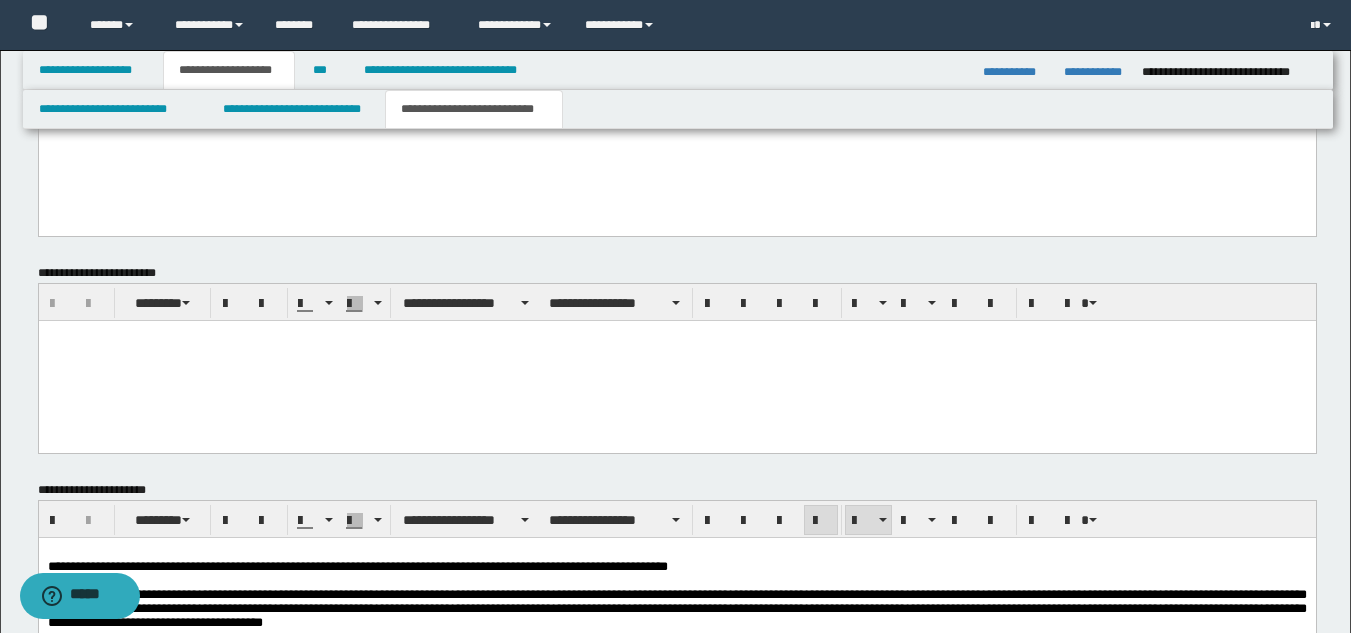 click at bounding box center [676, 361] 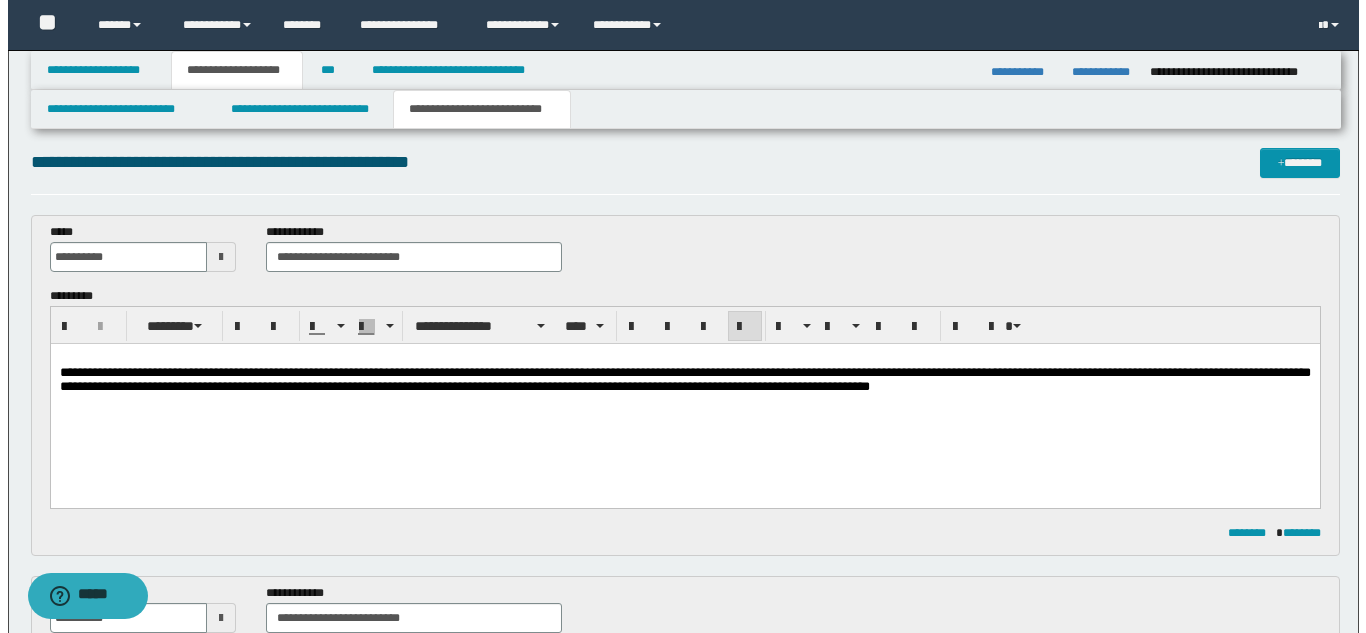 scroll, scrollTop: 0, scrollLeft: 0, axis: both 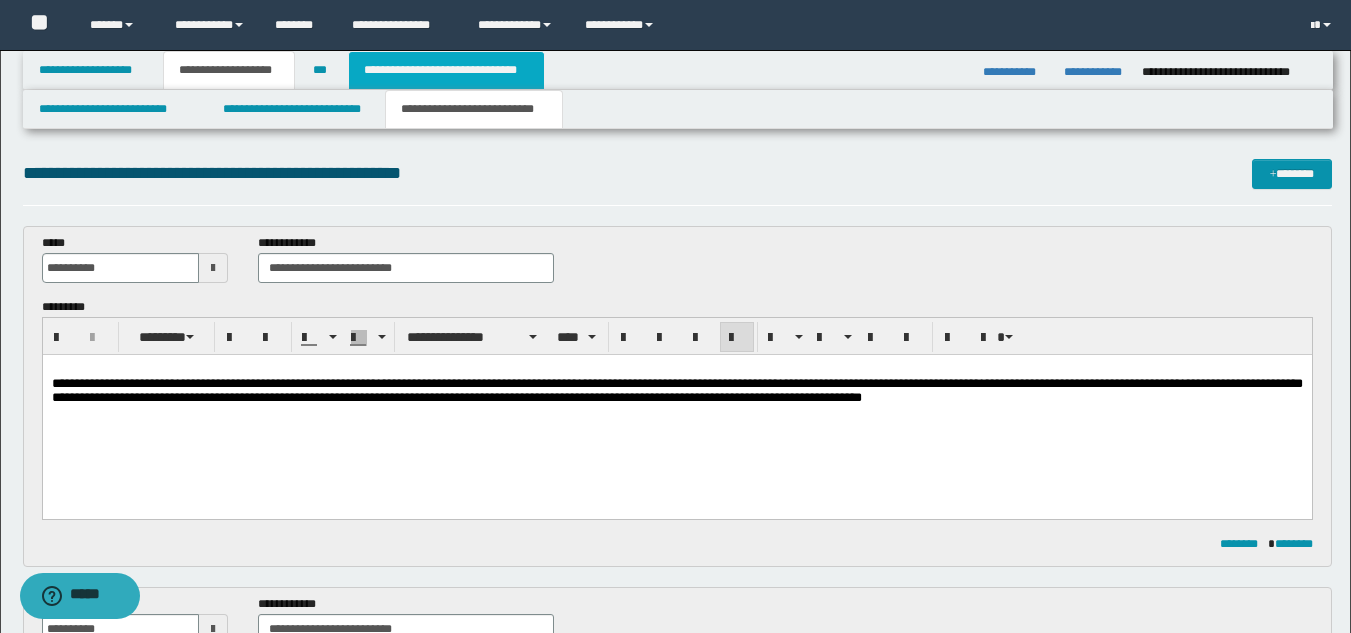 click on "**********" at bounding box center (446, 70) 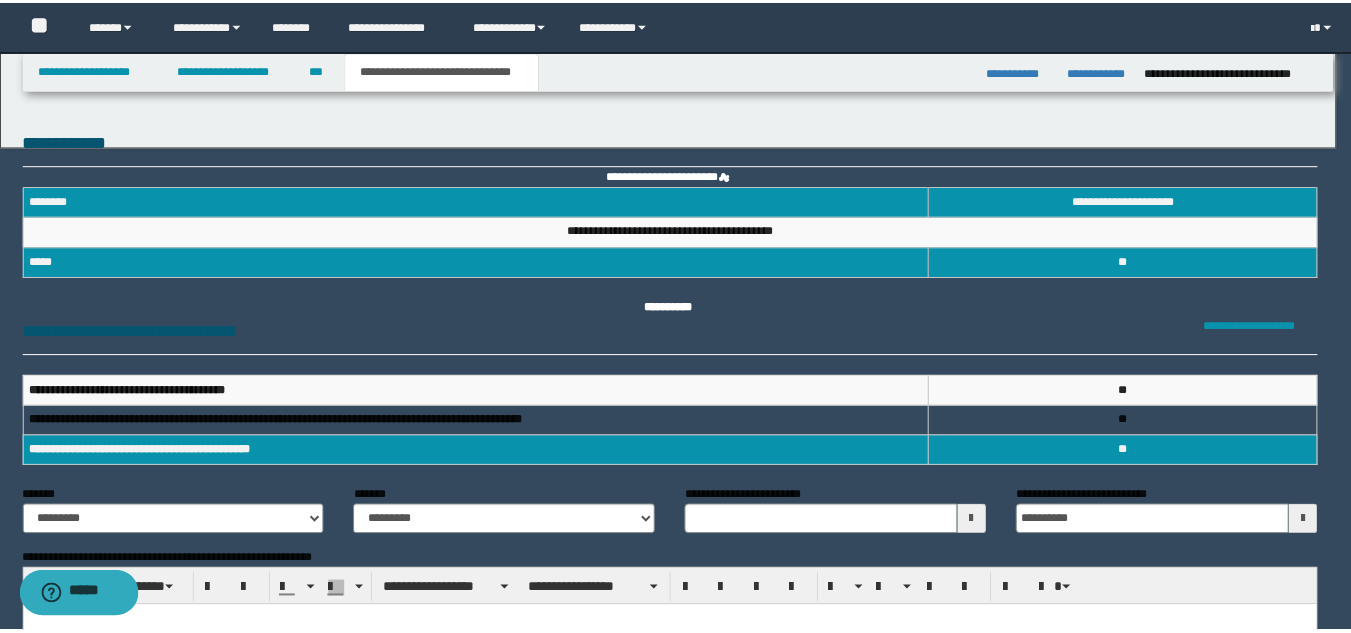 scroll, scrollTop: 0, scrollLeft: 0, axis: both 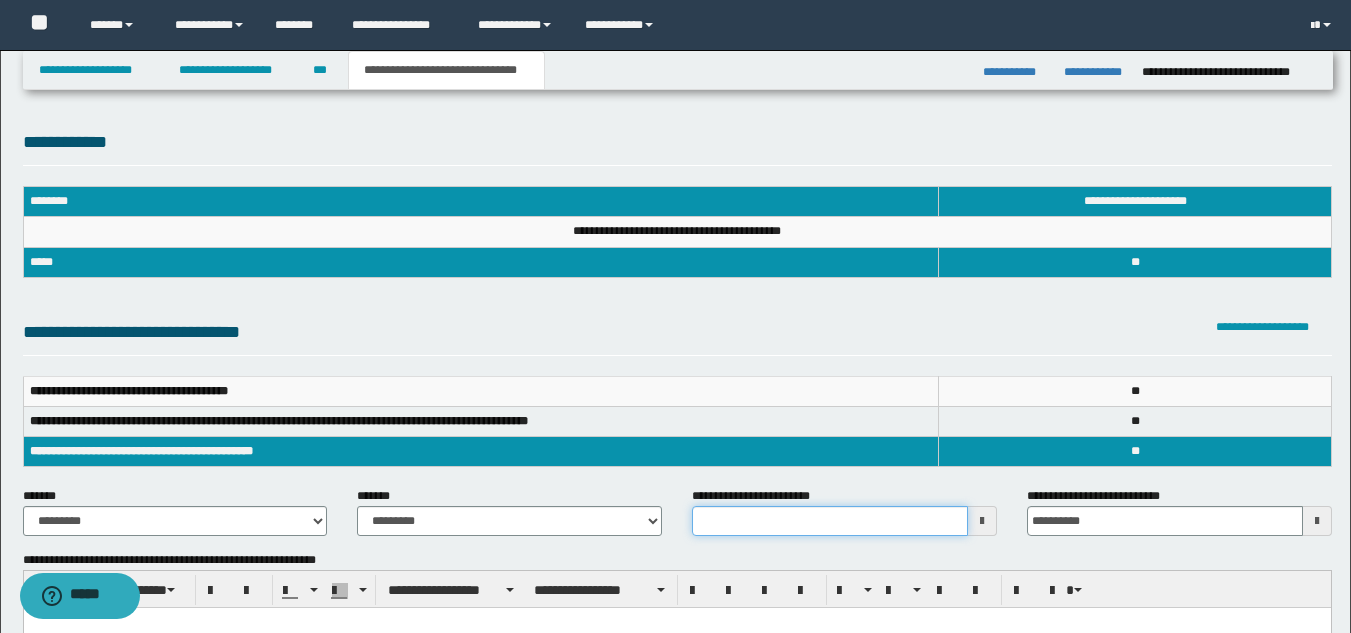 click on "**********" at bounding box center (830, 521) 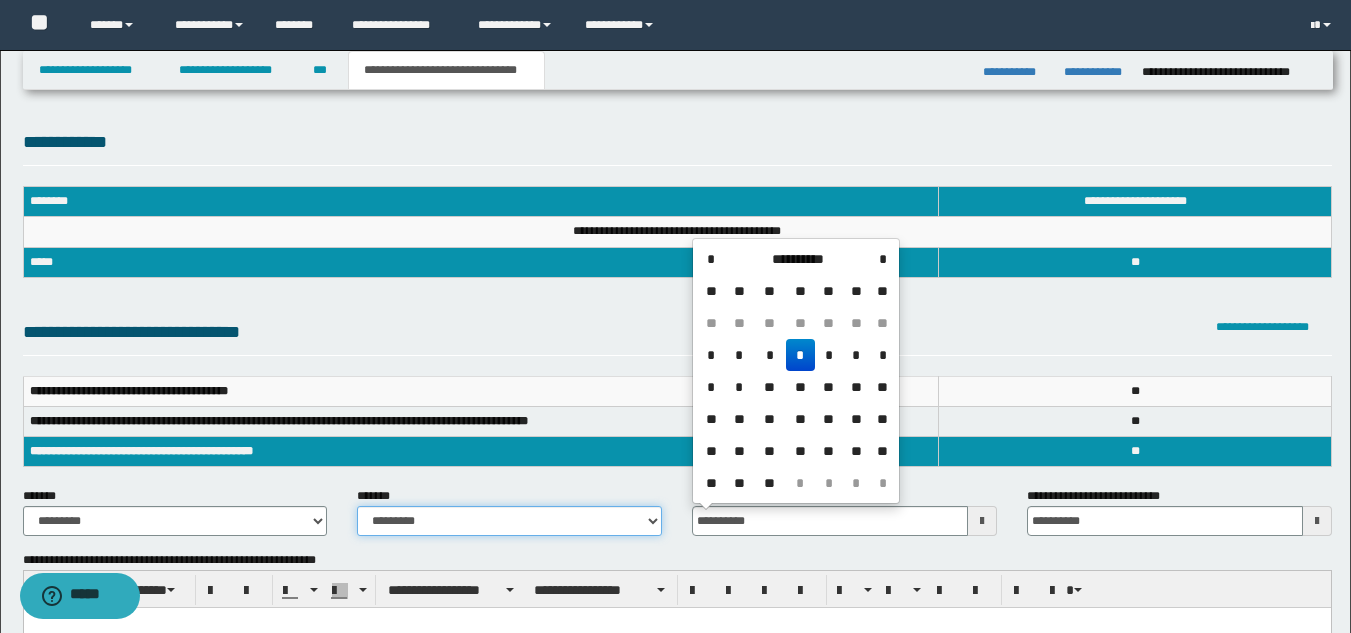 drag, startPoint x: 610, startPoint y: 518, endPoint x: 597, endPoint y: 512, distance: 14.3178215 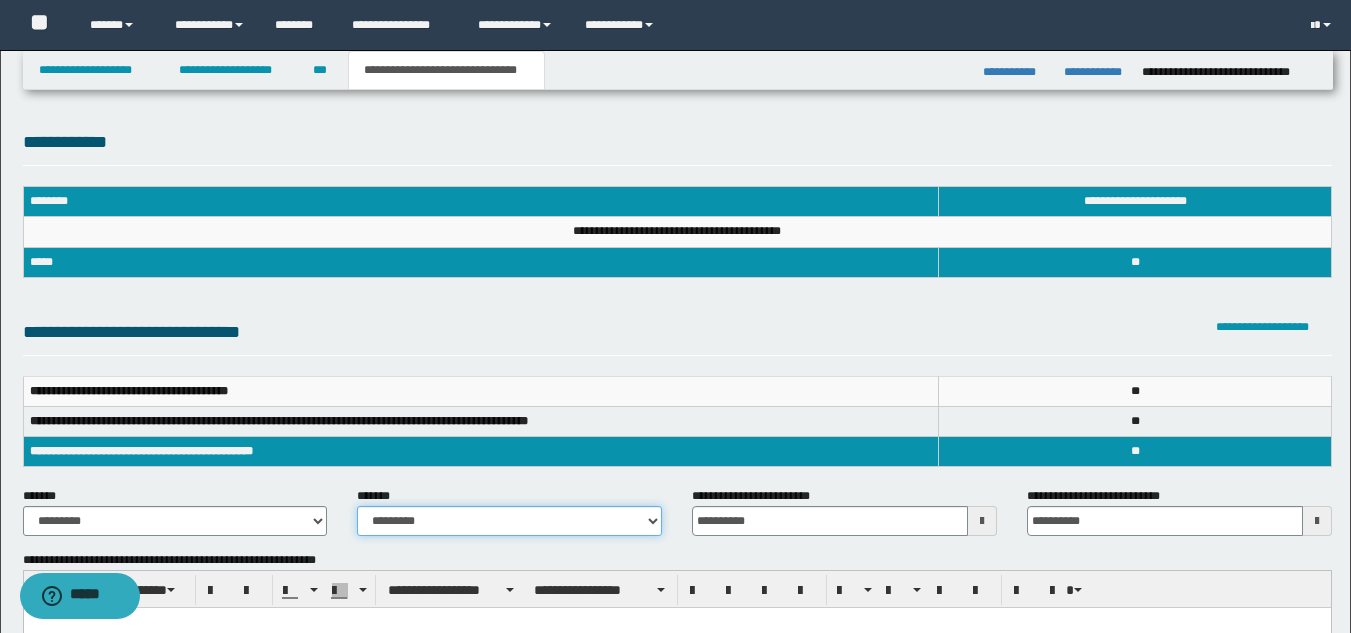 click on "**********" at bounding box center [509, 521] 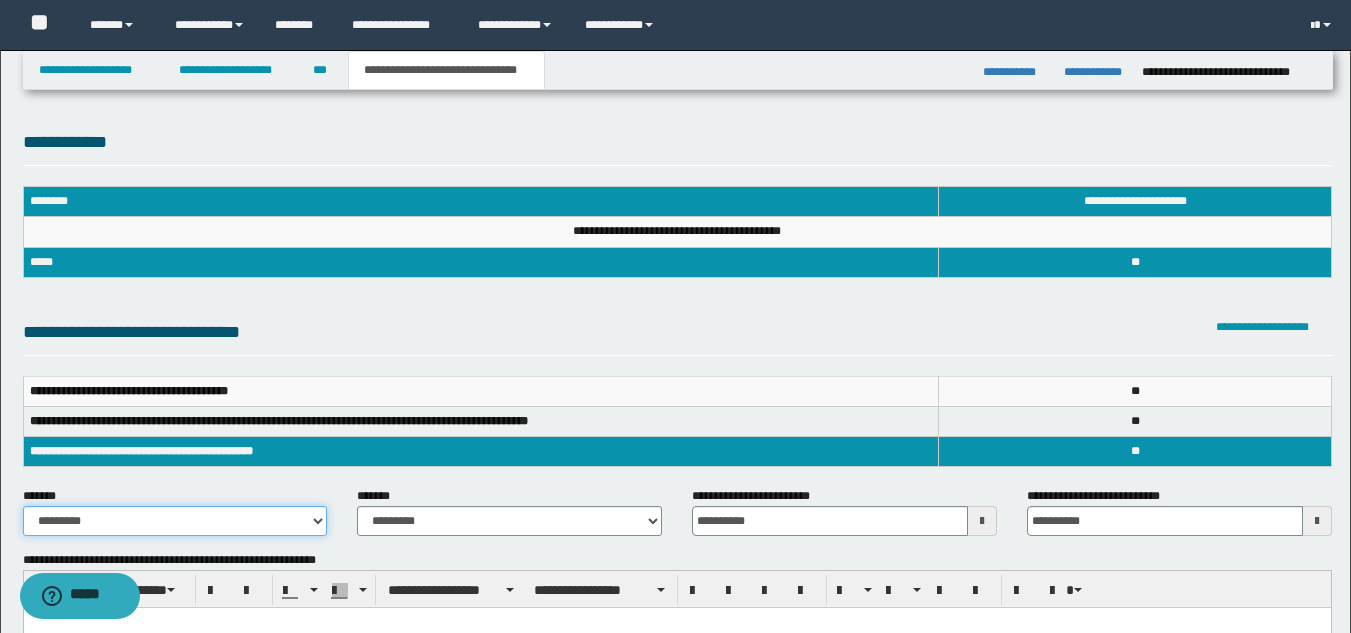 click on "**********" at bounding box center [175, 521] 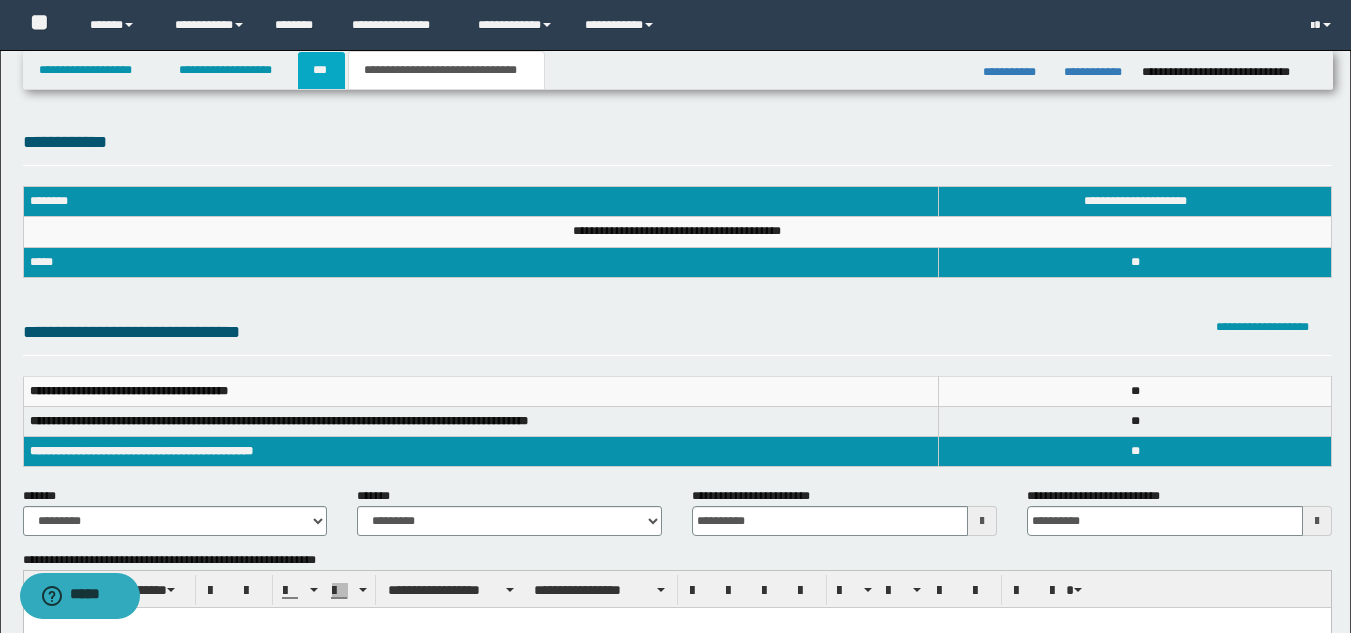 click on "***" at bounding box center (321, 70) 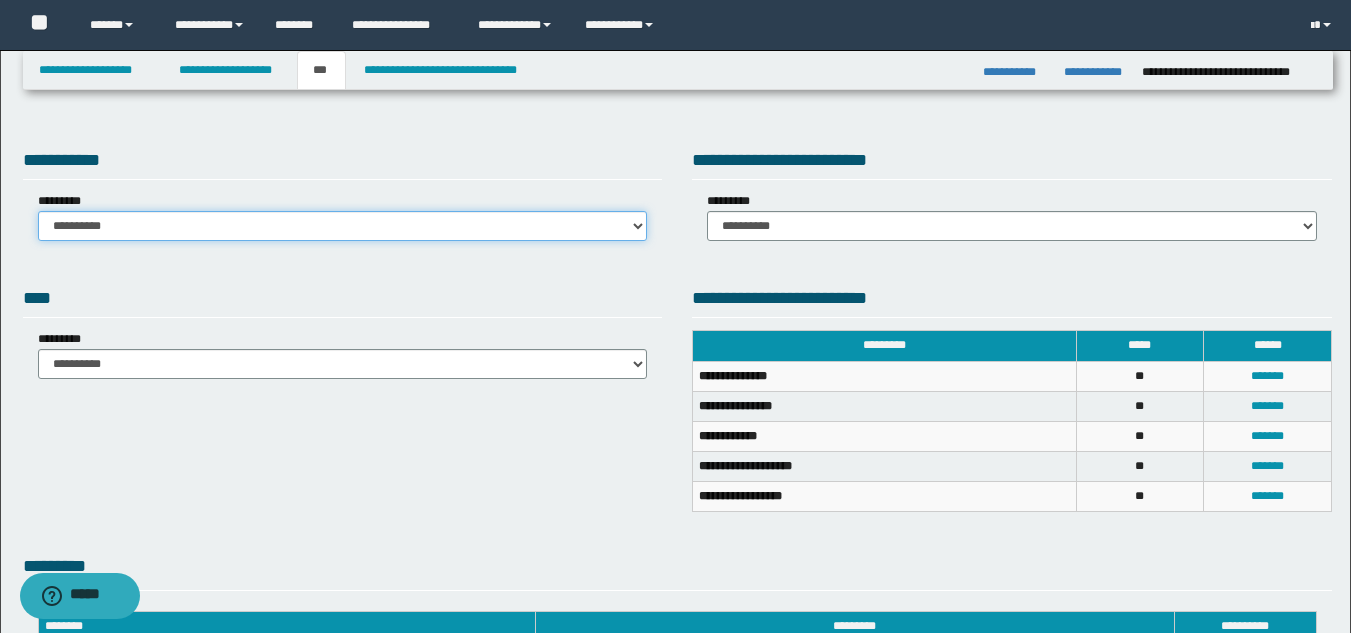 click on "**********" at bounding box center (343, 226) 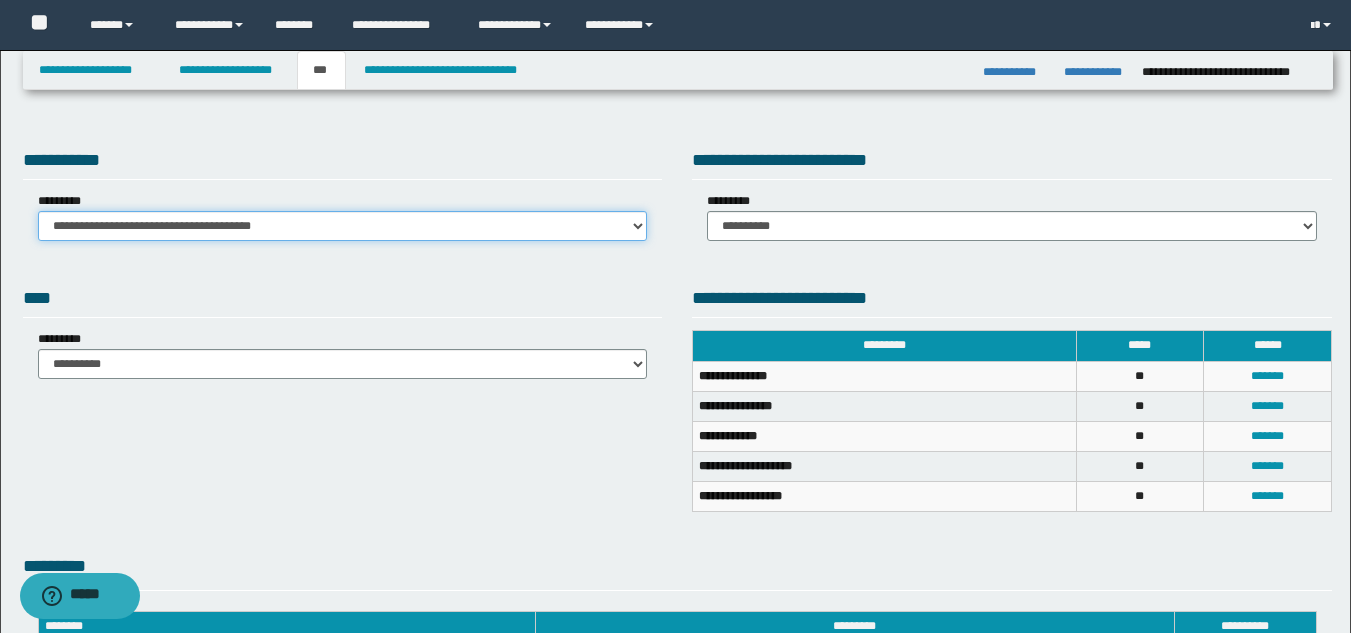 click on "**********" at bounding box center (343, 226) 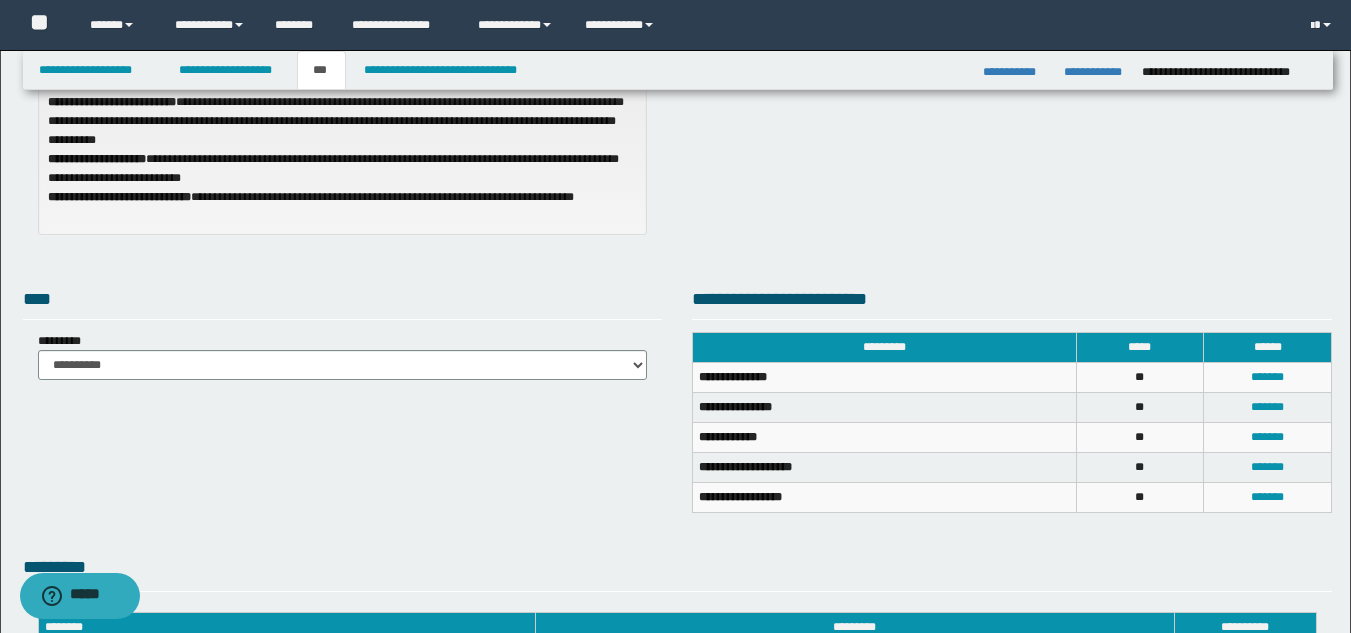 scroll, scrollTop: 0, scrollLeft: 0, axis: both 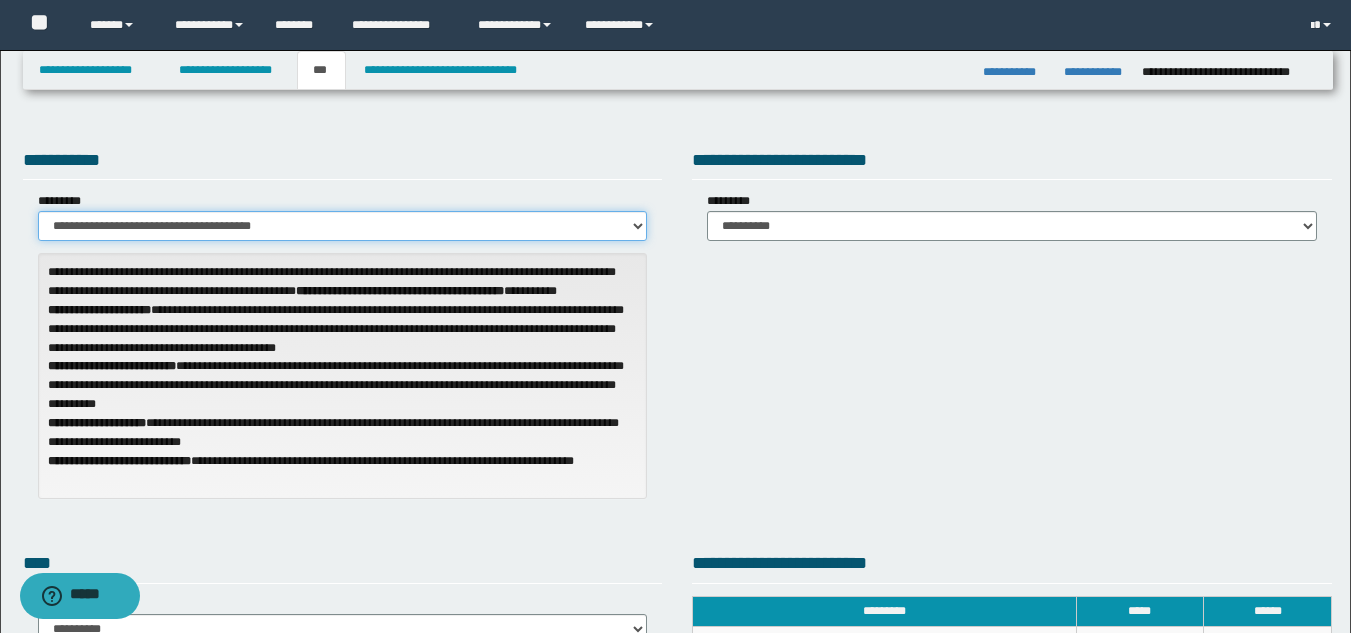 drag, startPoint x: 543, startPoint y: 221, endPoint x: 541, endPoint y: 239, distance: 18.110771 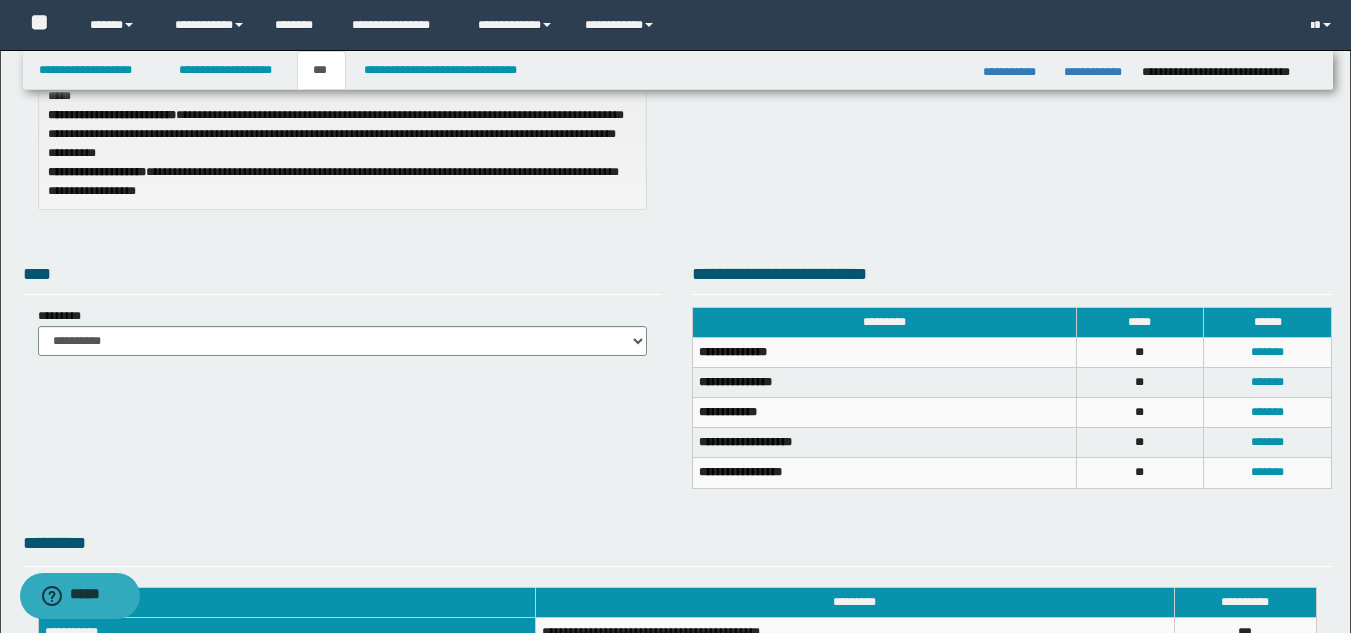 scroll, scrollTop: 200, scrollLeft: 0, axis: vertical 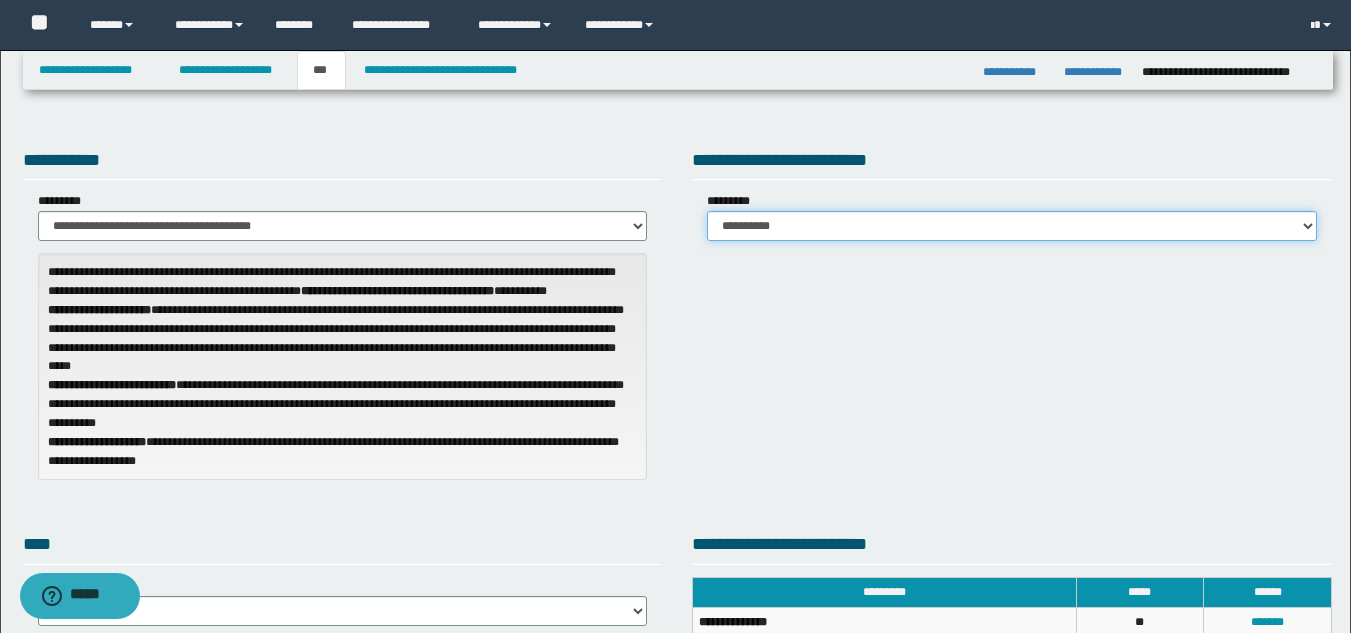 drag, startPoint x: 866, startPoint y: 226, endPoint x: 859, endPoint y: 236, distance: 12.206555 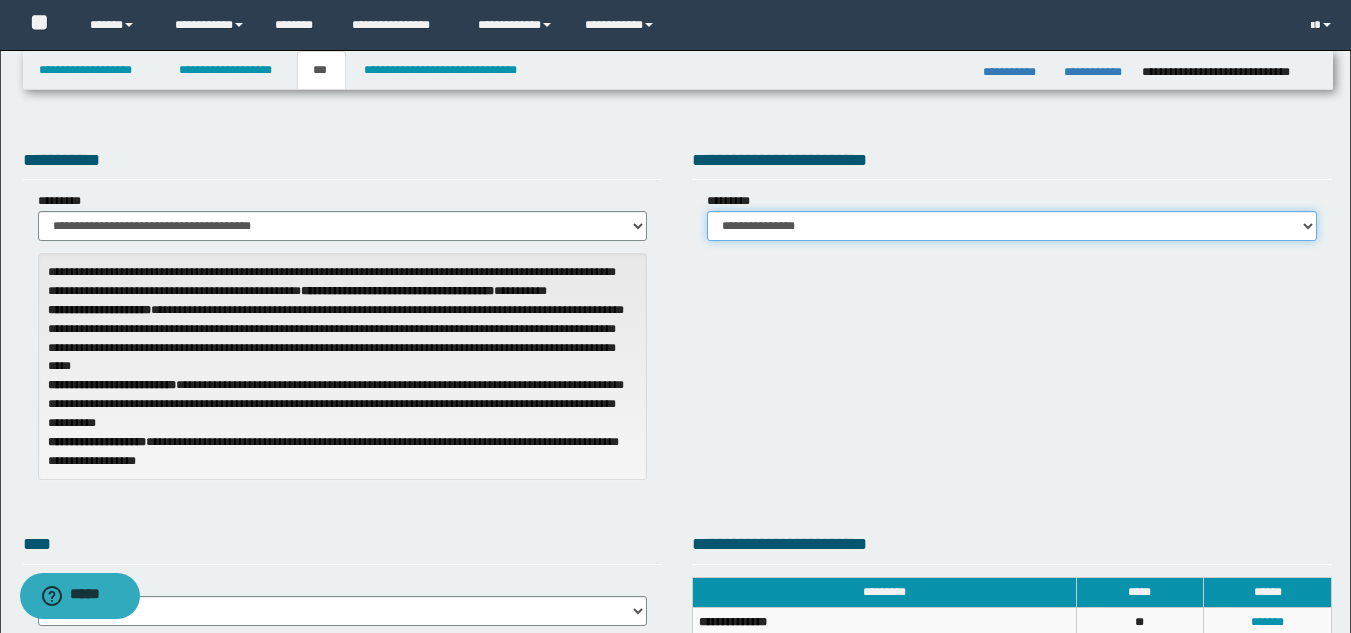 click on "**********" at bounding box center [1012, 226] 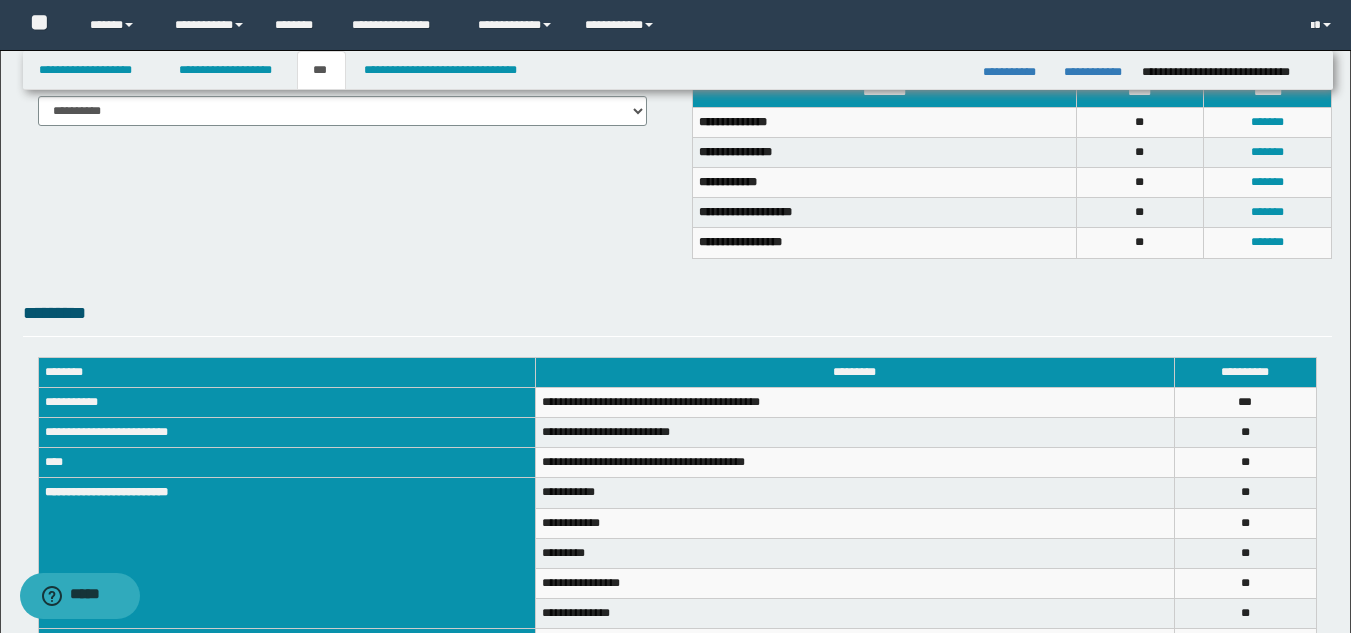 scroll, scrollTop: 600, scrollLeft: 0, axis: vertical 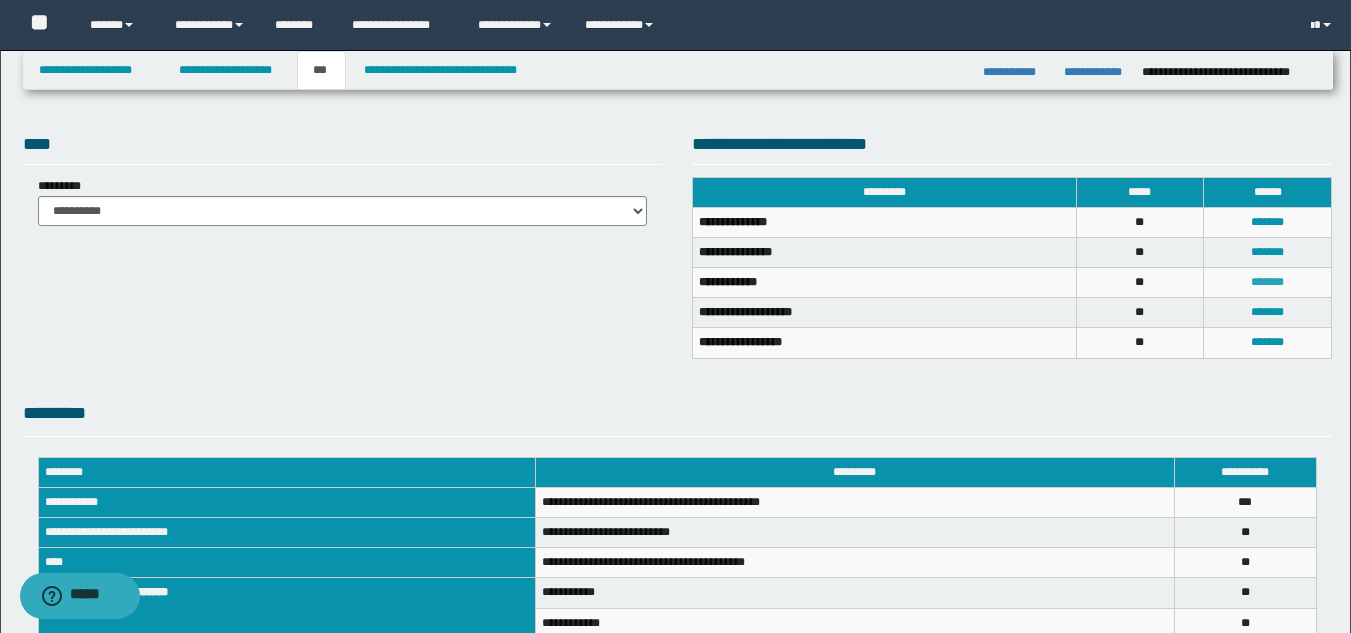 click on "*******" at bounding box center (1267, 282) 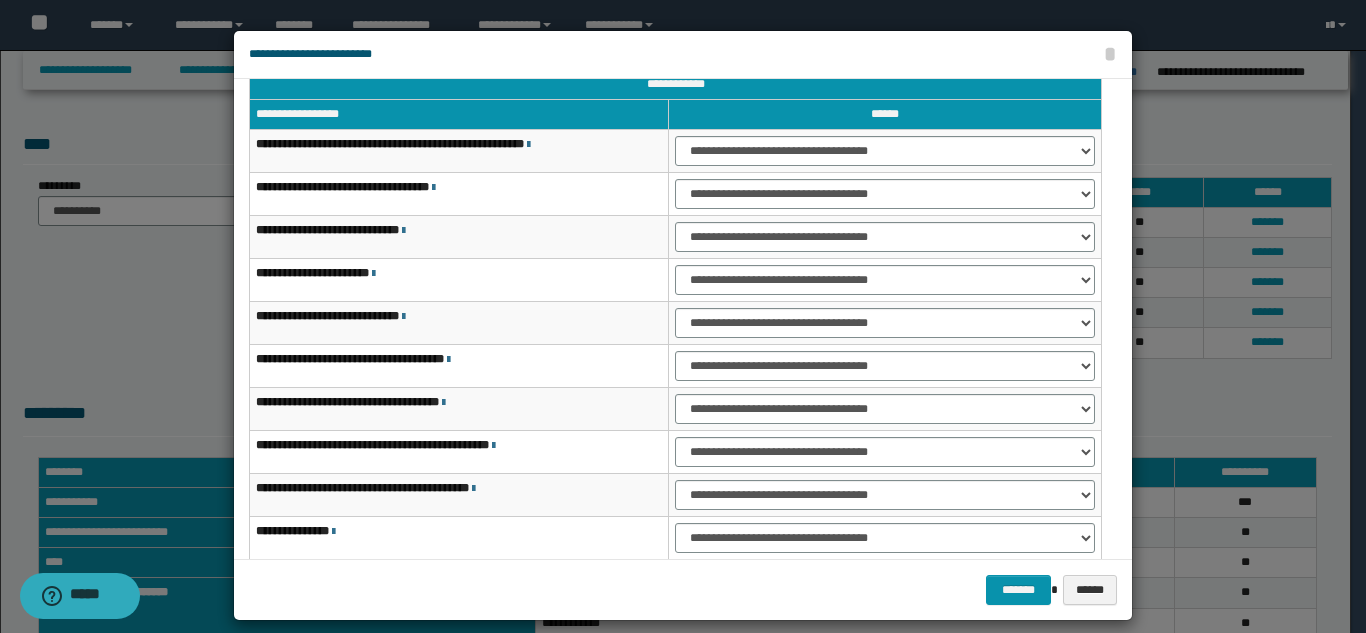 scroll, scrollTop: 0, scrollLeft: 0, axis: both 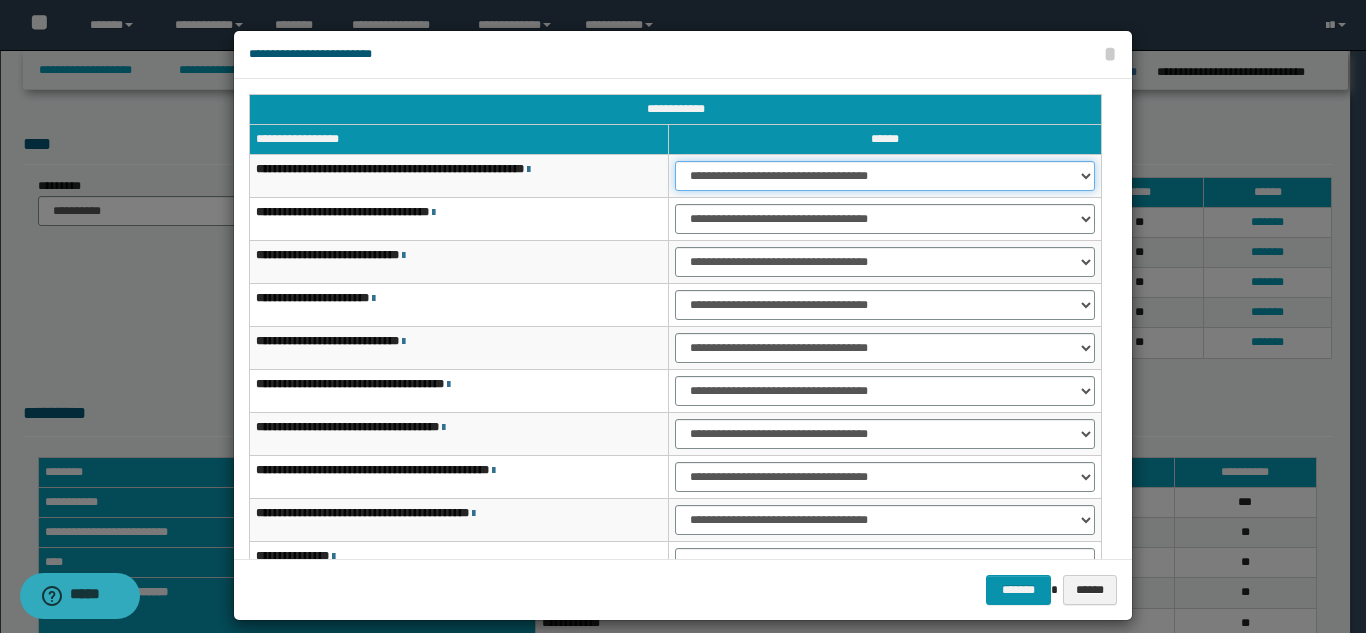 drag, startPoint x: 772, startPoint y: 165, endPoint x: 776, endPoint y: 181, distance: 16.492422 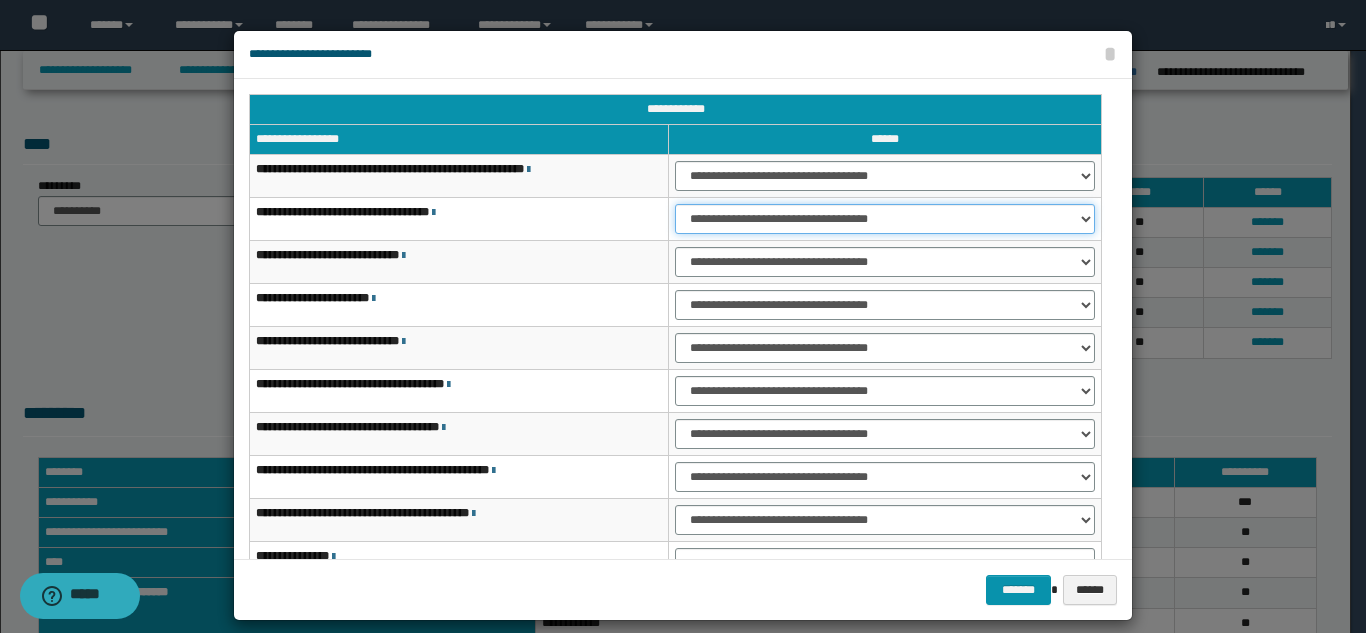 click on "**********" at bounding box center (885, 219) 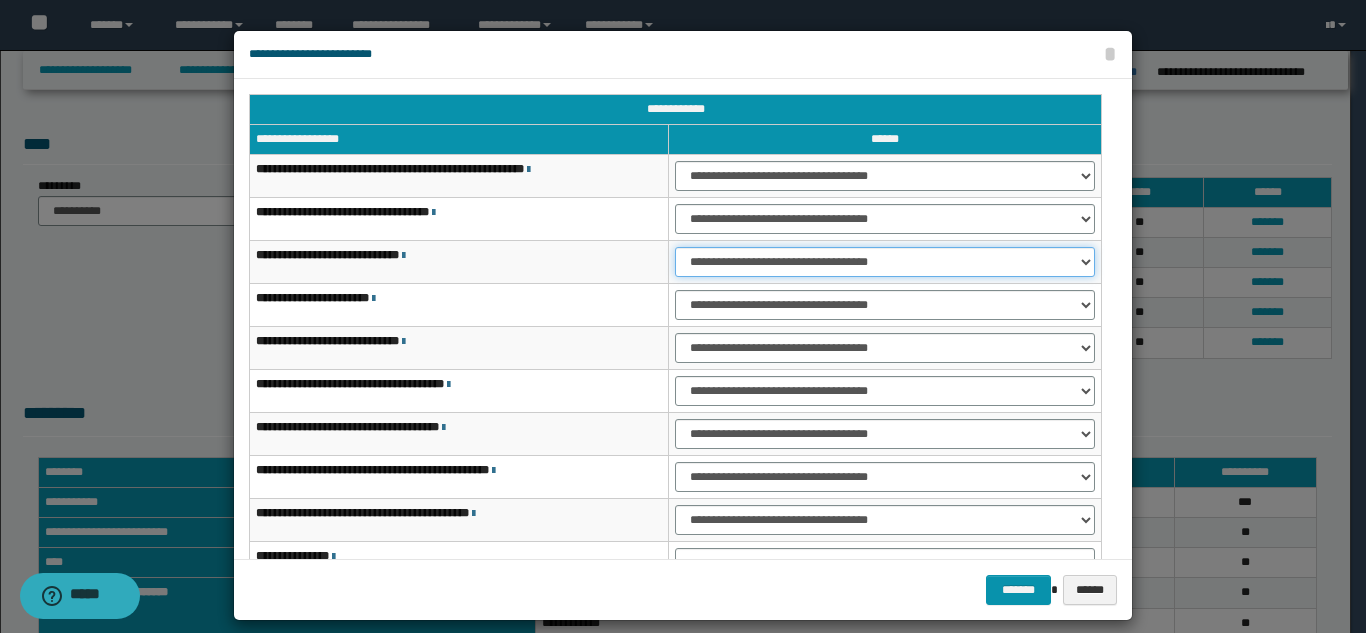 click on "**********" at bounding box center [885, 262] 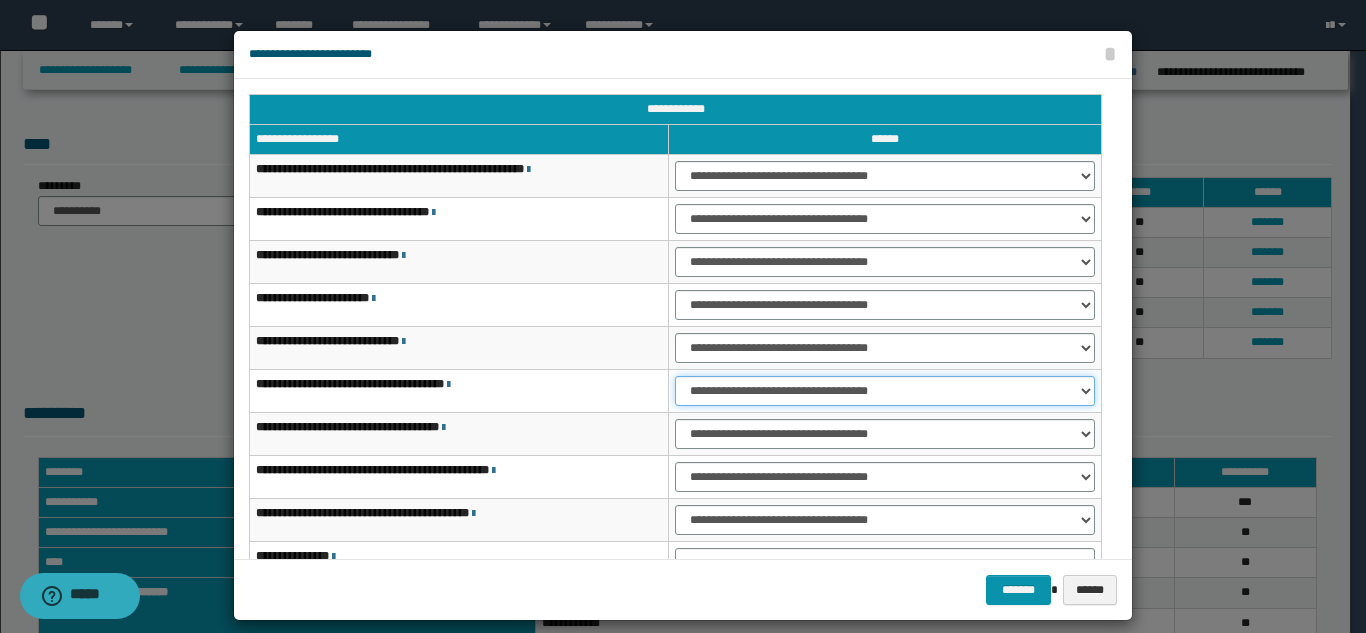 drag, startPoint x: 697, startPoint y: 394, endPoint x: 707, endPoint y: 405, distance: 14.866069 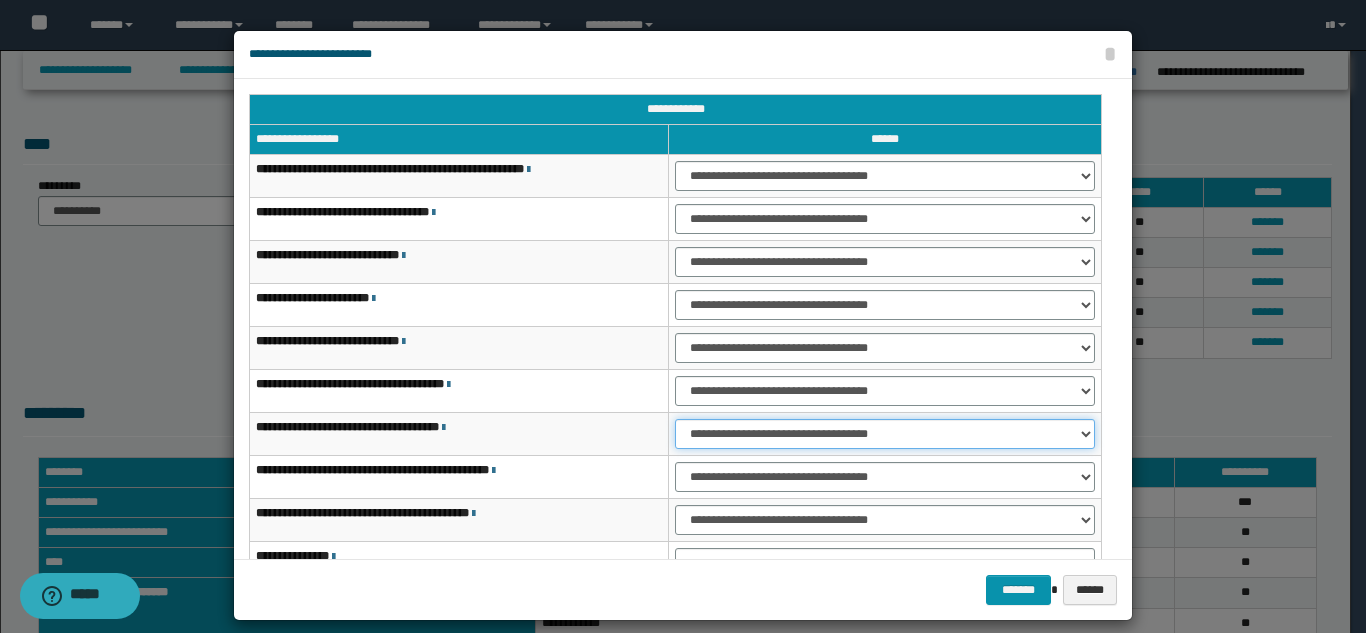click on "**********" at bounding box center [885, 434] 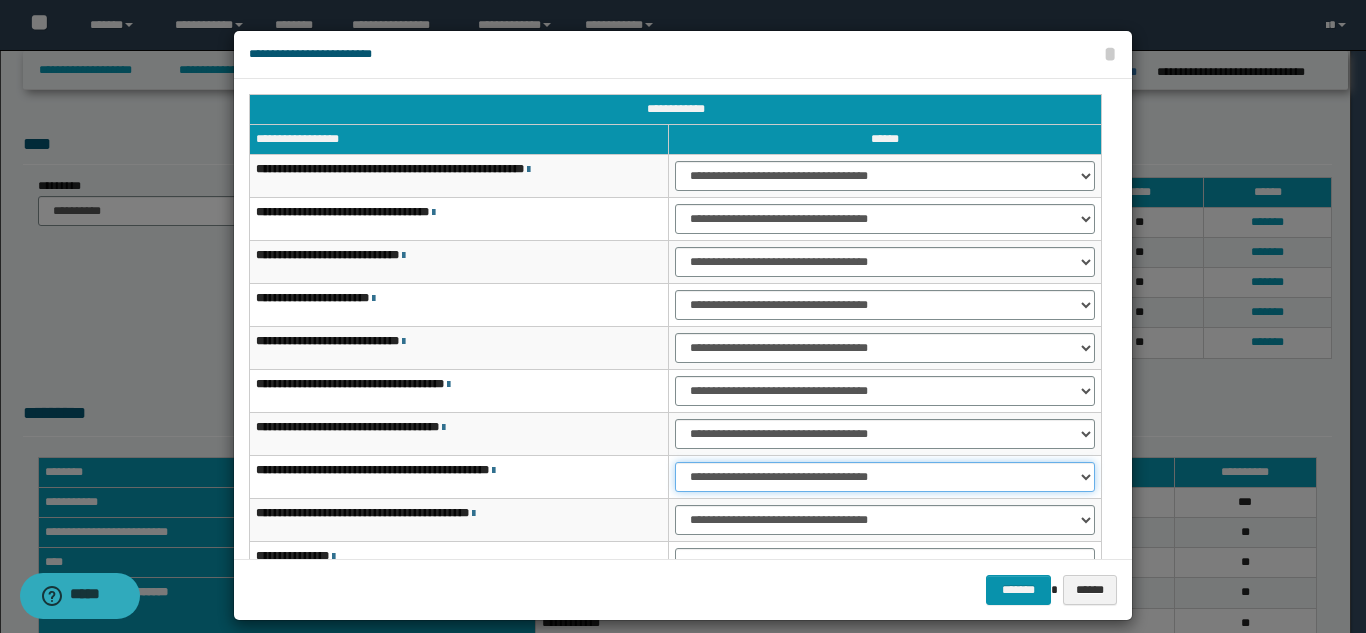 drag, startPoint x: 715, startPoint y: 477, endPoint x: 720, endPoint y: 491, distance: 14.866069 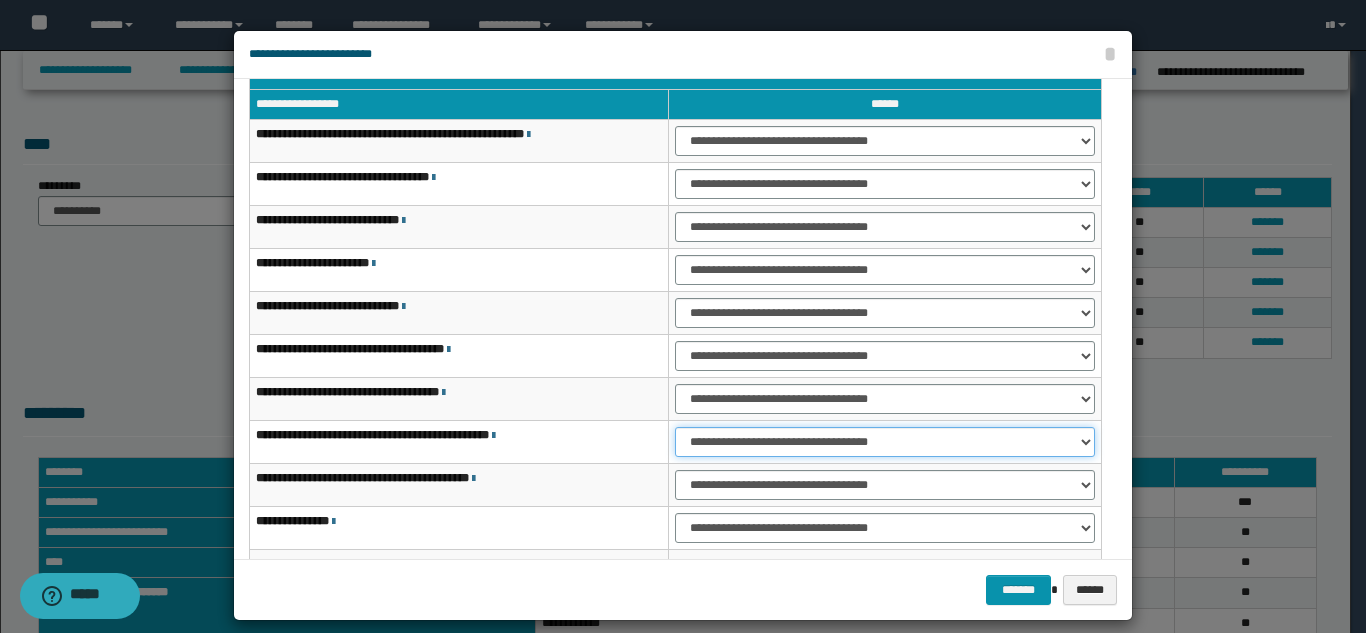 scroll, scrollTop: 22, scrollLeft: 0, axis: vertical 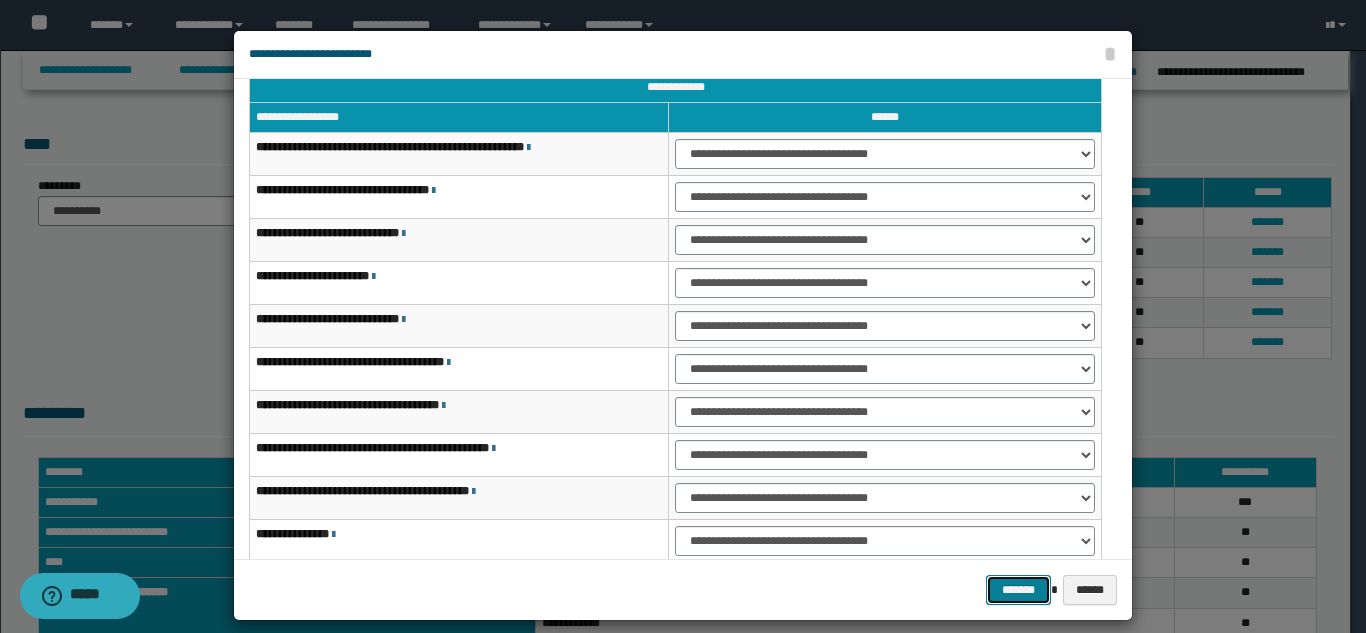 click on "*******" at bounding box center (1018, 590) 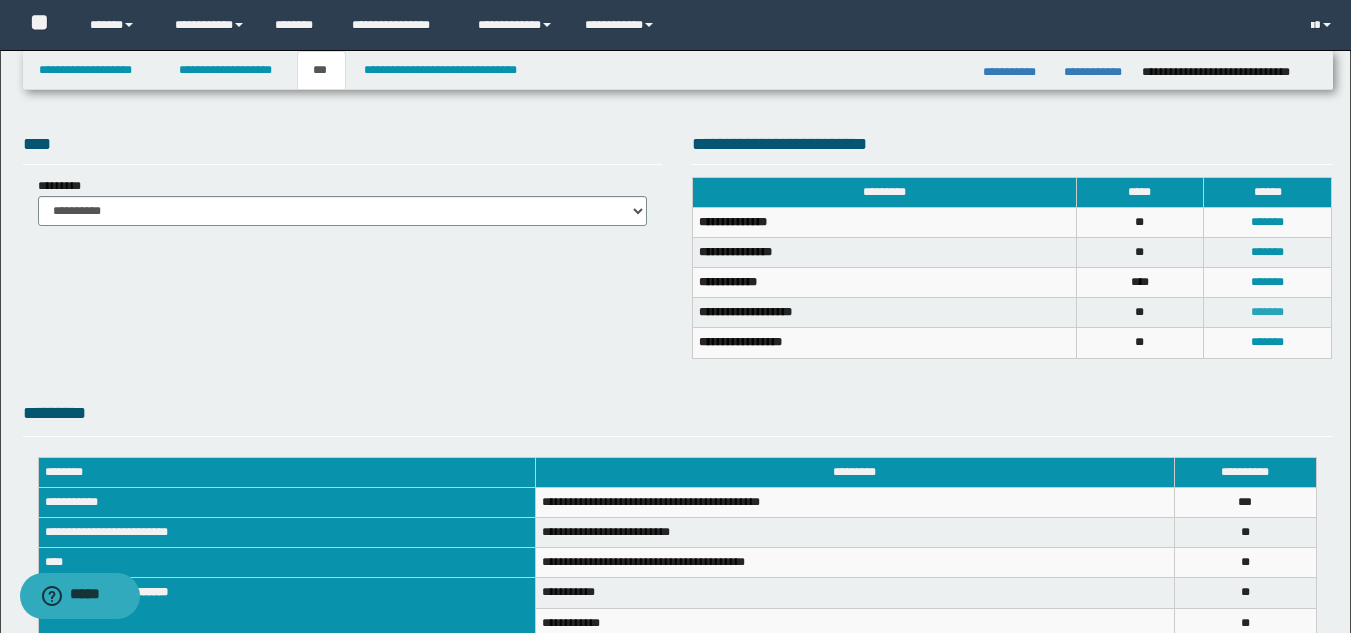 click on "*******" at bounding box center (1267, 312) 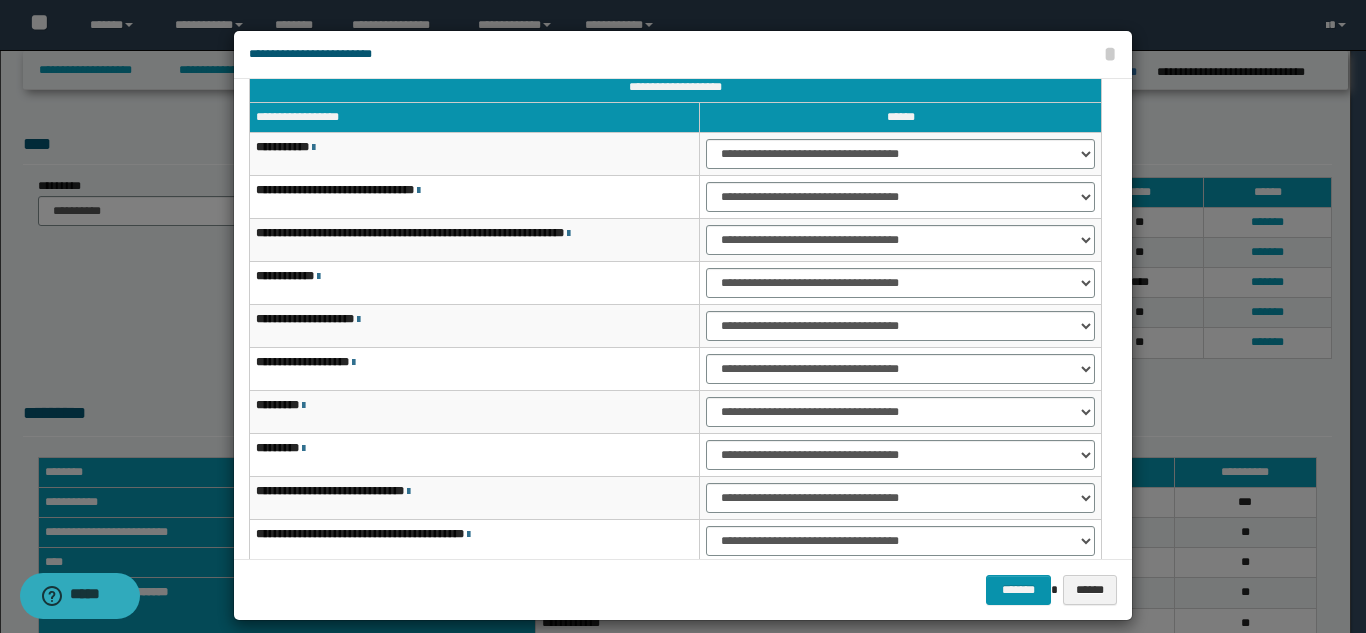 scroll, scrollTop: 0, scrollLeft: 0, axis: both 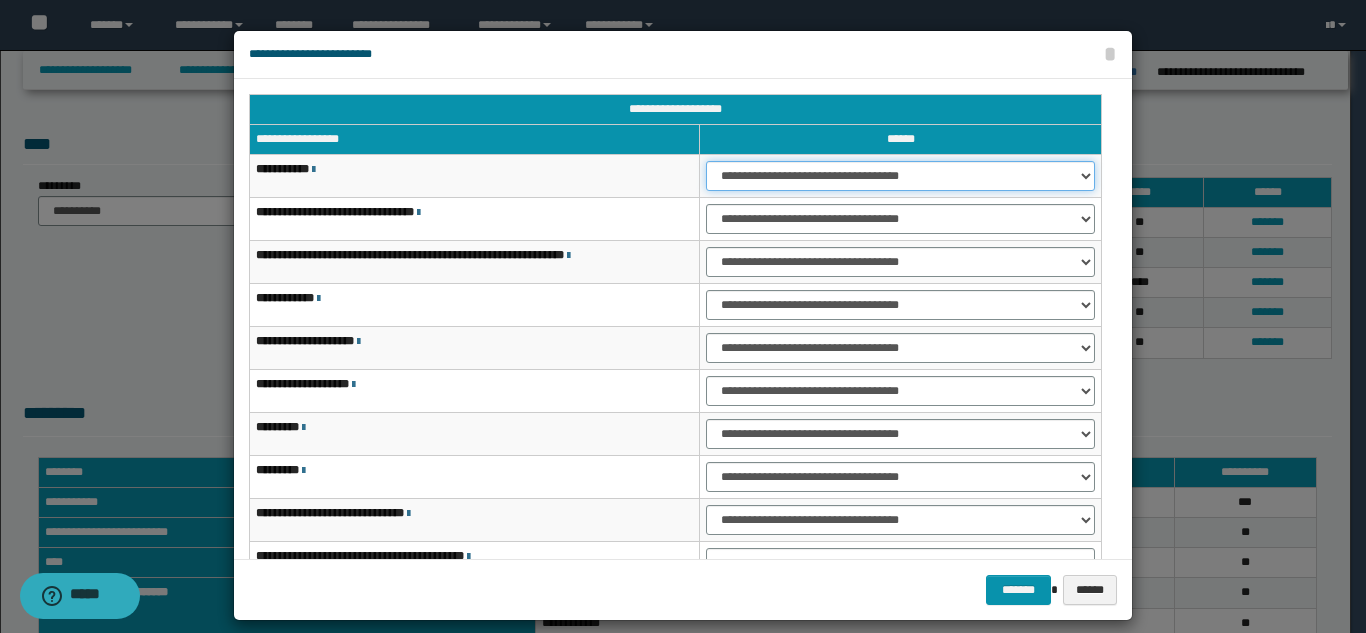 click on "**********" at bounding box center [900, 176] 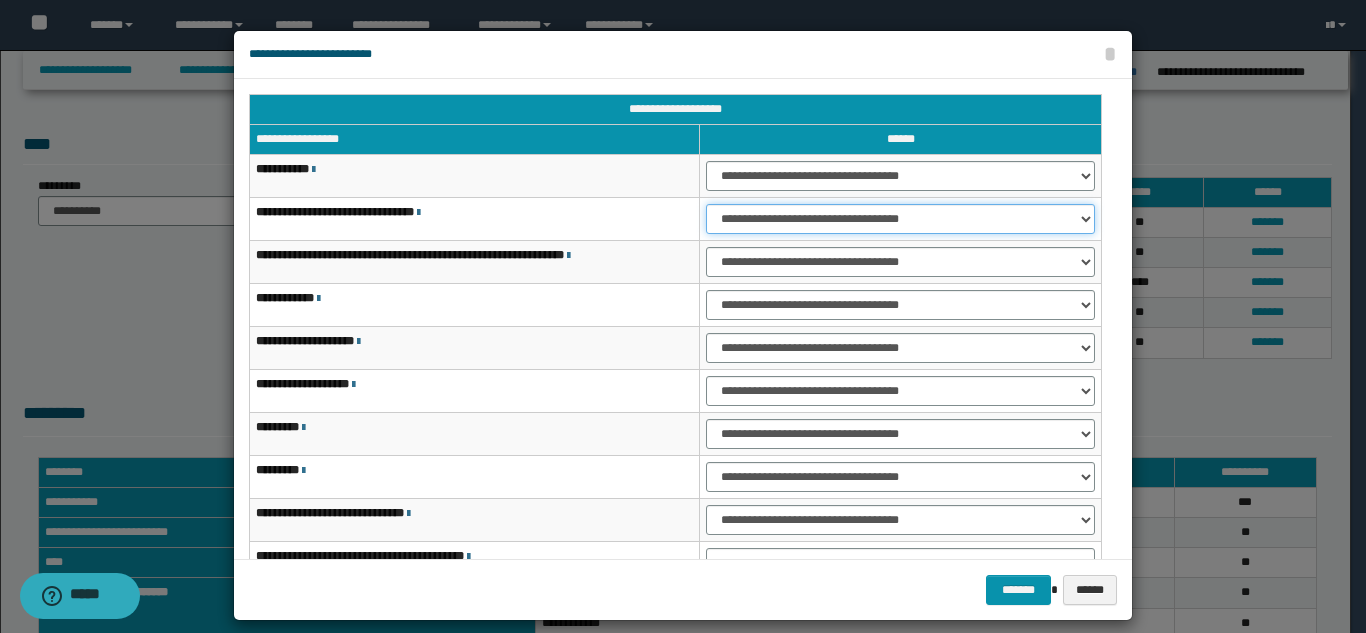 drag, startPoint x: 769, startPoint y: 219, endPoint x: 768, endPoint y: 233, distance: 14.035668 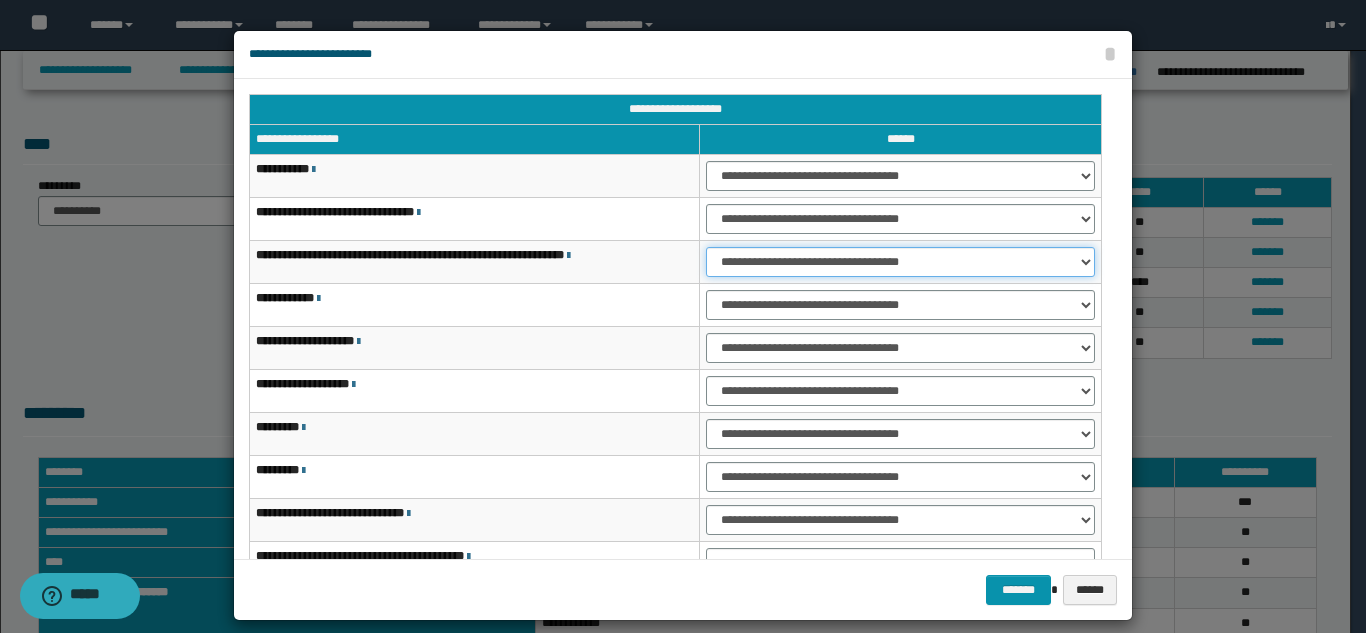click on "**********" at bounding box center [900, 262] 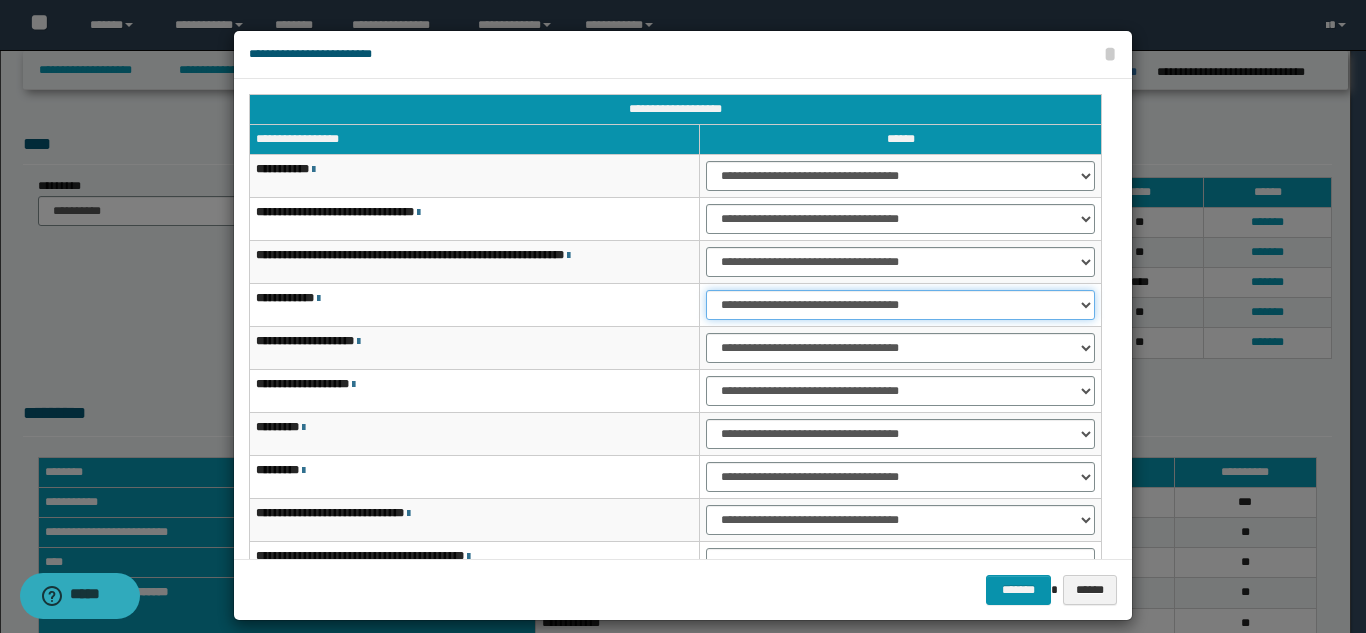 click on "**********" at bounding box center (900, 305) 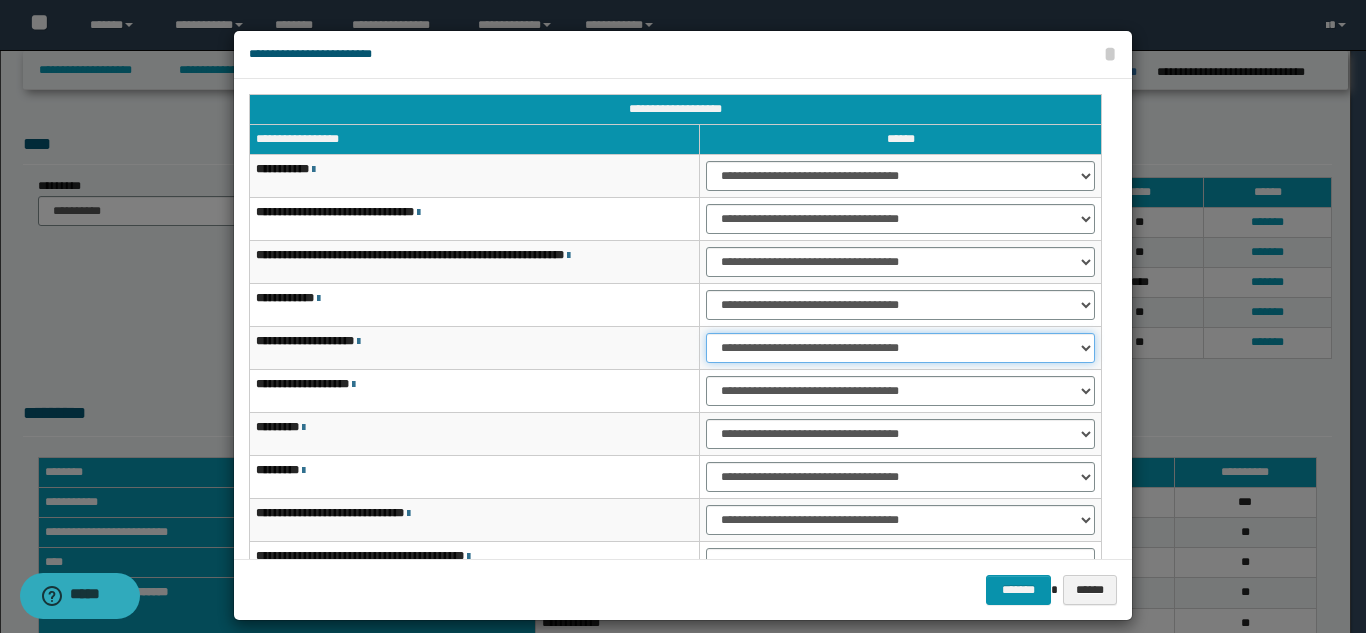 click on "**********" at bounding box center [900, 348] 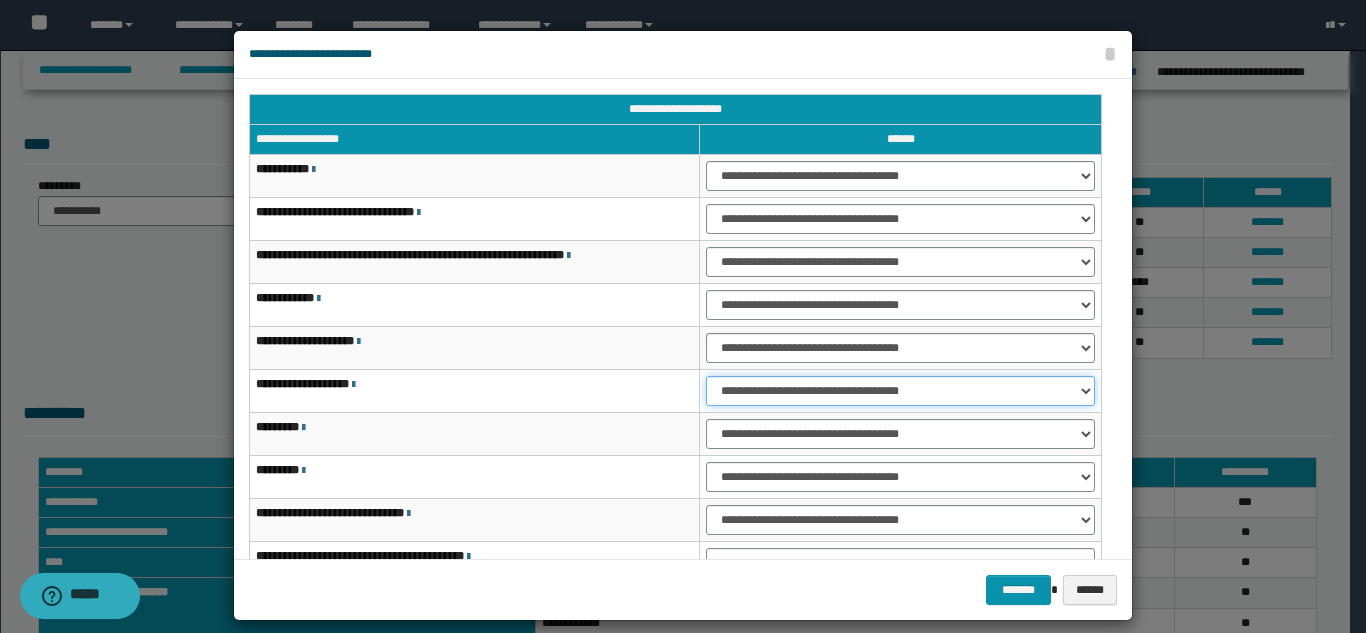 click on "**********" at bounding box center [900, 391] 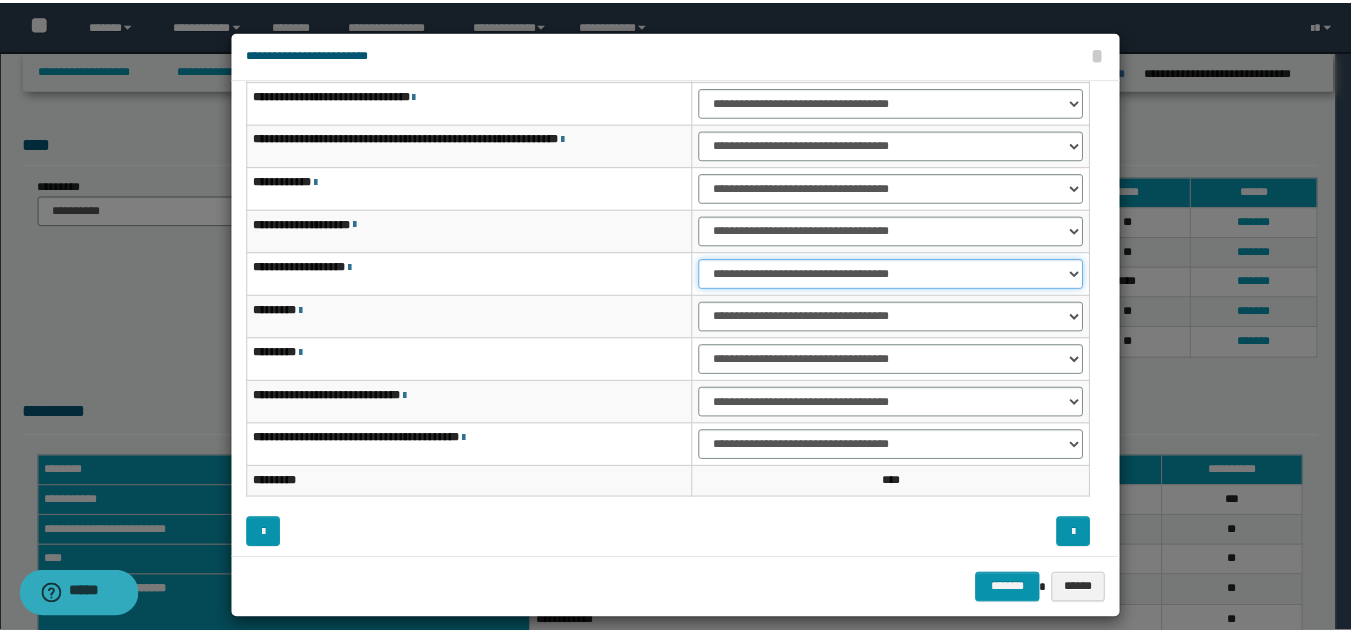 scroll, scrollTop: 121, scrollLeft: 0, axis: vertical 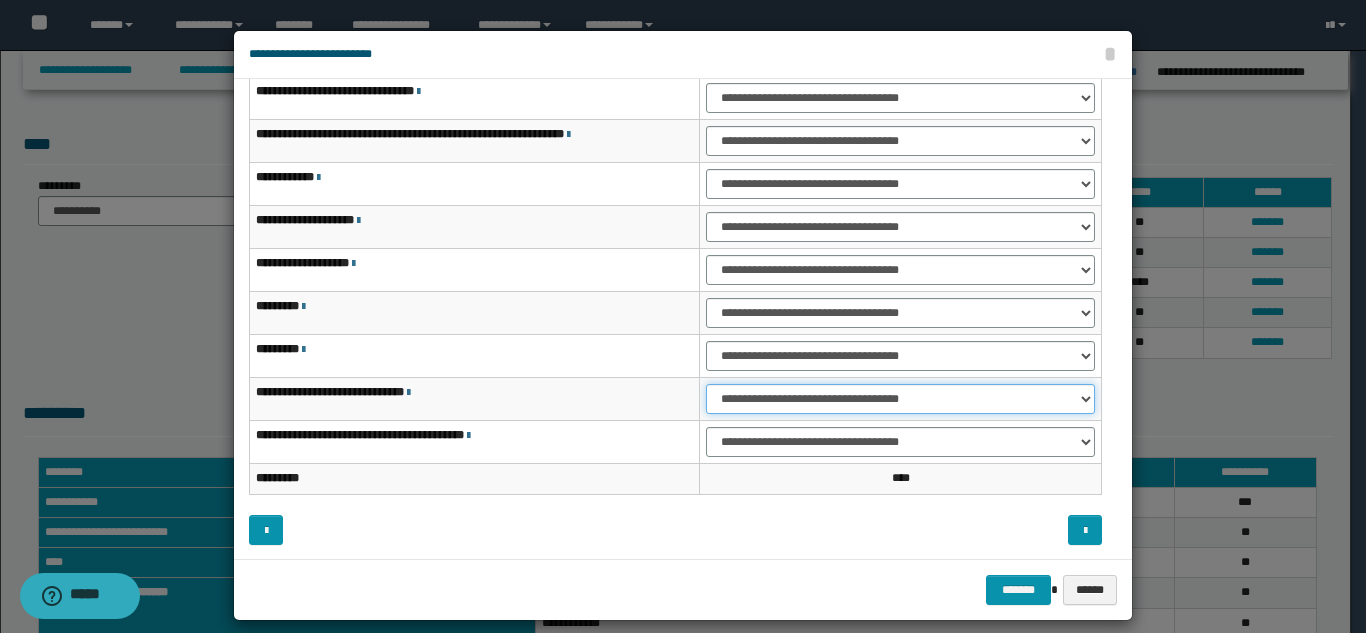 click on "**********" at bounding box center (900, 399) 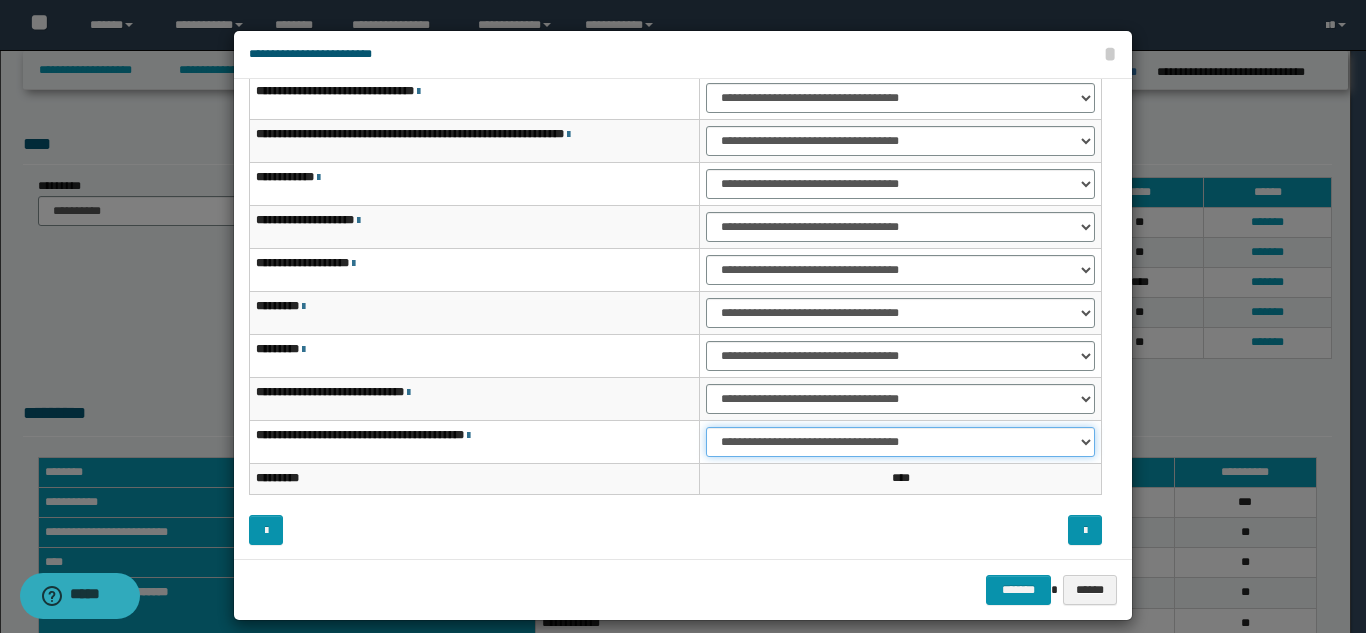 click on "**********" at bounding box center (900, 442) 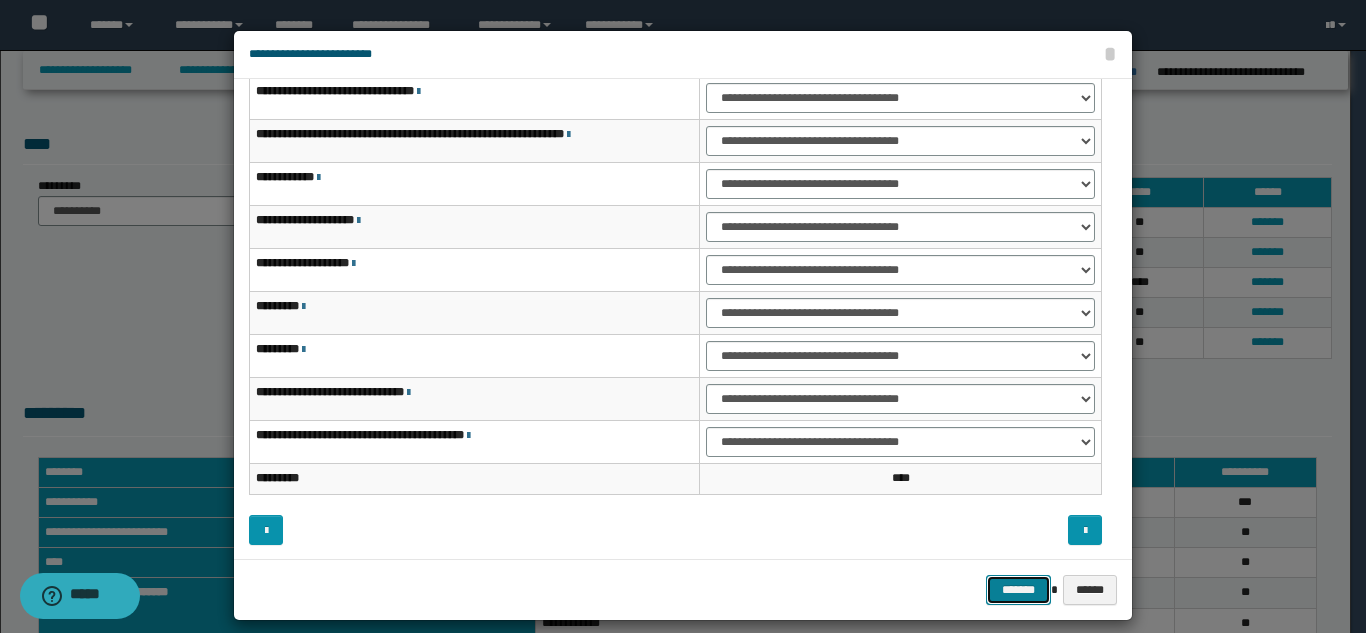 click on "*******" at bounding box center [1018, 590] 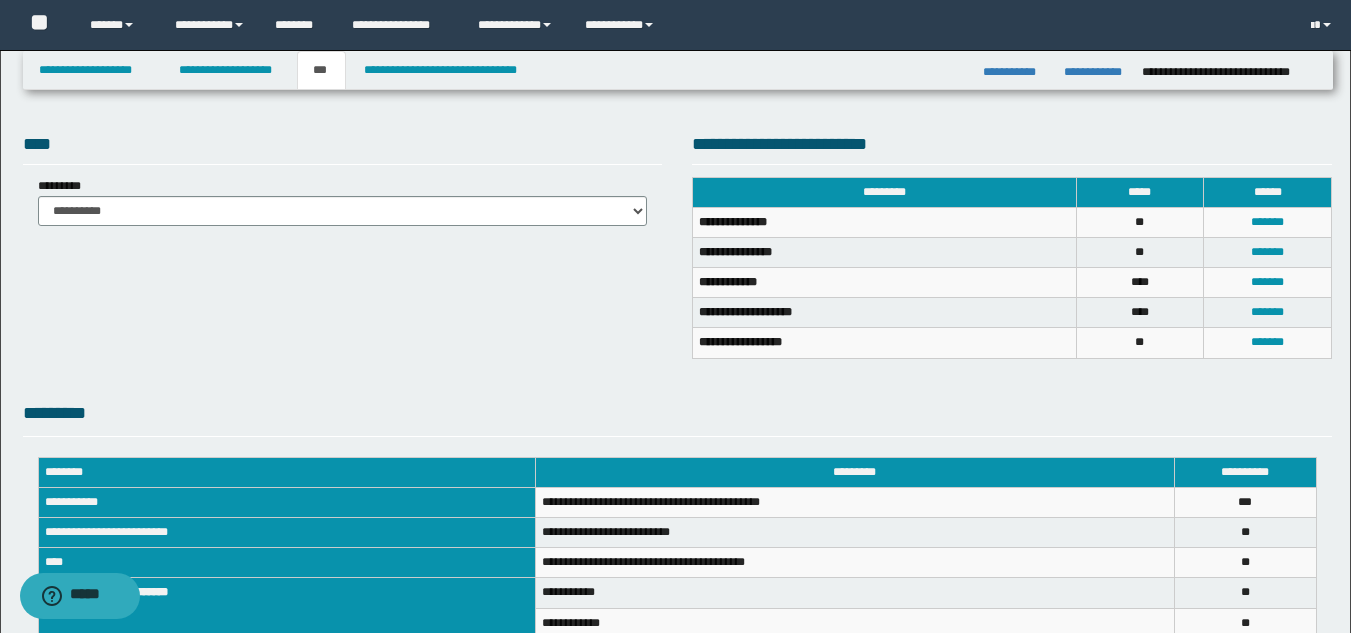 click on "*******" at bounding box center [1268, 343] 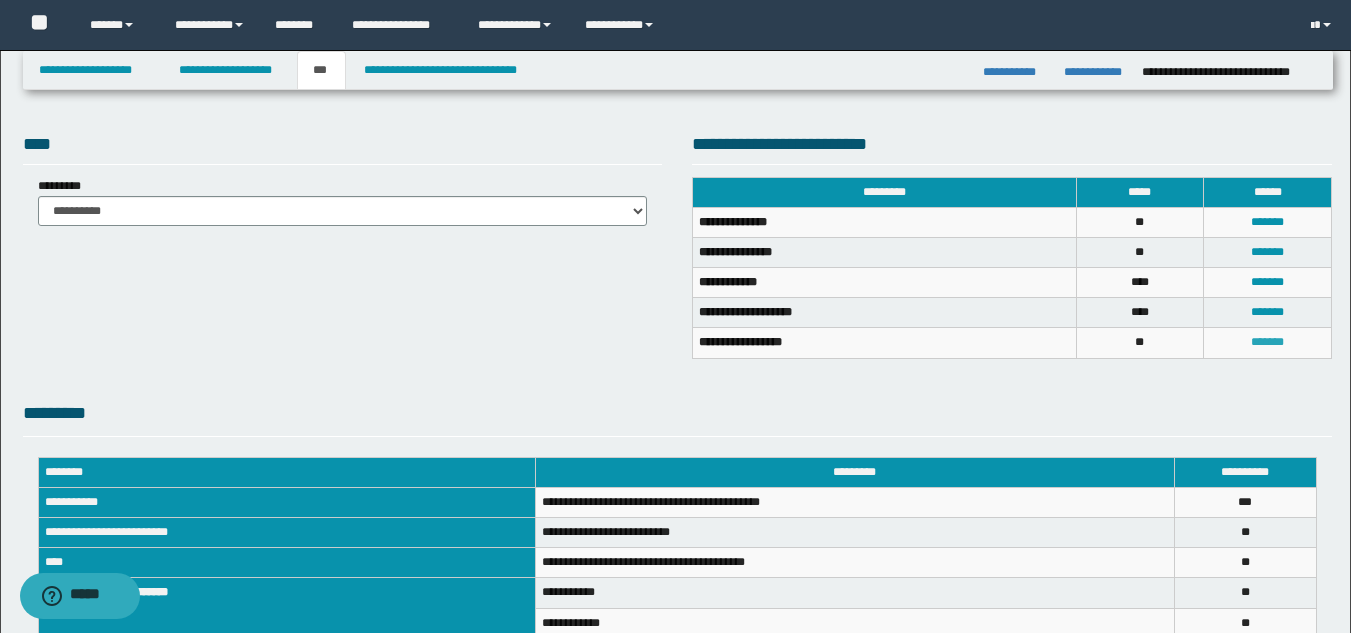 click on "*******" at bounding box center (1267, 342) 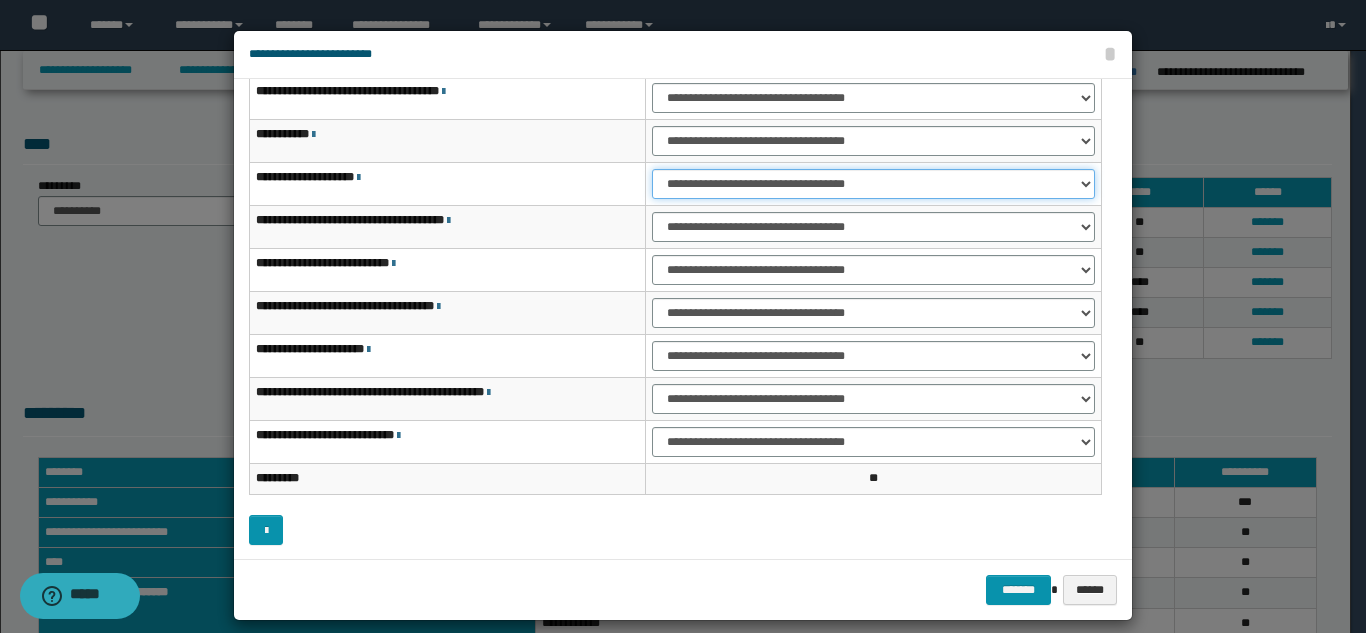 click on "**********" at bounding box center [873, 184] 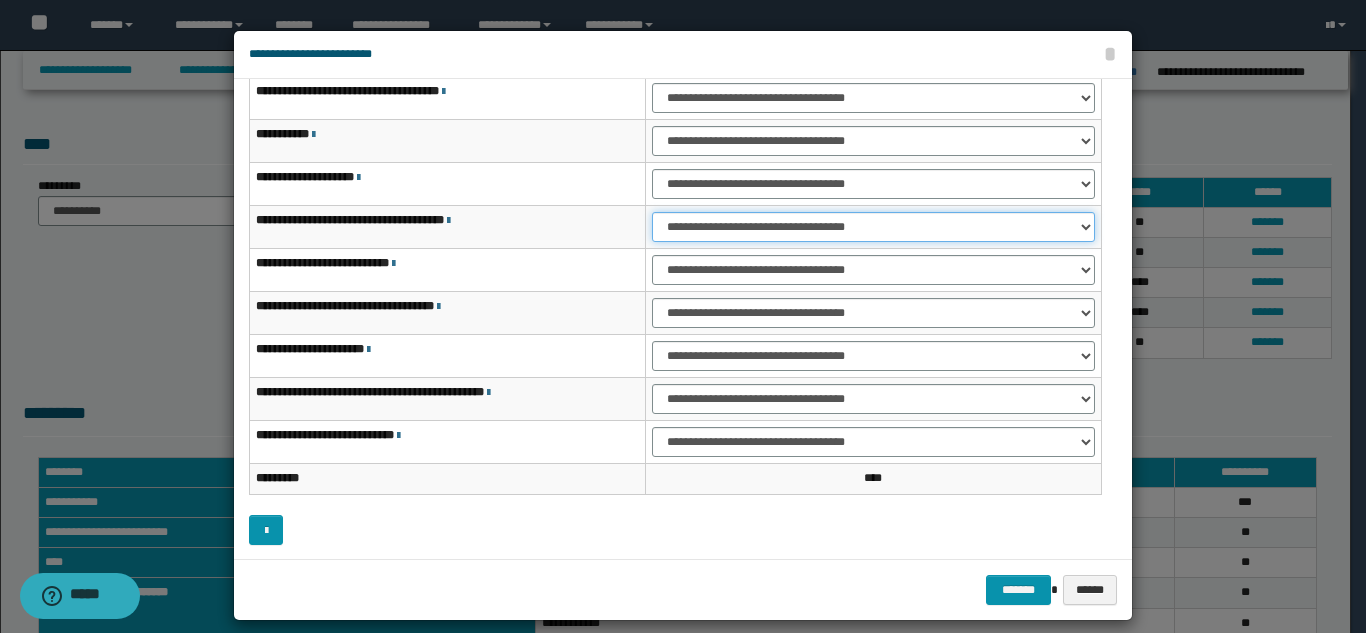 click on "**********" at bounding box center [873, 227] 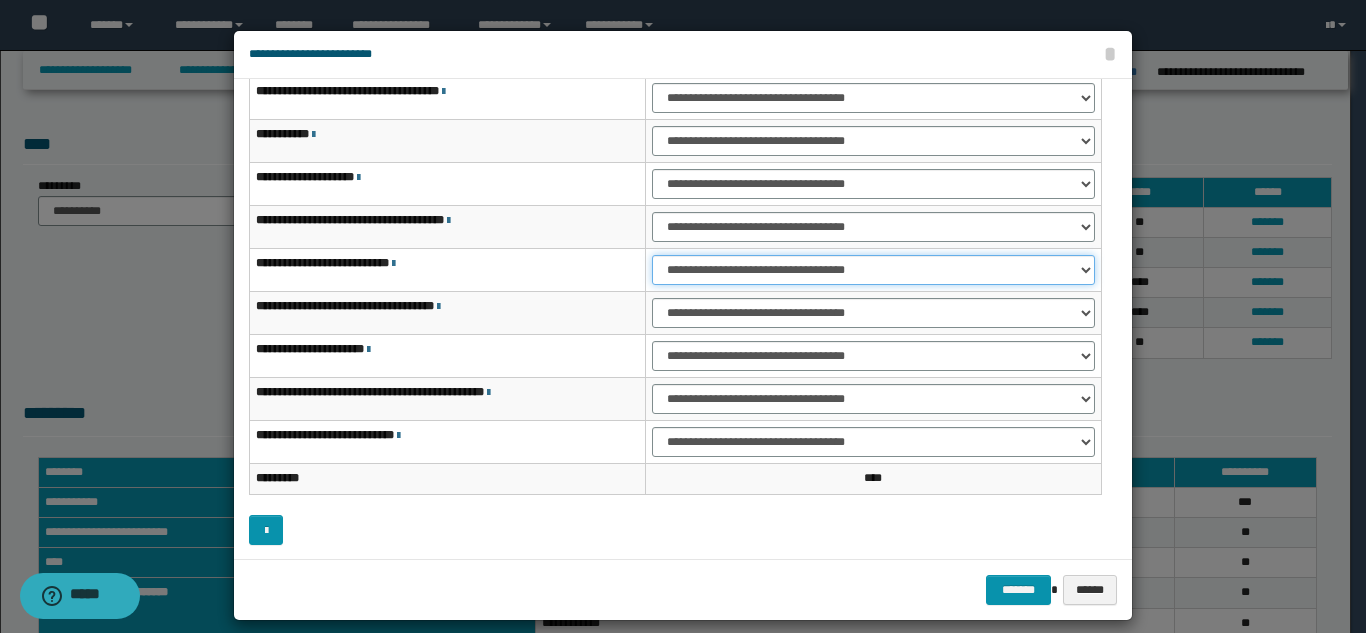 click on "**********" at bounding box center (873, 270) 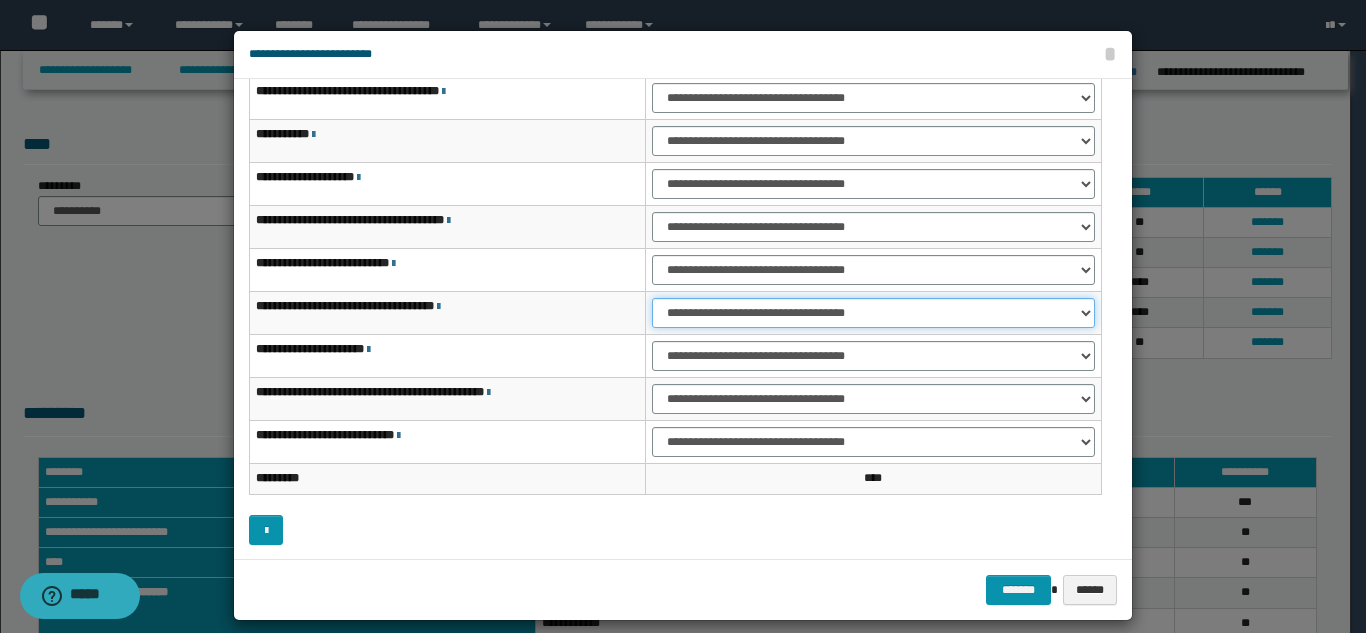 drag, startPoint x: 704, startPoint y: 314, endPoint x: 702, endPoint y: 326, distance: 12.165525 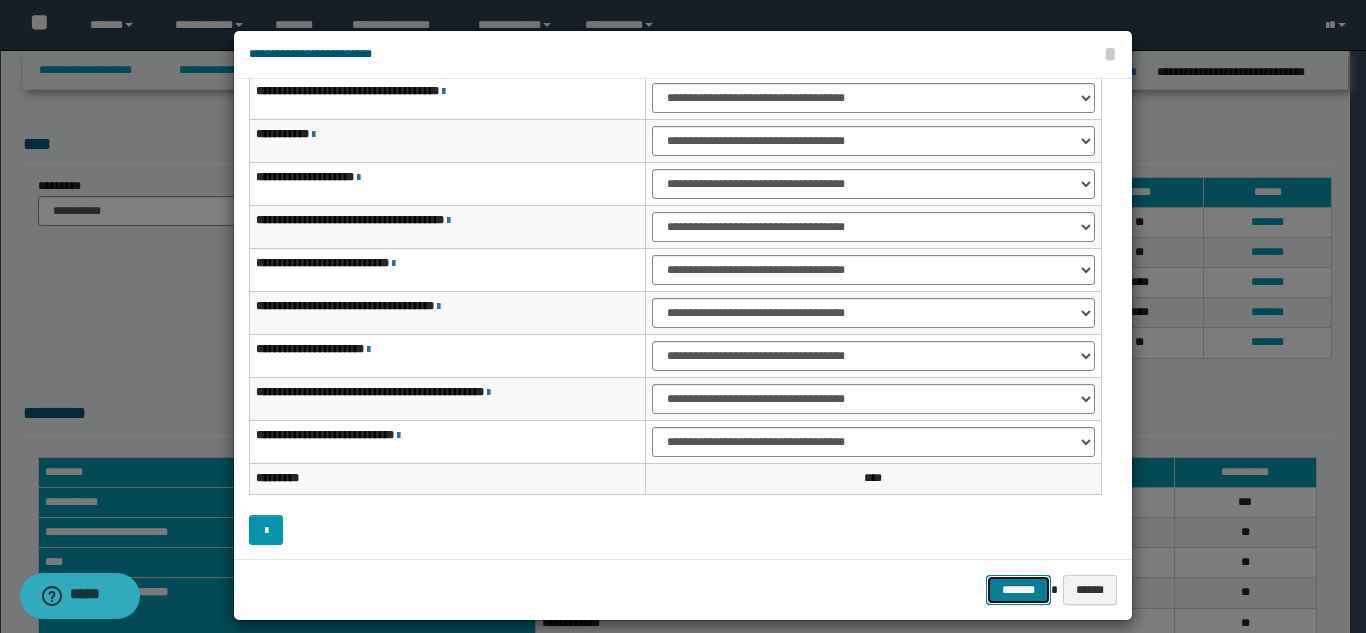 click on "*******" at bounding box center [1018, 590] 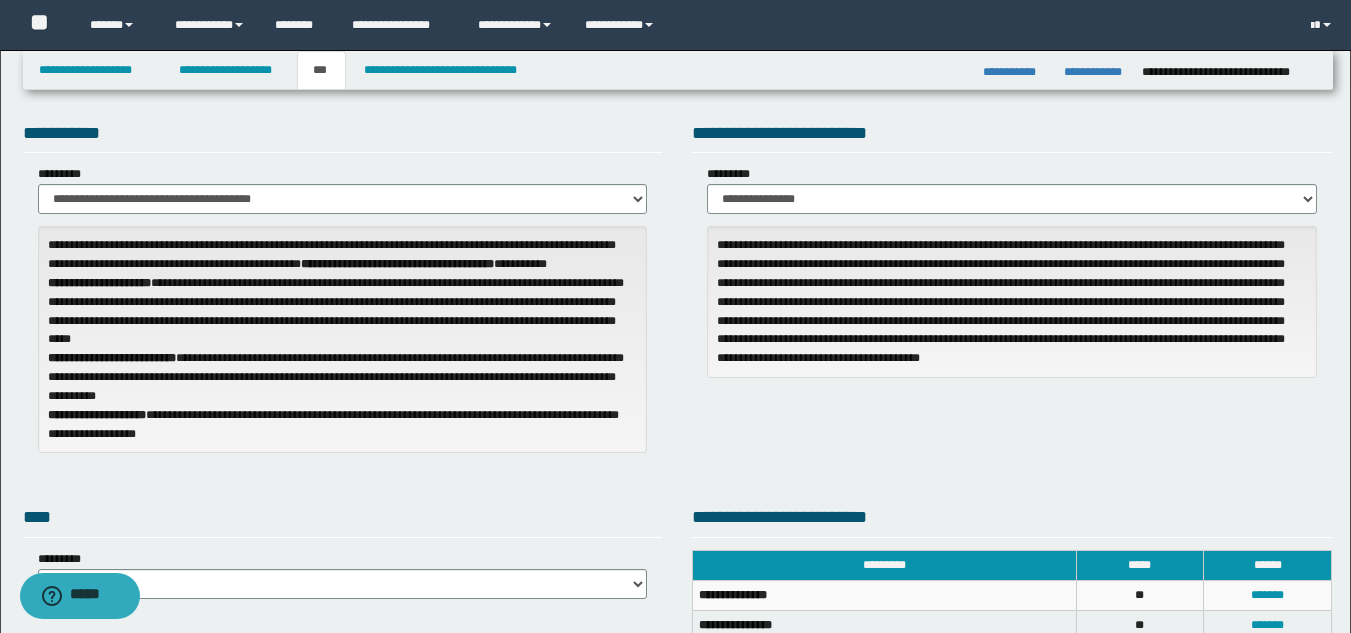 scroll, scrollTop: 0, scrollLeft: 0, axis: both 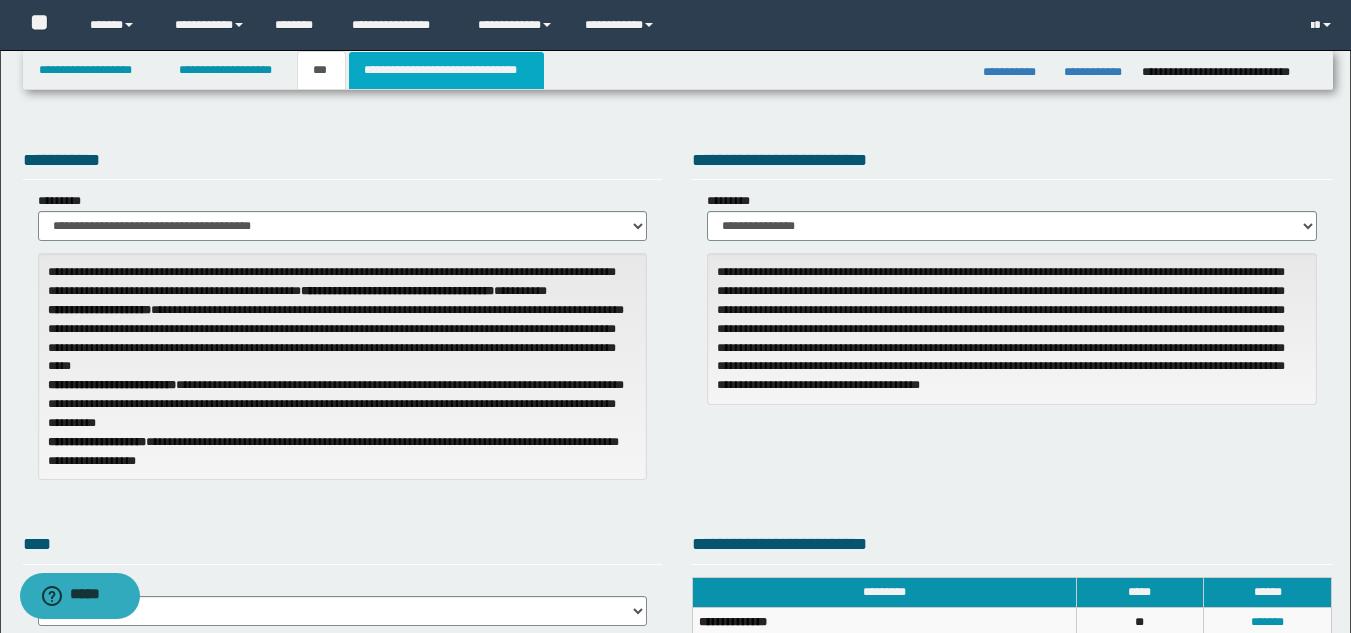 click on "**********" at bounding box center [446, 70] 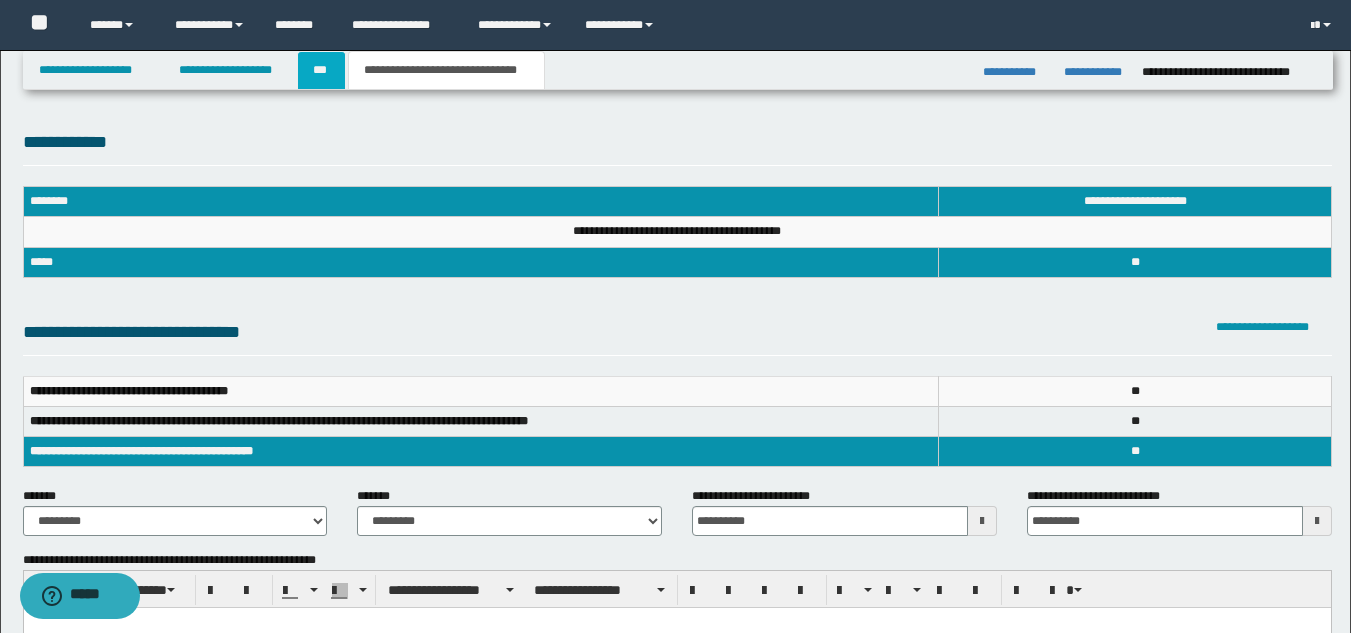 click on "***" at bounding box center [321, 70] 